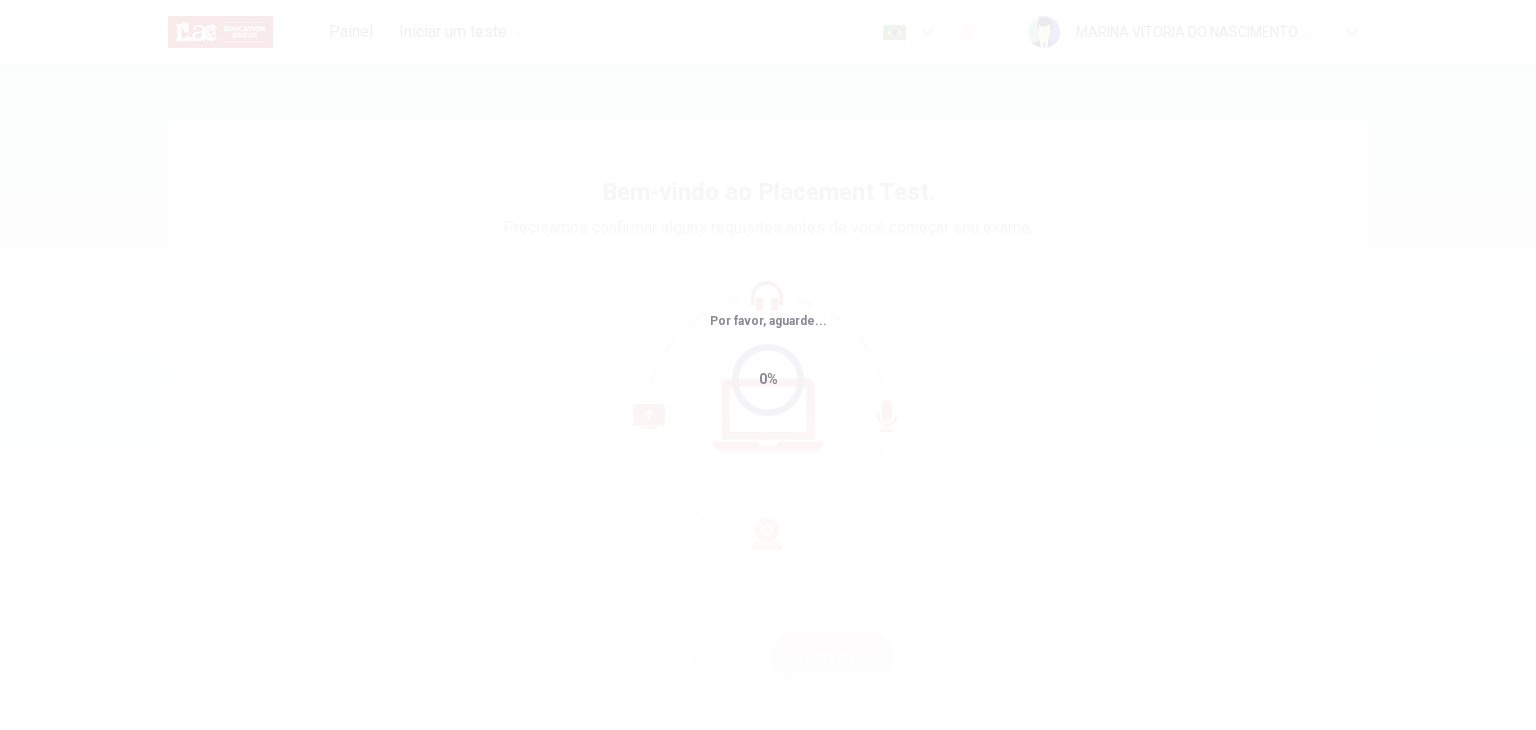 scroll, scrollTop: 0, scrollLeft: 0, axis: both 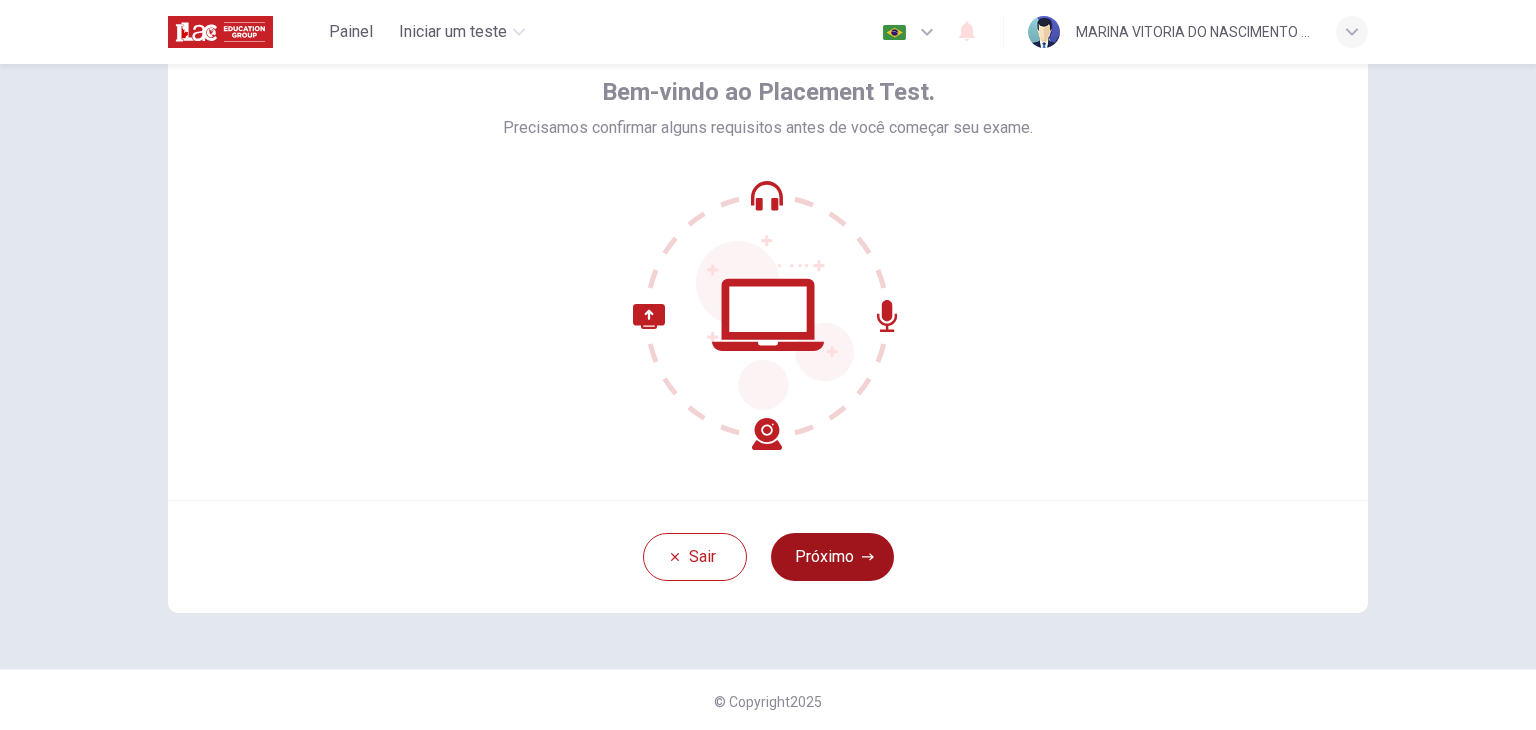 click on "Próximo" at bounding box center [832, 557] 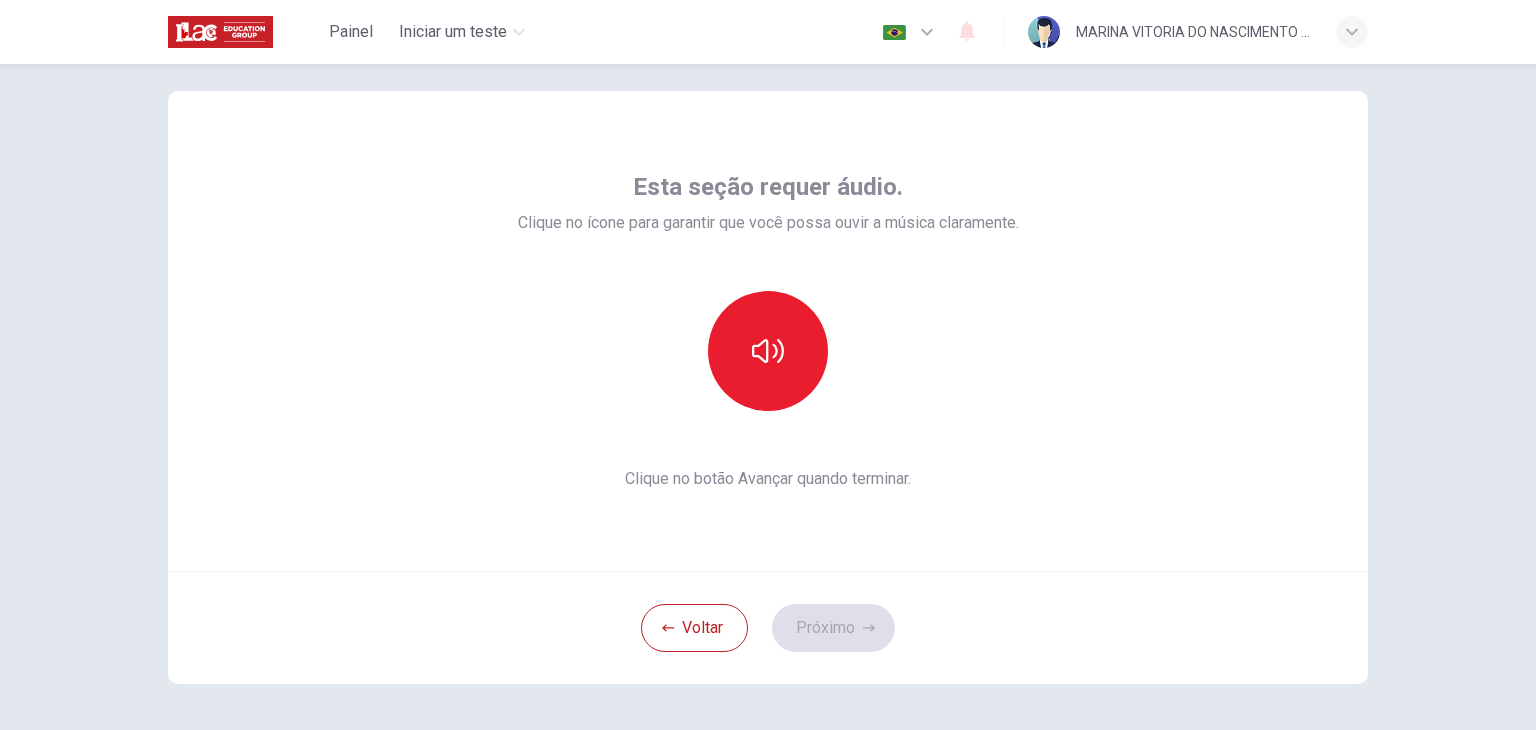 scroll, scrollTop: 0, scrollLeft: 0, axis: both 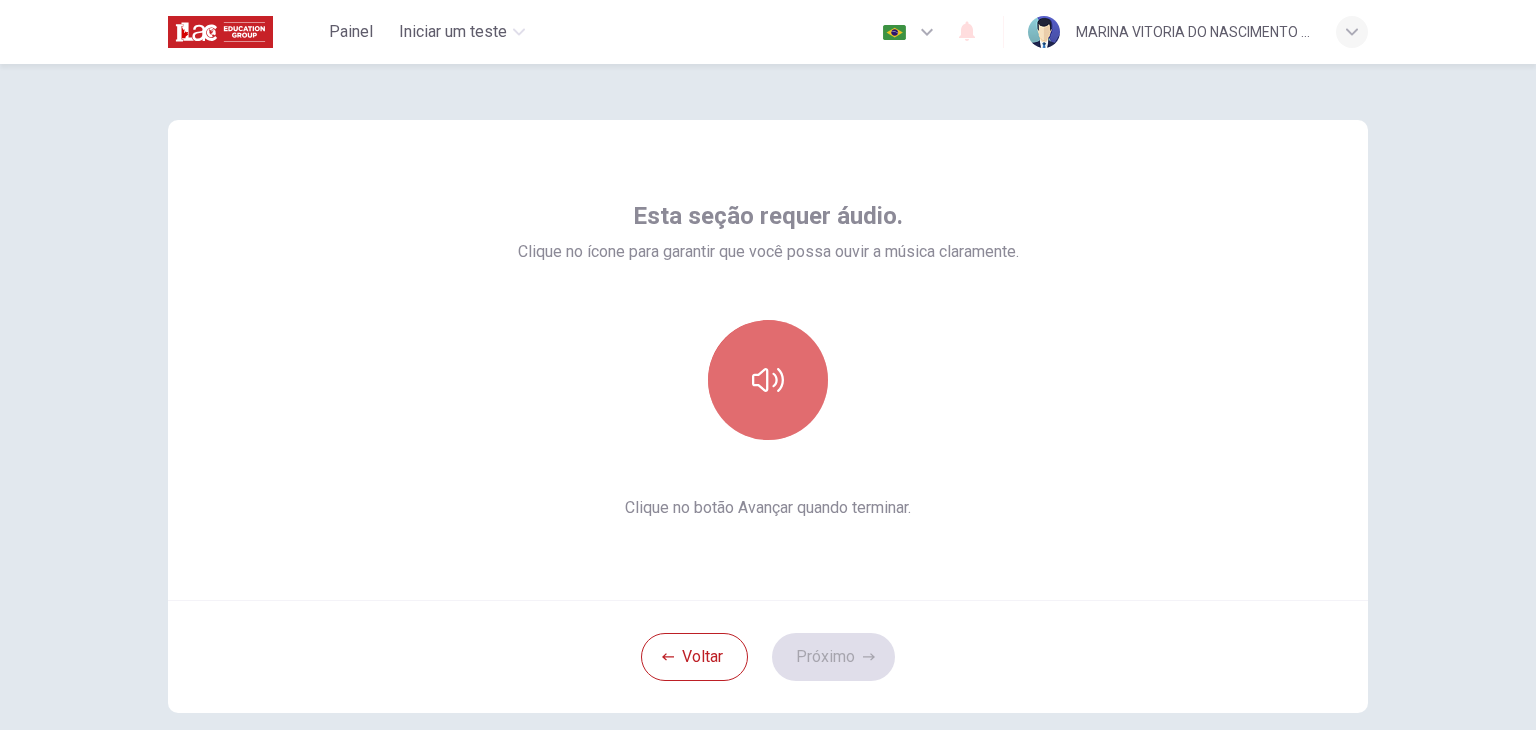 click 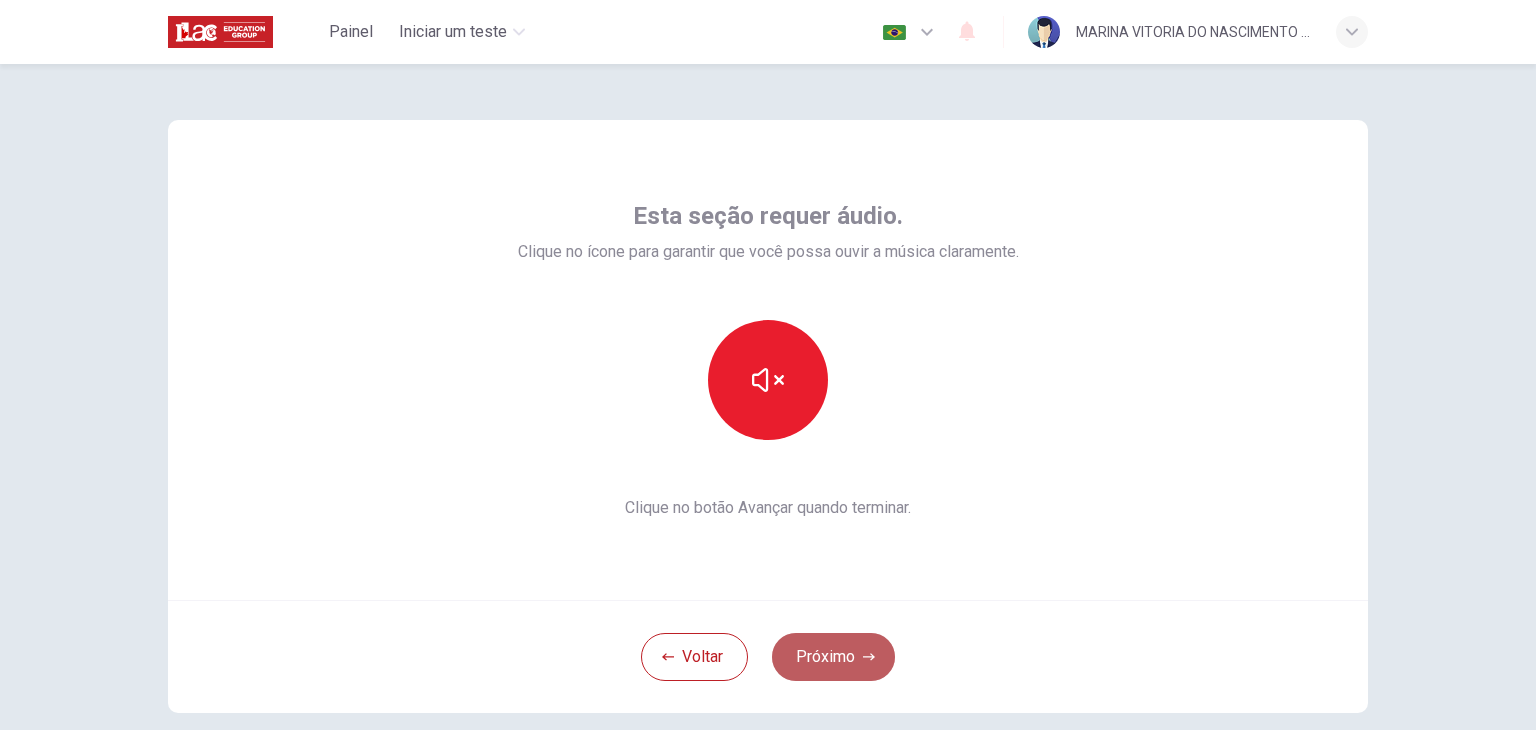 click on "Próximo" at bounding box center (833, 657) 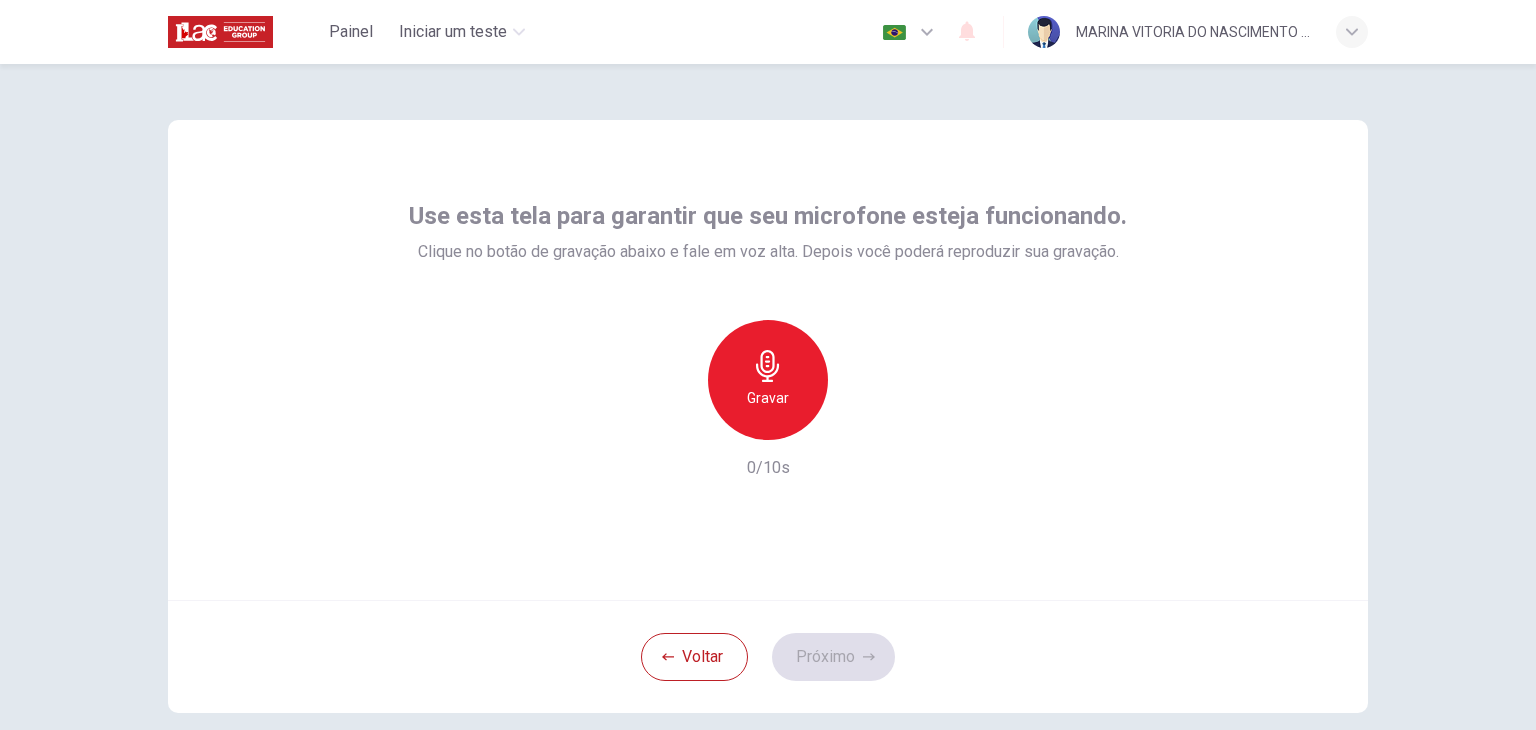 click on "Gravar" at bounding box center [768, 380] 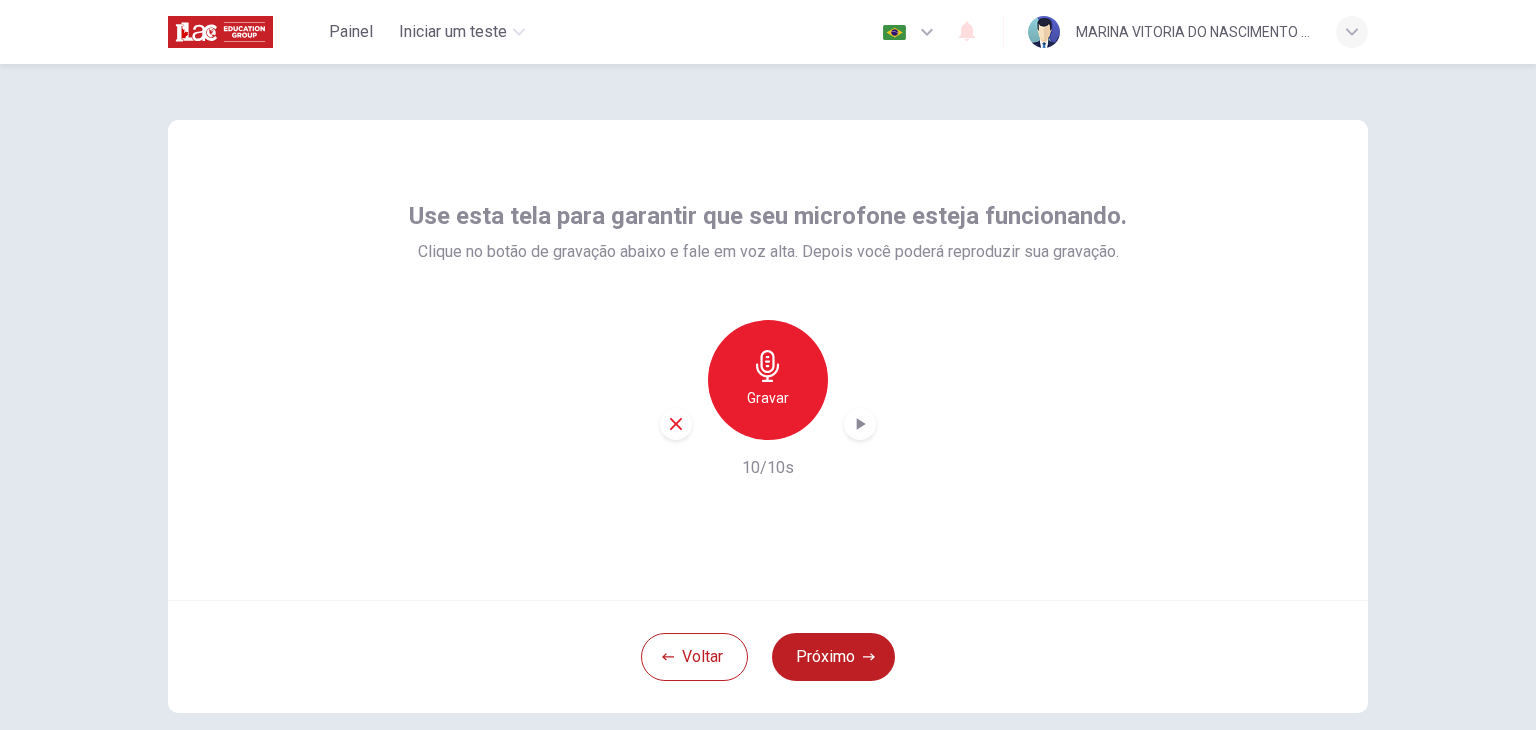 click 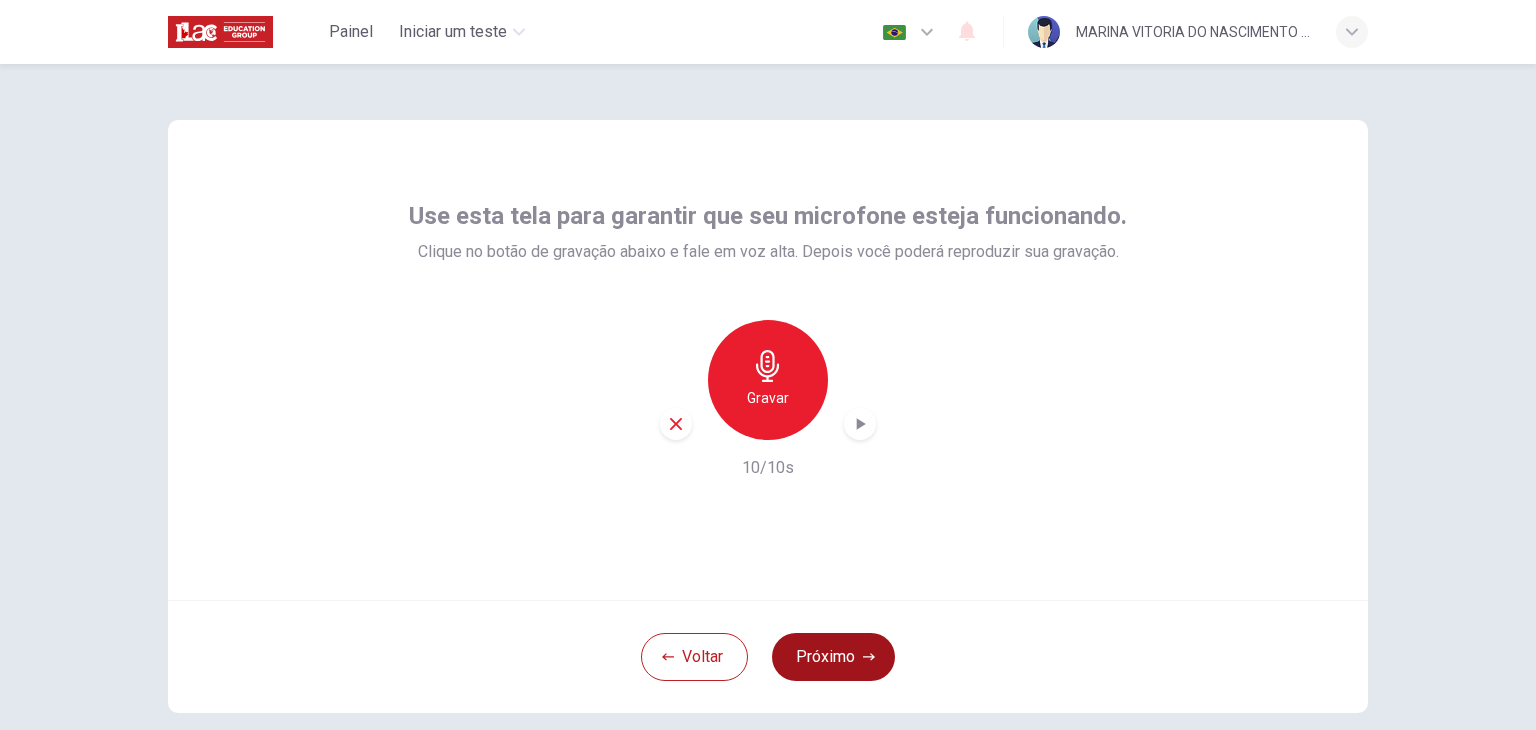 click on "Próximo" at bounding box center [833, 657] 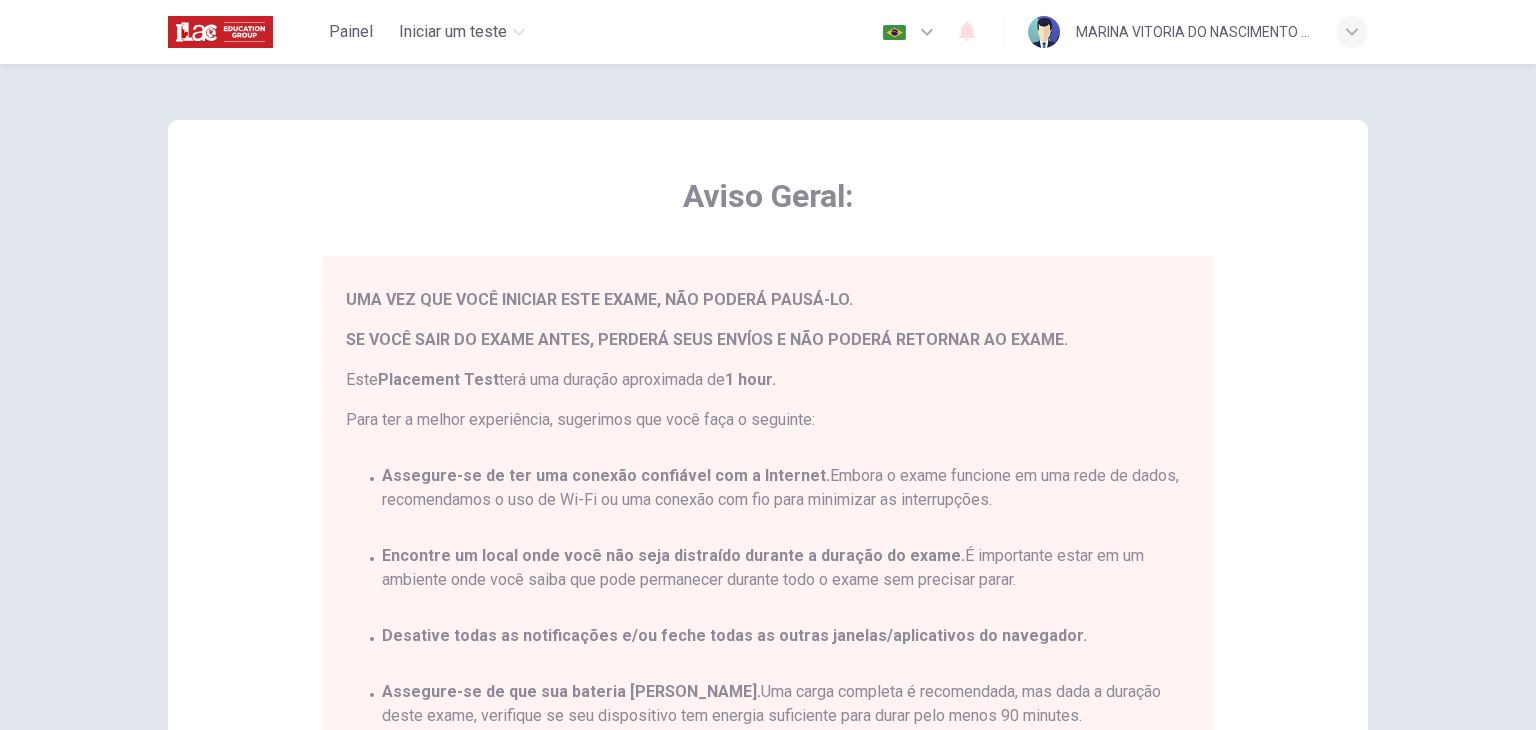 scroll, scrollTop: 0, scrollLeft: 0, axis: both 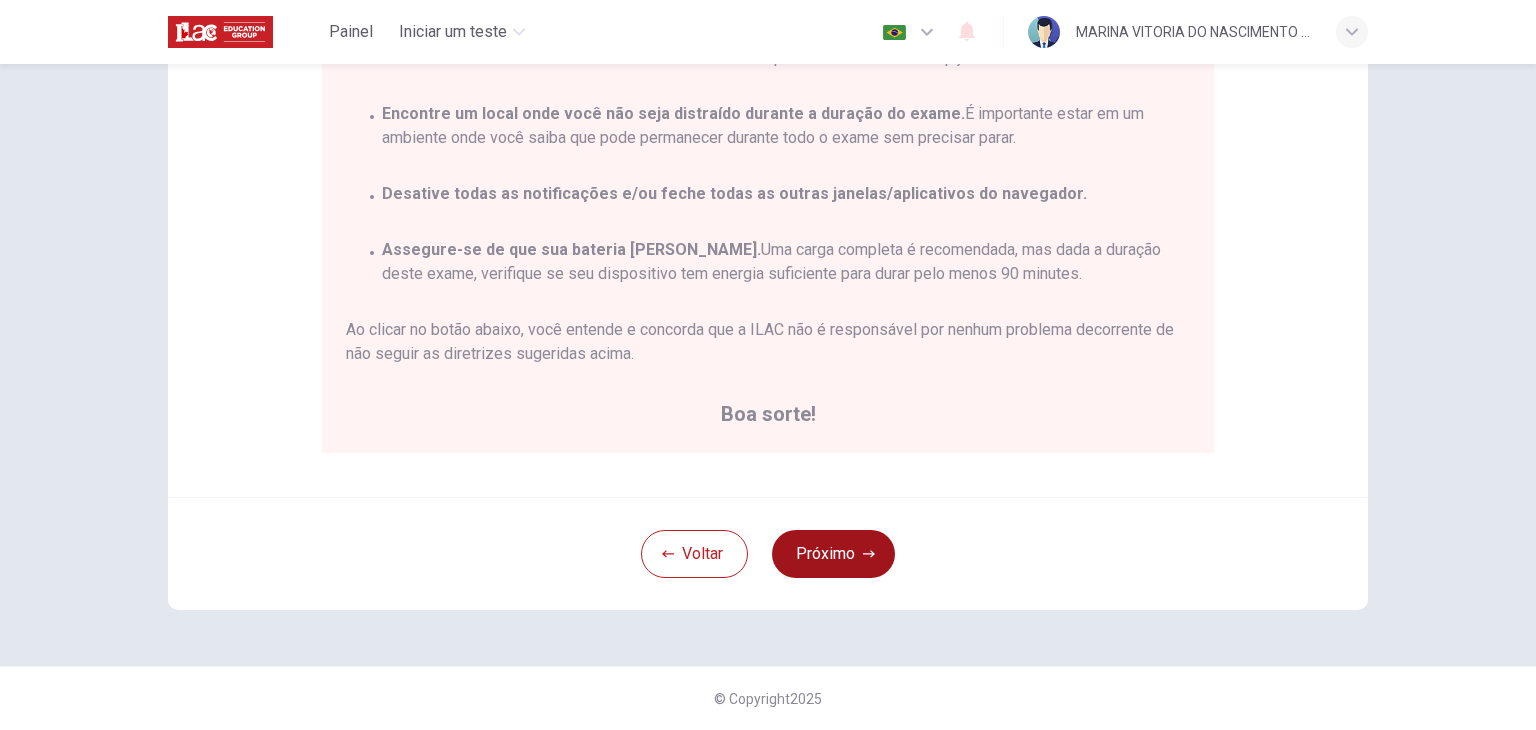 click on "Próximo" at bounding box center (833, 554) 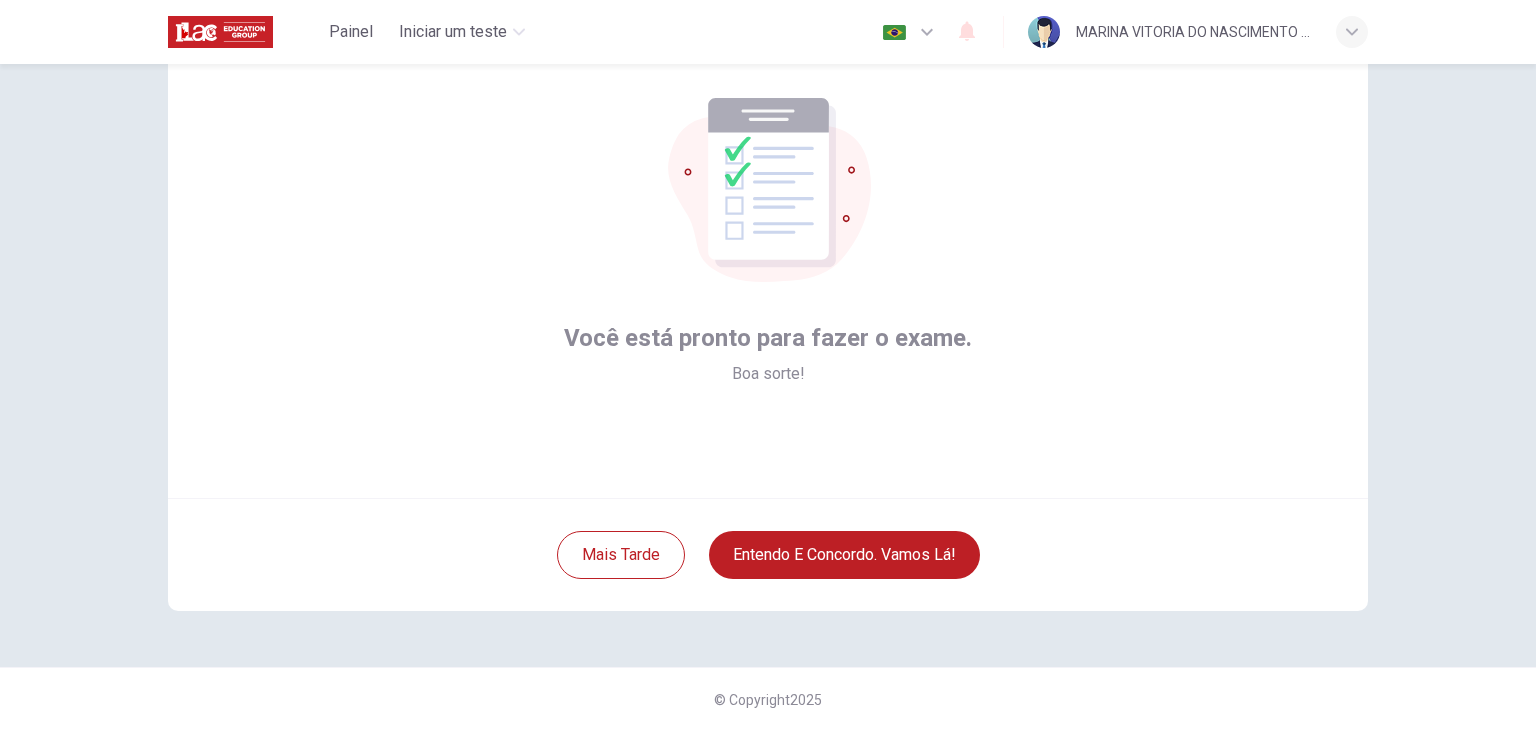 scroll, scrollTop: 103, scrollLeft: 0, axis: vertical 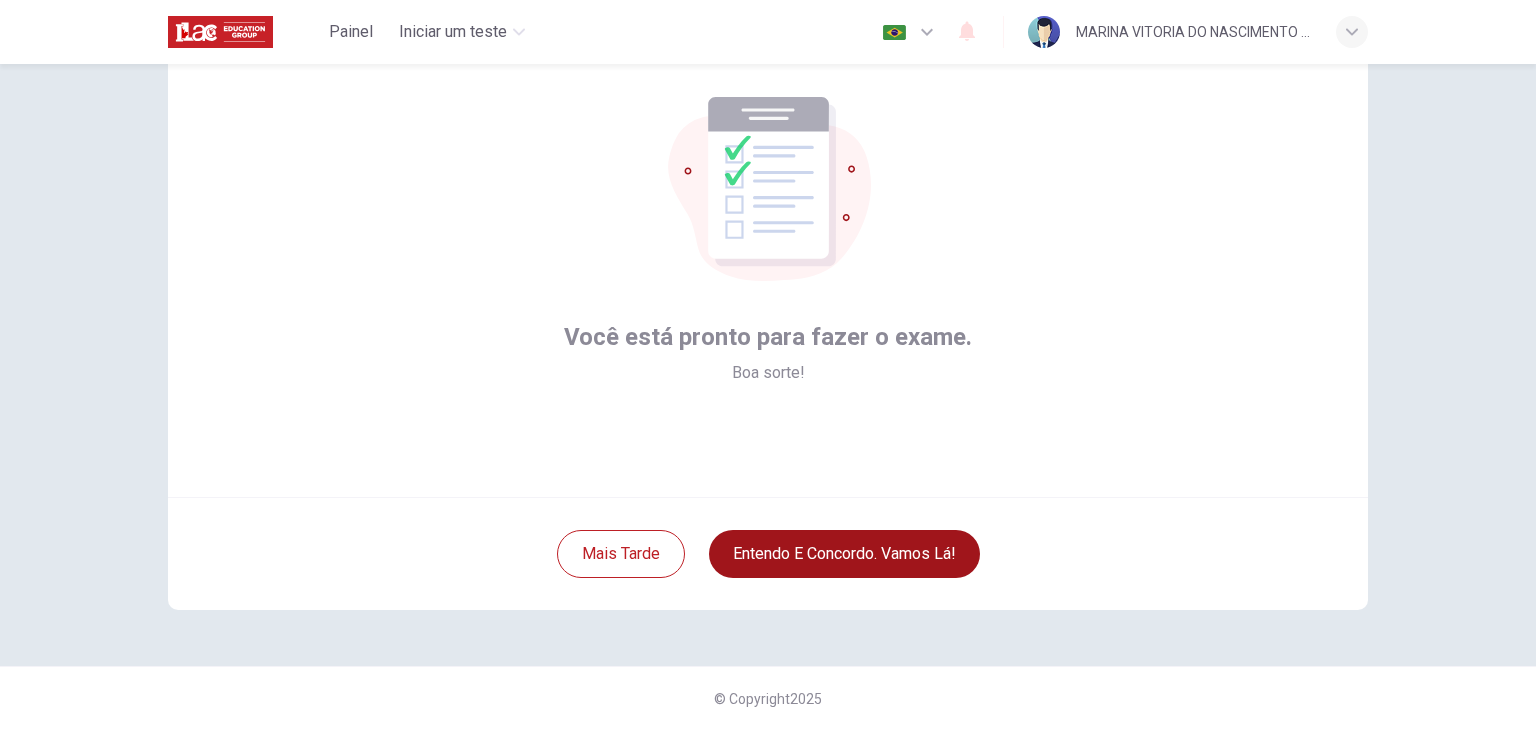 click on "Entendo e concordo. Vamos lá!" at bounding box center (844, 554) 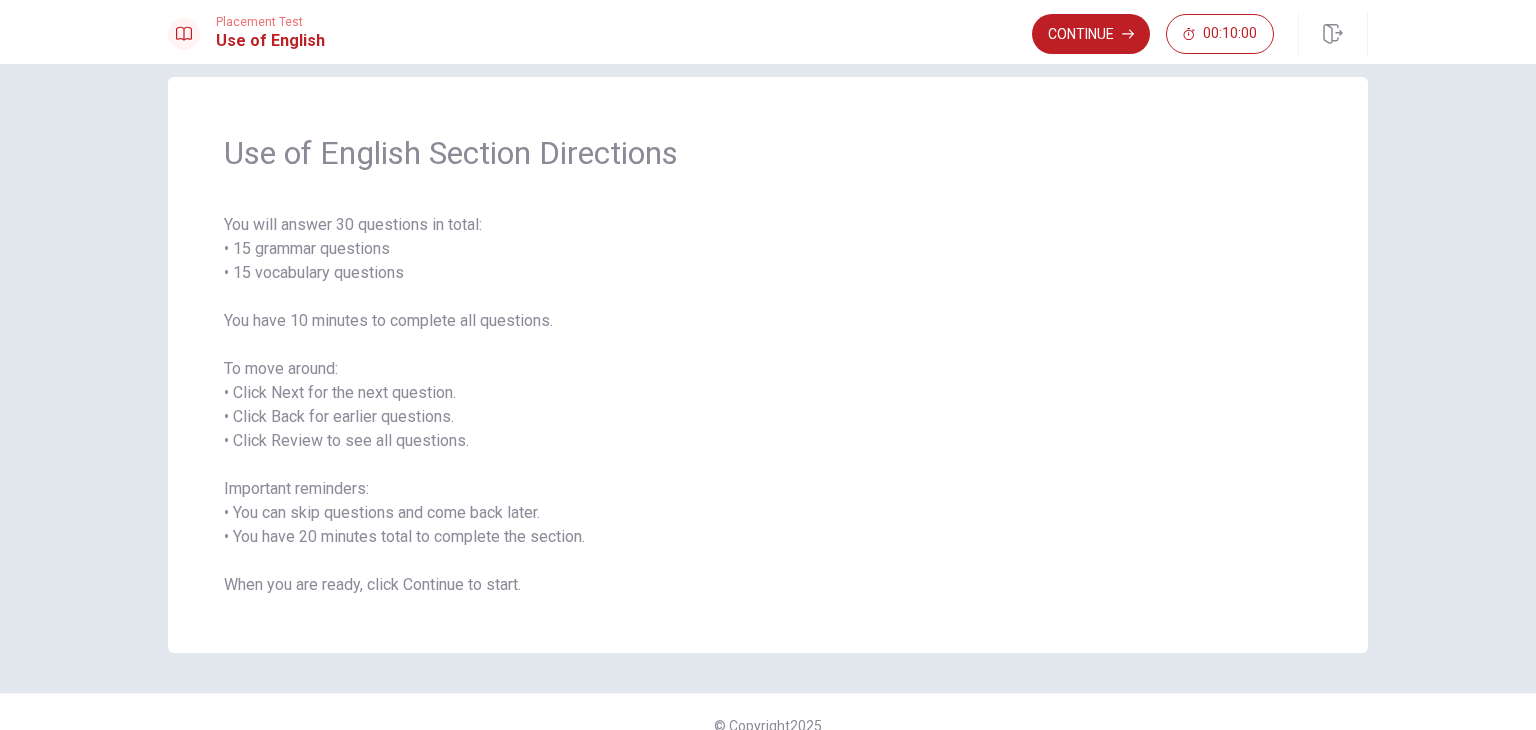 scroll, scrollTop: 54, scrollLeft: 0, axis: vertical 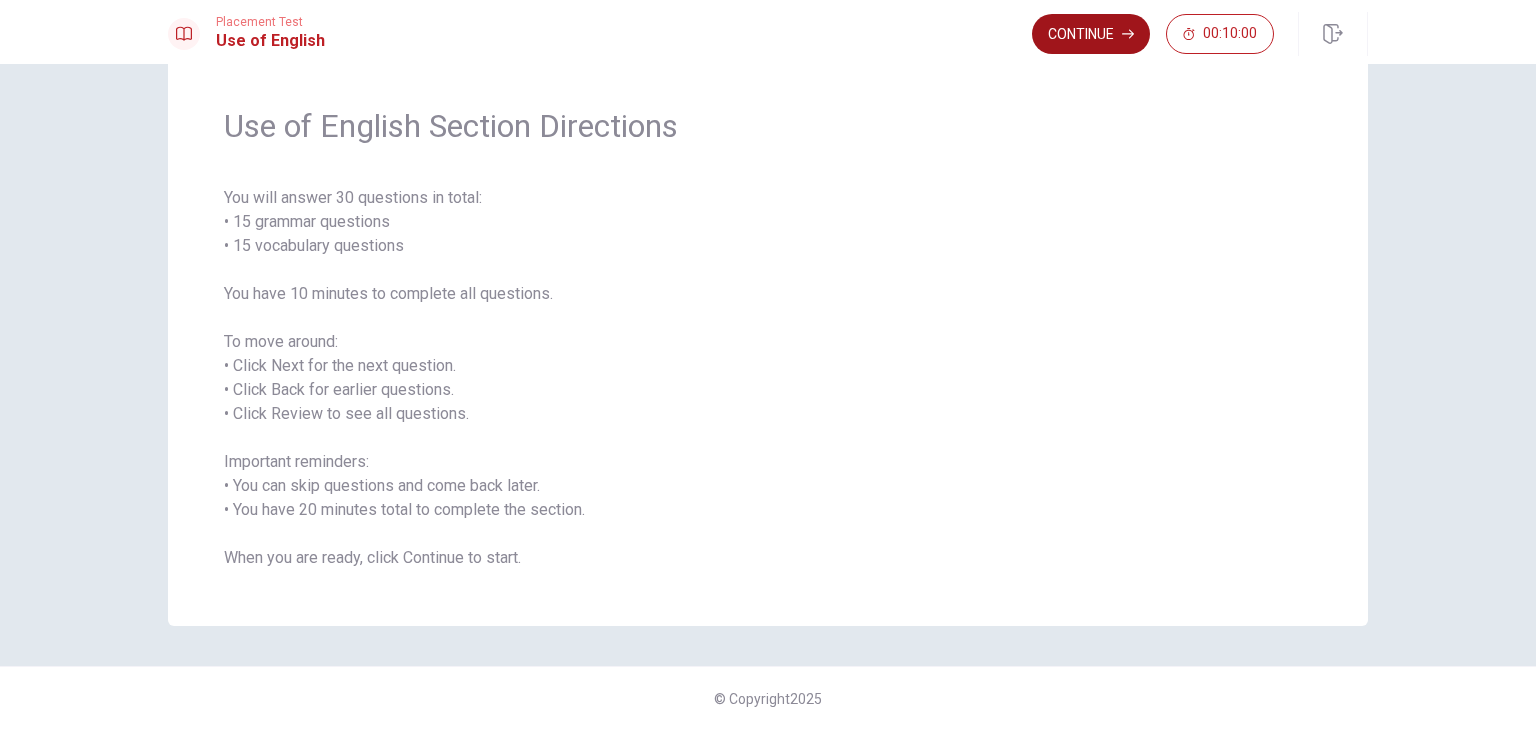 click on "Continue" at bounding box center [1091, 34] 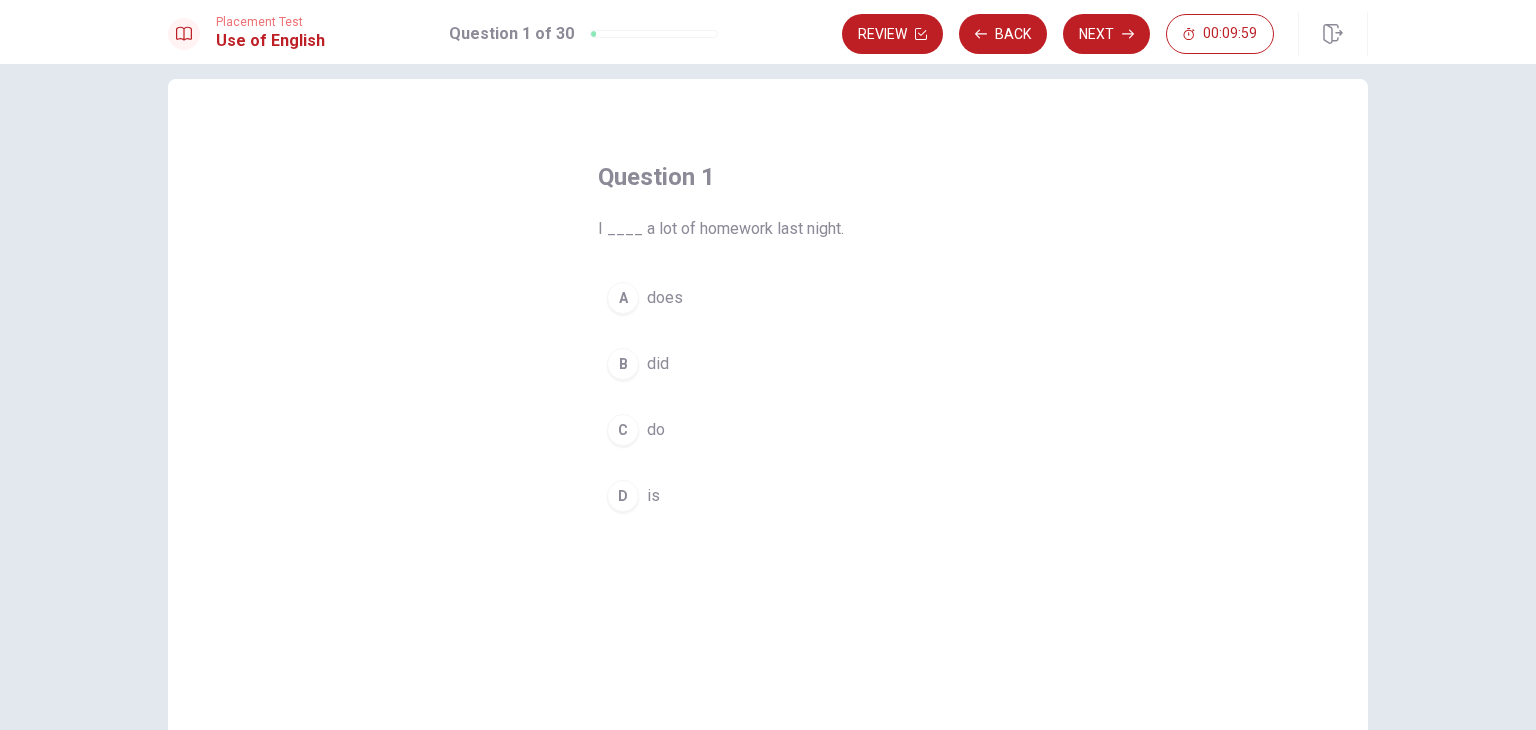 scroll, scrollTop: 0, scrollLeft: 0, axis: both 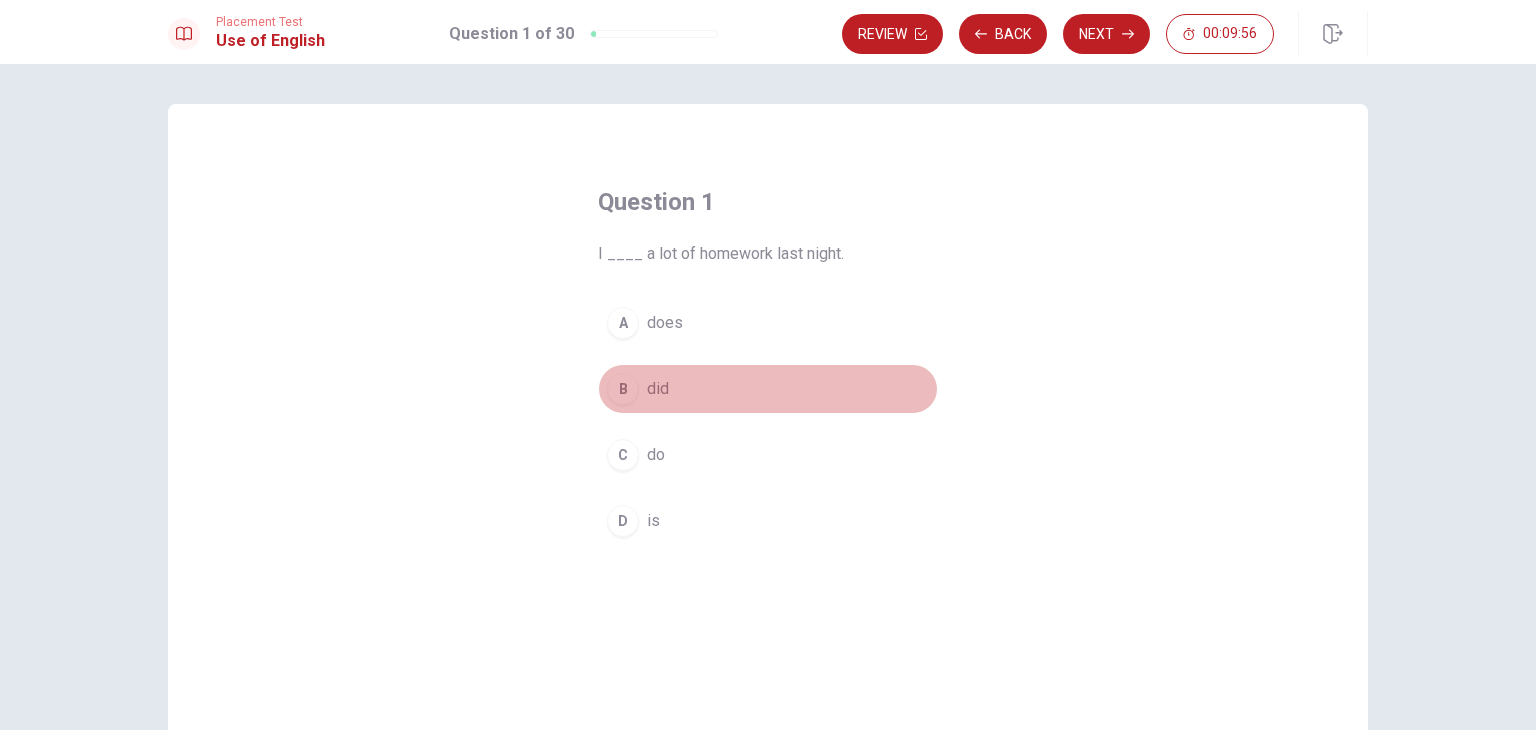 click on "did" at bounding box center (658, 389) 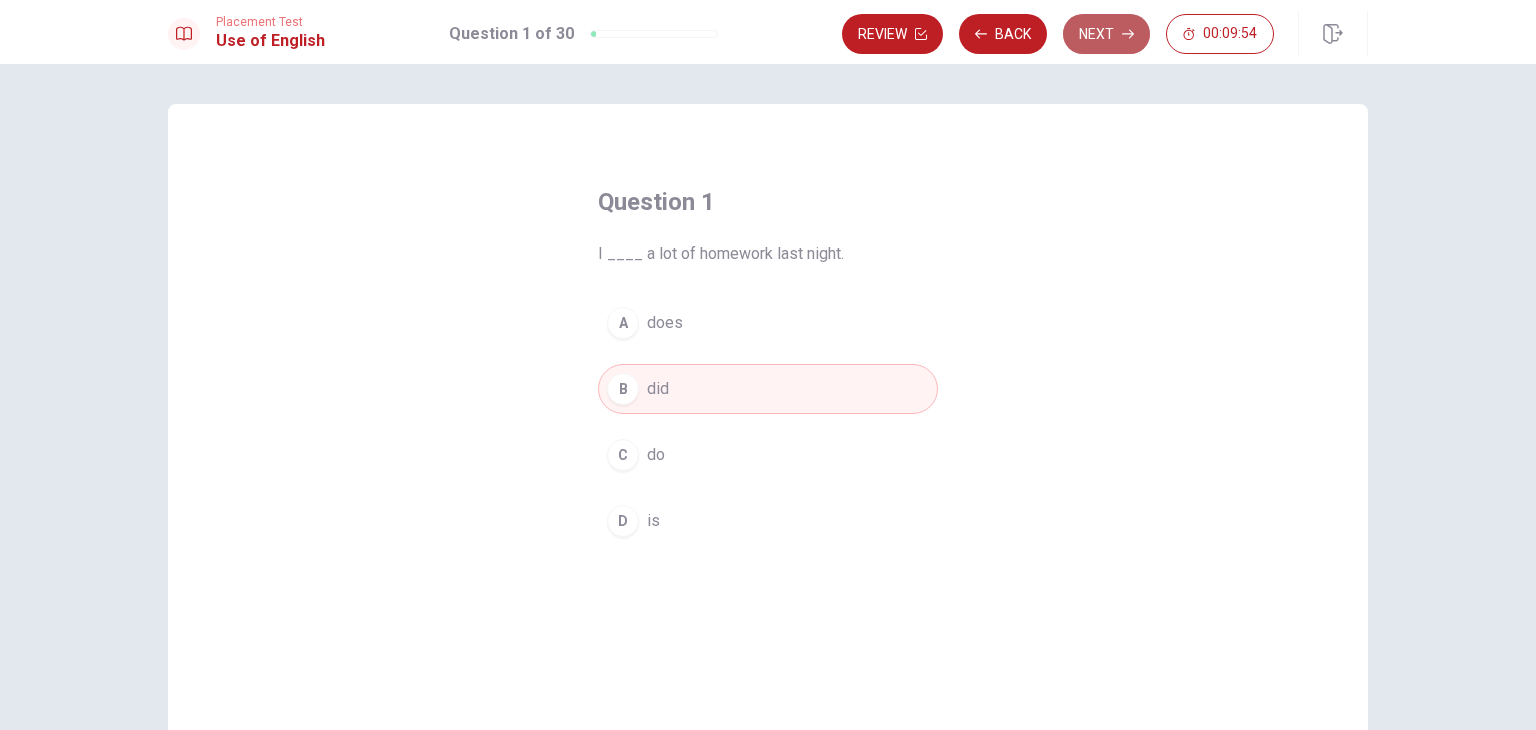 click on "Next" at bounding box center (1106, 34) 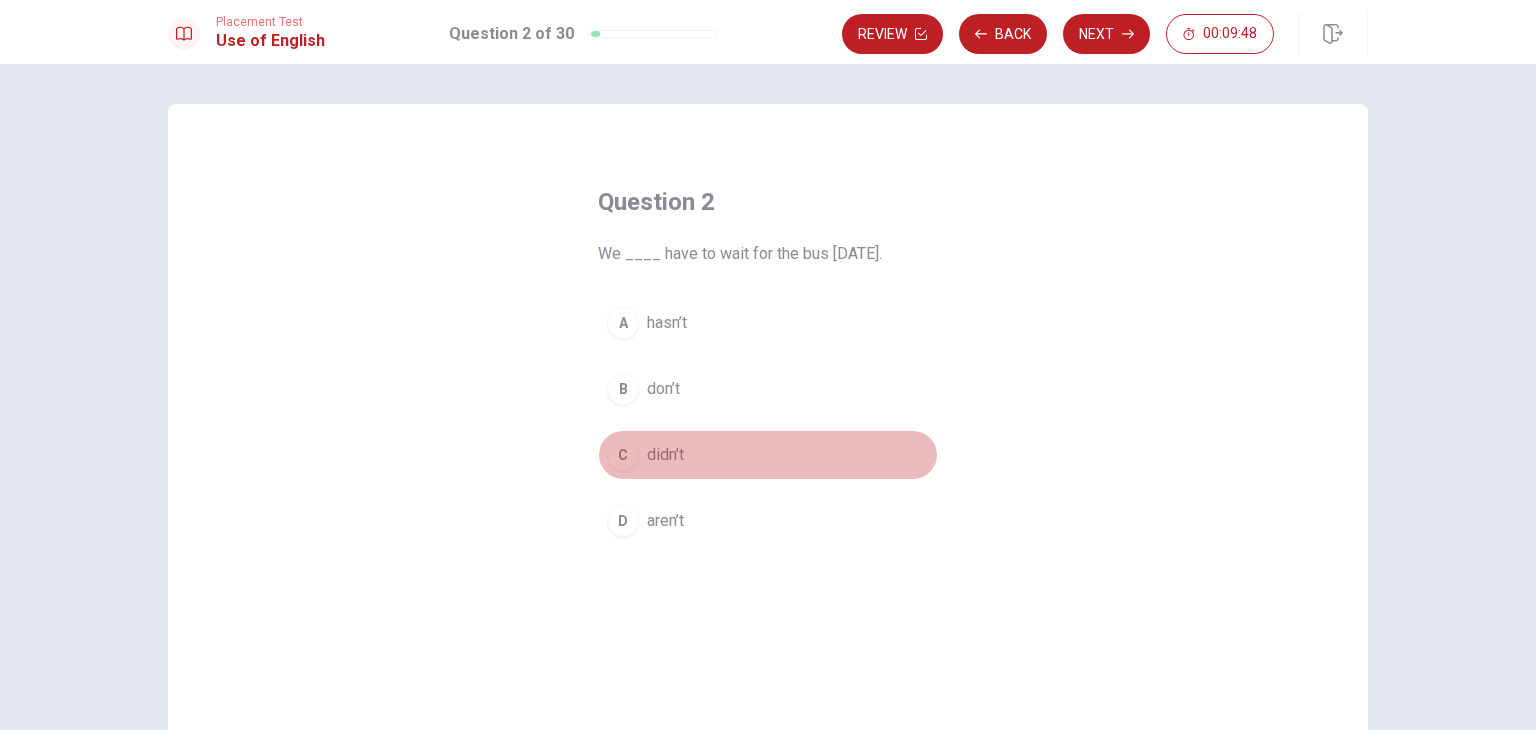 click on "didn’t" at bounding box center [665, 455] 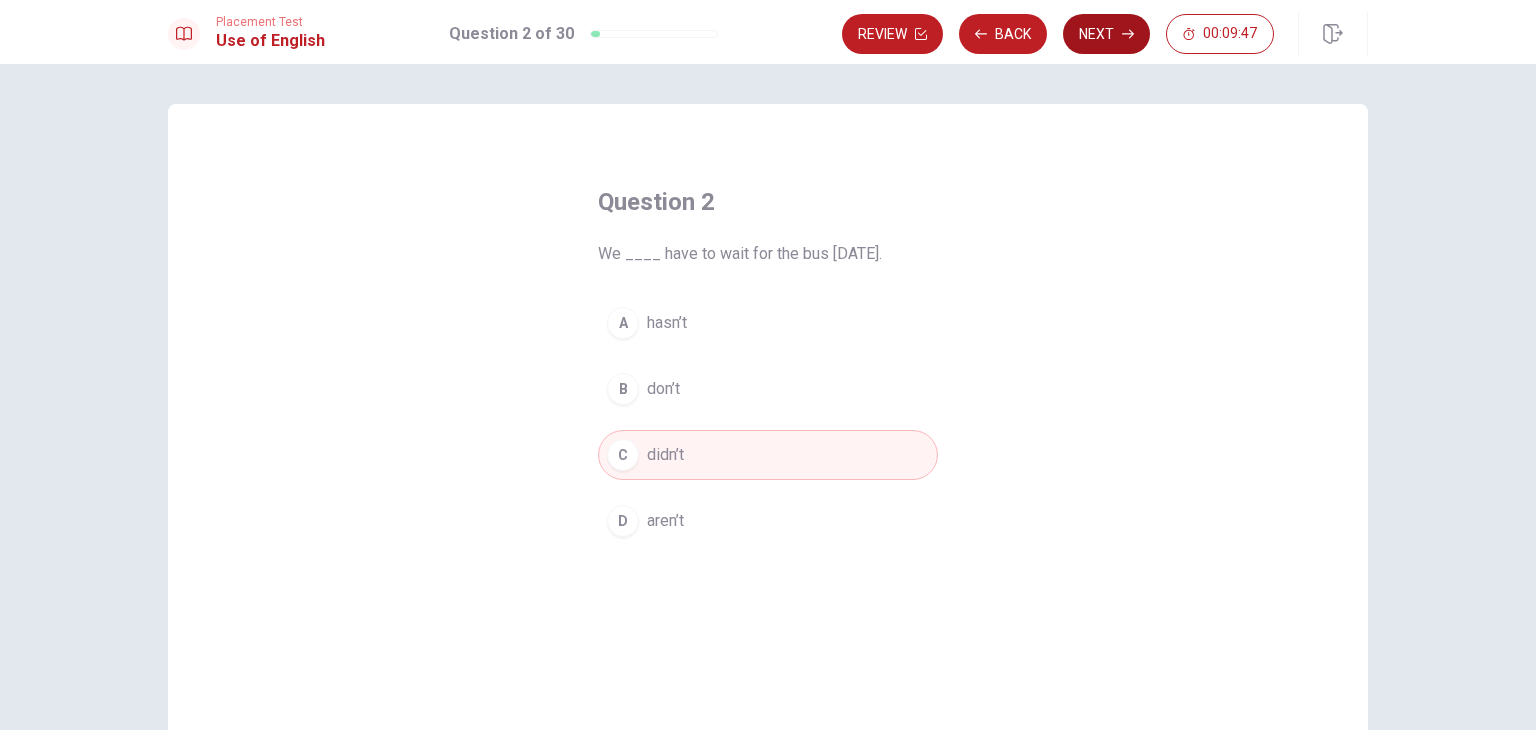 click on "Next" at bounding box center [1106, 34] 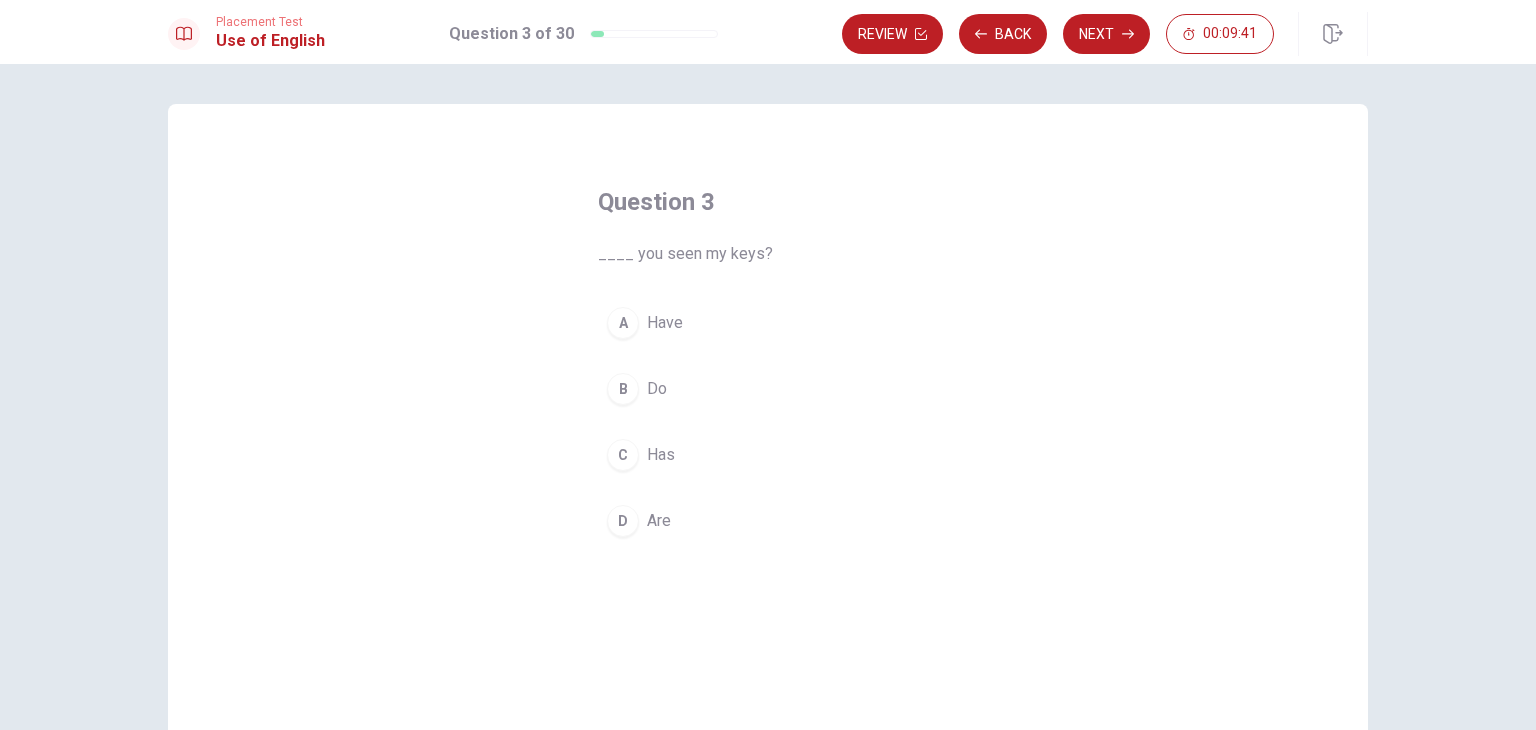 click on "Have" at bounding box center (665, 323) 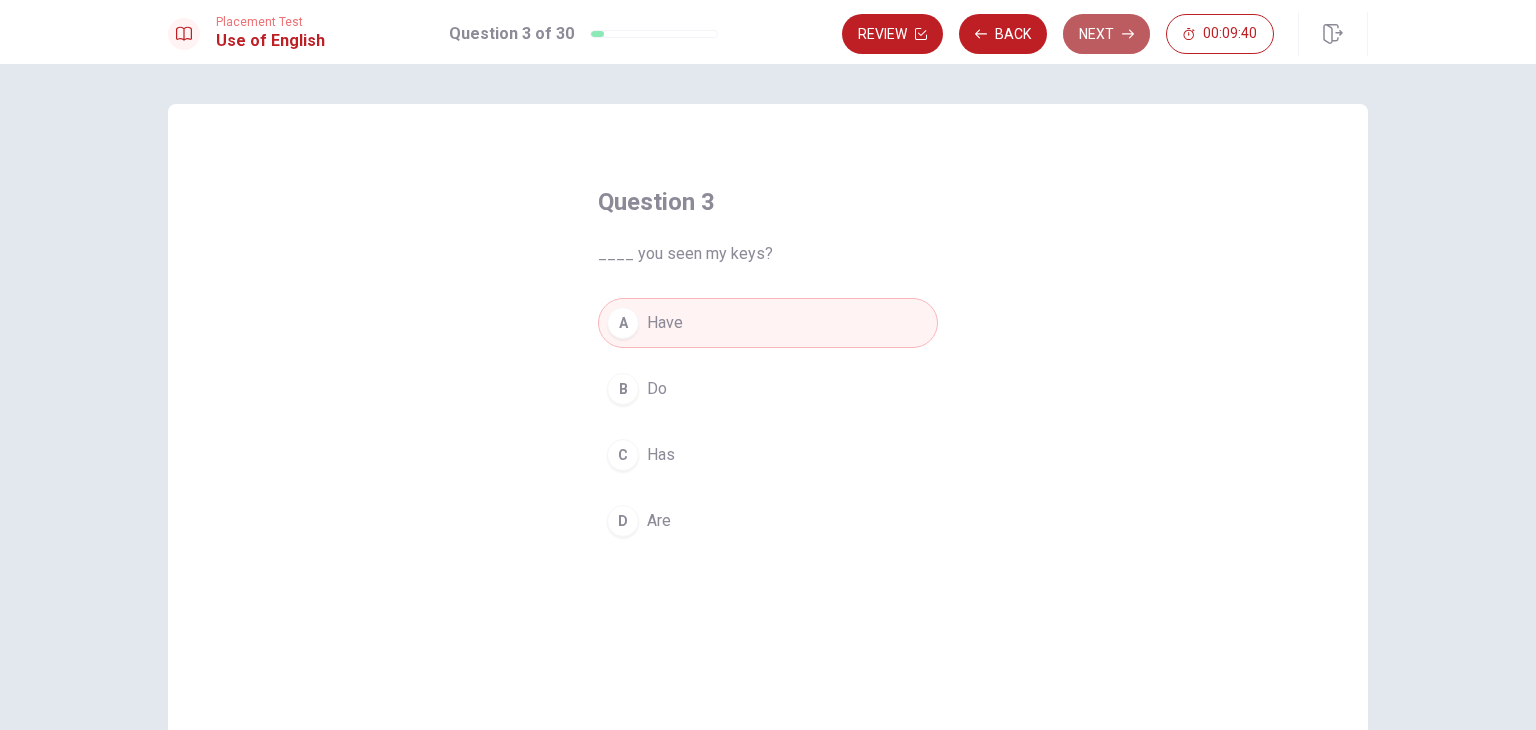click on "Next" at bounding box center [1106, 34] 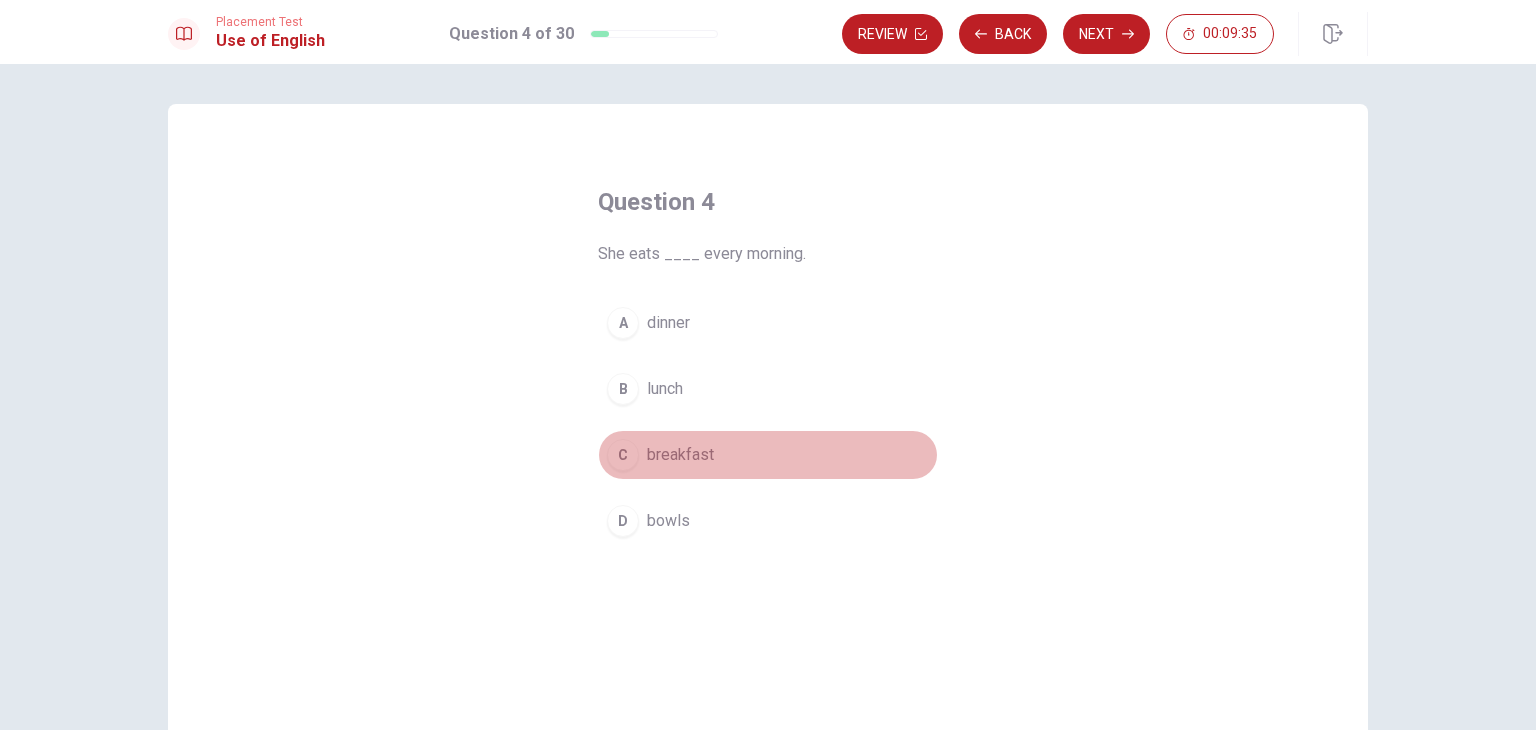 click on "breakfast" at bounding box center (680, 455) 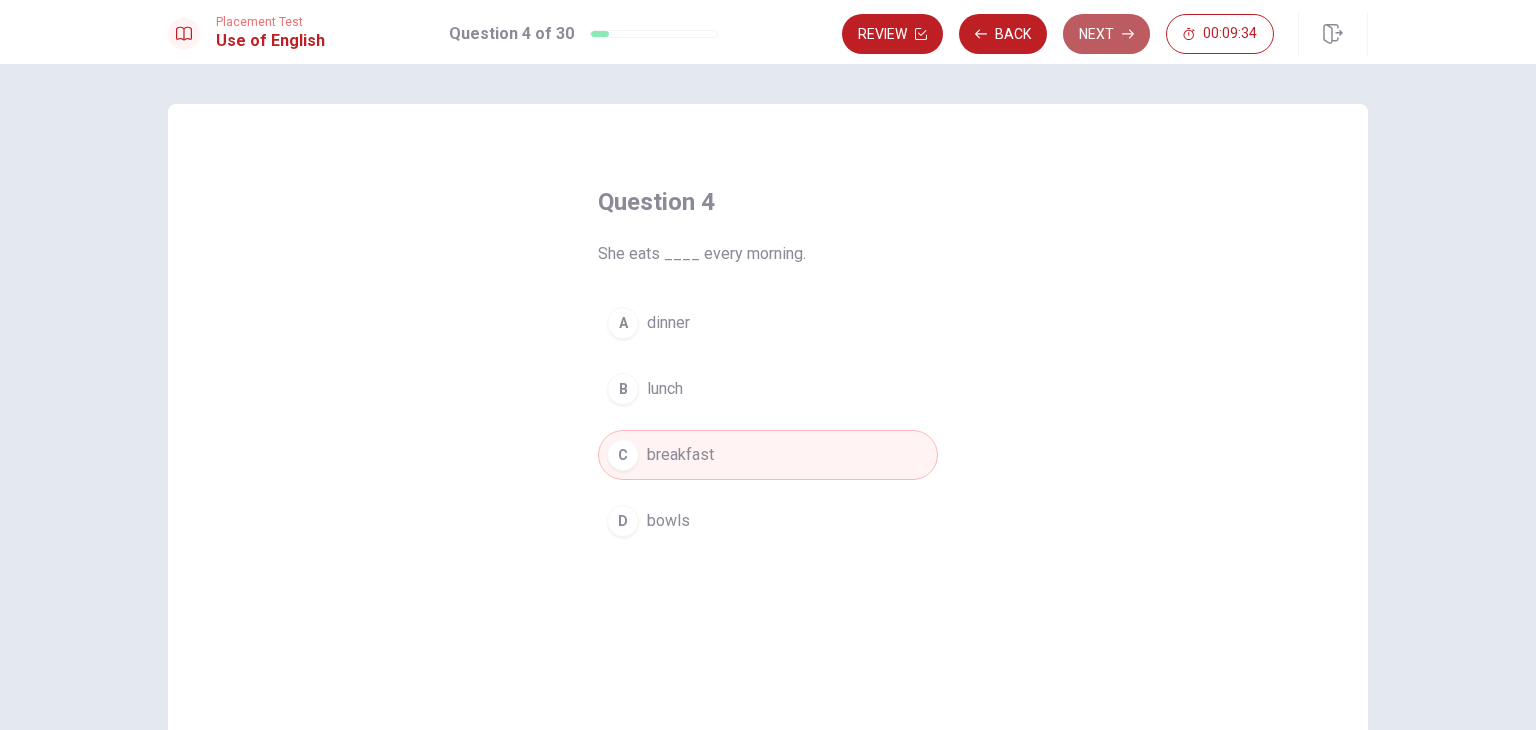 click on "Next" at bounding box center (1106, 34) 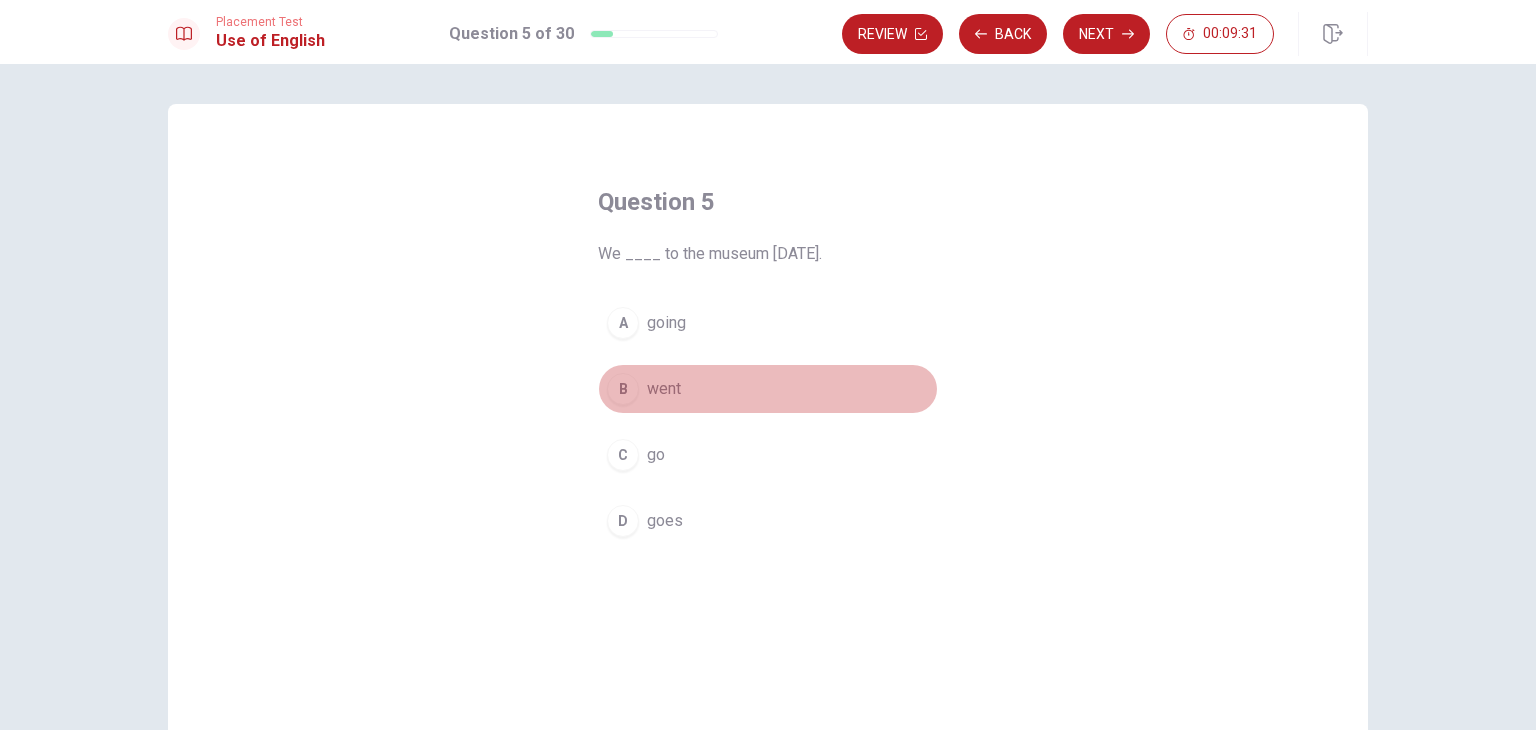 click on "went" at bounding box center [664, 389] 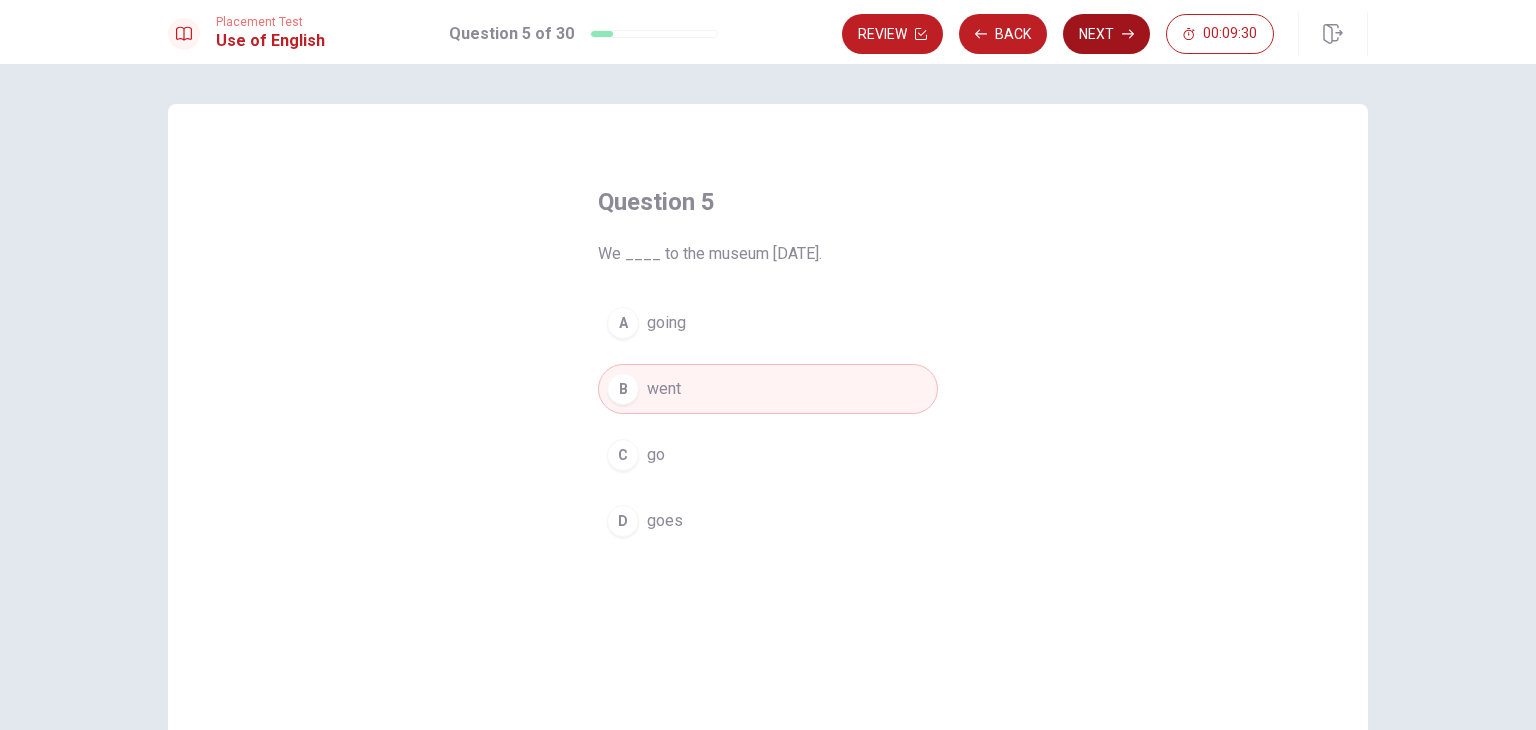 click on "Next" at bounding box center (1106, 34) 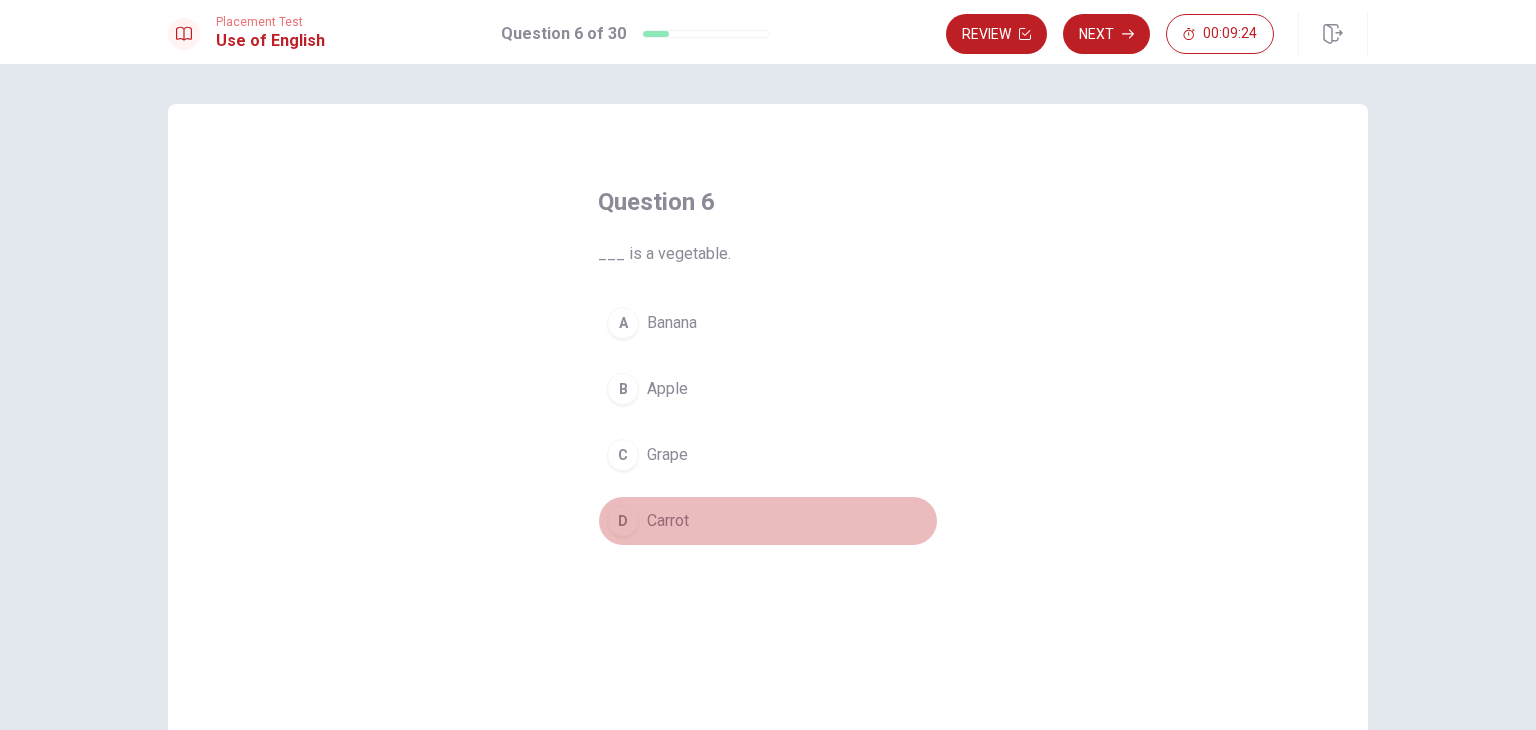 click on "D Carrot" at bounding box center (768, 521) 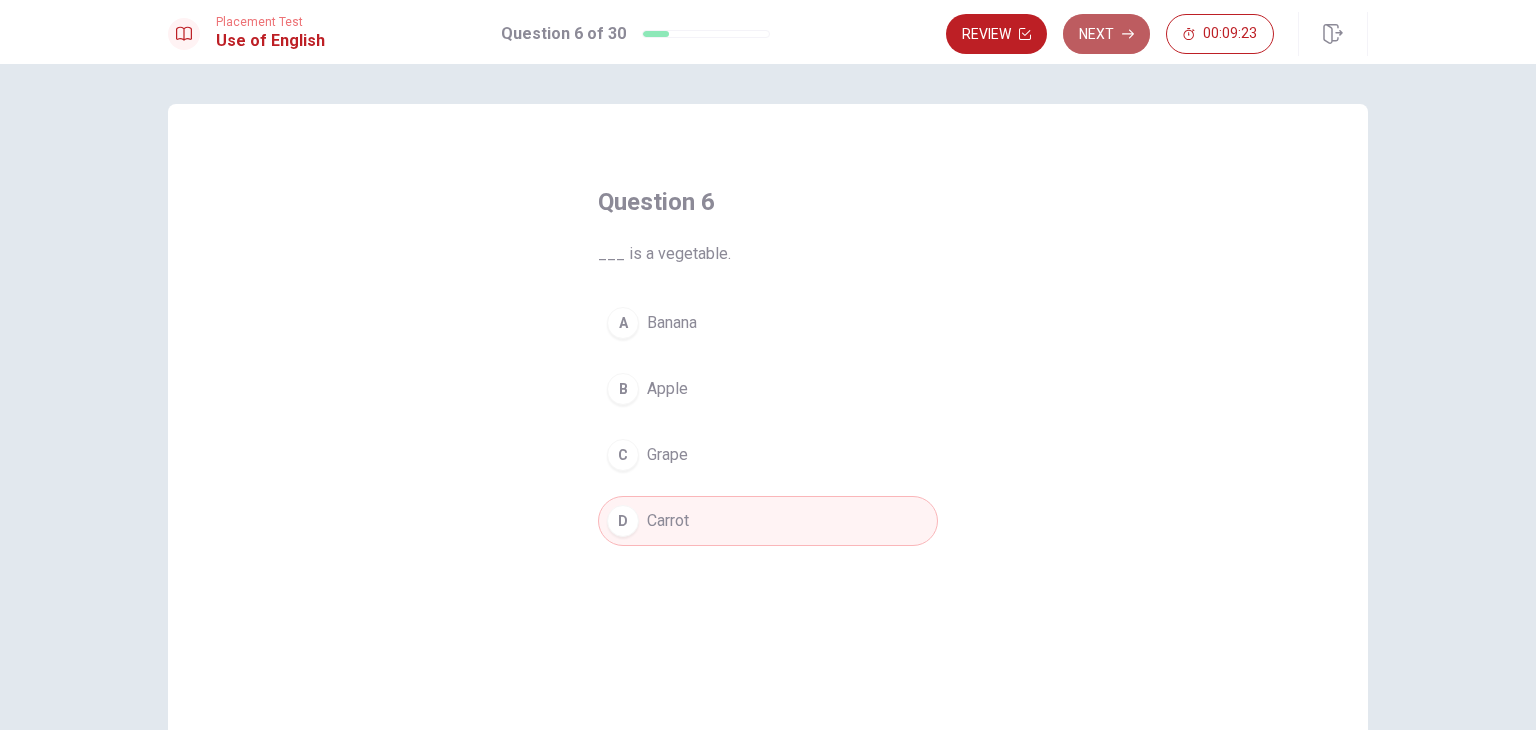 click on "Next" at bounding box center (1106, 34) 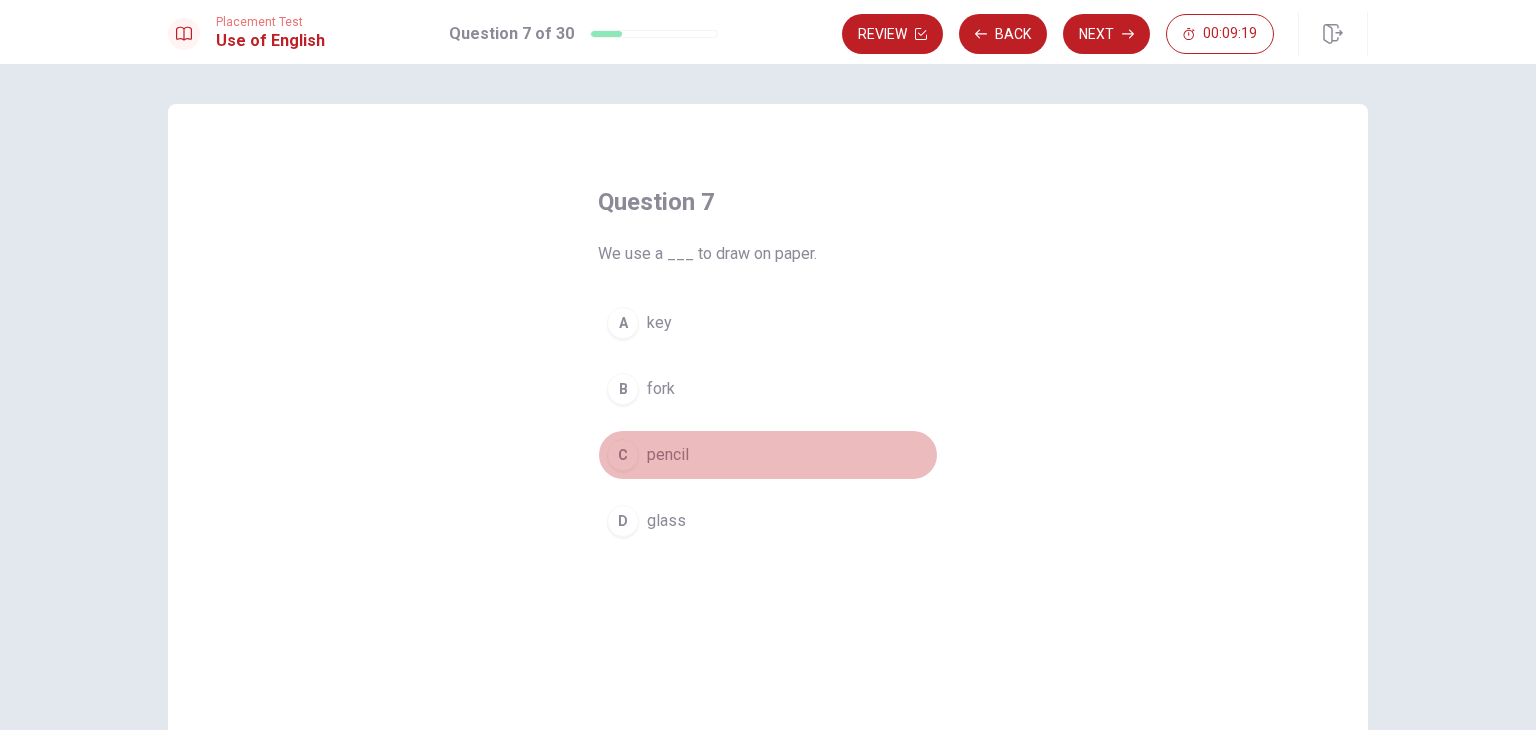 click on "pencil" at bounding box center (668, 455) 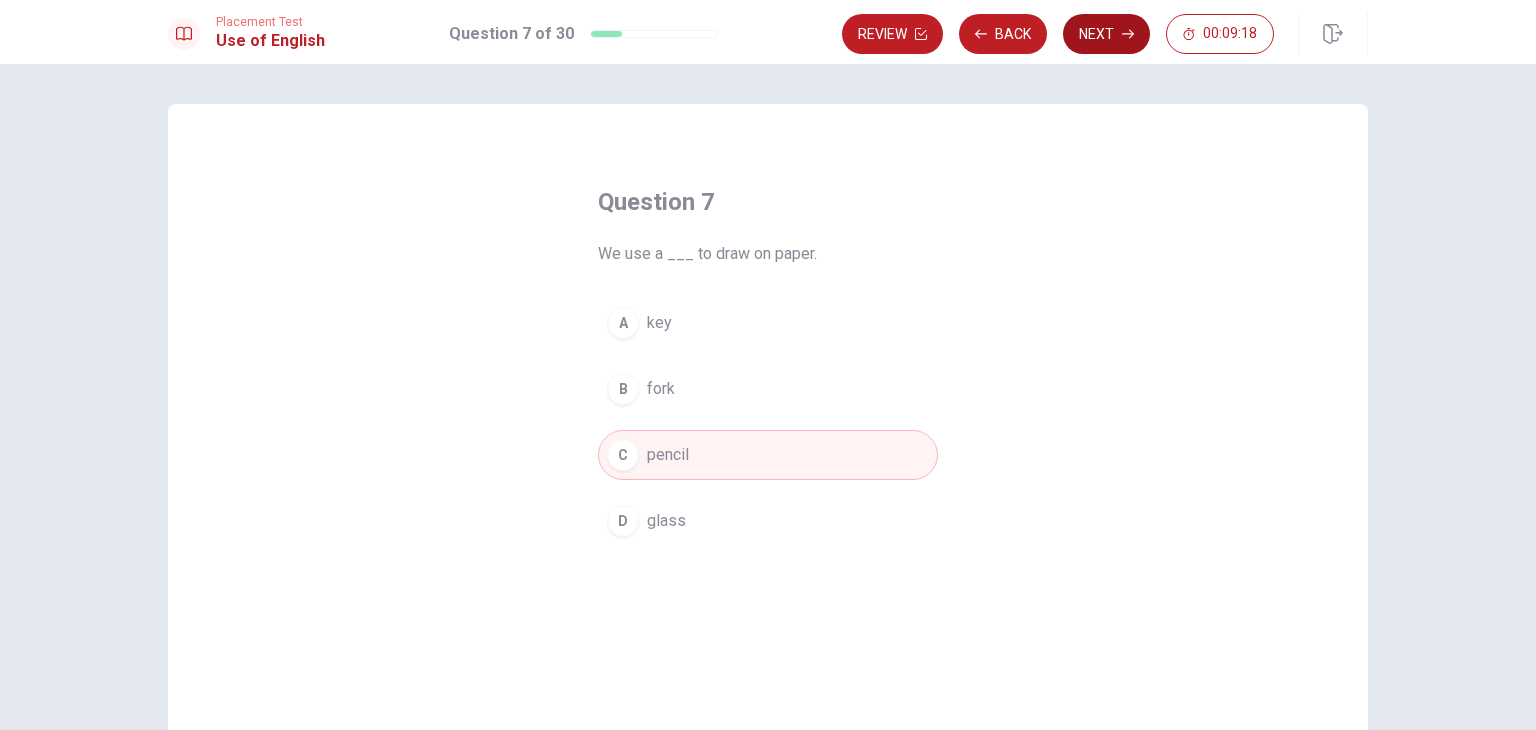 click on "Next" at bounding box center [1106, 34] 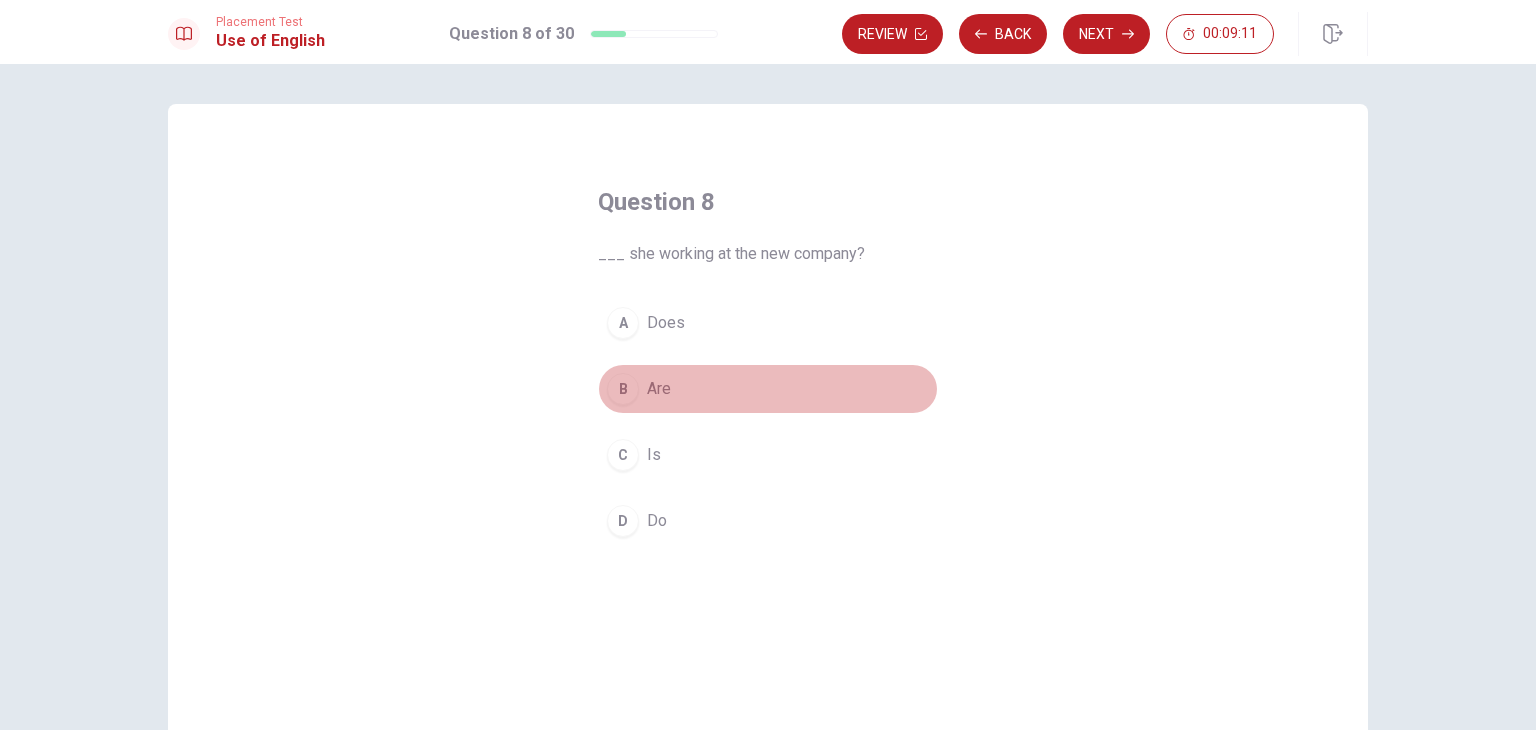 click on "B Are" at bounding box center (768, 389) 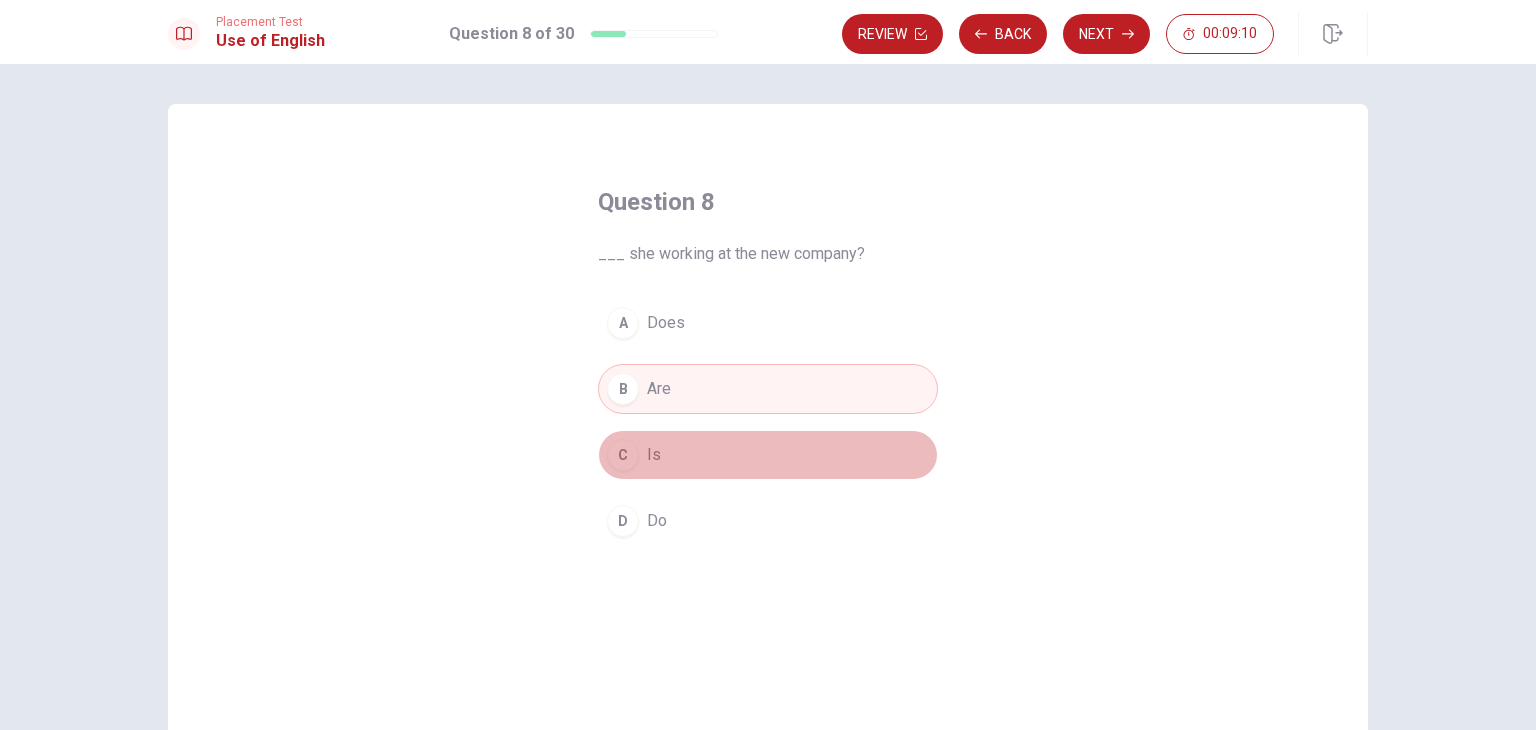 click on "C Is" at bounding box center (768, 455) 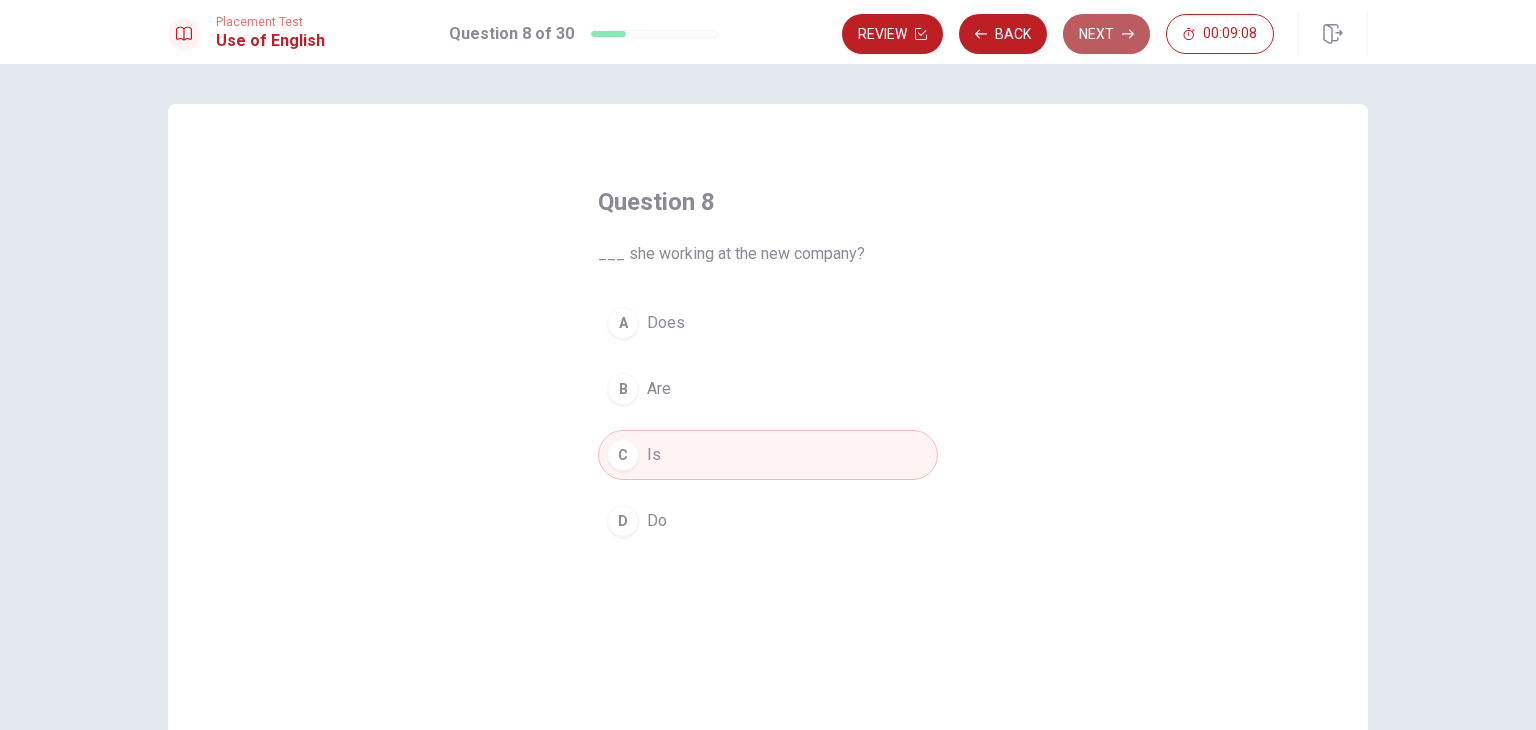 click on "Next" at bounding box center [1106, 34] 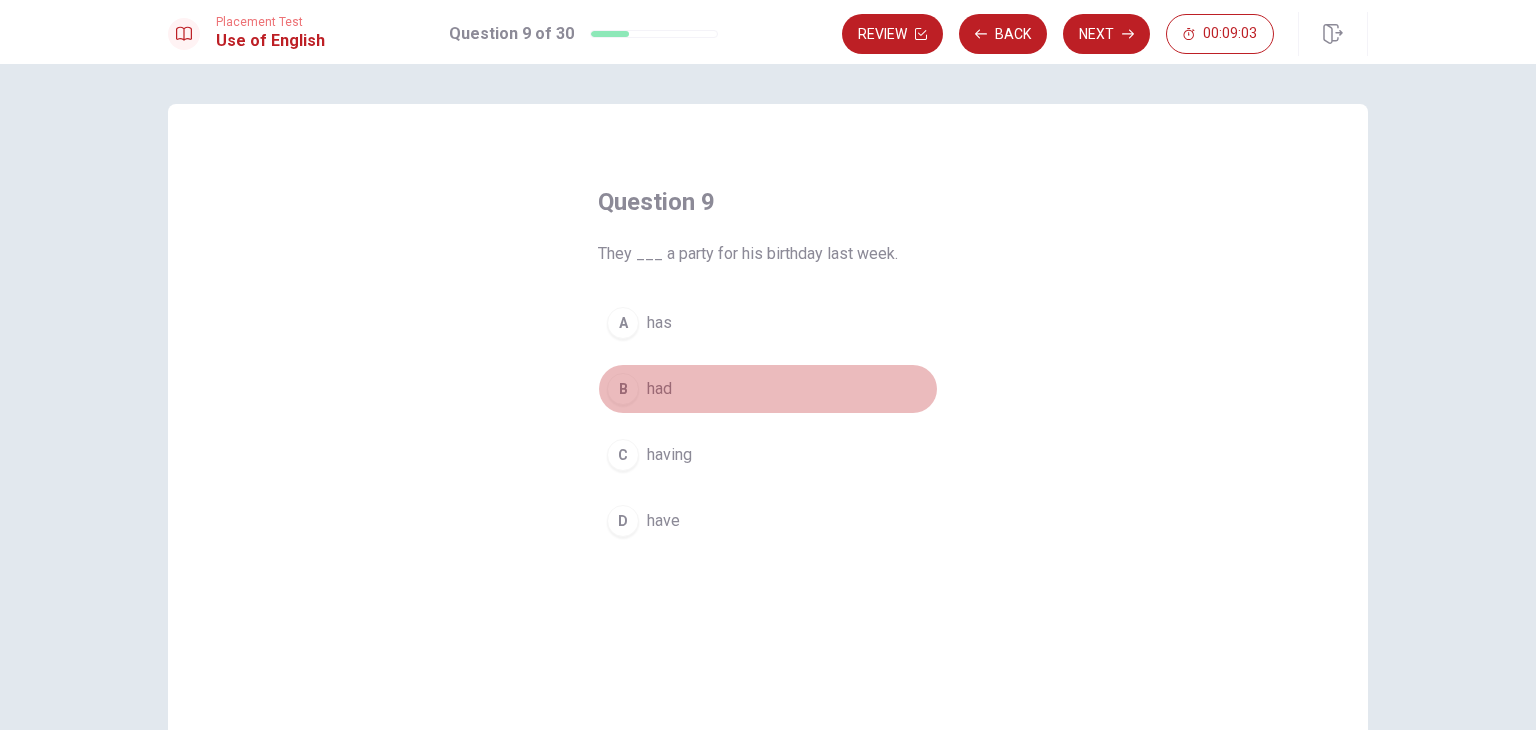 click on "had" at bounding box center [659, 389] 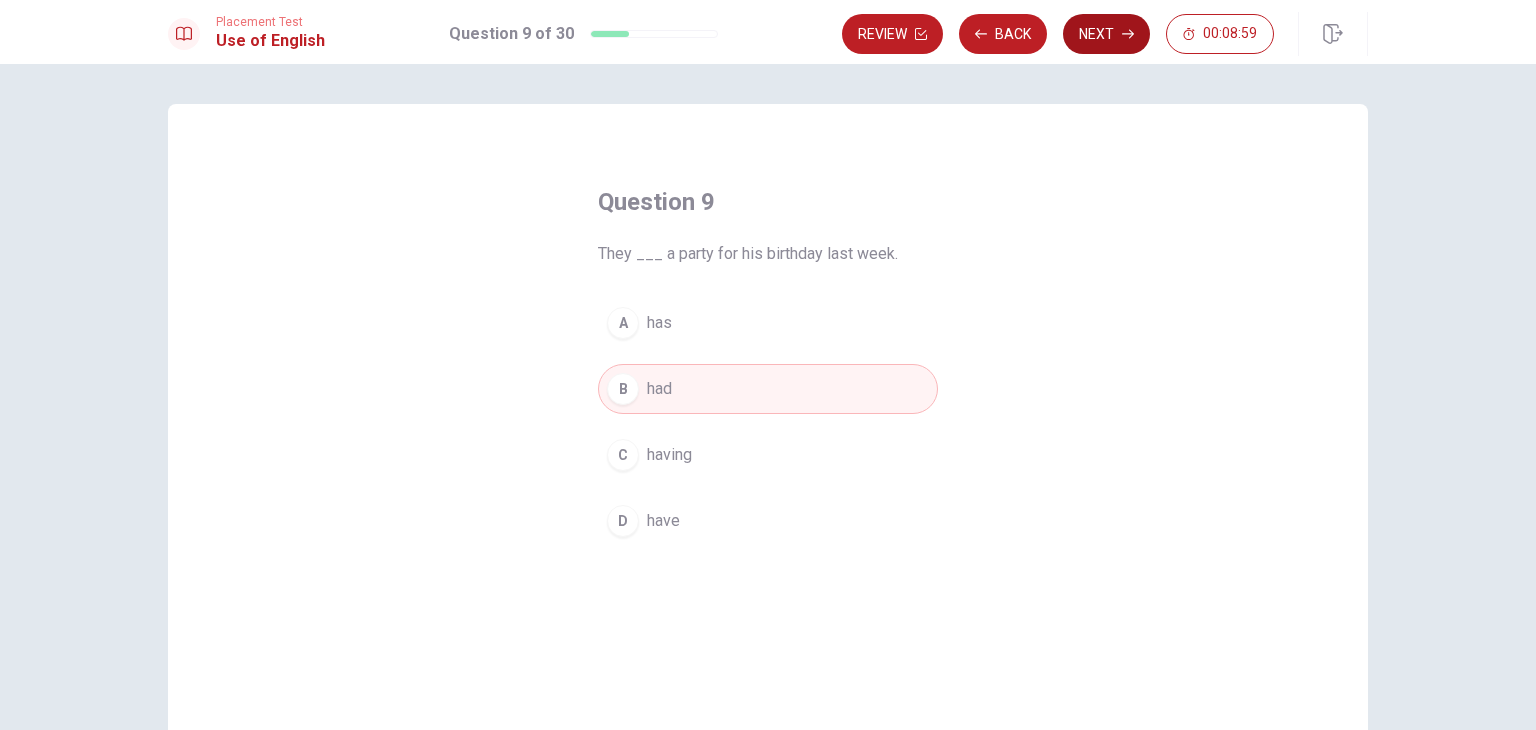 click on "Next" at bounding box center (1106, 34) 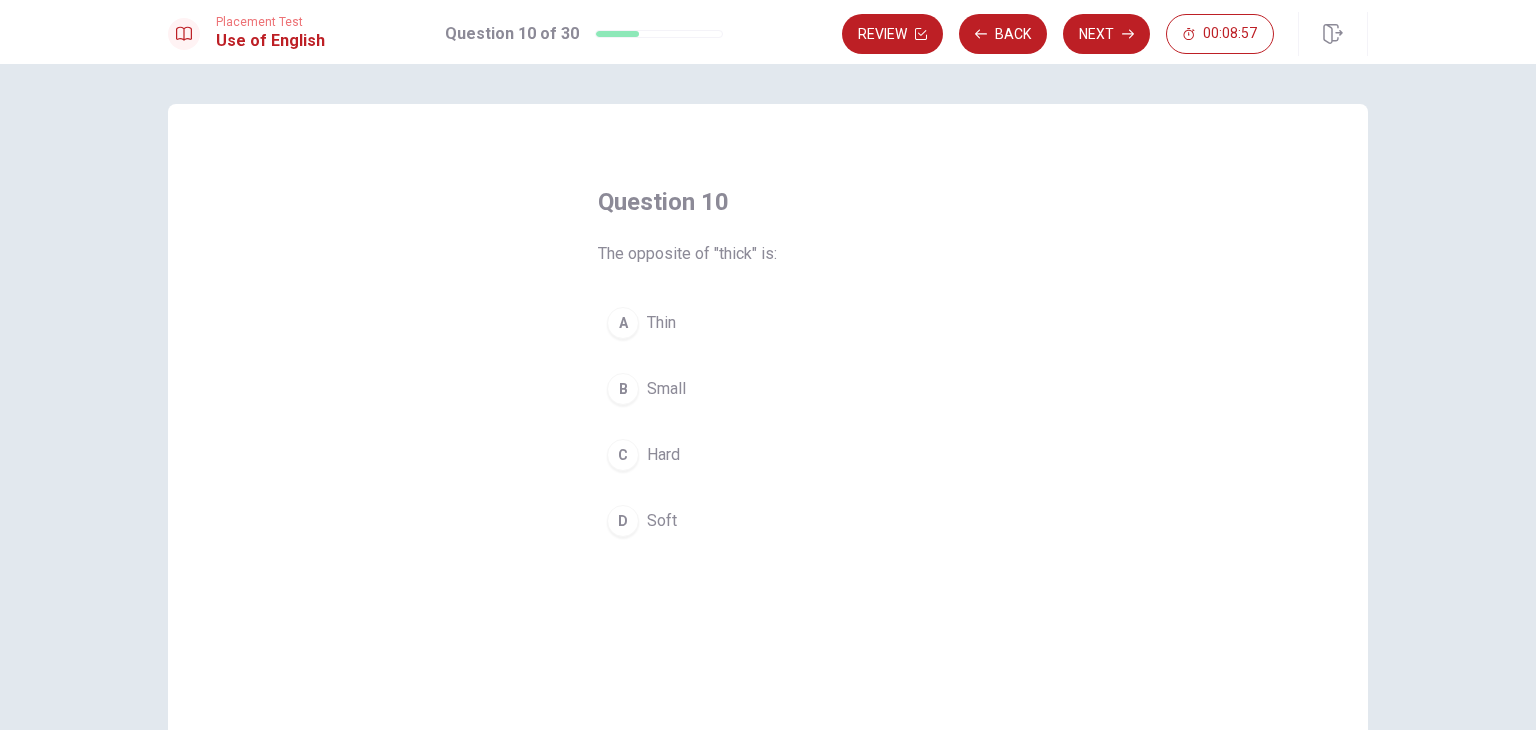 click on "Thin" at bounding box center (661, 323) 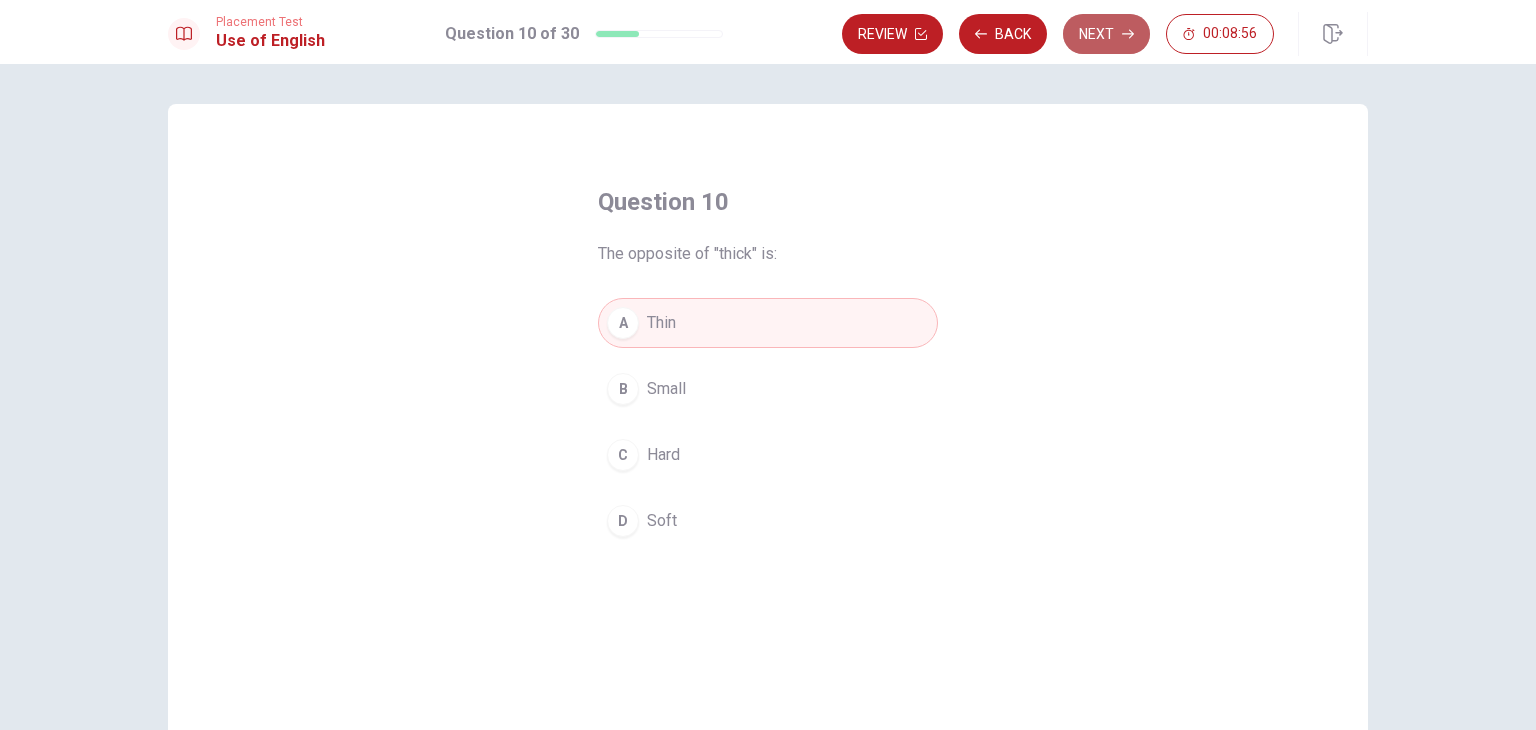 click on "Next" at bounding box center [1106, 34] 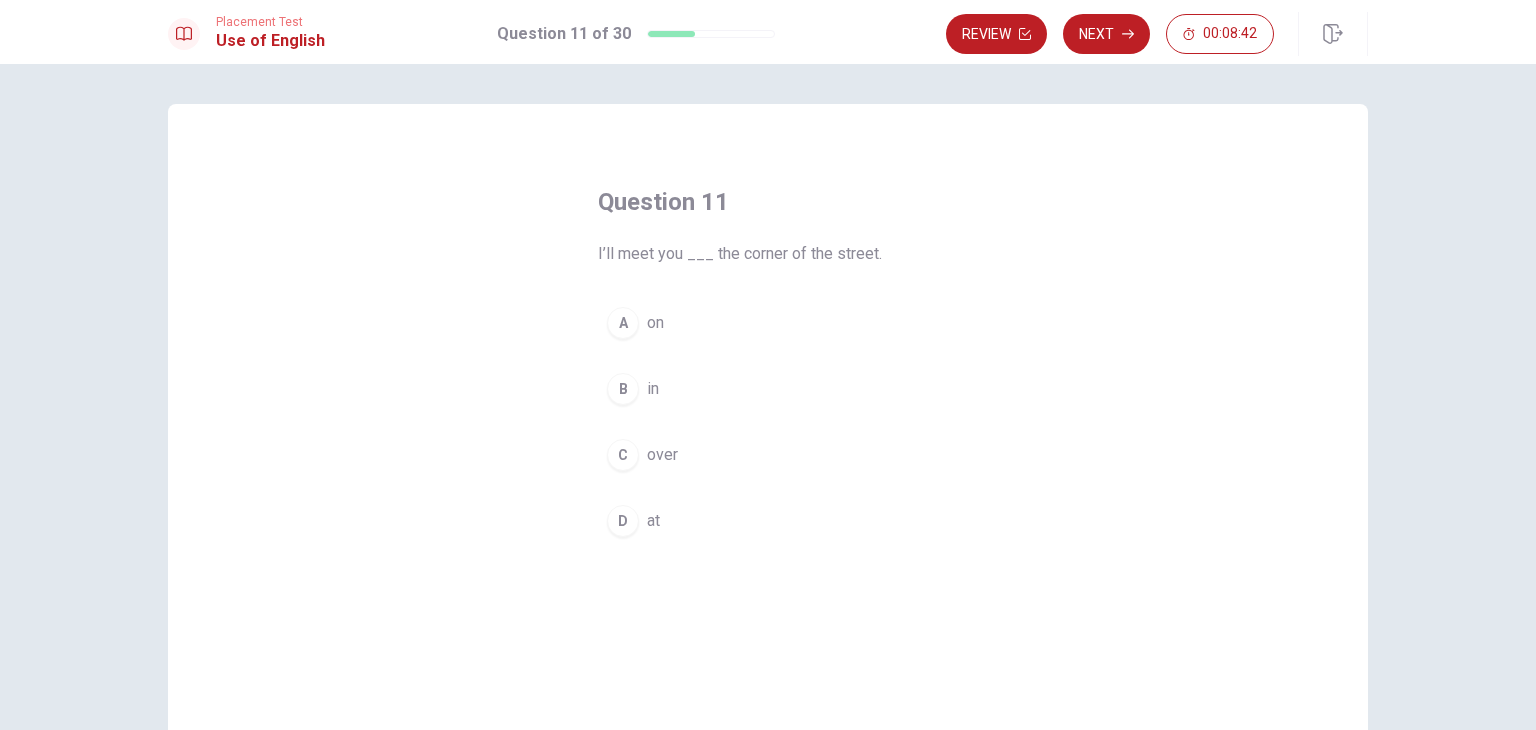 click on "D at" at bounding box center (768, 521) 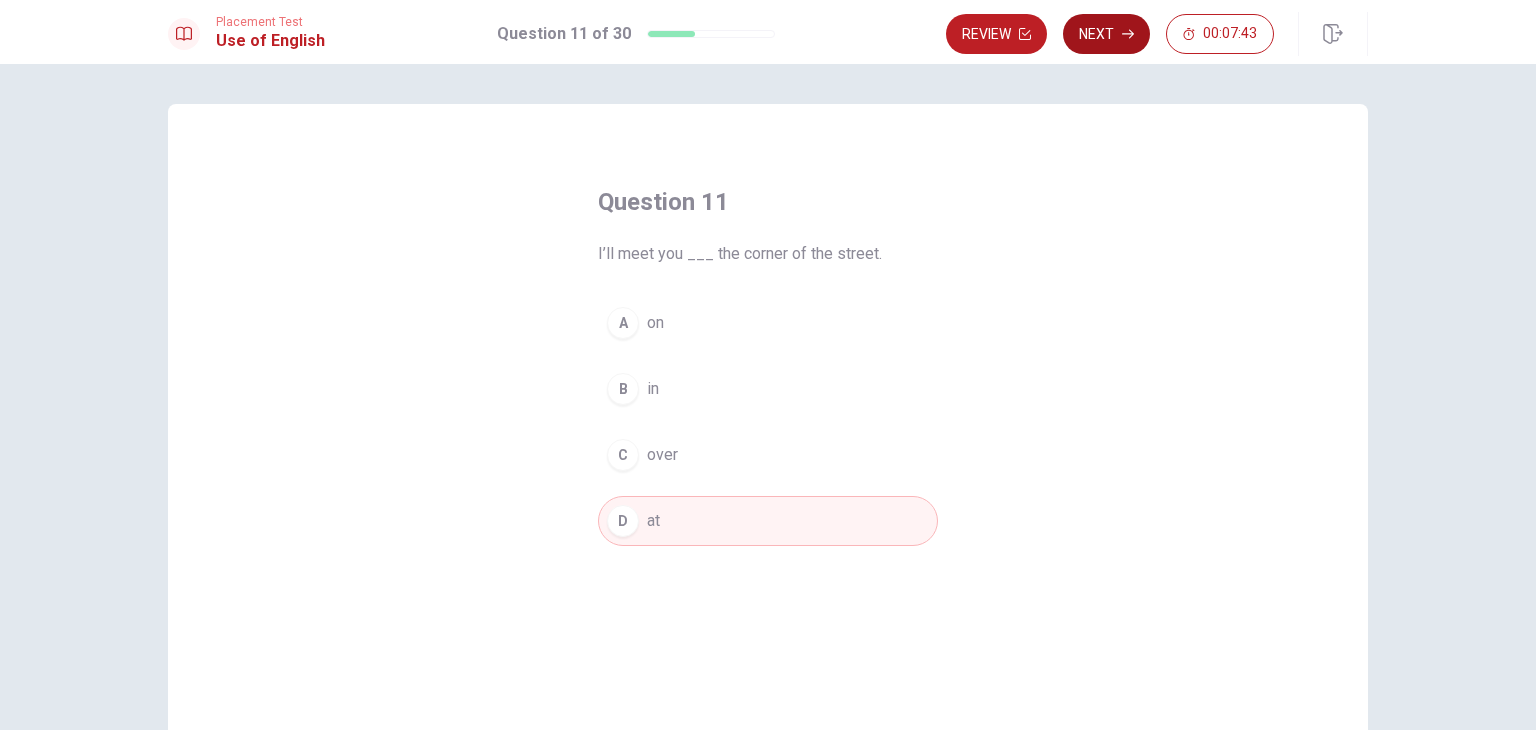 click on "Next" at bounding box center (1106, 34) 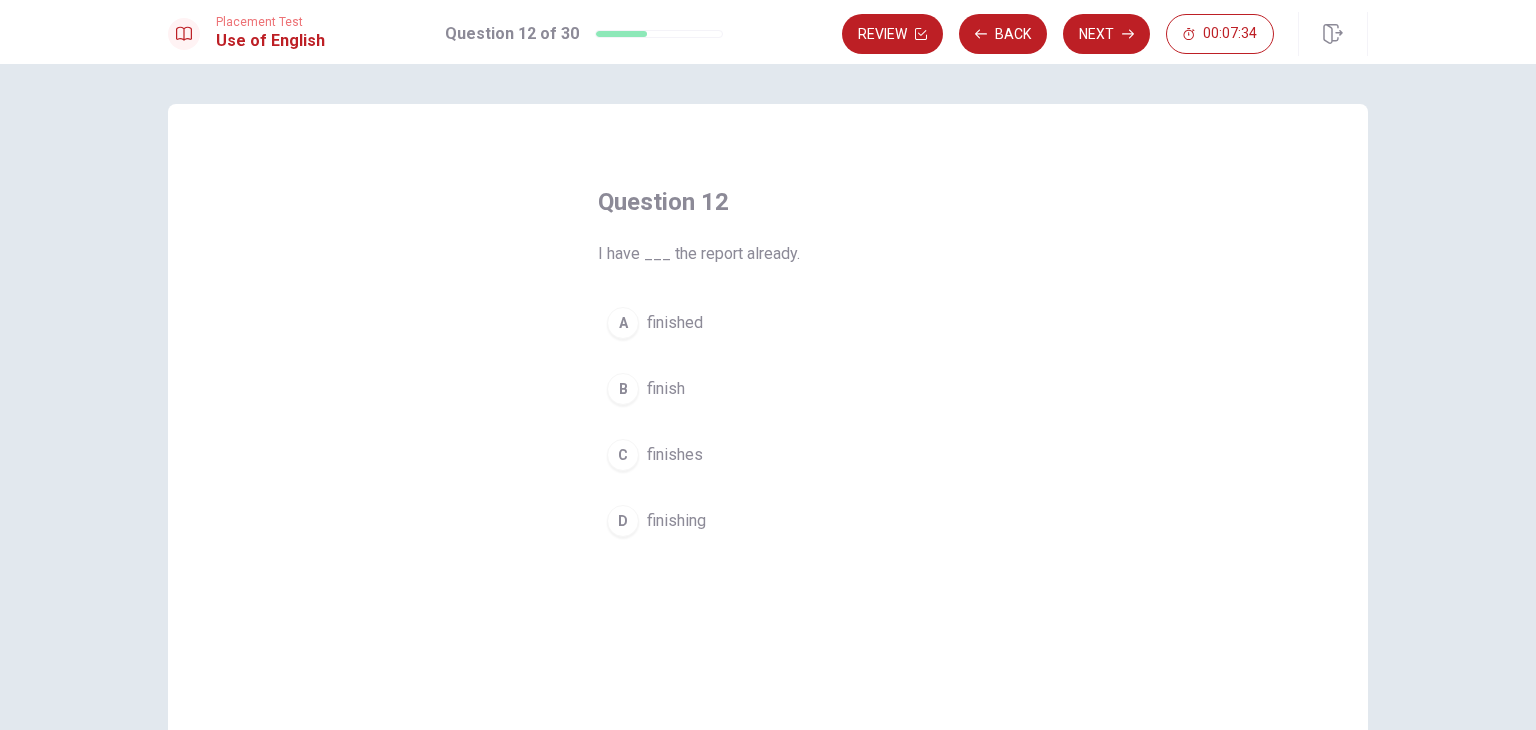 click on "finished" at bounding box center (675, 323) 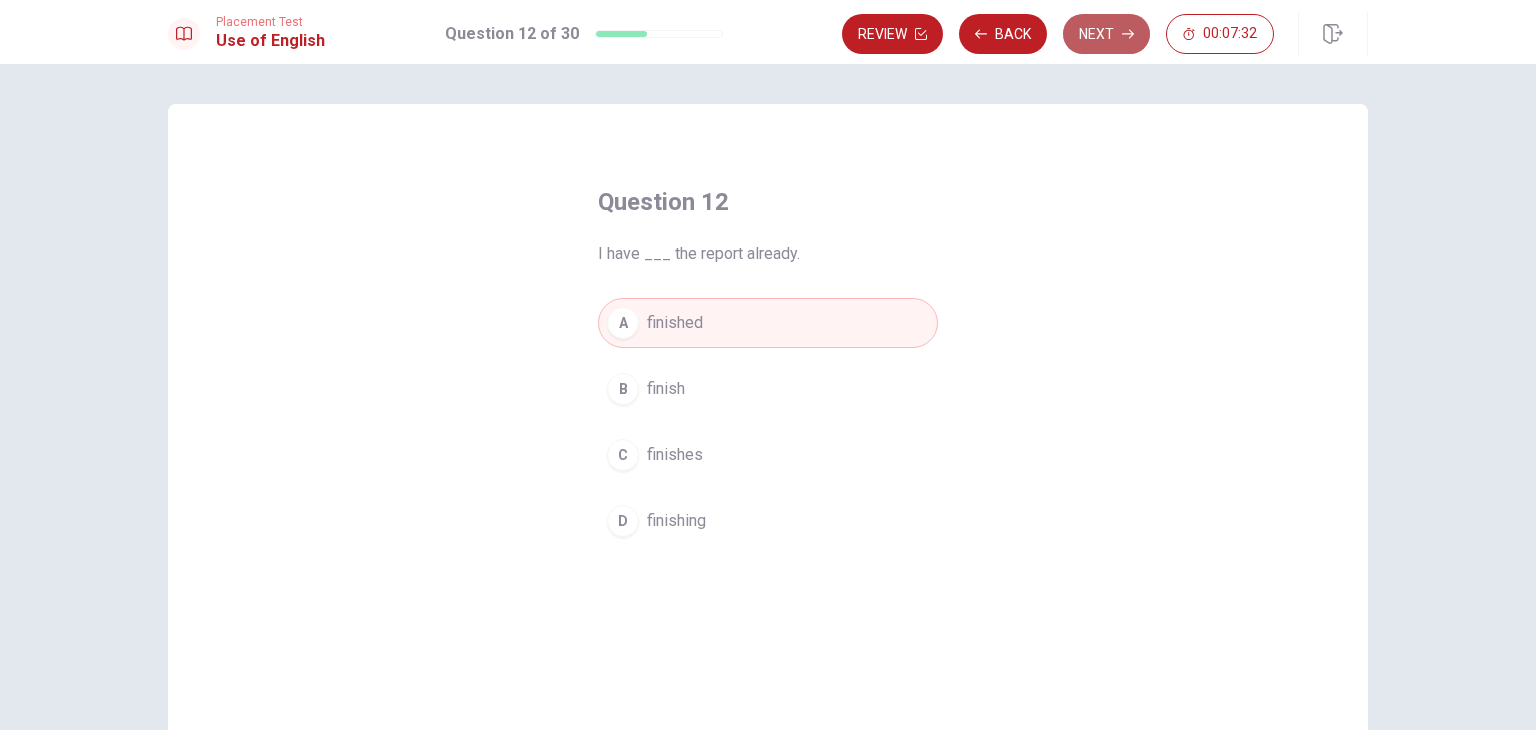 click on "Next" at bounding box center (1106, 34) 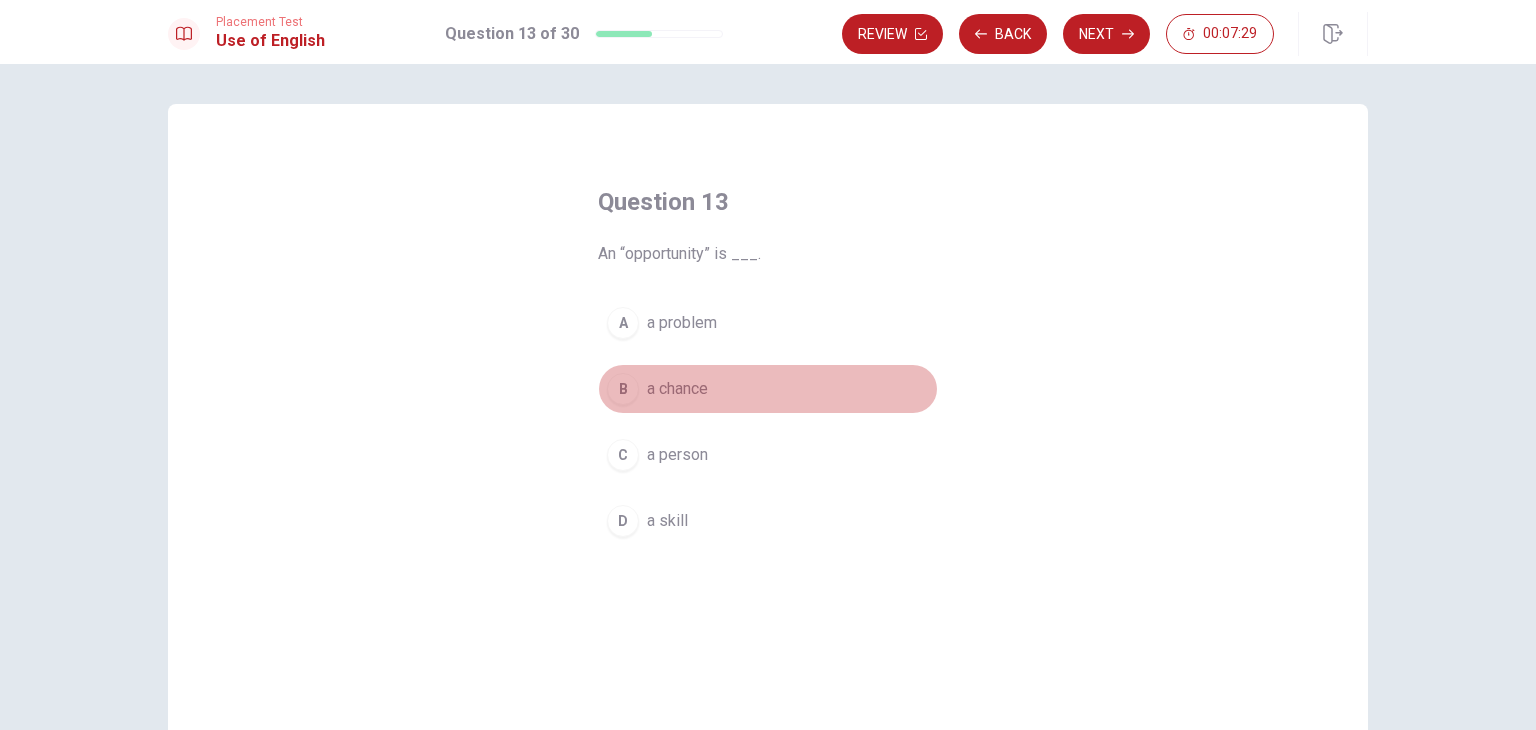 click on "B a chance" at bounding box center [768, 389] 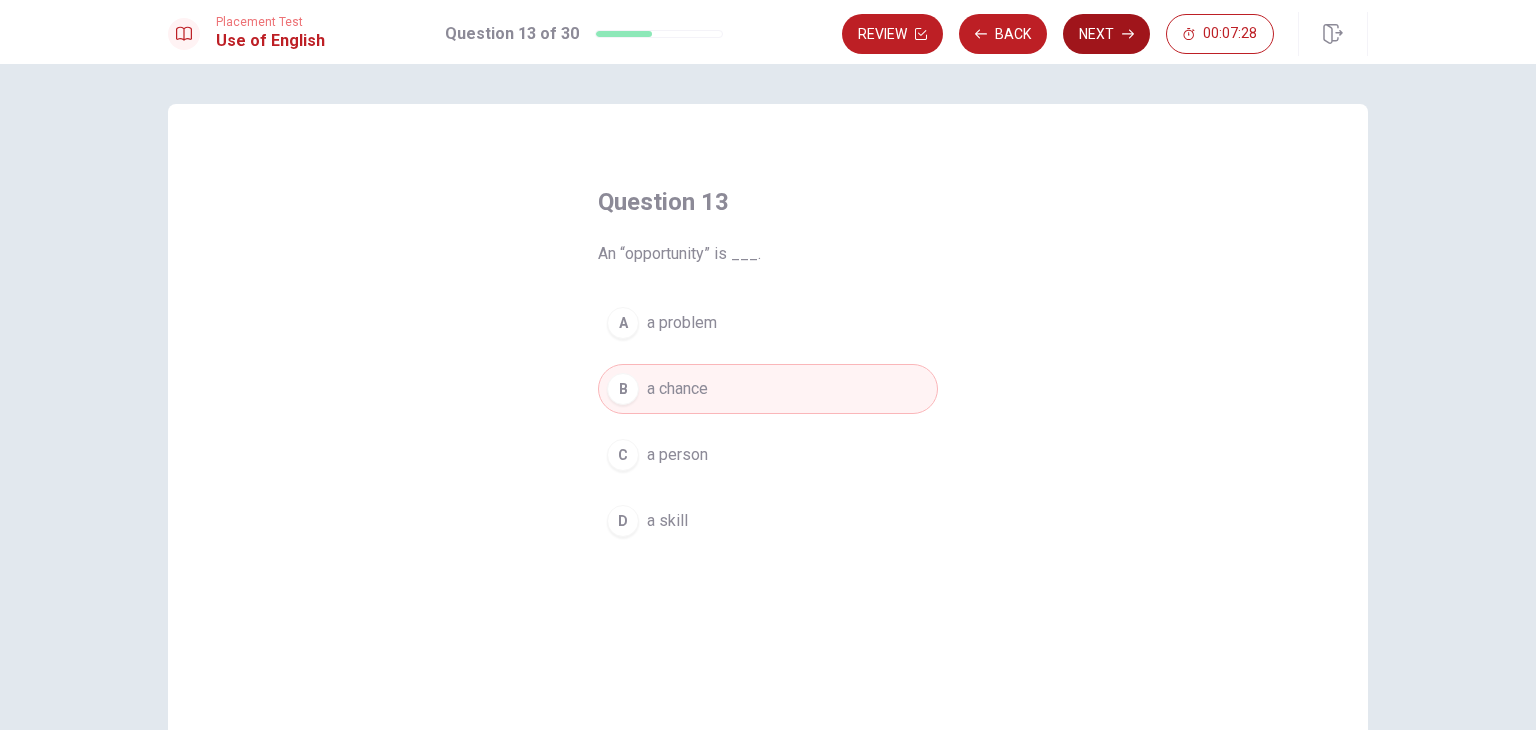 click on "Next" at bounding box center (1106, 34) 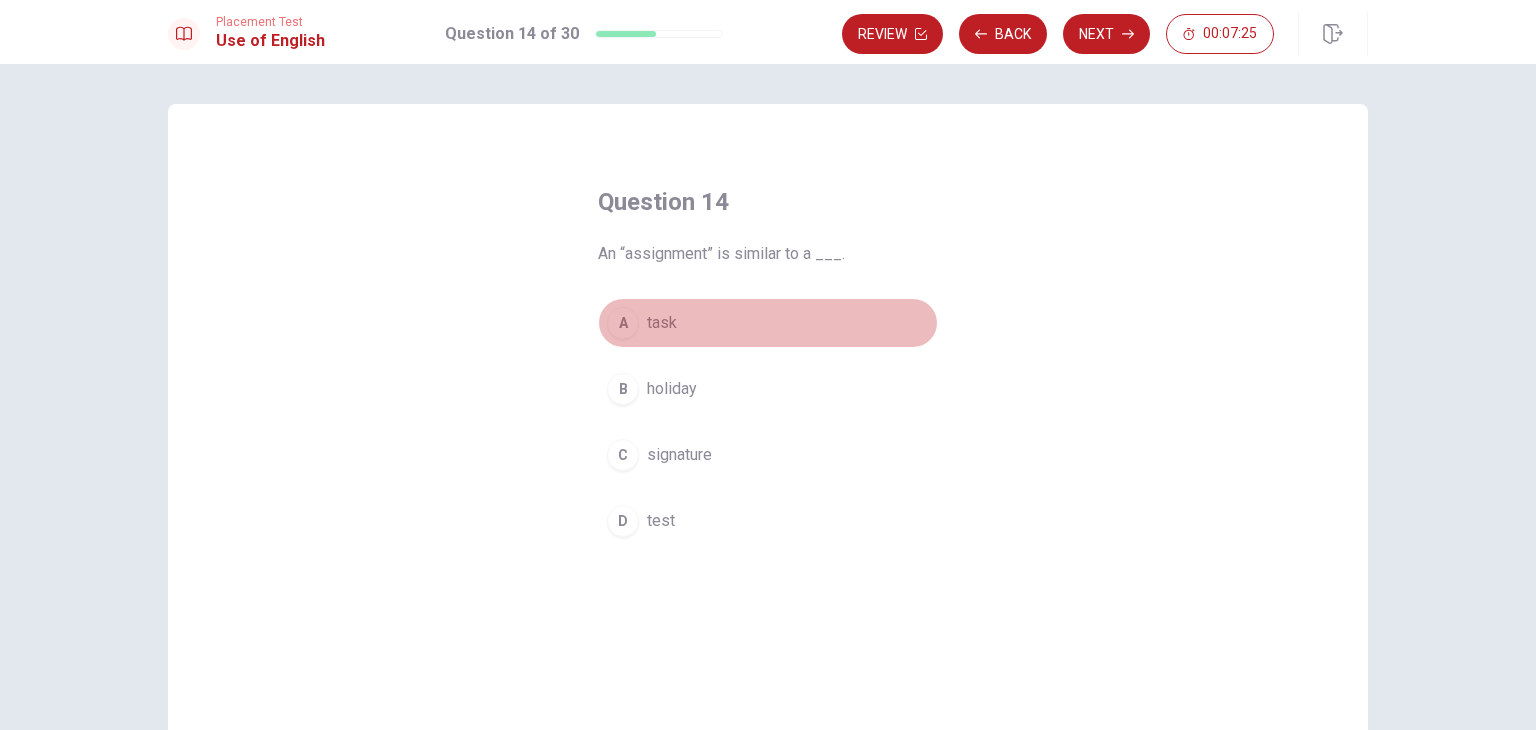 click on "task" at bounding box center (662, 323) 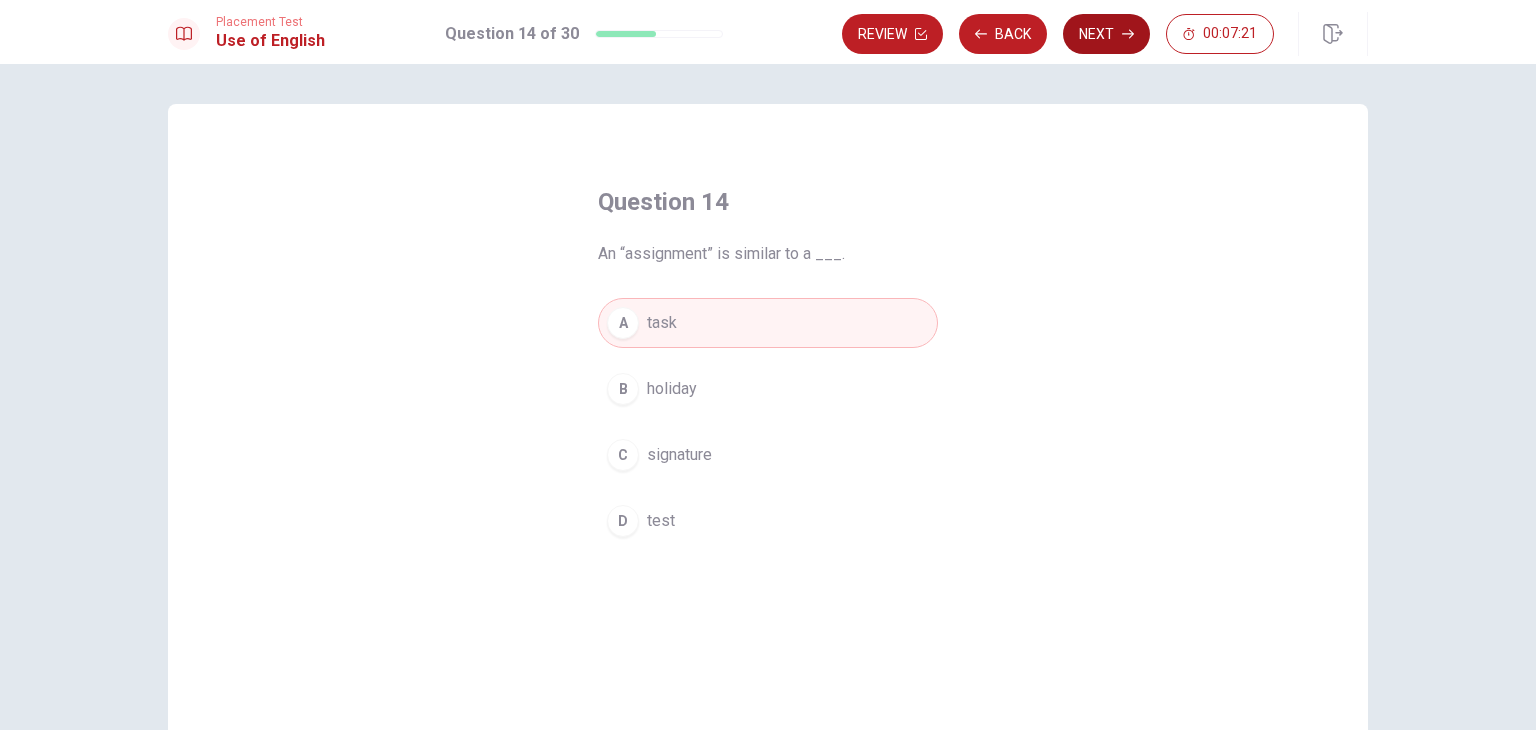 click on "Next" at bounding box center [1106, 34] 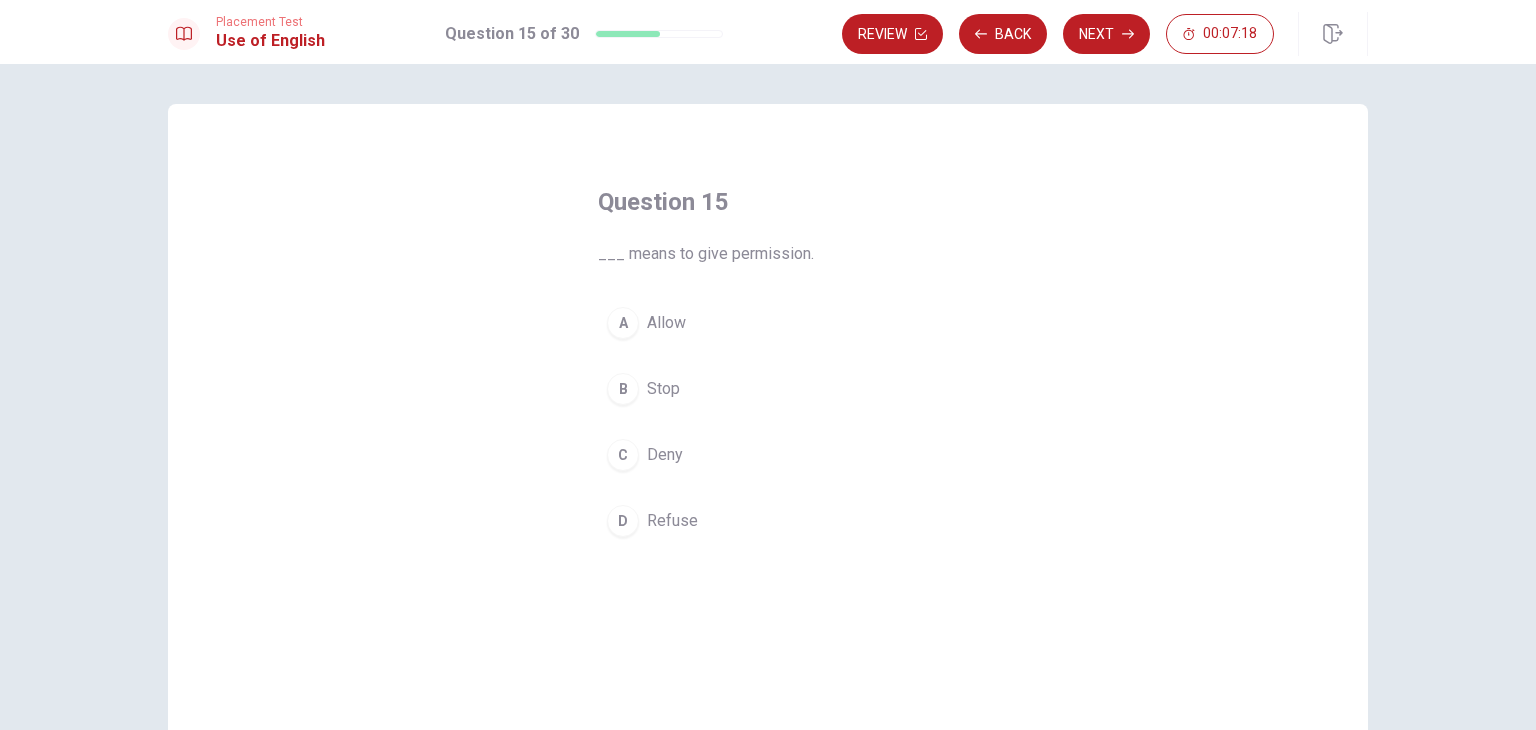 click on "Allow" at bounding box center [666, 323] 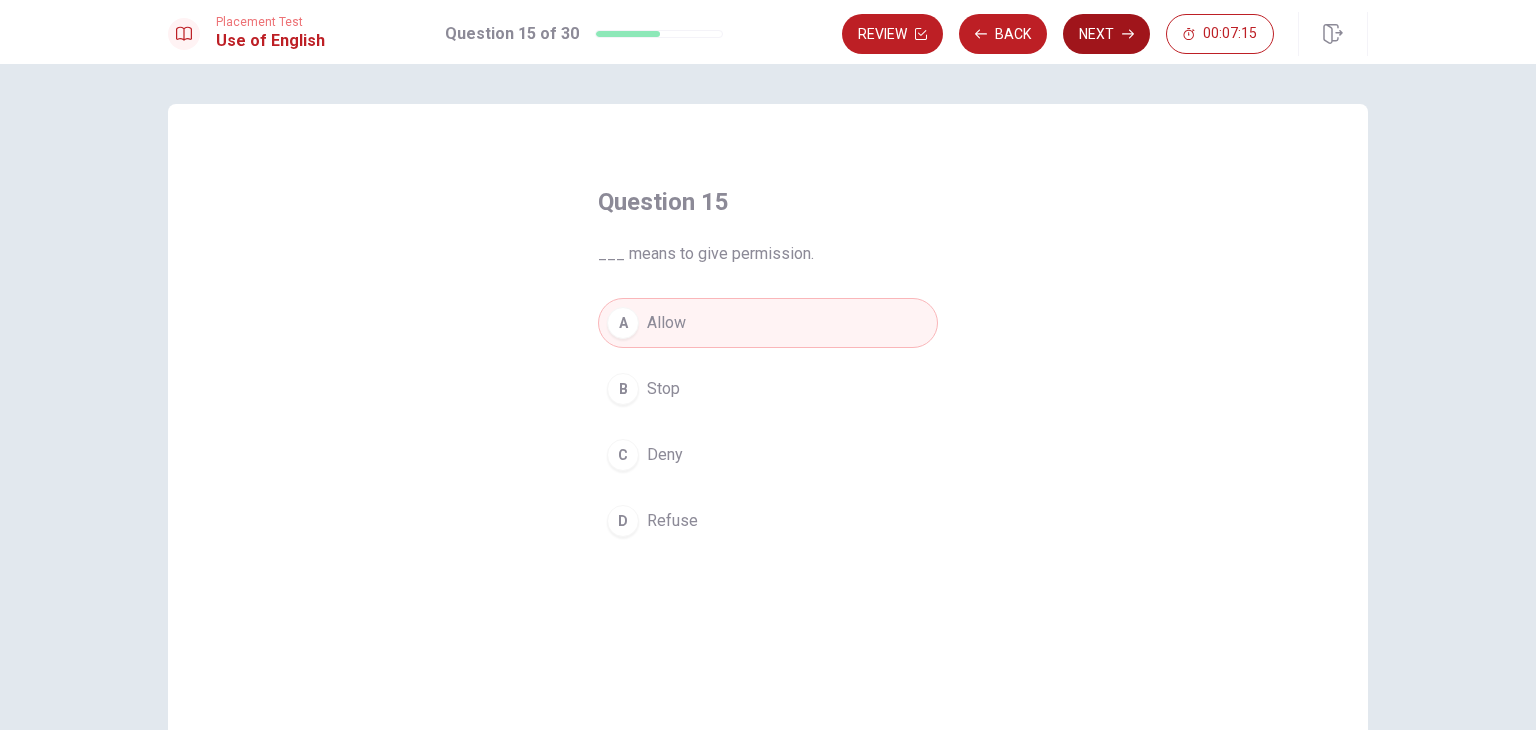 click on "Next" at bounding box center [1106, 34] 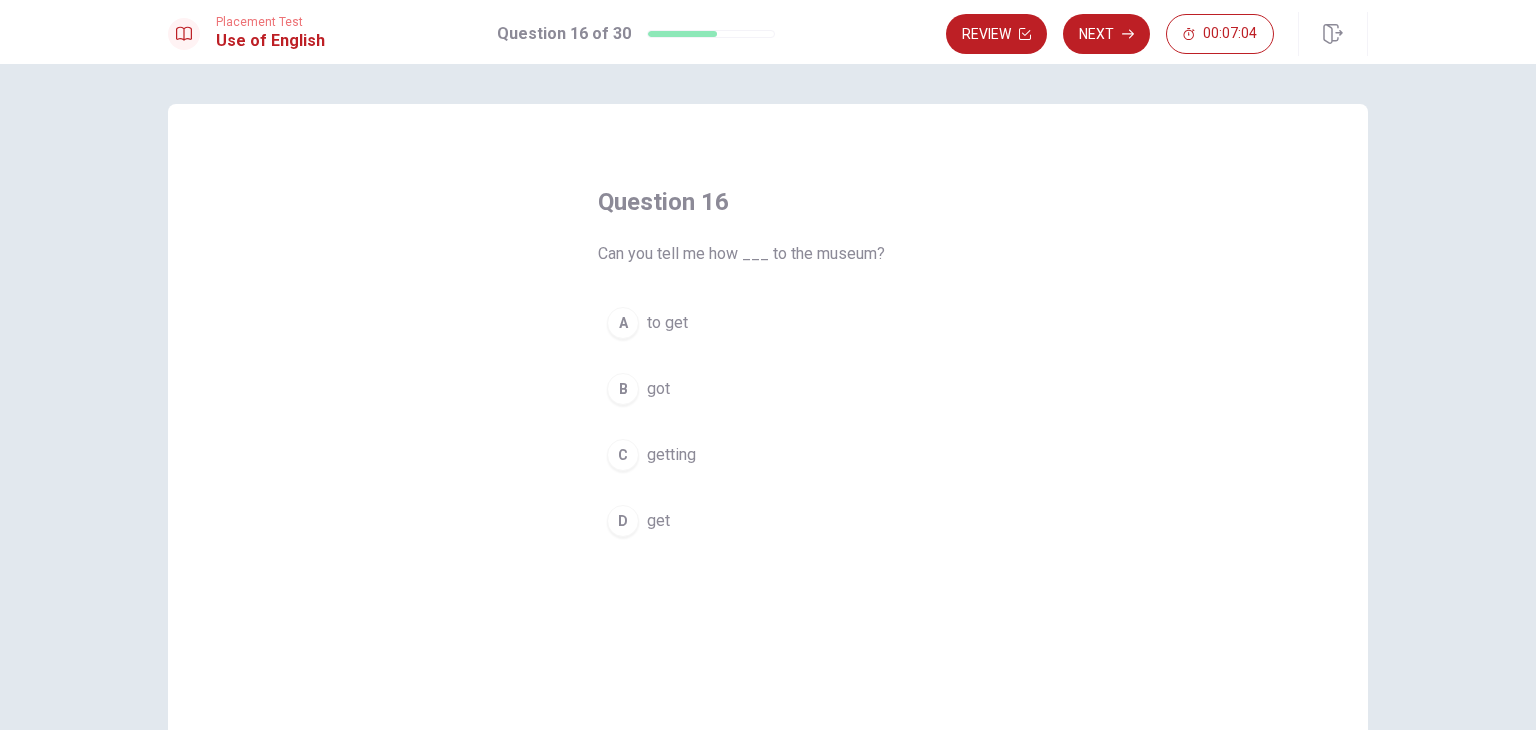 click on "A to get" at bounding box center [768, 323] 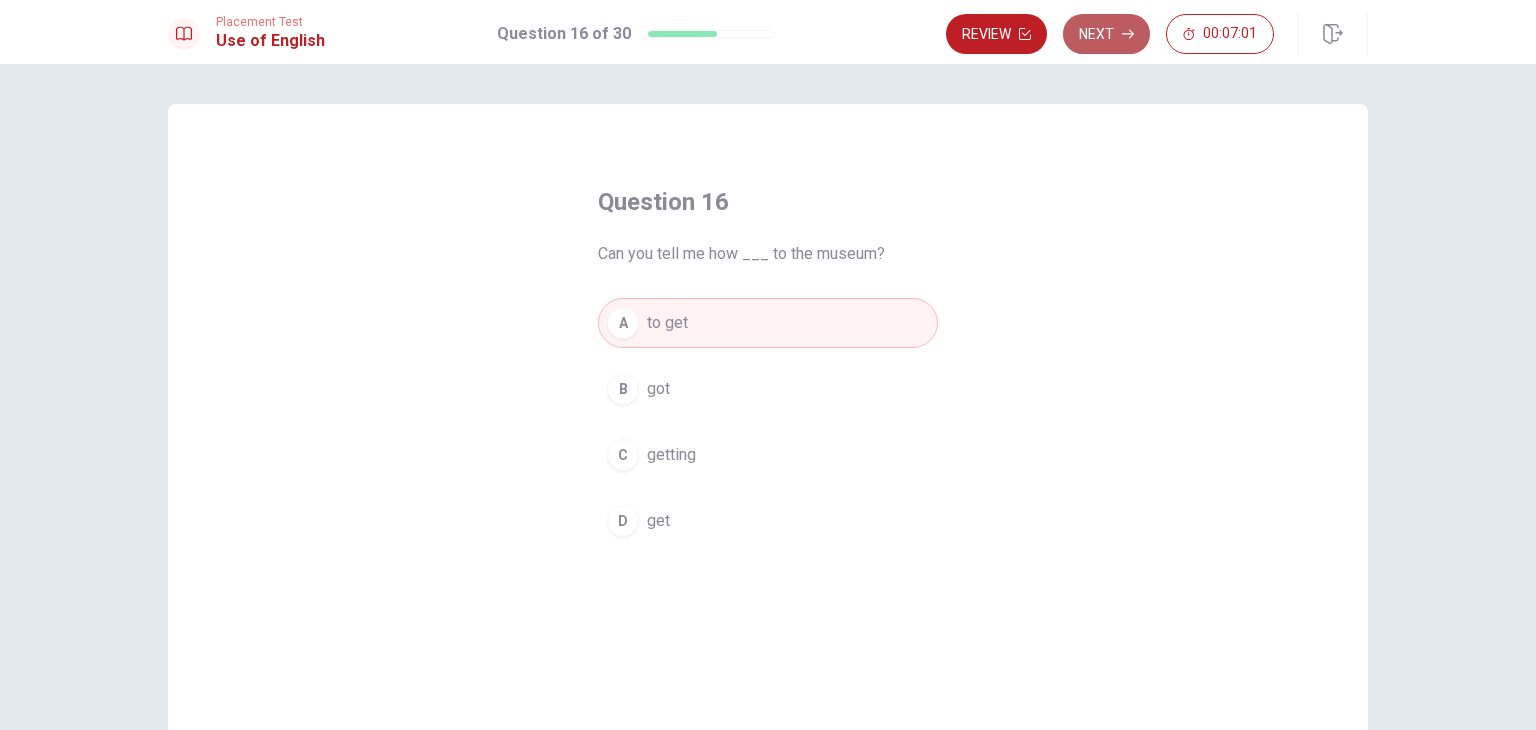 click on "Next" at bounding box center (1106, 34) 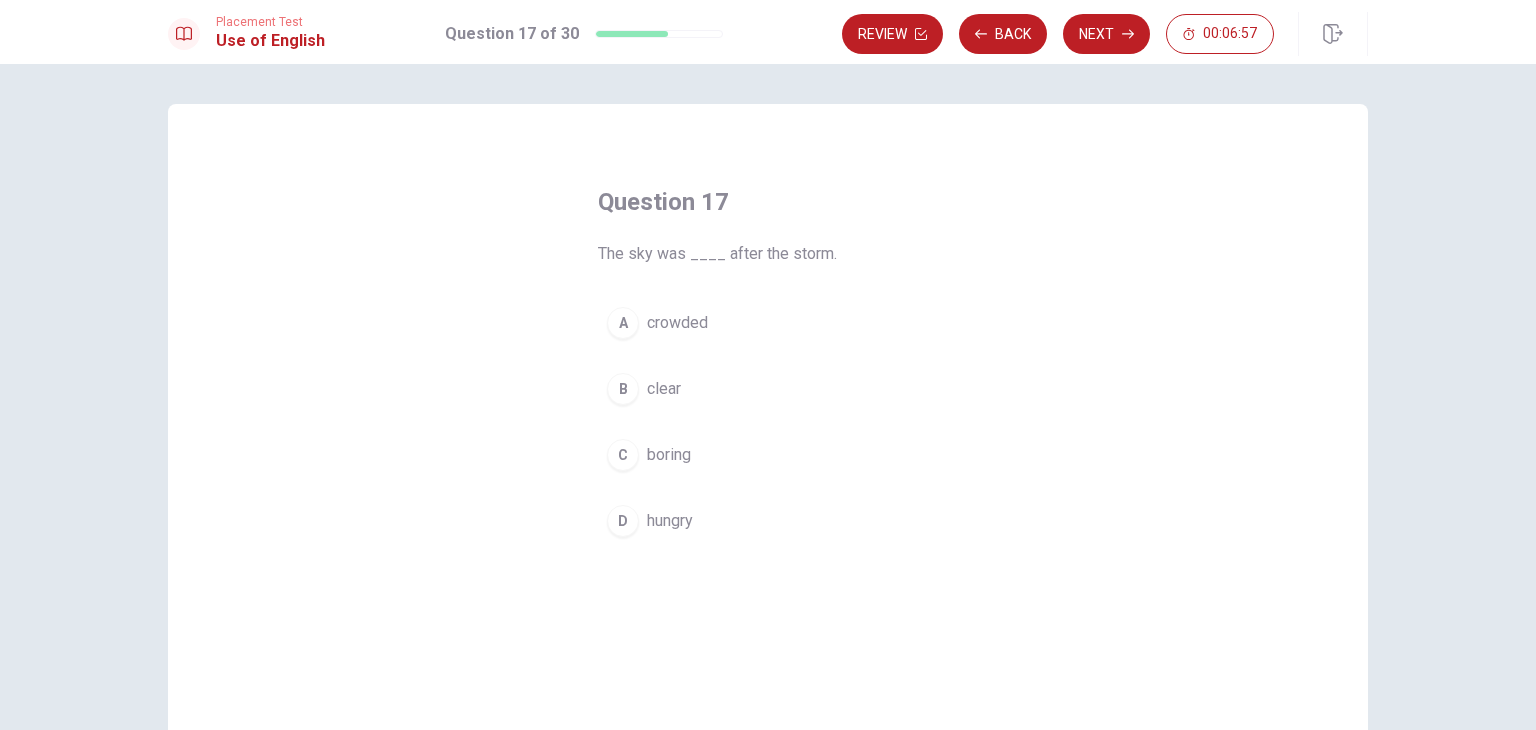 click on "B clear" at bounding box center [768, 389] 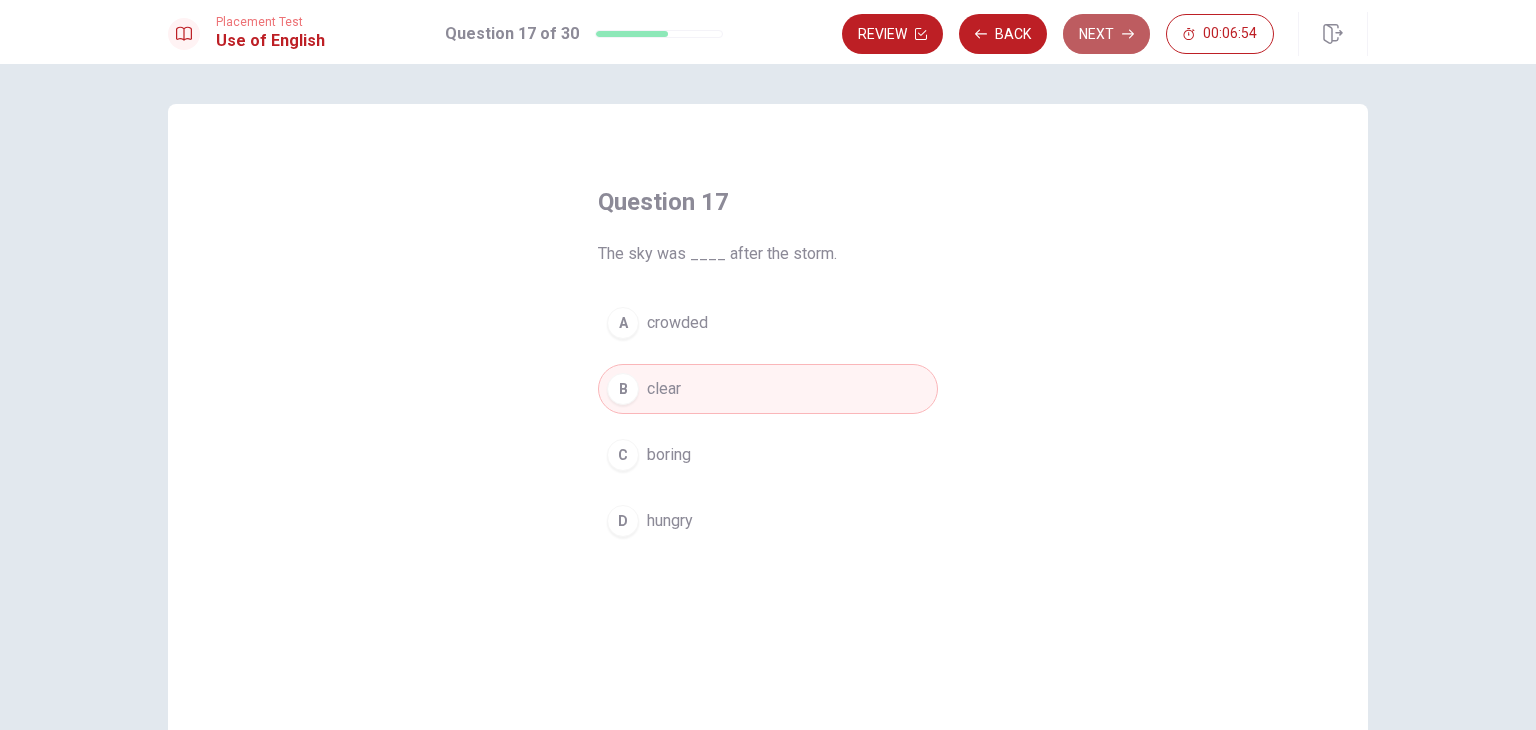 click on "Next" at bounding box center [1106, 34] 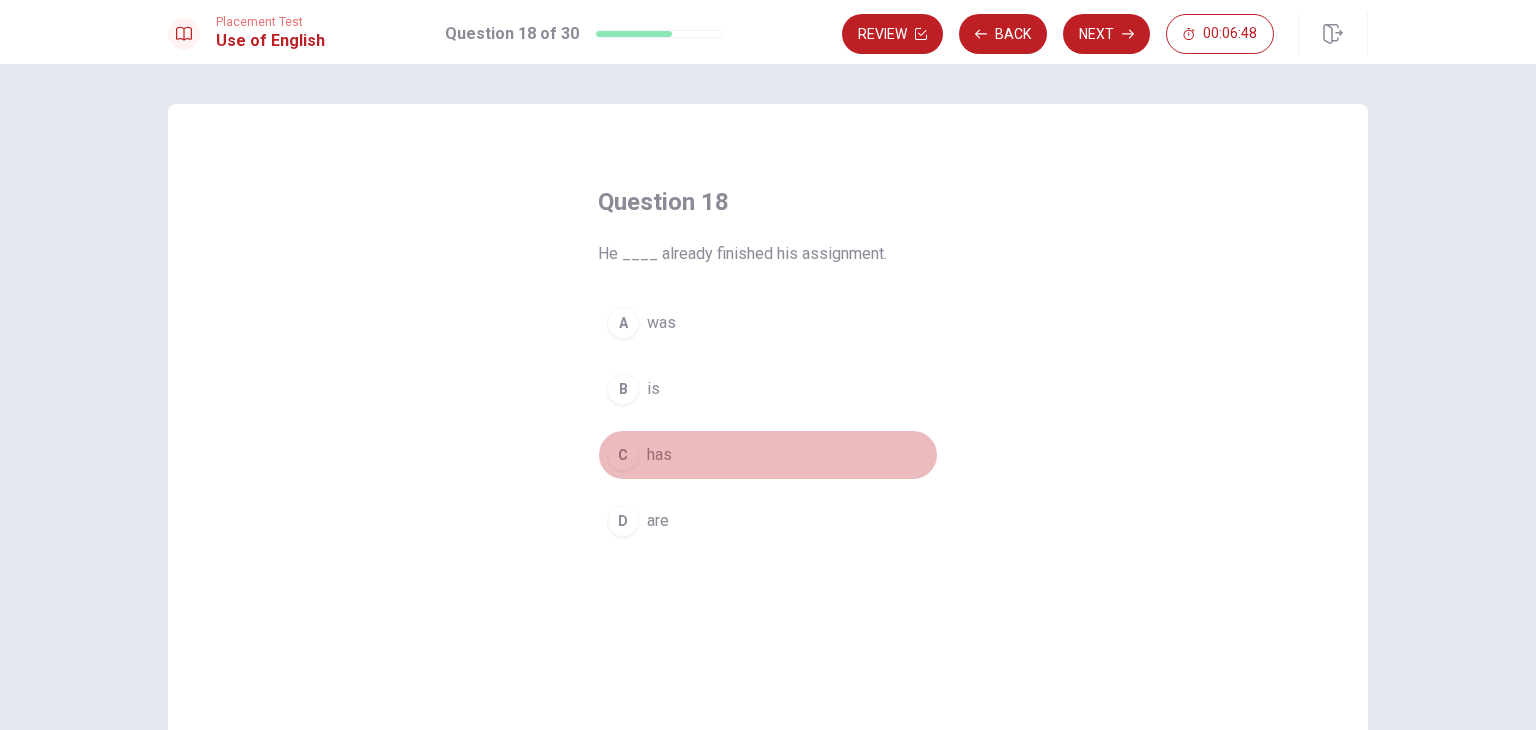 click on "C has" at bounding box center (768, 455) 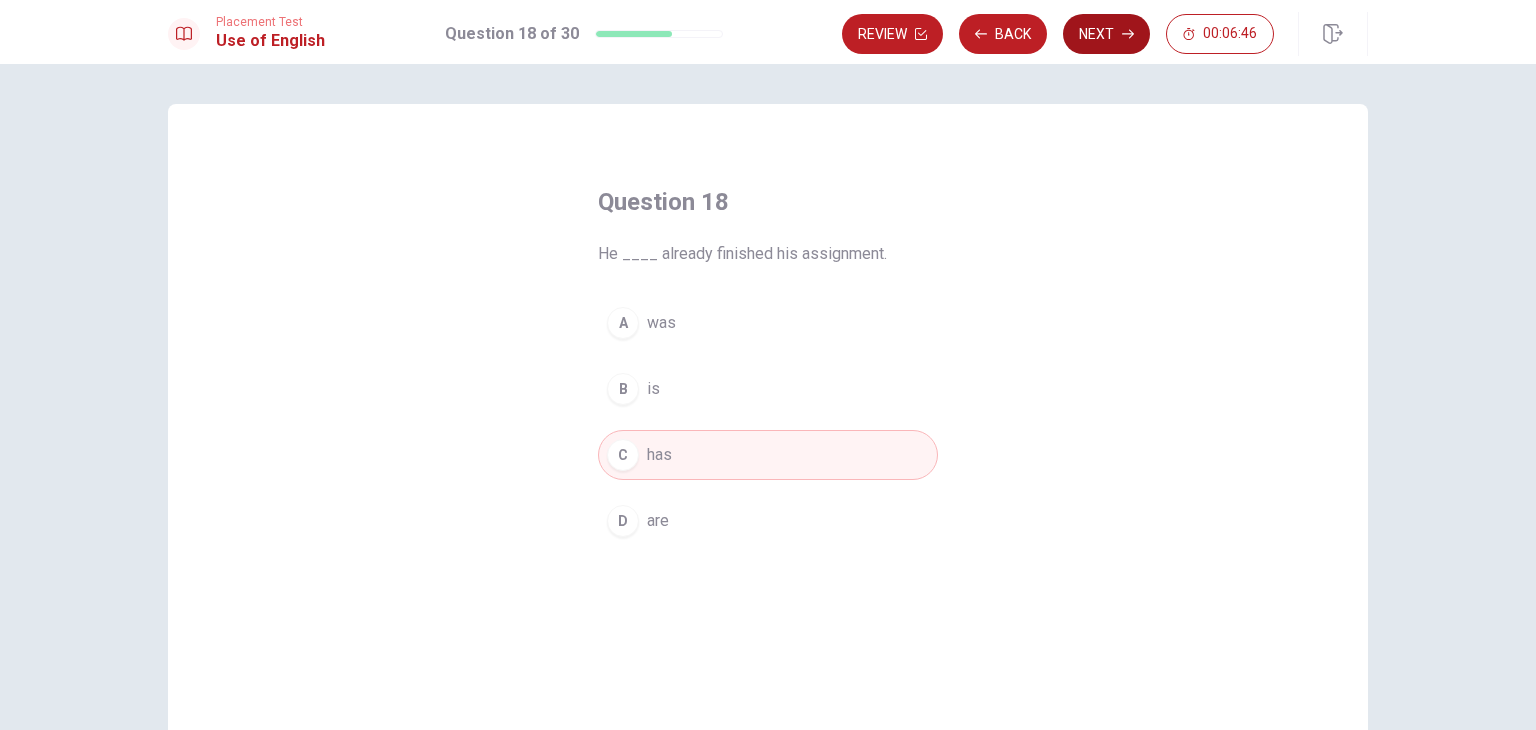 click on "Next" at bounding box center [1106, 34] 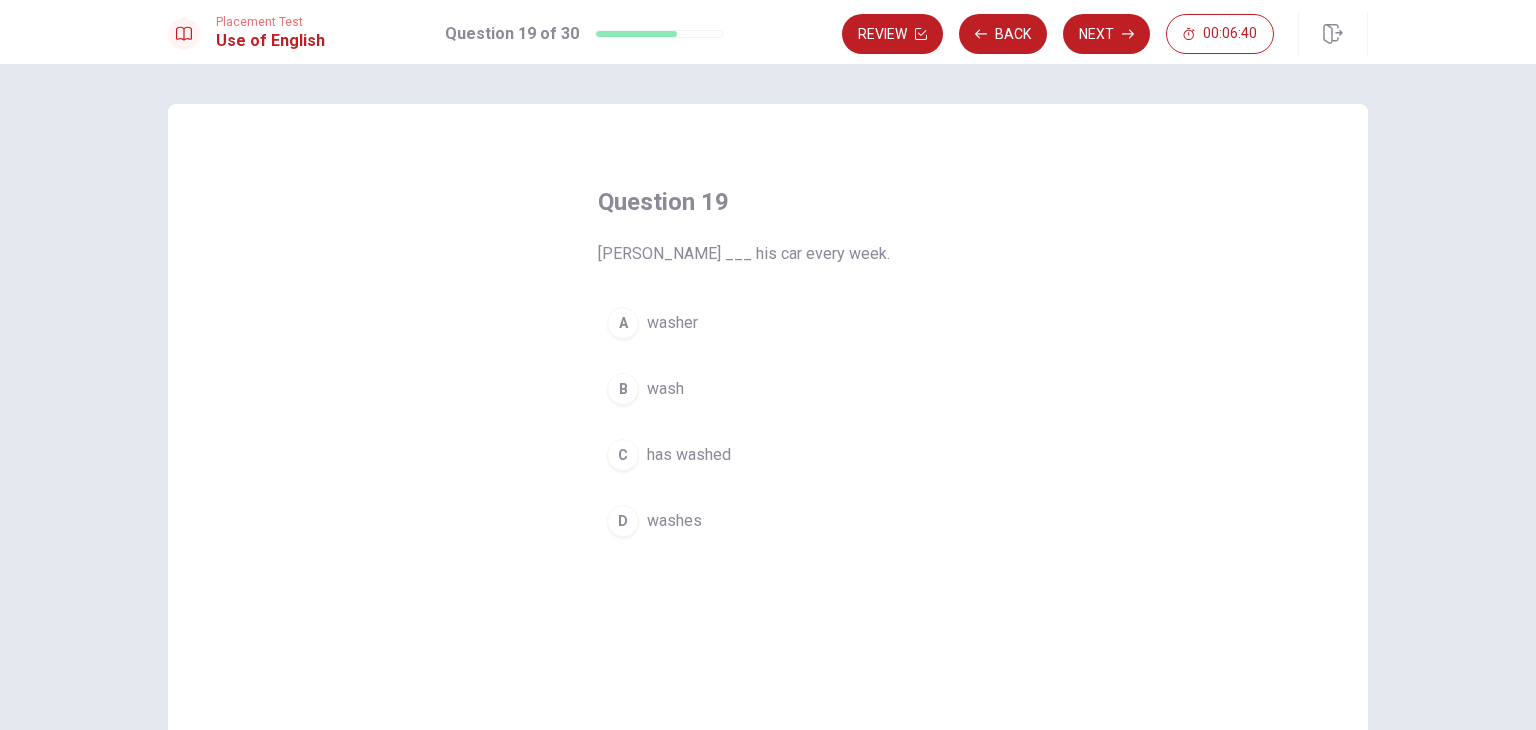 click on "washes" at bounding box center [674, 521] 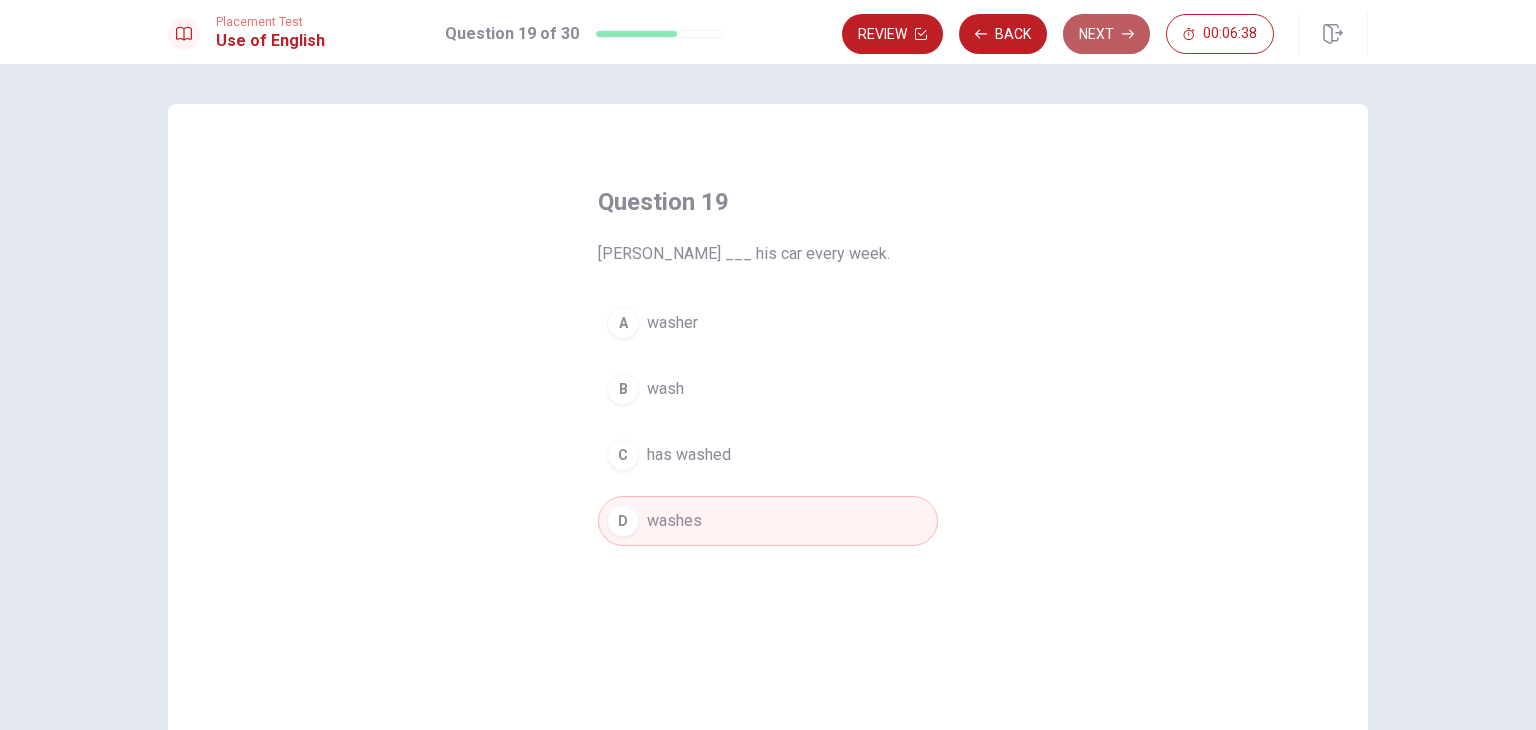 click on "Next" at bounding box center (1106, 34) 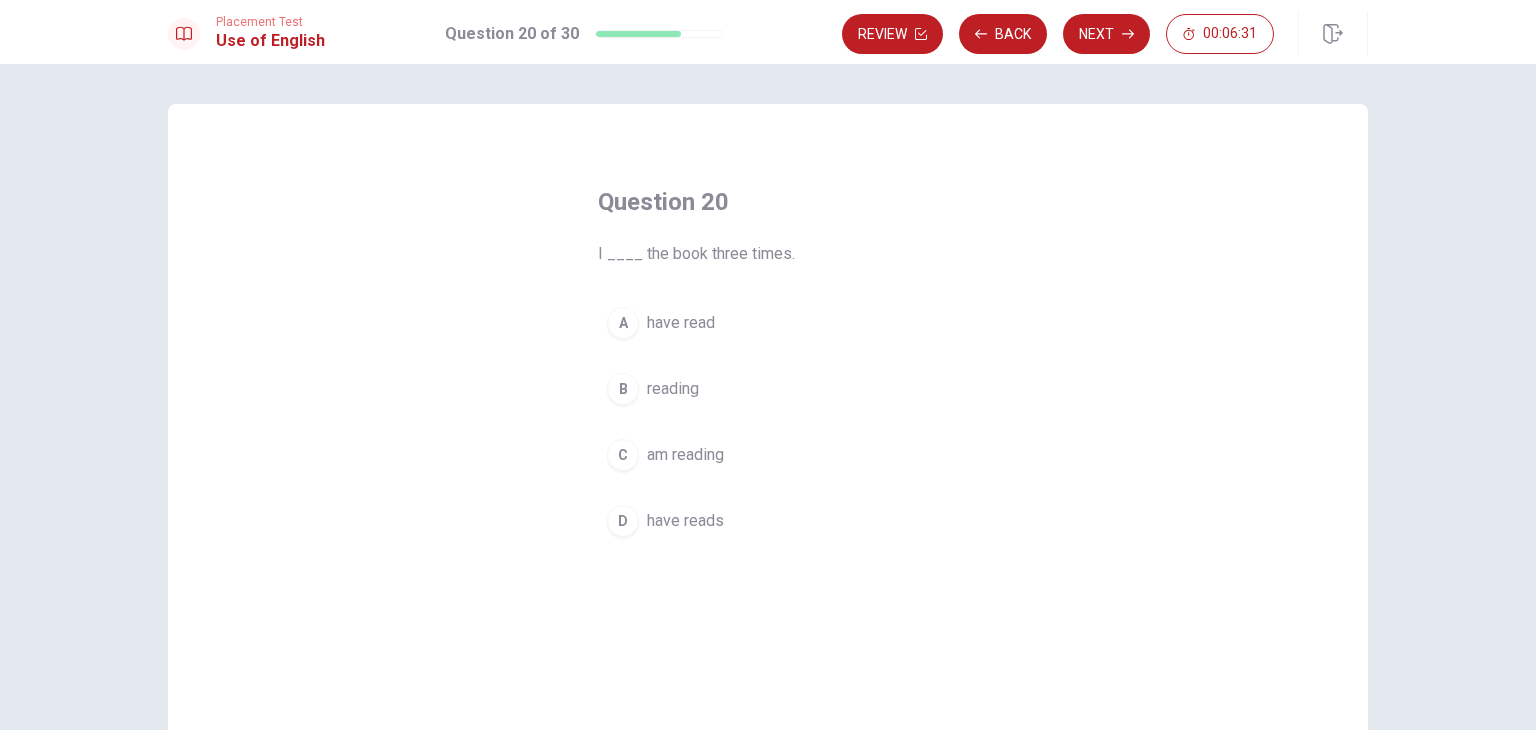 click on "have read" at bounding box center [681, 323] 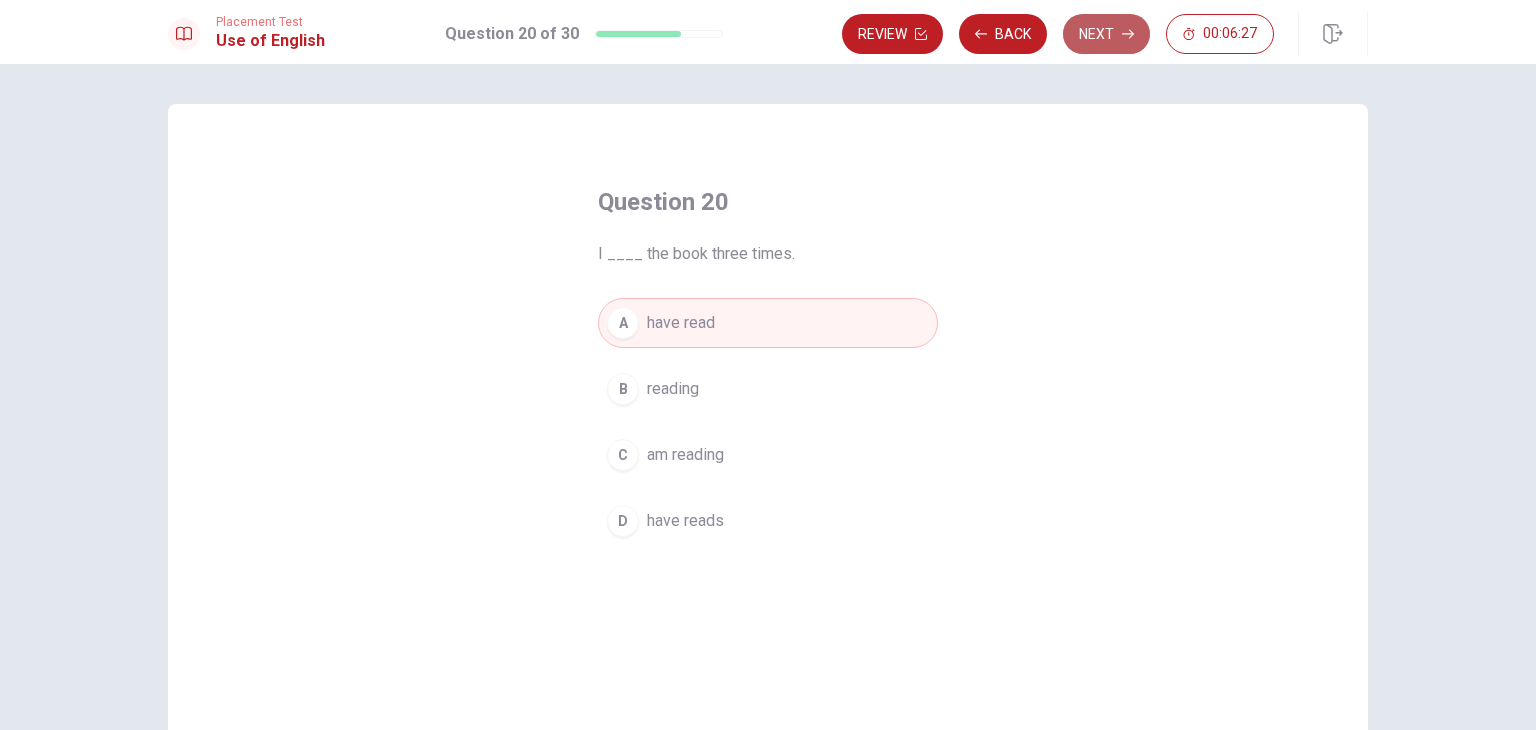 click on "Next" at bounding box center [1106, 34] 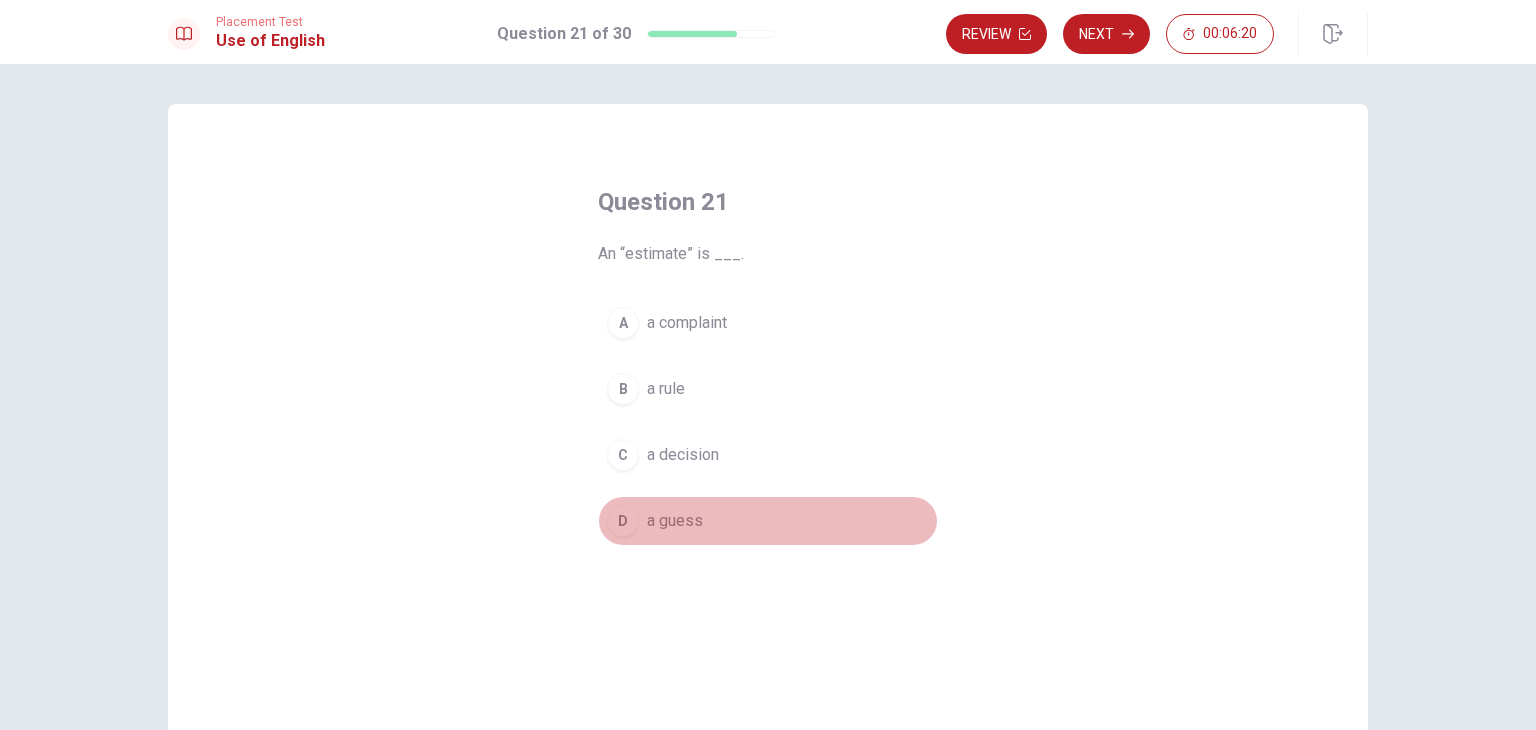 click on "D a guess" at bounding box center [768, 521] 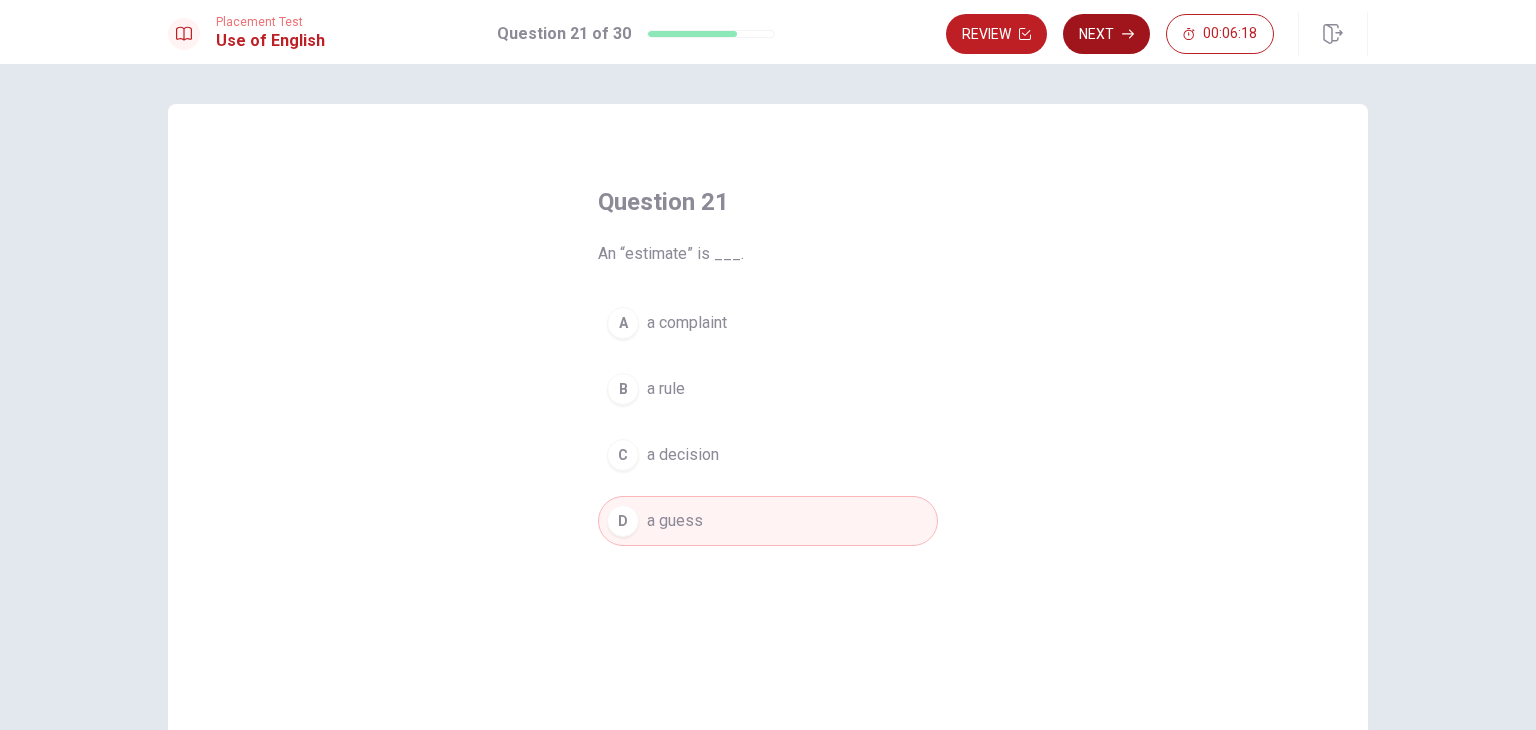 click on "Next" at bounding box center (1106, 34) 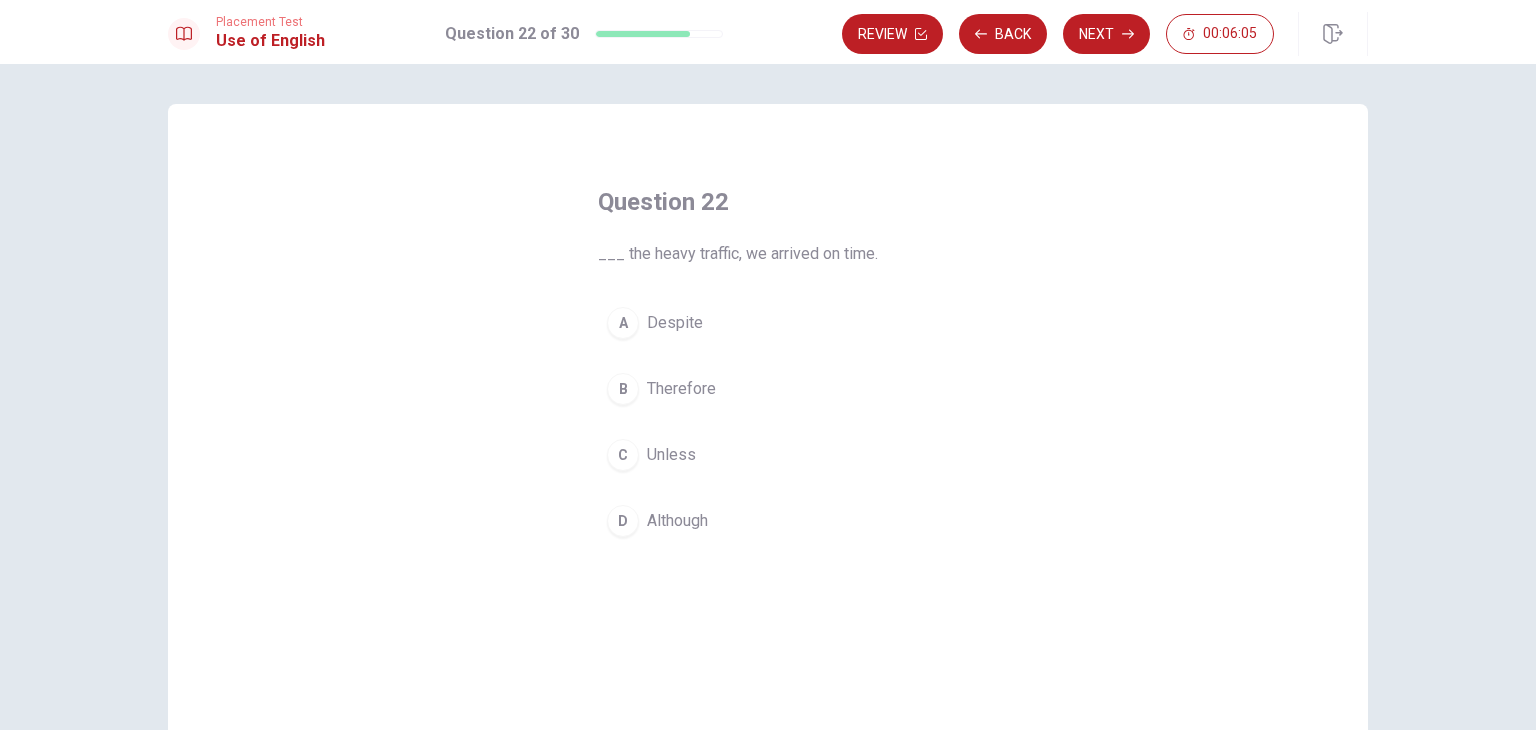 click on "D Although" at bounding box center [768, 521] 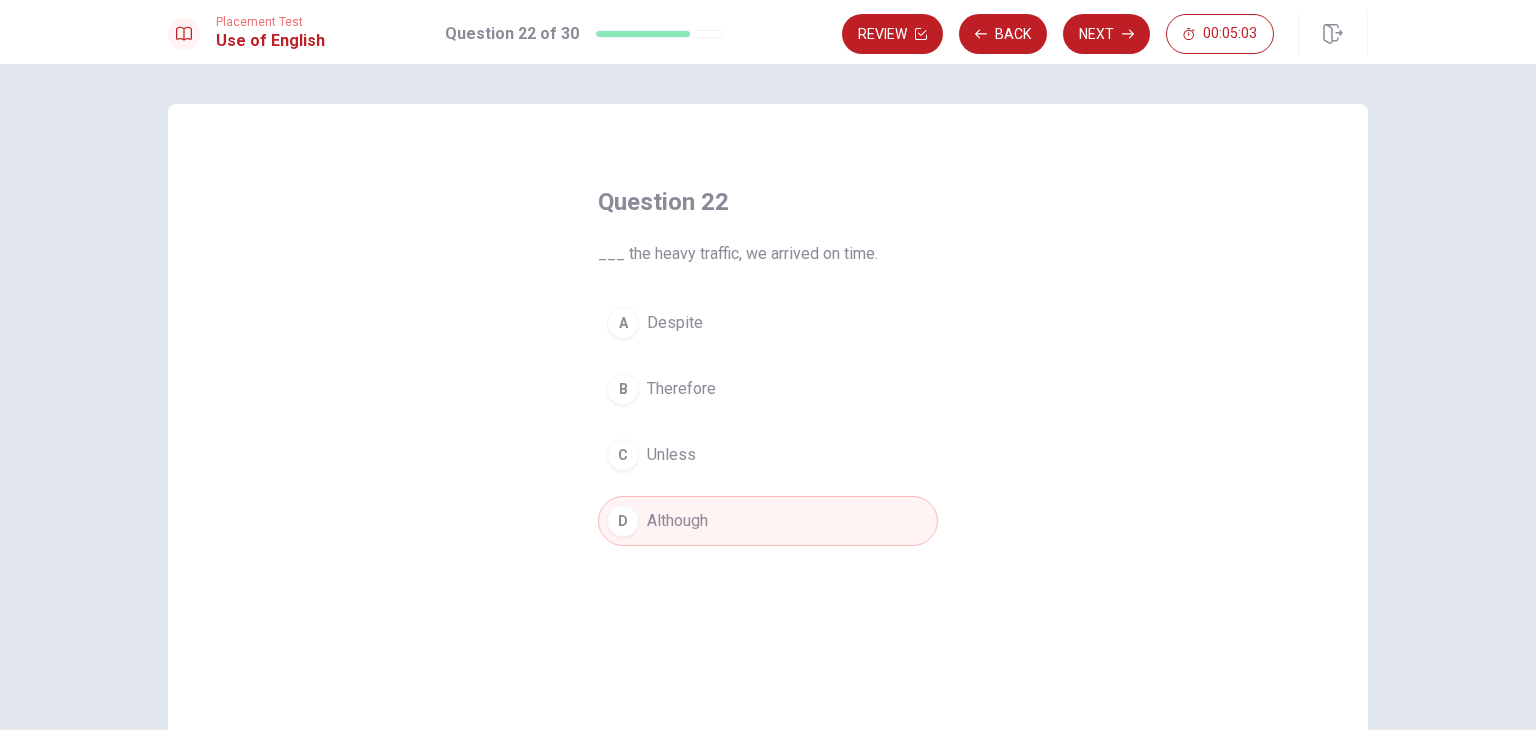 click on "Next" at bounding box center [1106, 34] 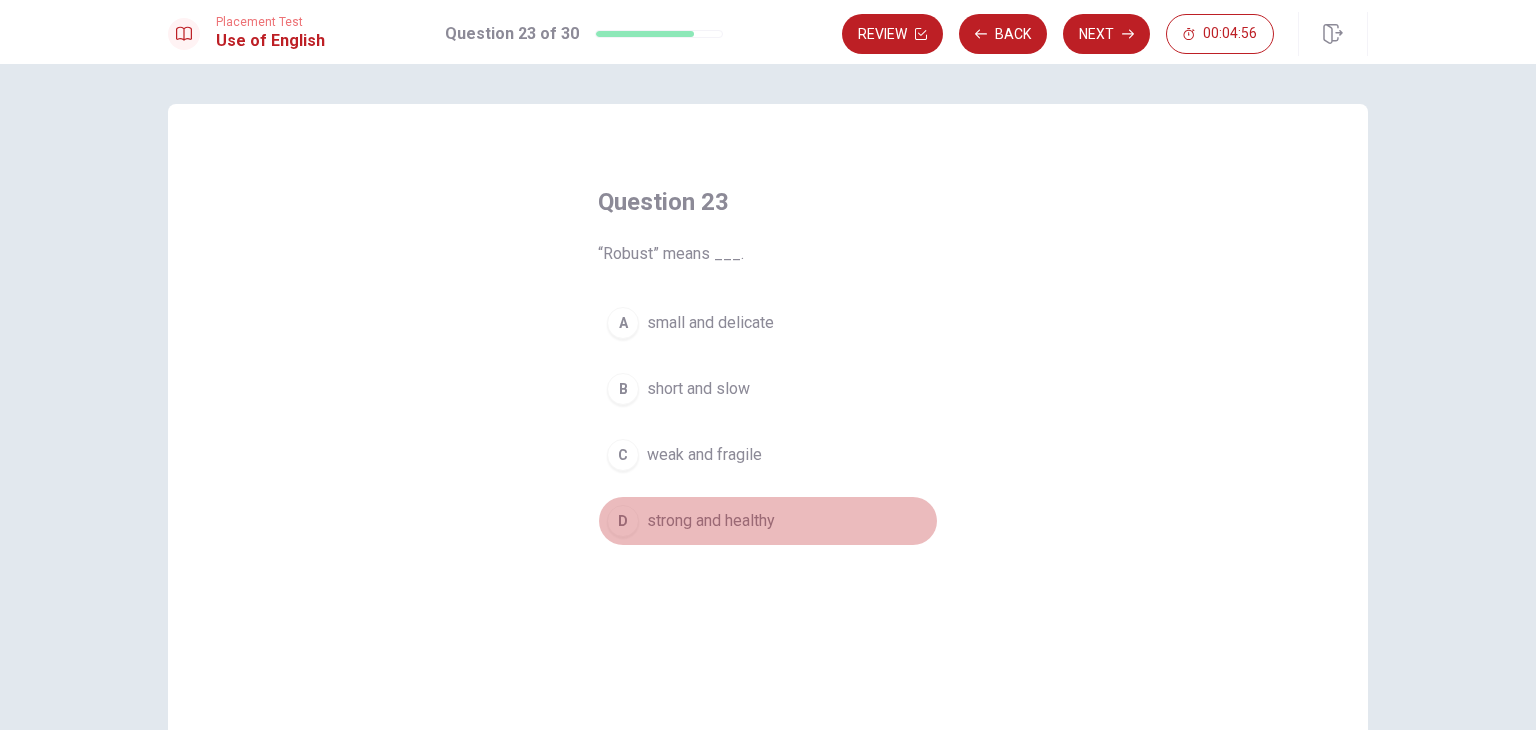 click on "strong and healthy" at bounding box center [711, 521] 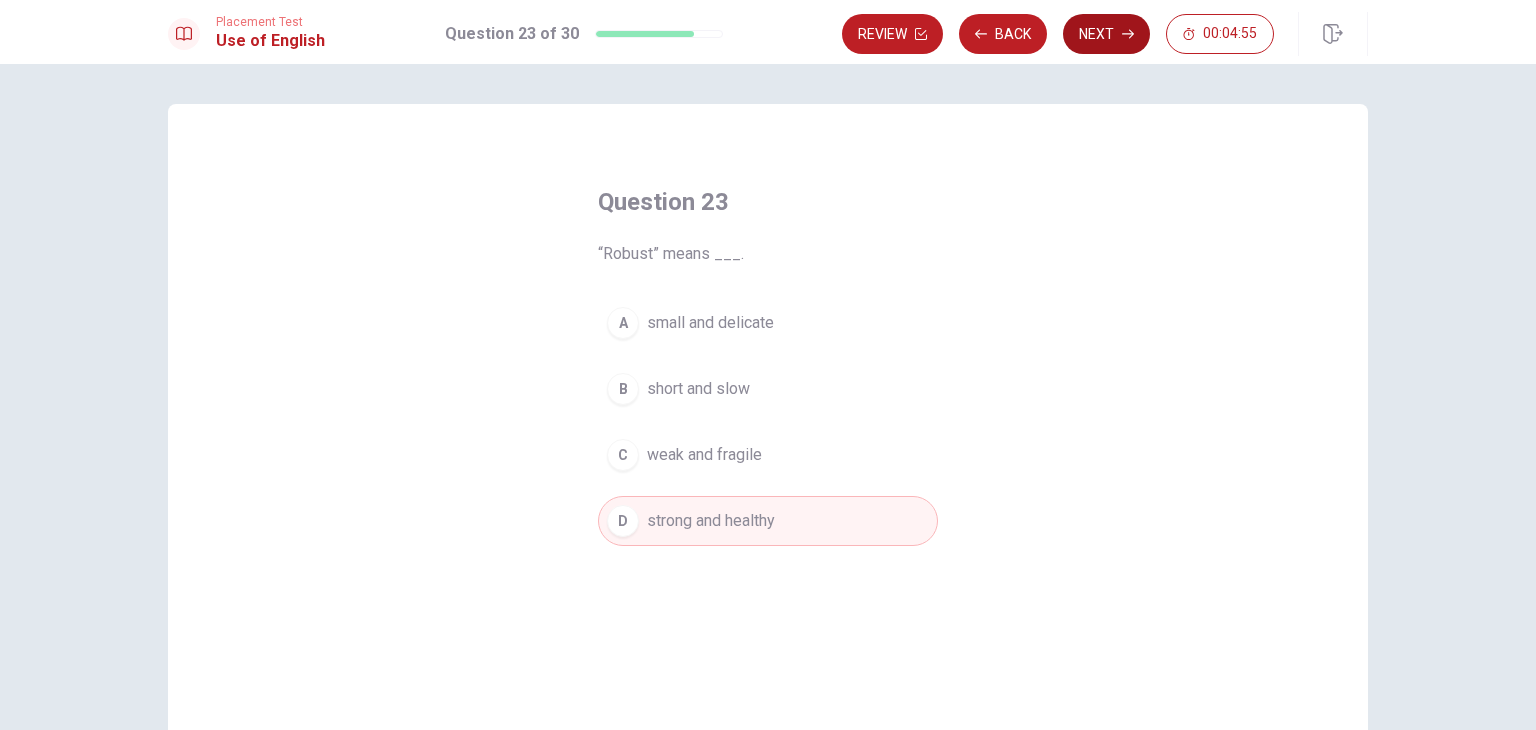 click on "Next" at bounding box center [1106, 34] 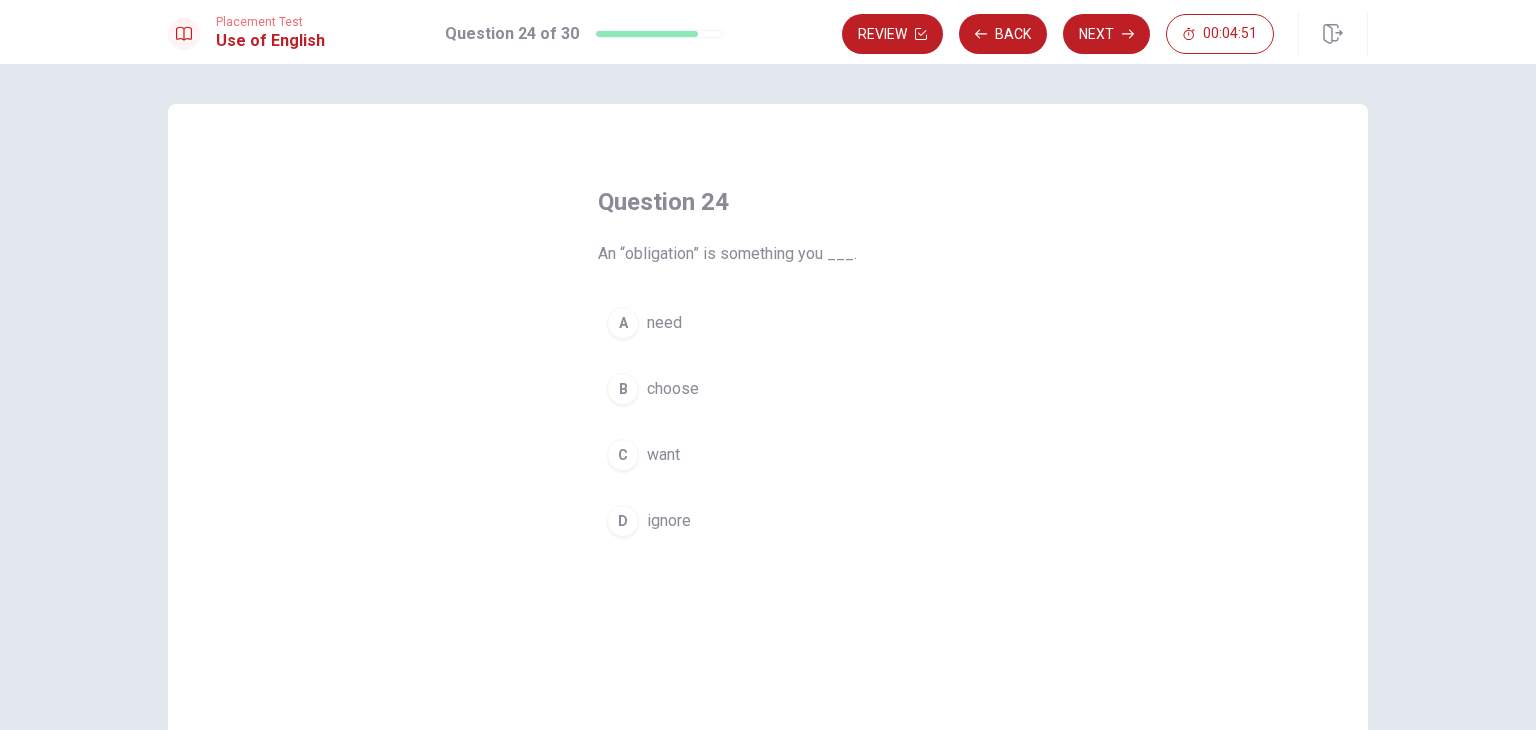 click on "A need" at bounding box center [768, 323] 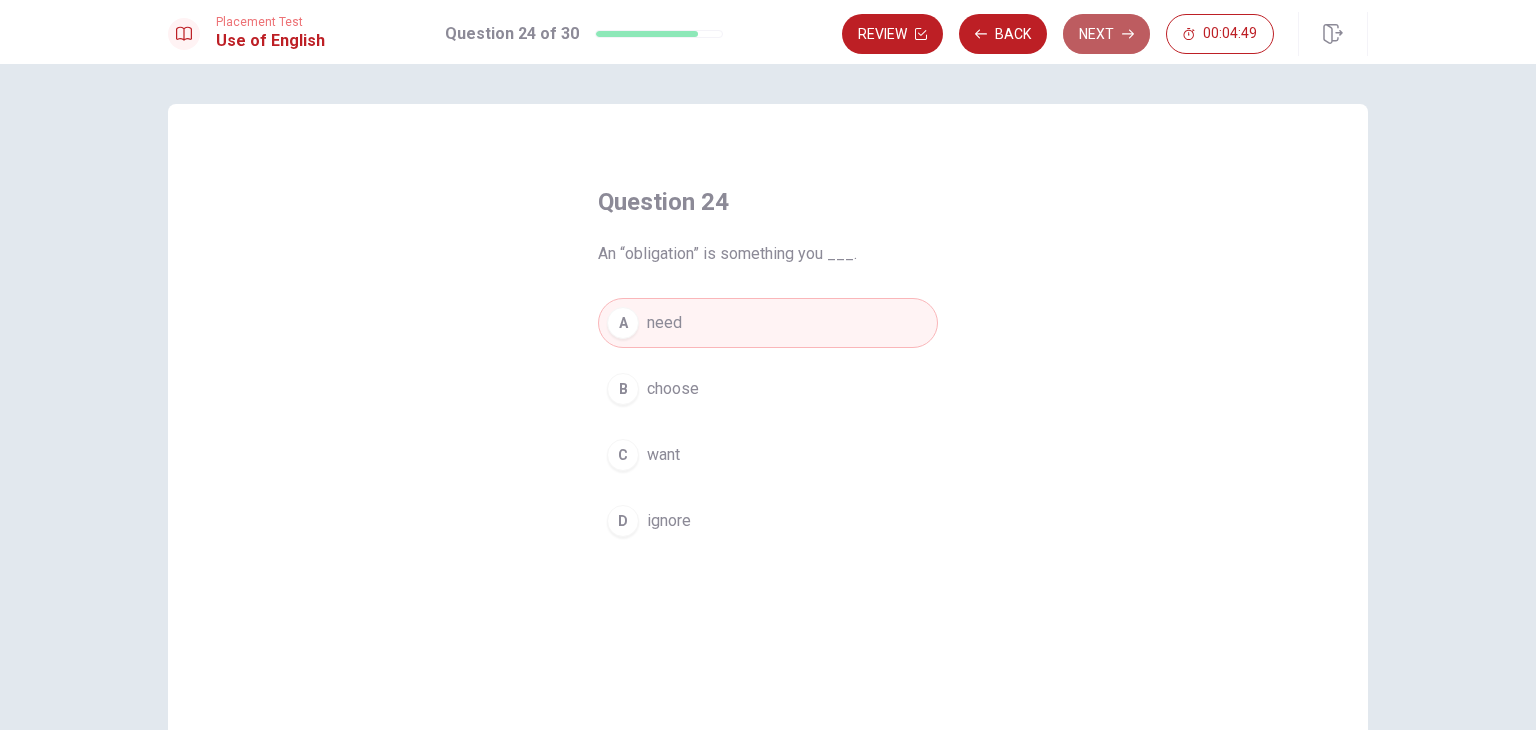 click on "Next" at bounding box center (1106, 34) 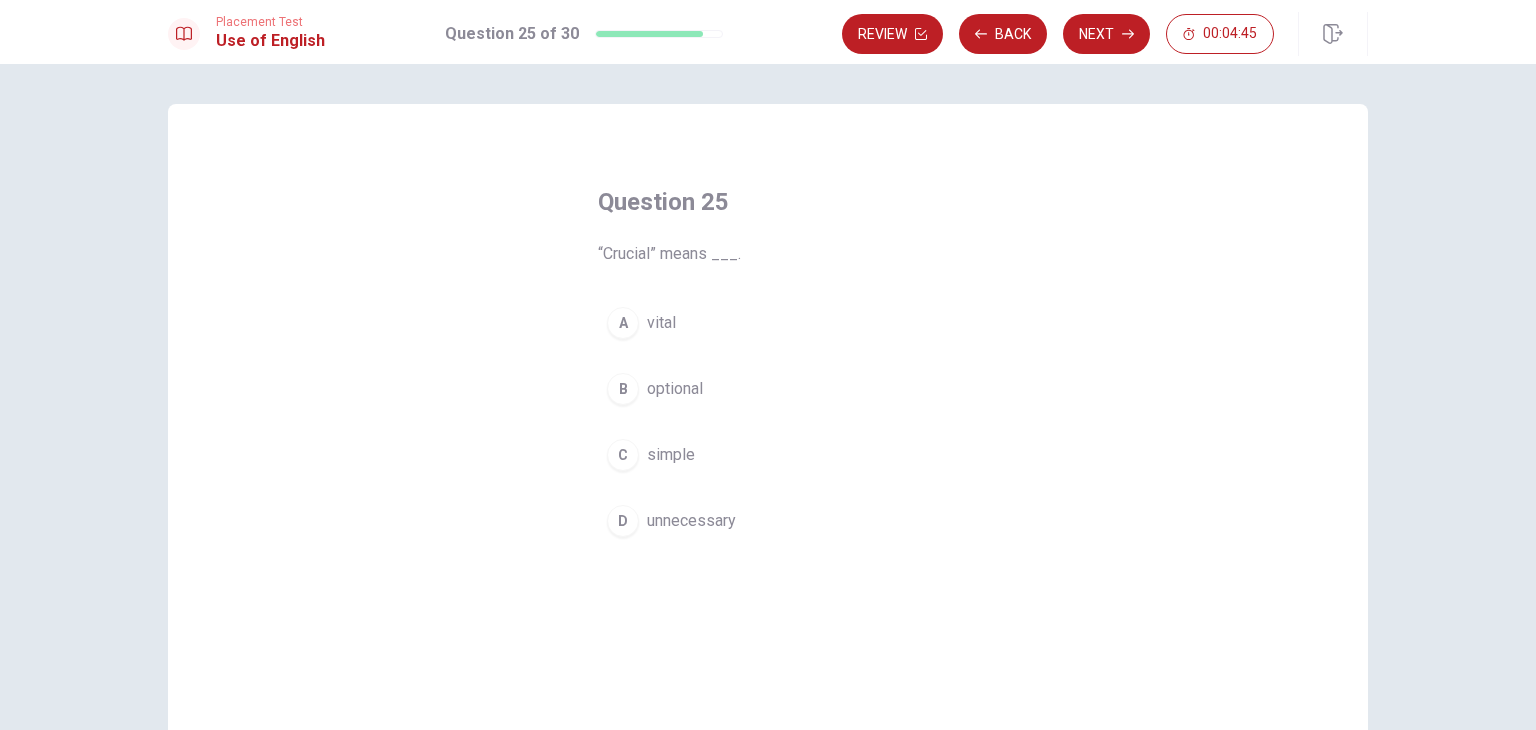 click on "vital" at bounding box center (661, 323) 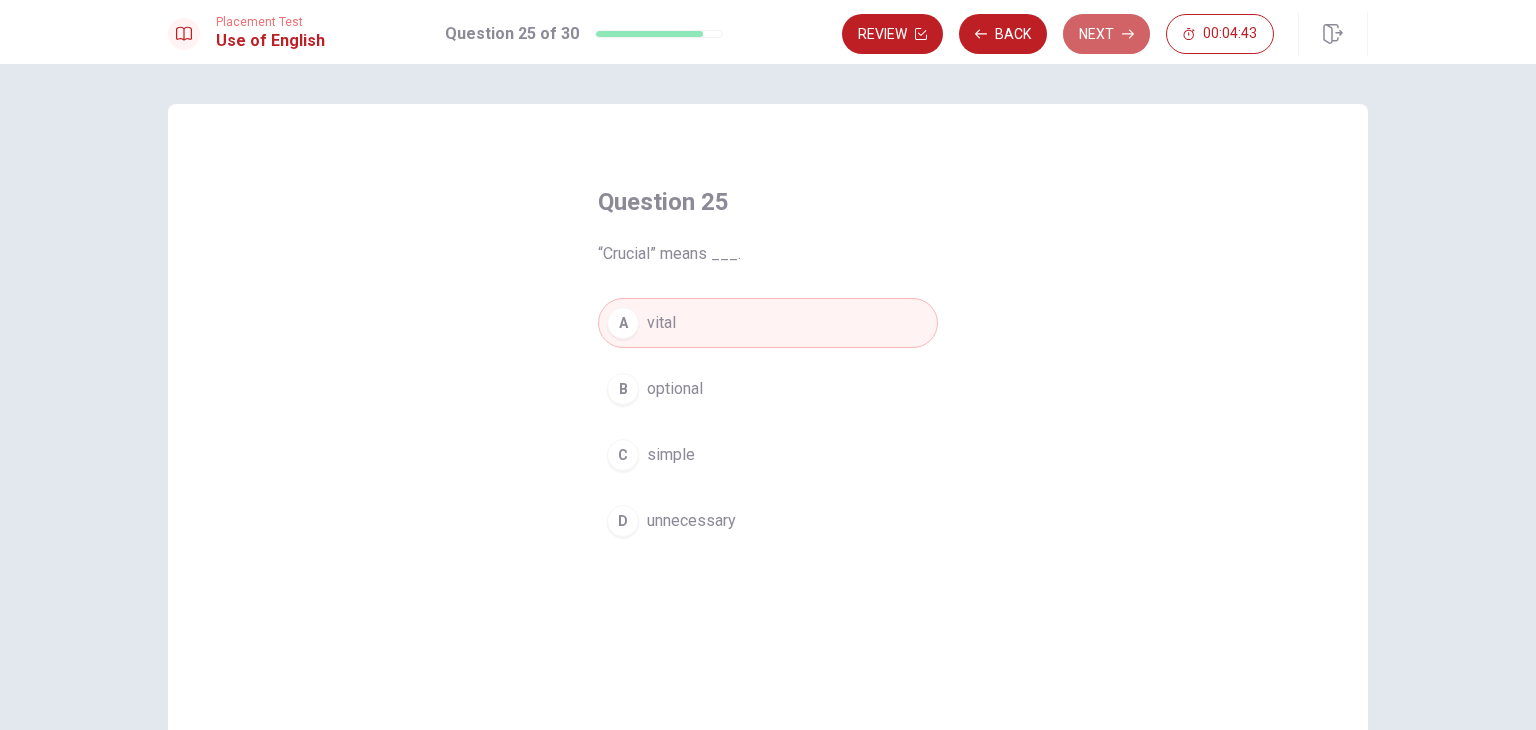 click on "Next" at bounding box center (1106, 34) 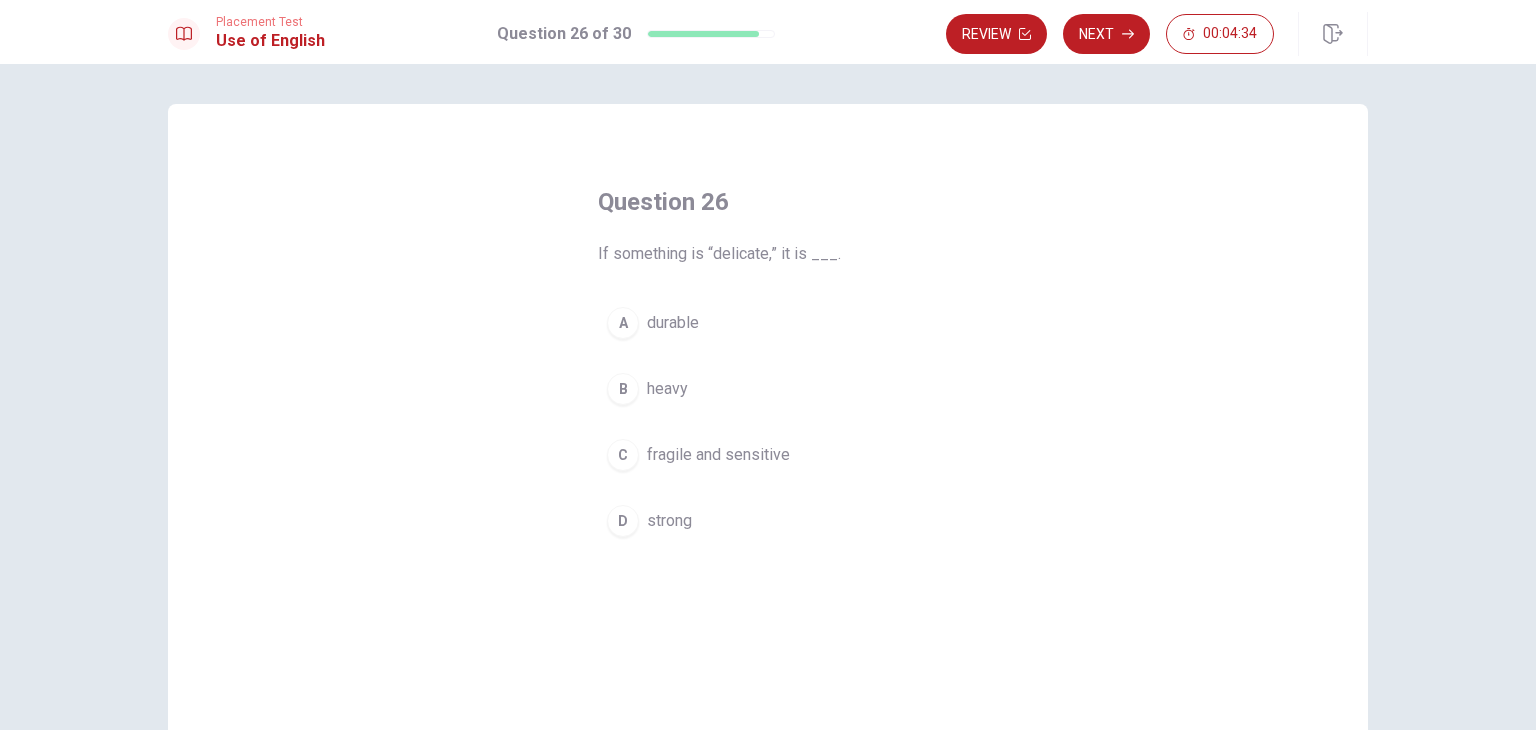 click on "fragile and sensitive" at bounding box center [718, 455] 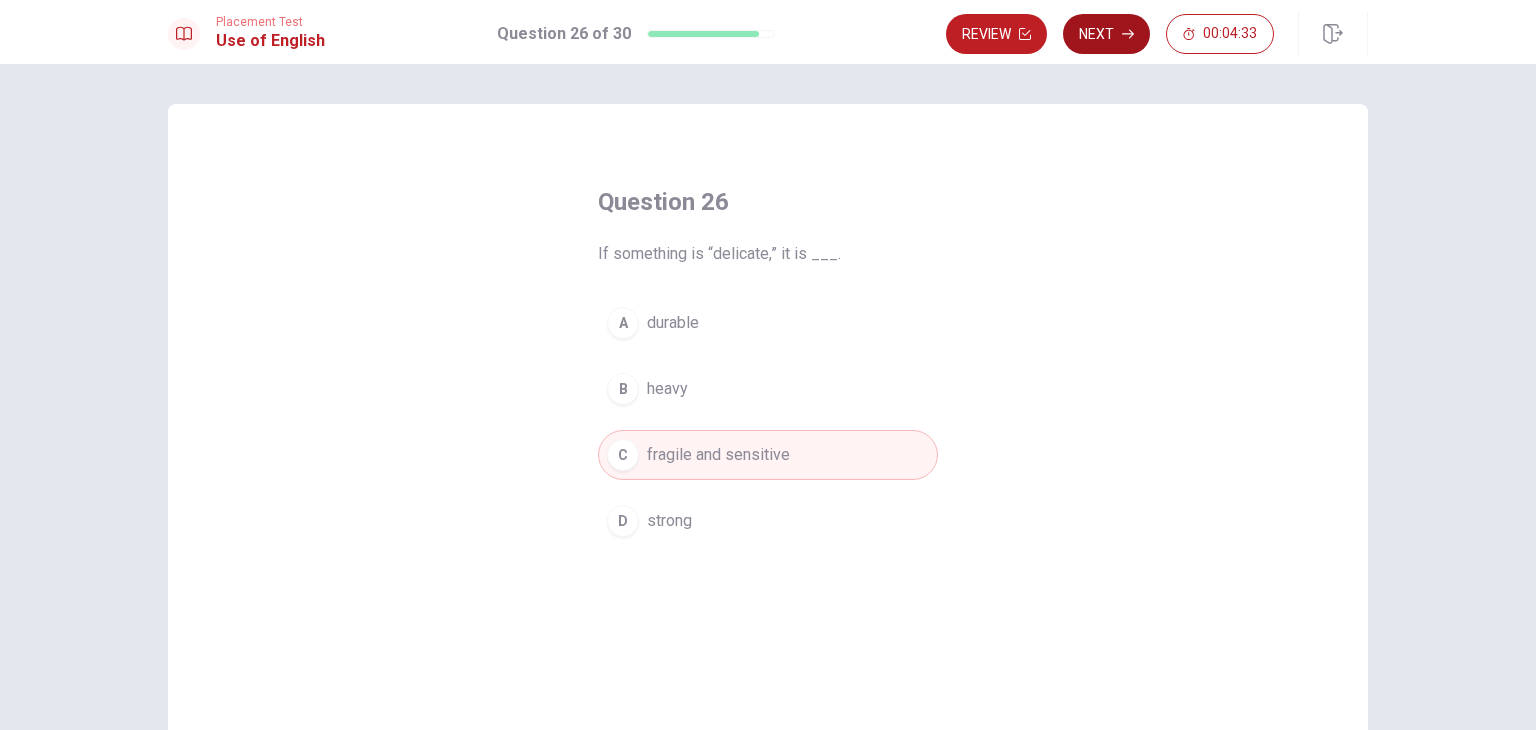 click on "Next" at bounding box center (1106, 34) 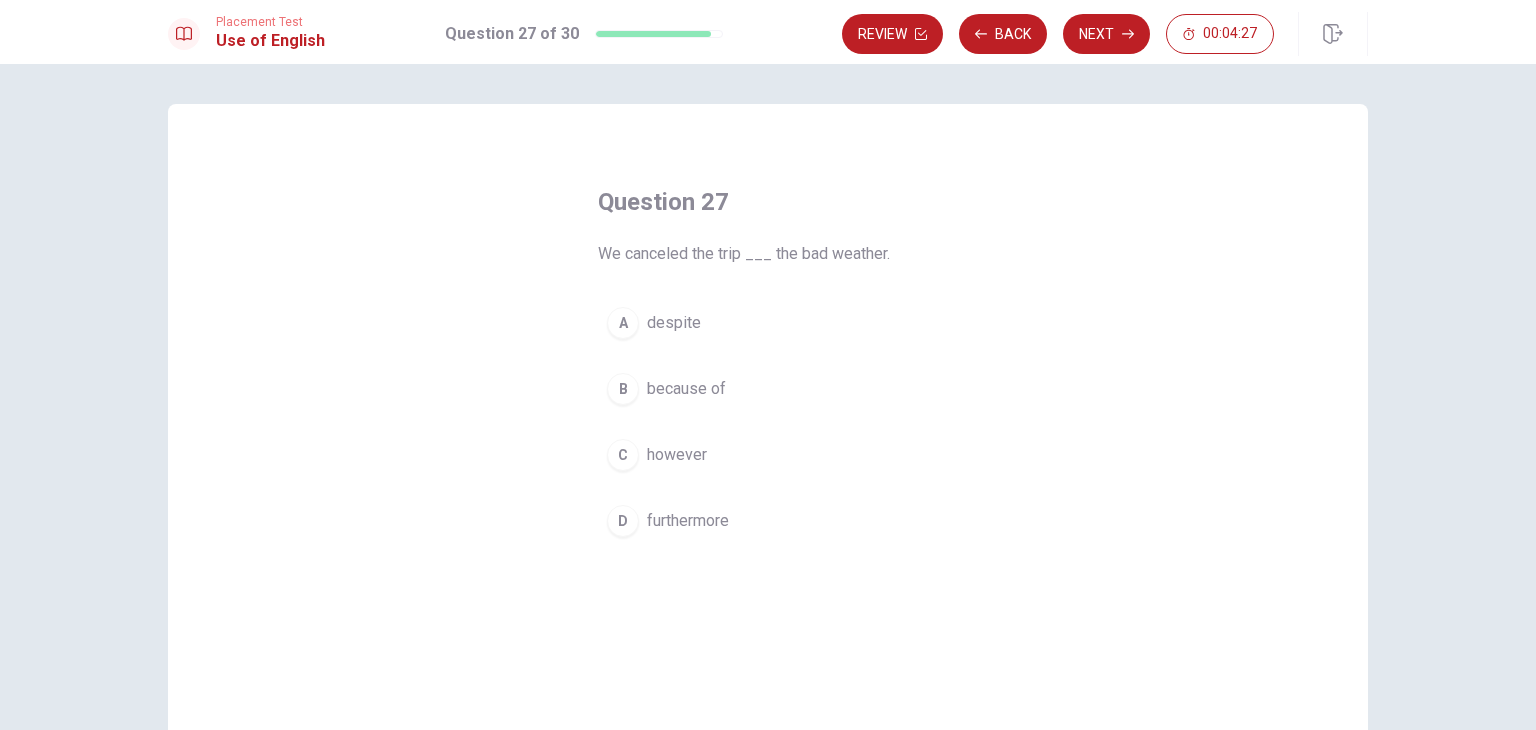 click on "B" at bounding box center (623, 389) 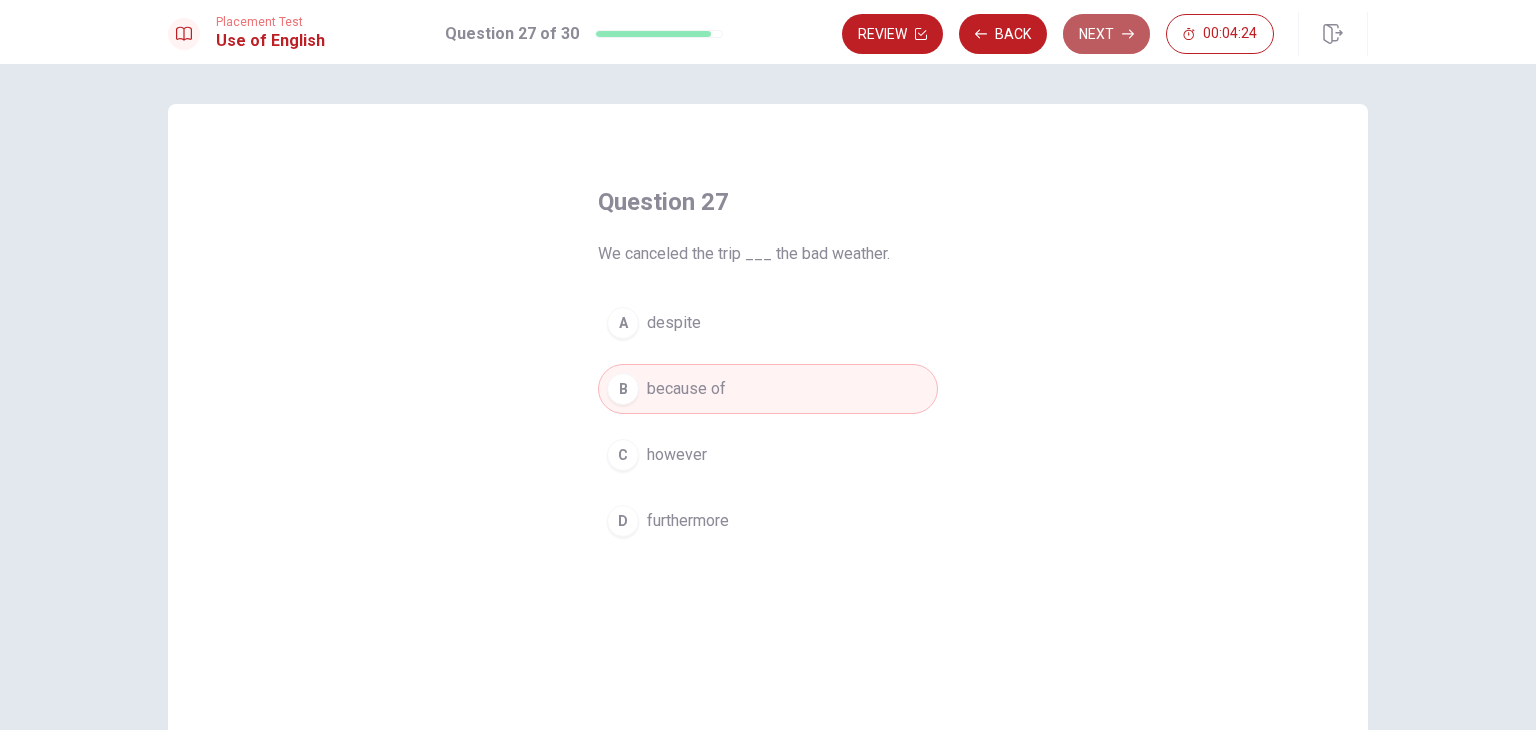 click 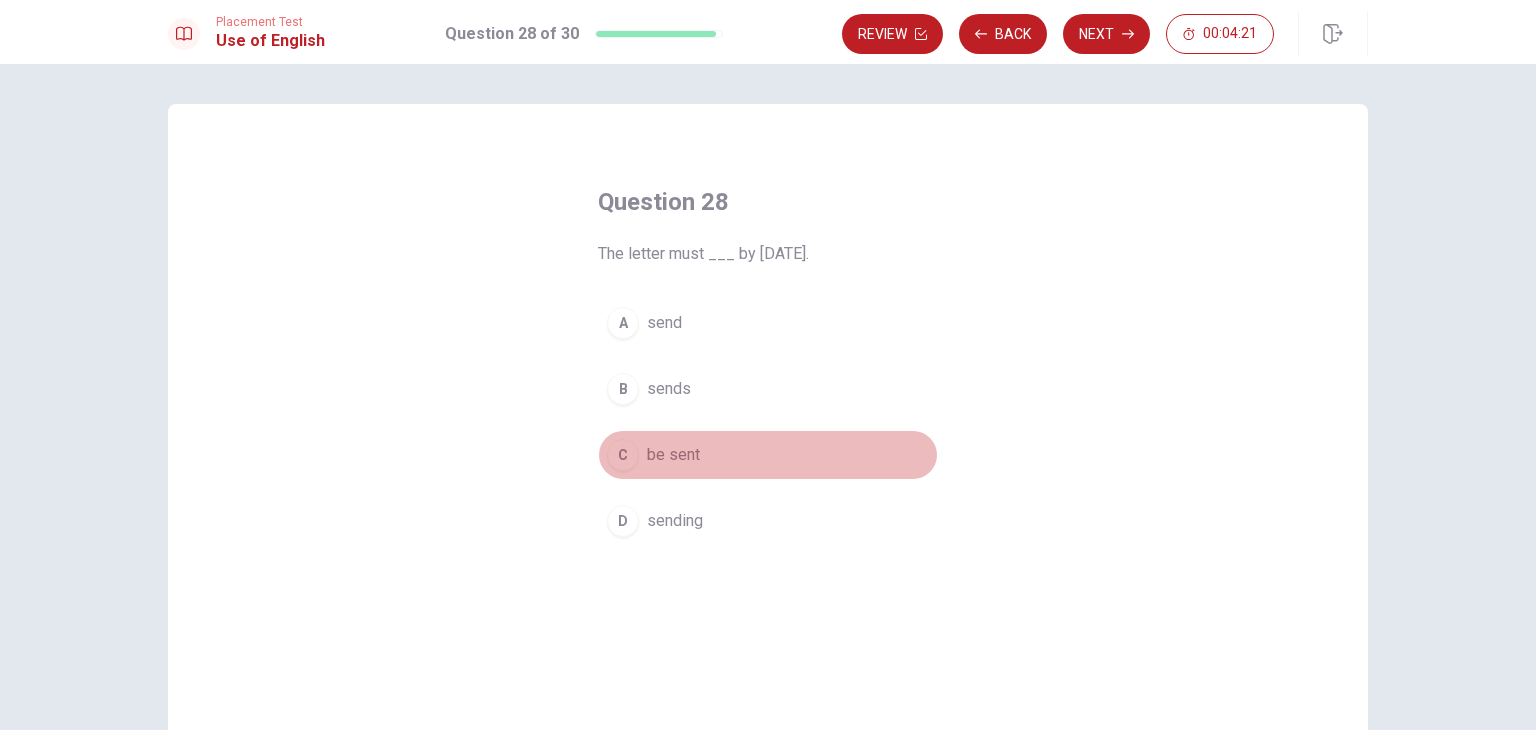 click on "be sent" at bounding box center (673, 455) 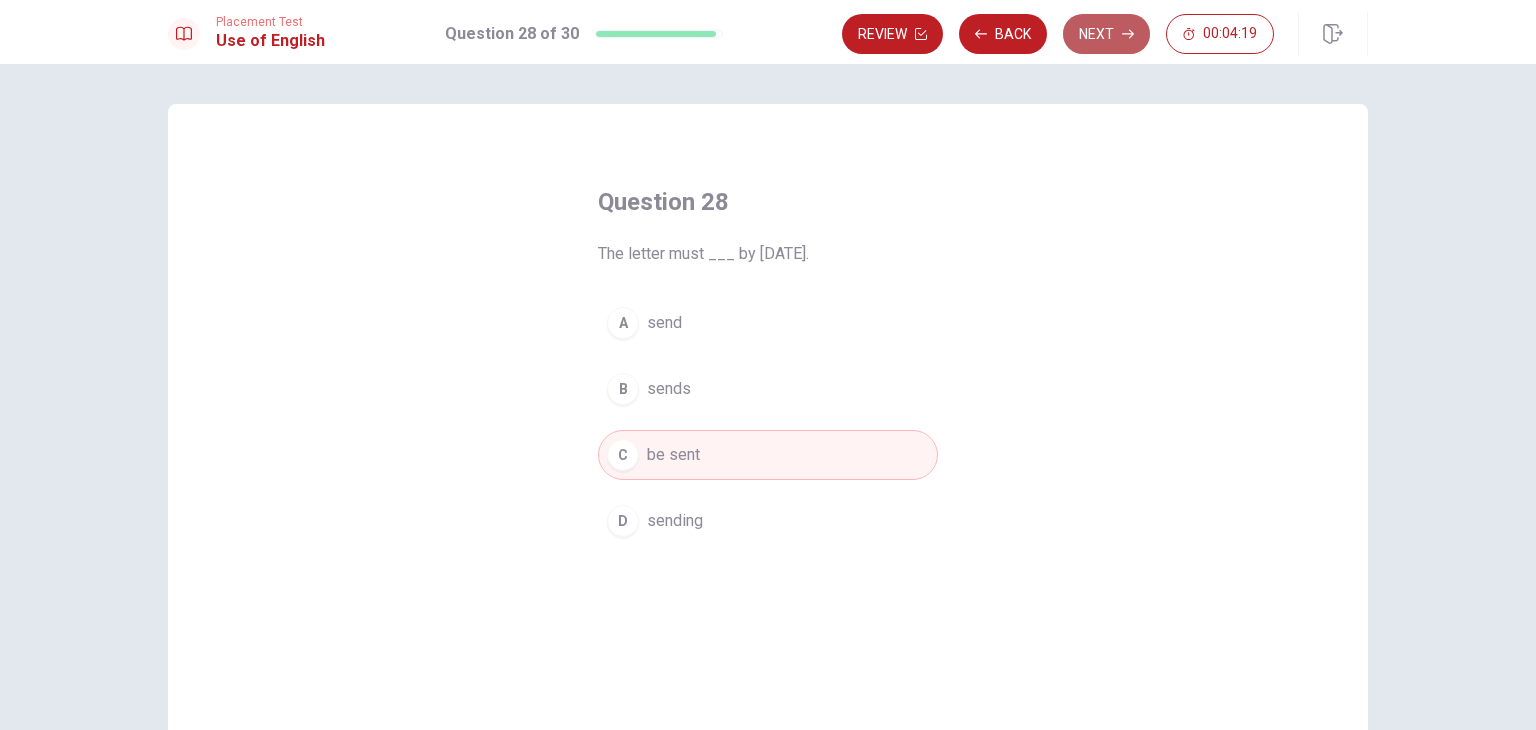 click on "Next" at bounding box center (1106, 34) 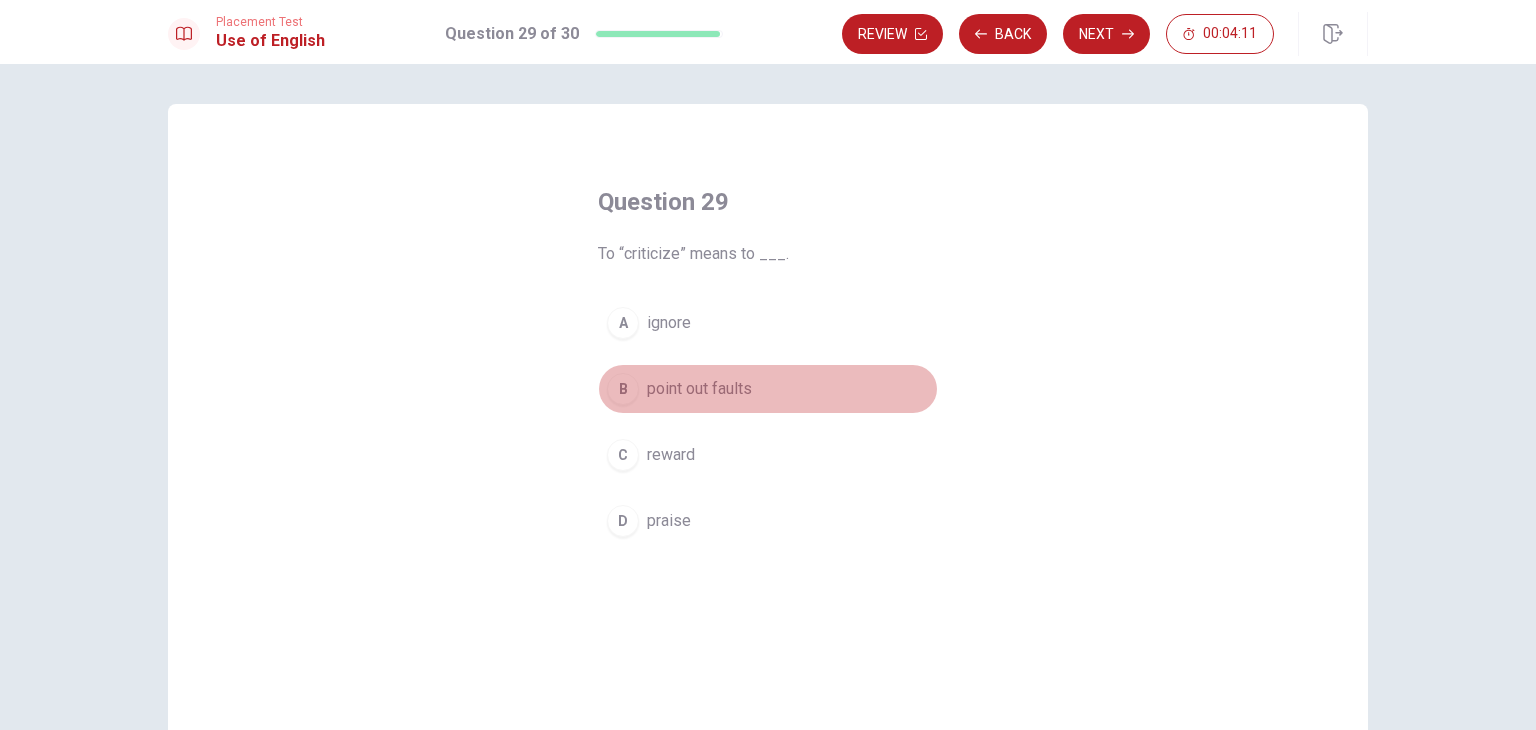 click on "point out faults" at bounding box center (699, 389) 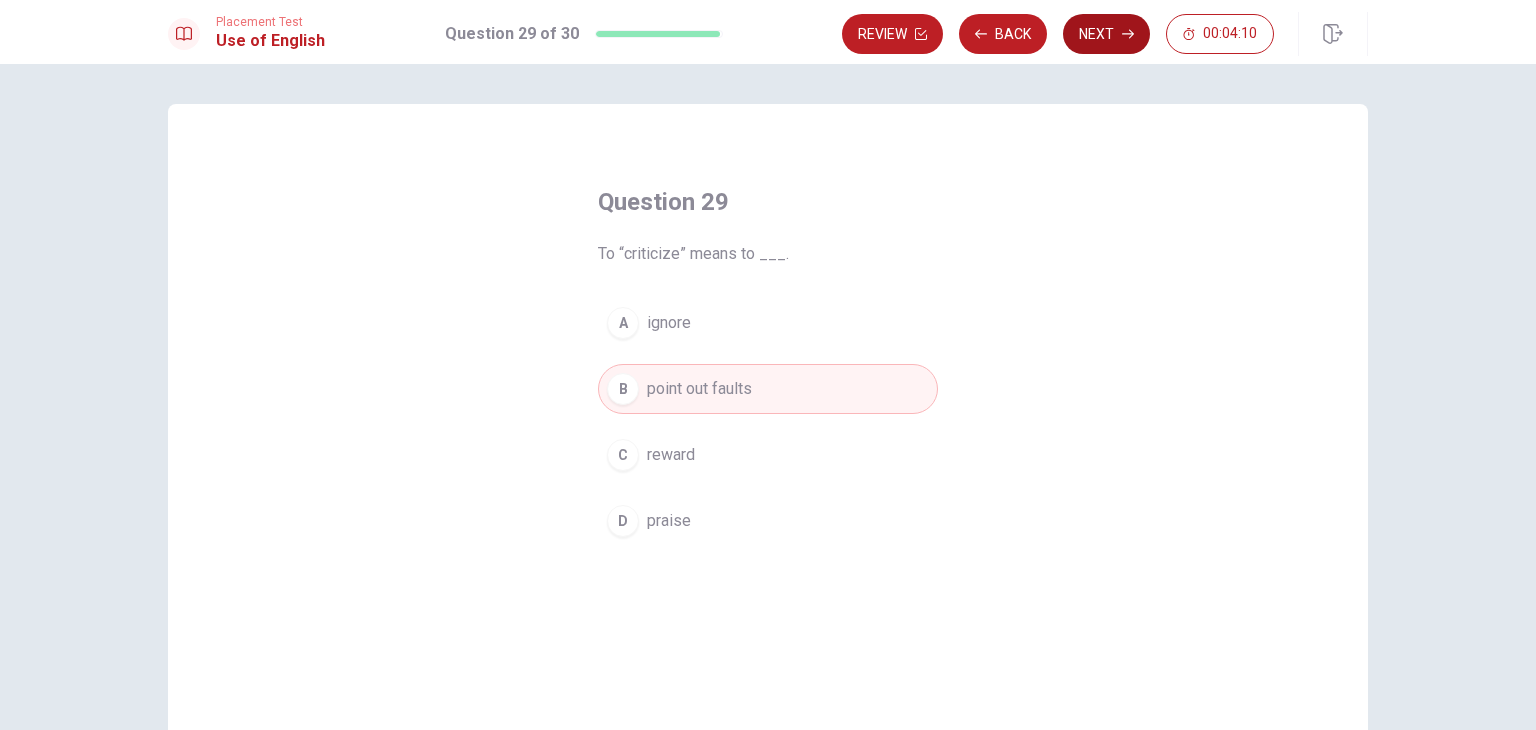 click on "Next" at bounding box center [1106, 34] 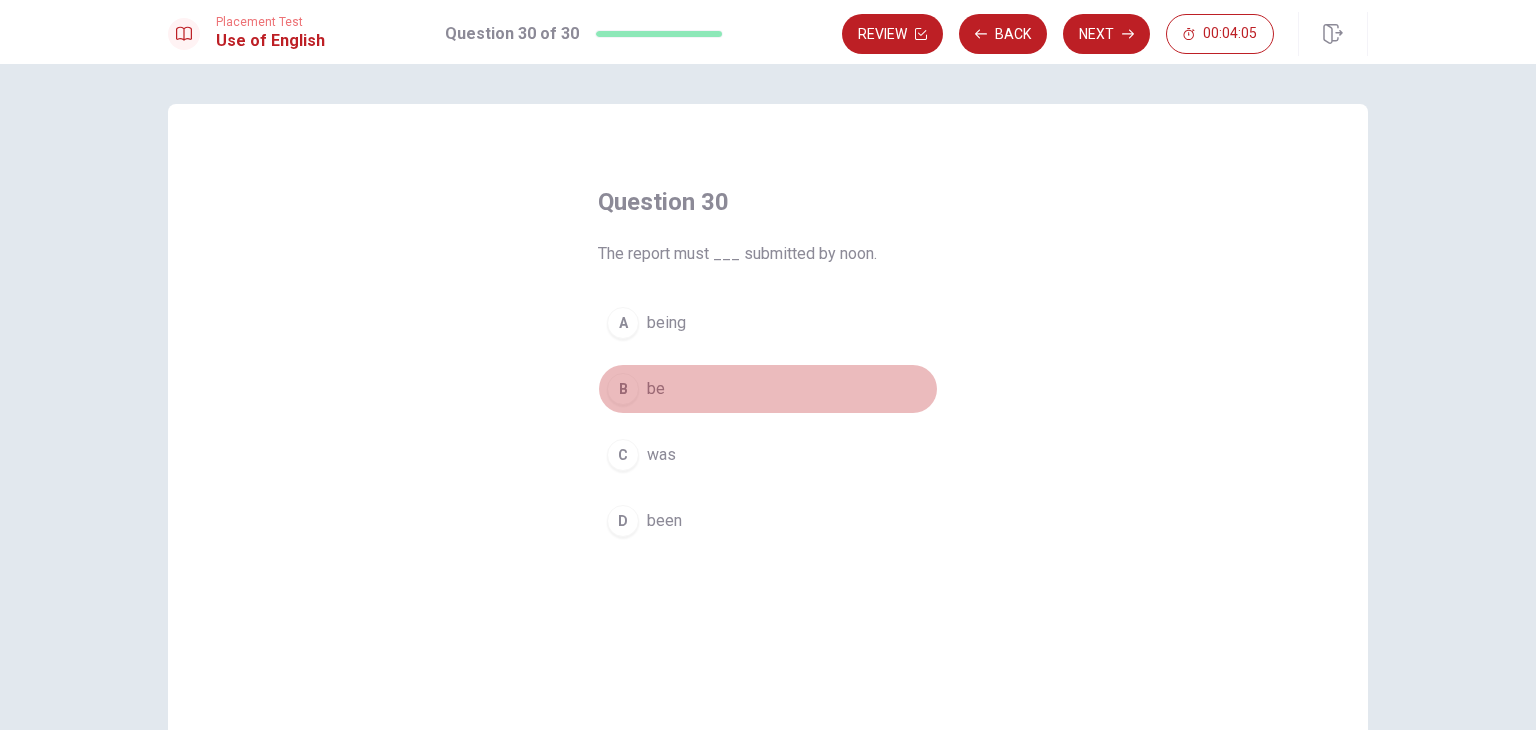 click on "B be" at bounding box center (768, 389) 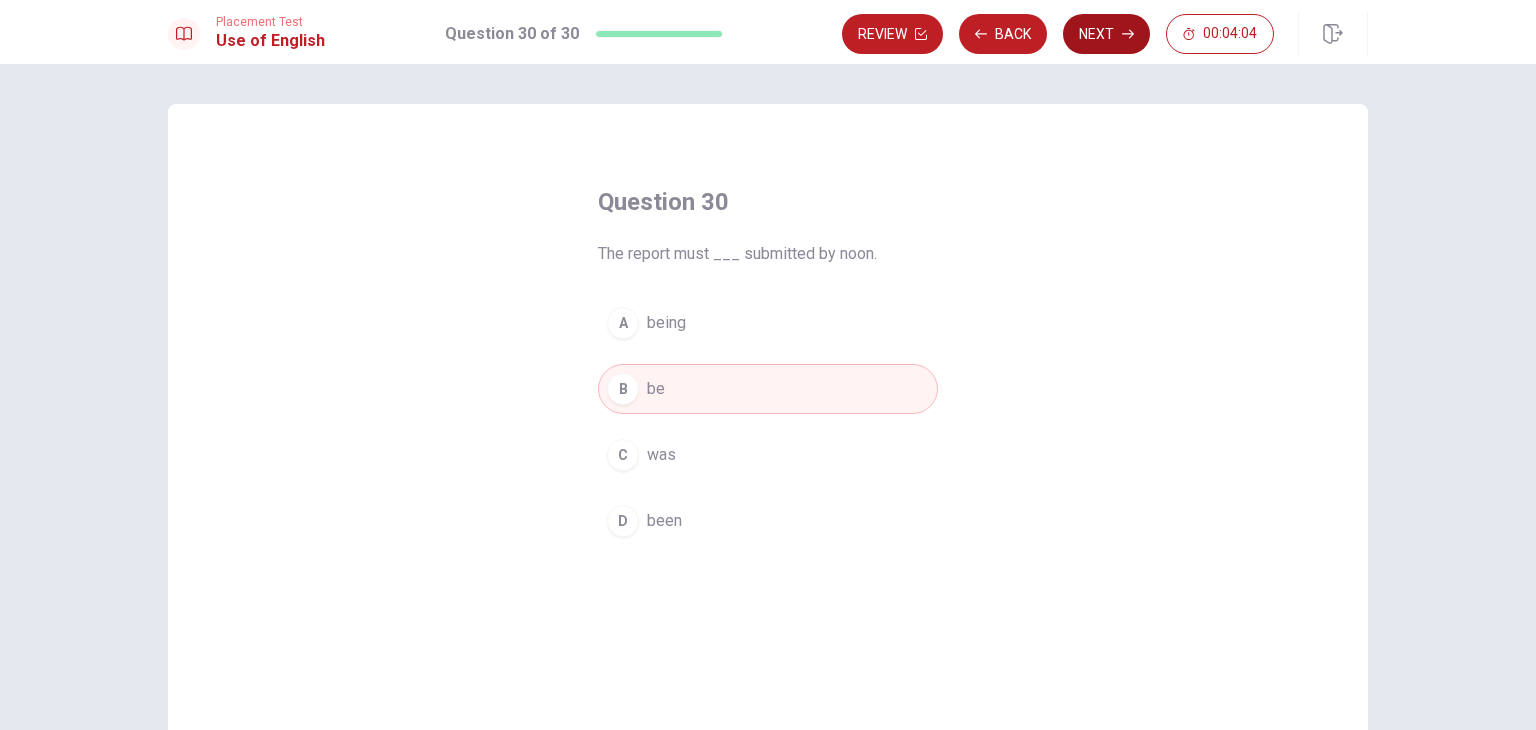 click on "Next" at bounding box center (1106, 34) 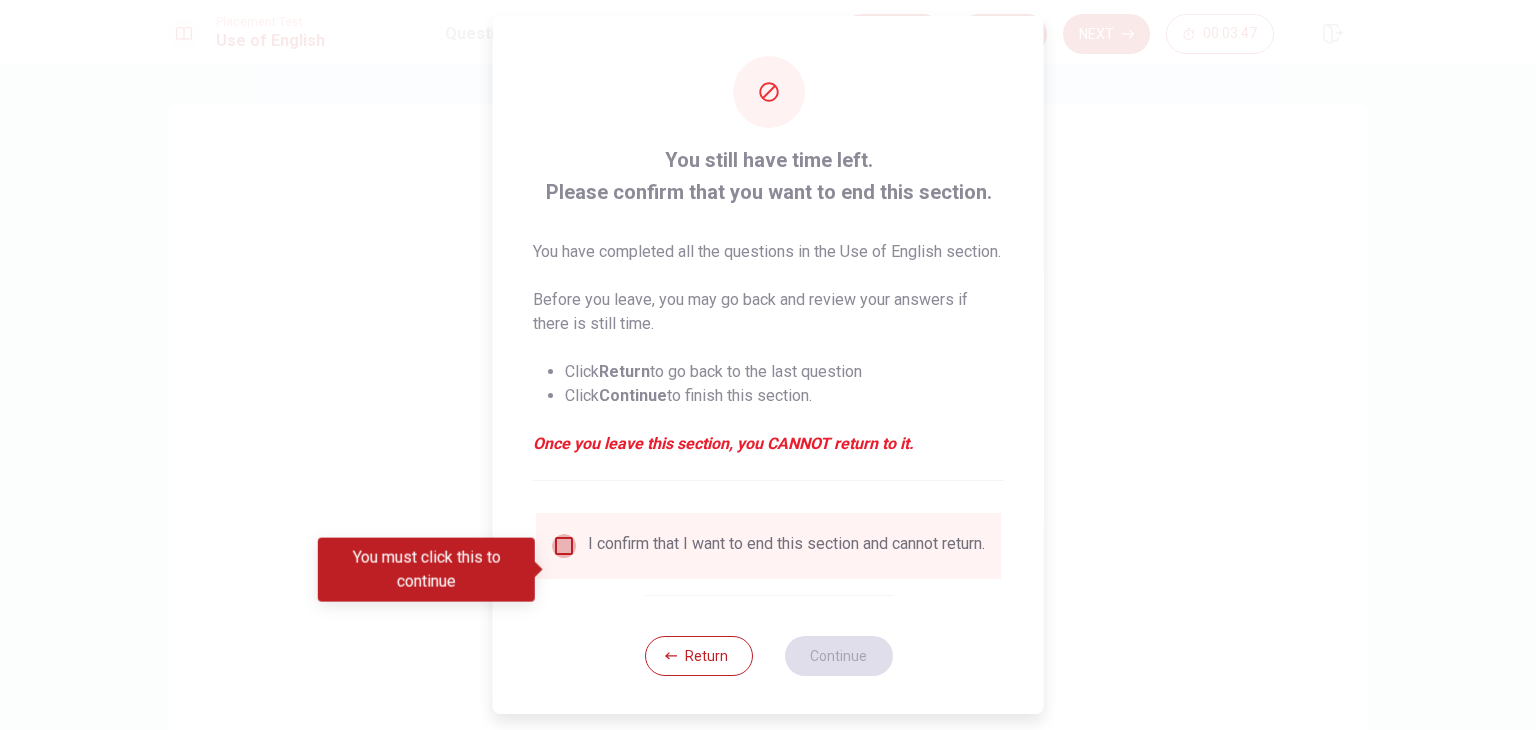 click at bounding box center [564, 546] 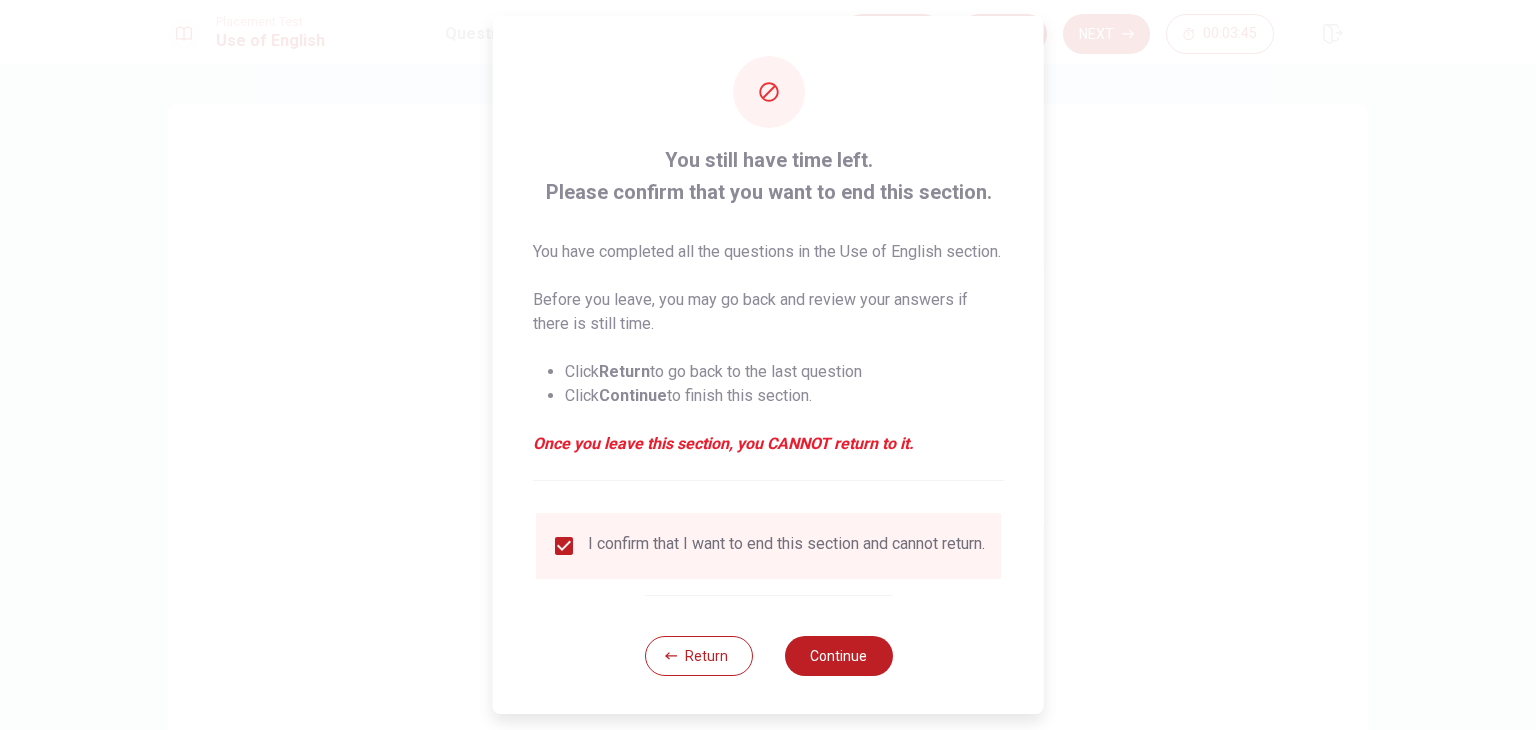 scroll, scrollTop: 40, scrollLeft: 0, axis: vertical 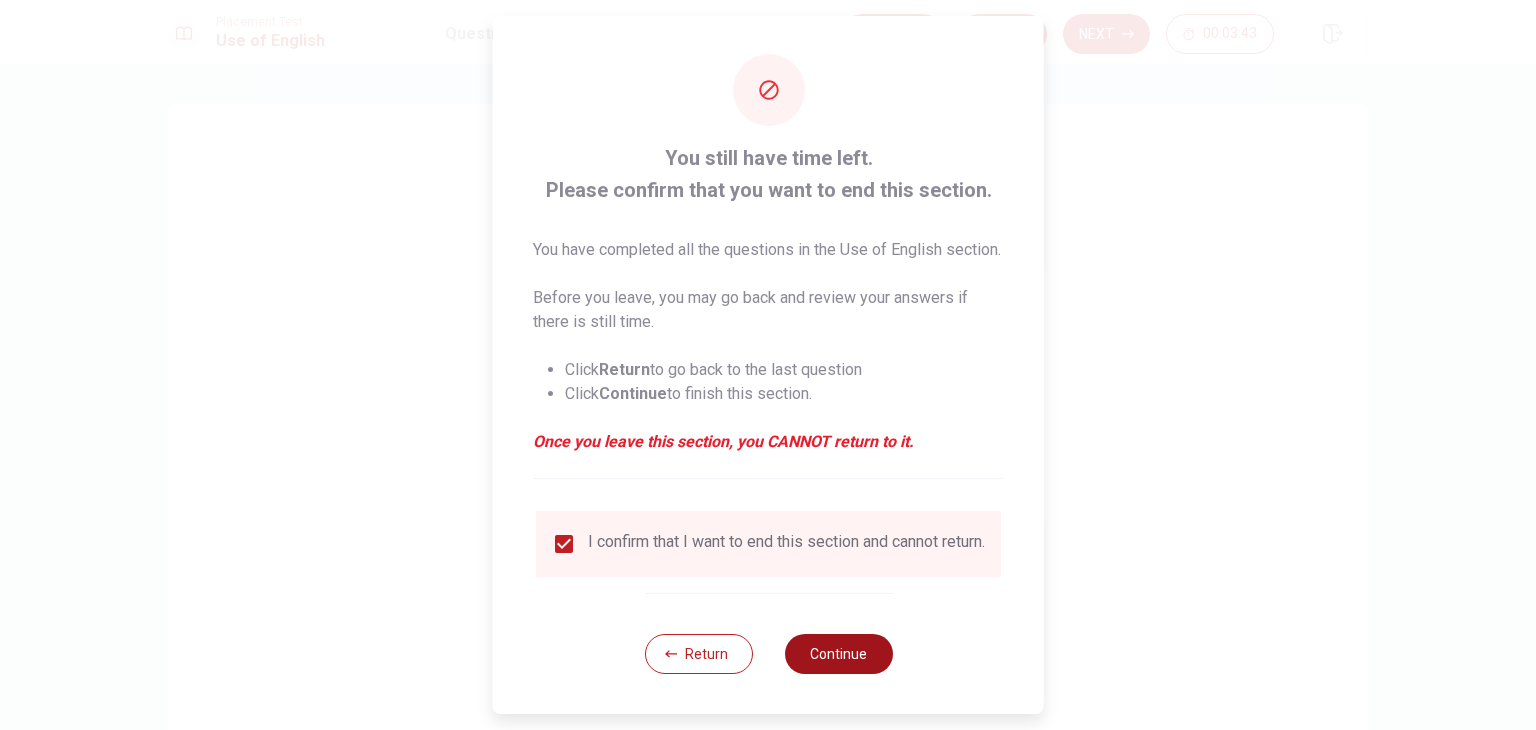click on "Continue" at bounding box center [838, 654] 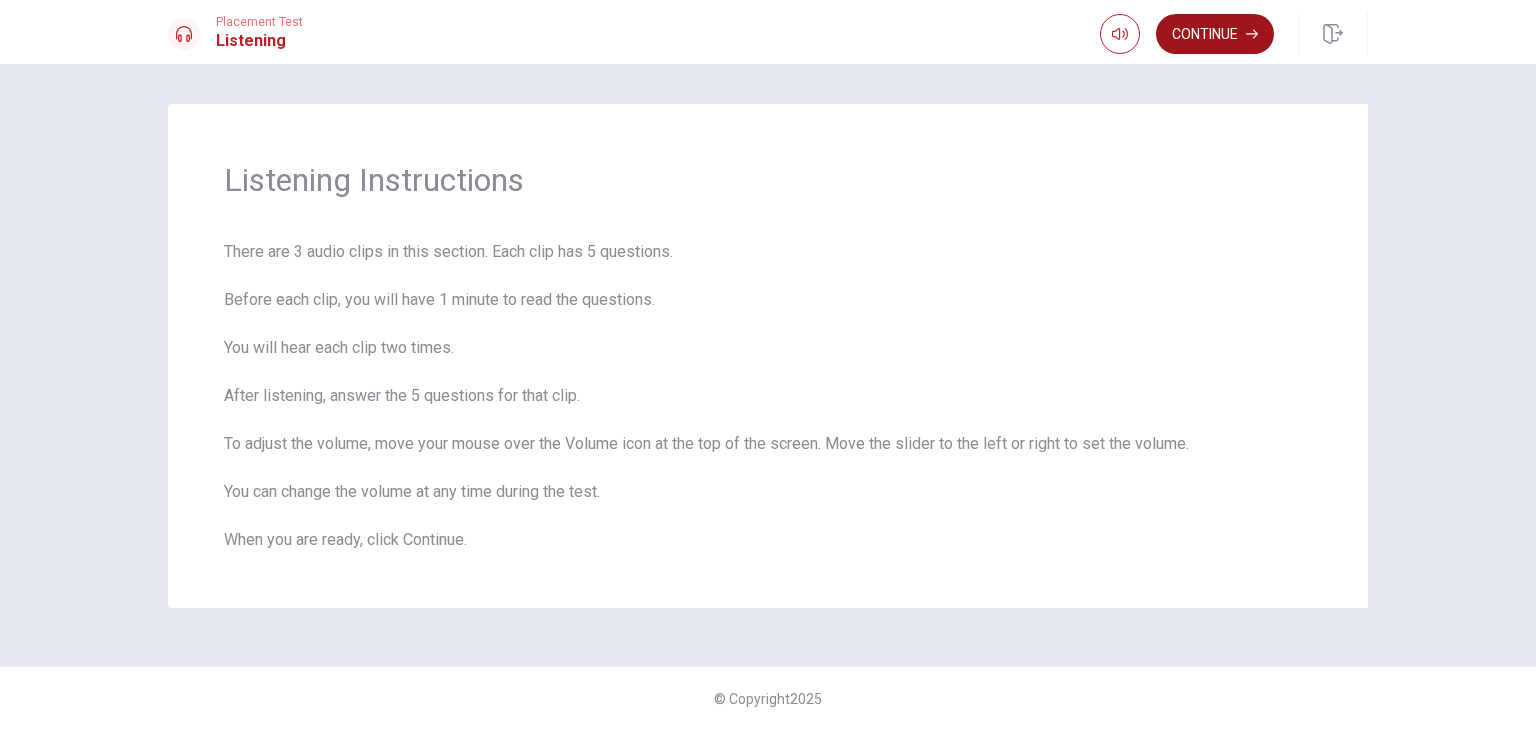 click on "Continue" at bounding box center [1215, 34] 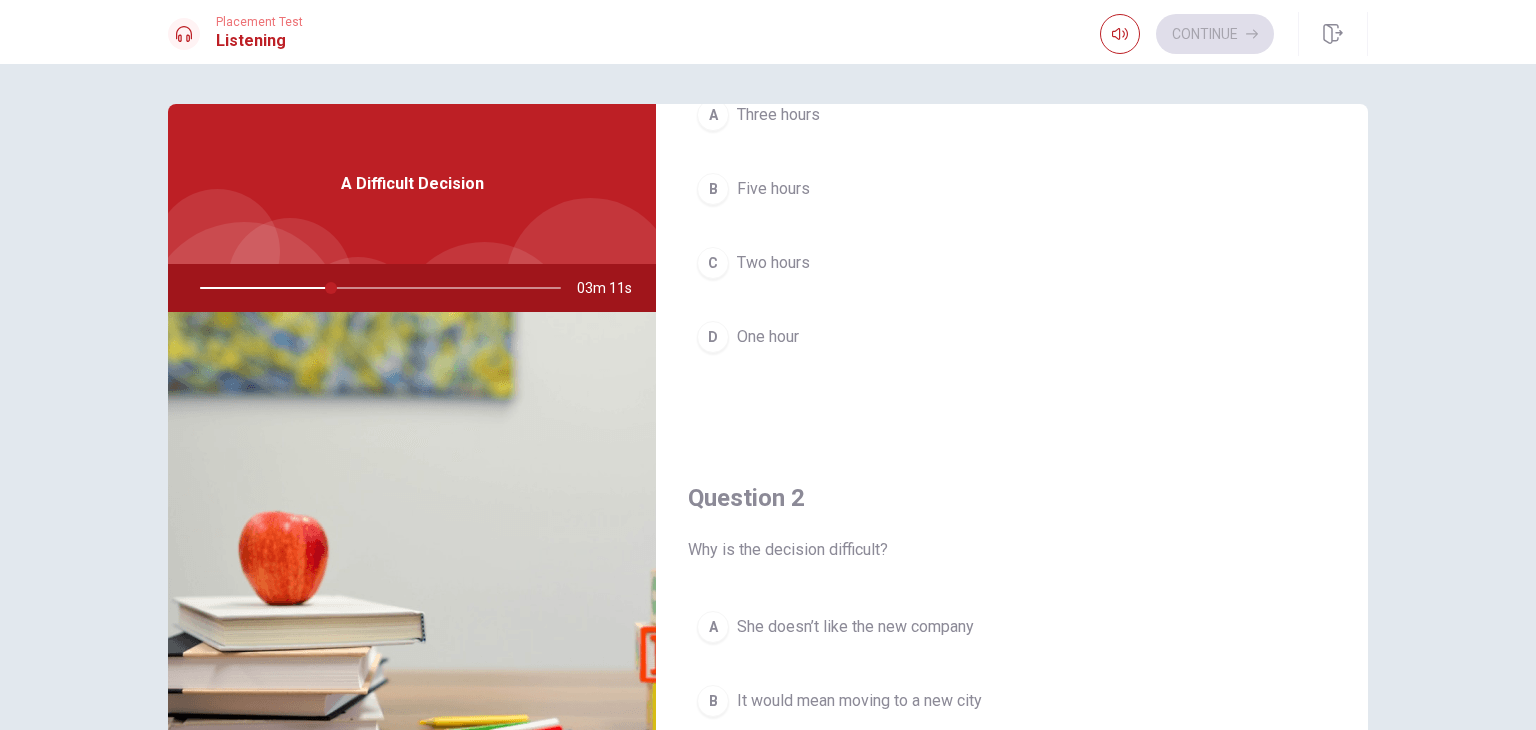 scroll, scrollTop: 0, scrollLeft: 0, axis: both 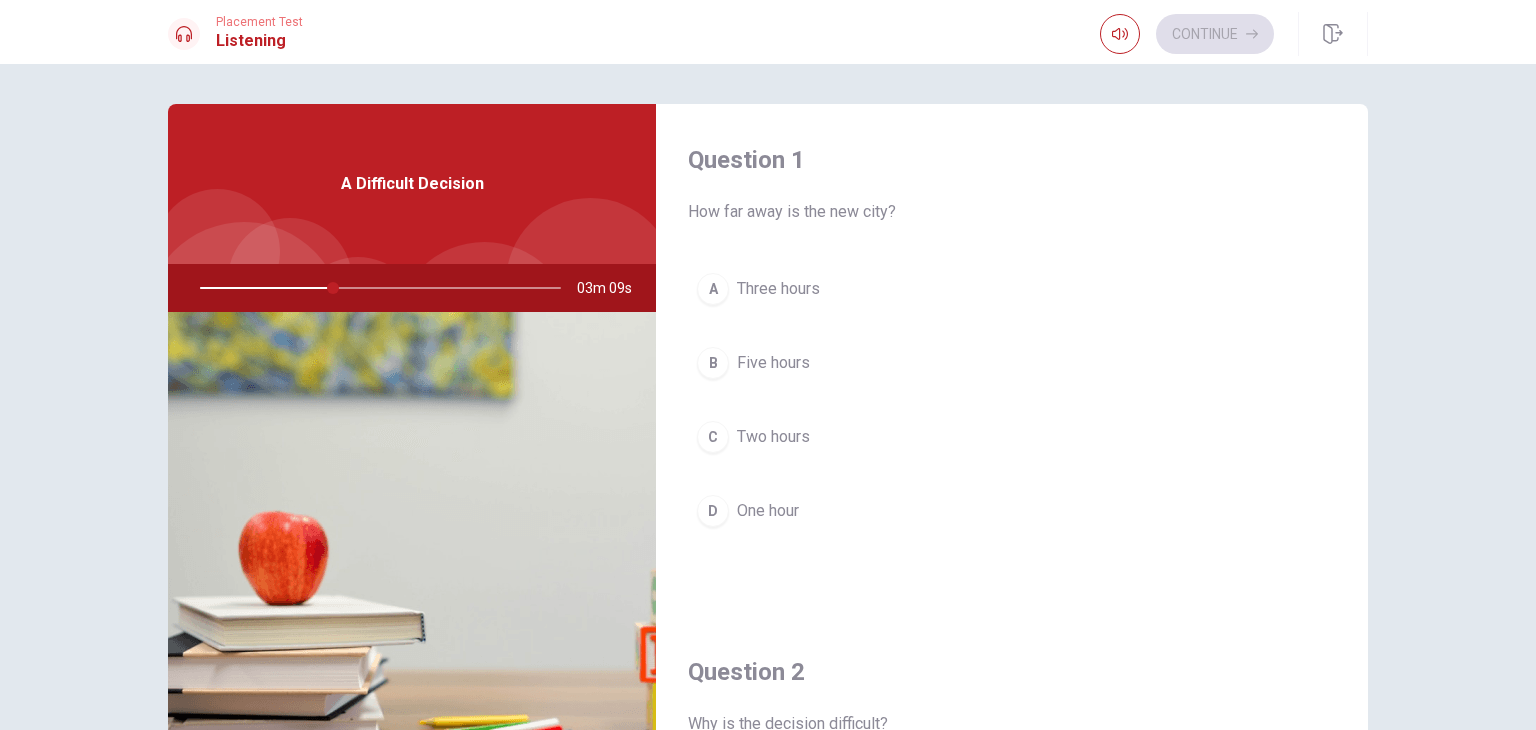 click on "Three hours" at bounding box center (778, 289) 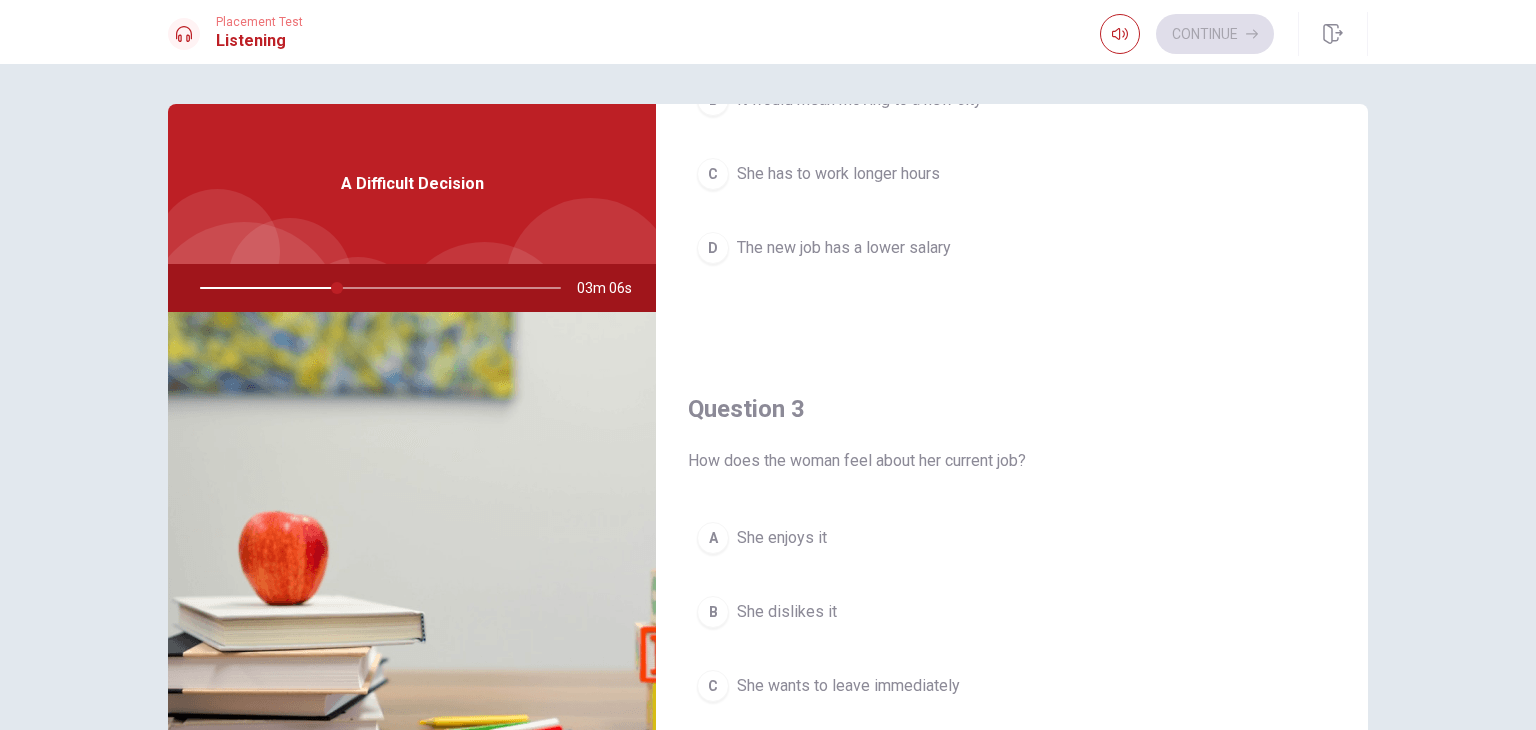 scroll, scrollTop: 900, scrollLeft: 0, axis: vertical 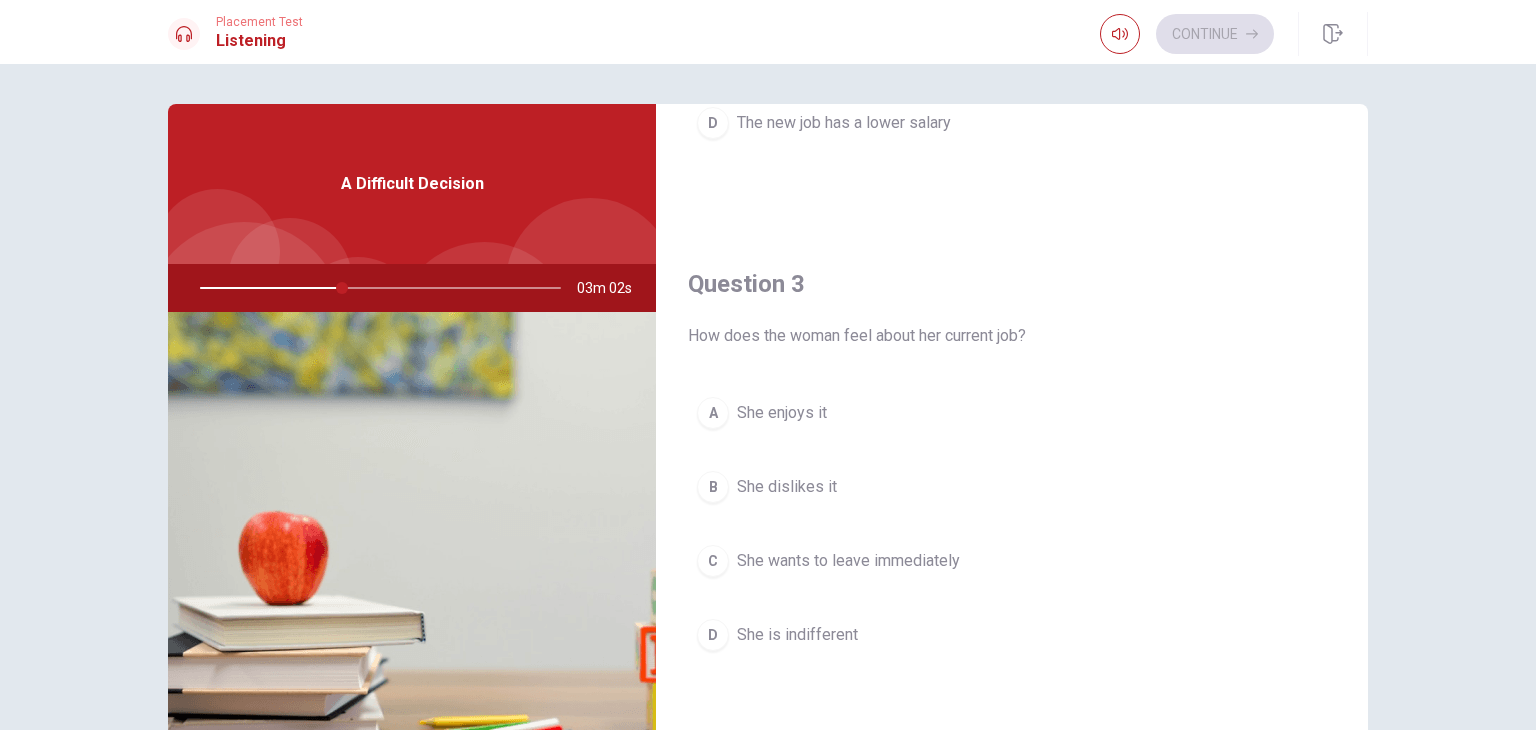 click on "She enjoys it" at bounding box center [782, 413] 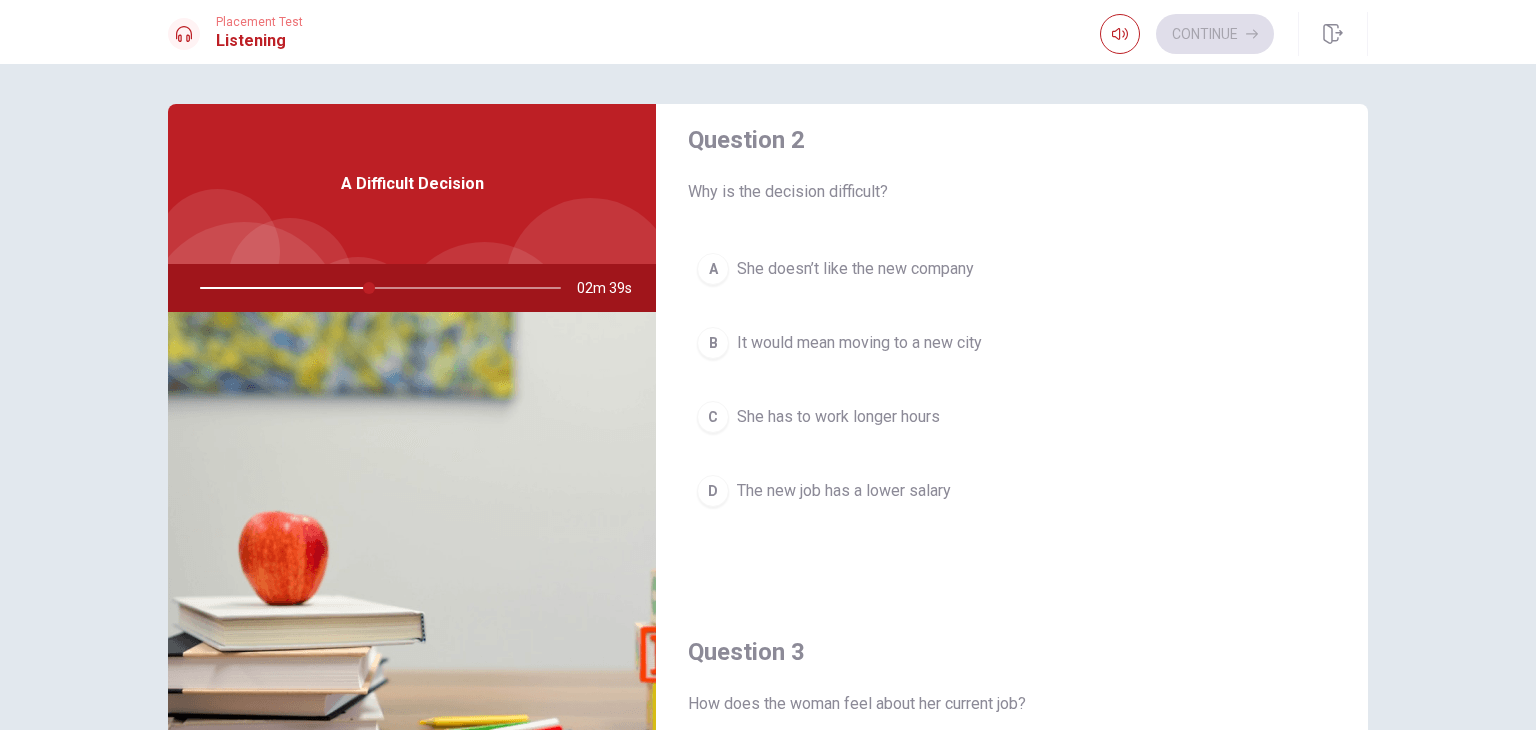 scroll, scrollTop: 600, scrollLeft: 0, axis: vertical 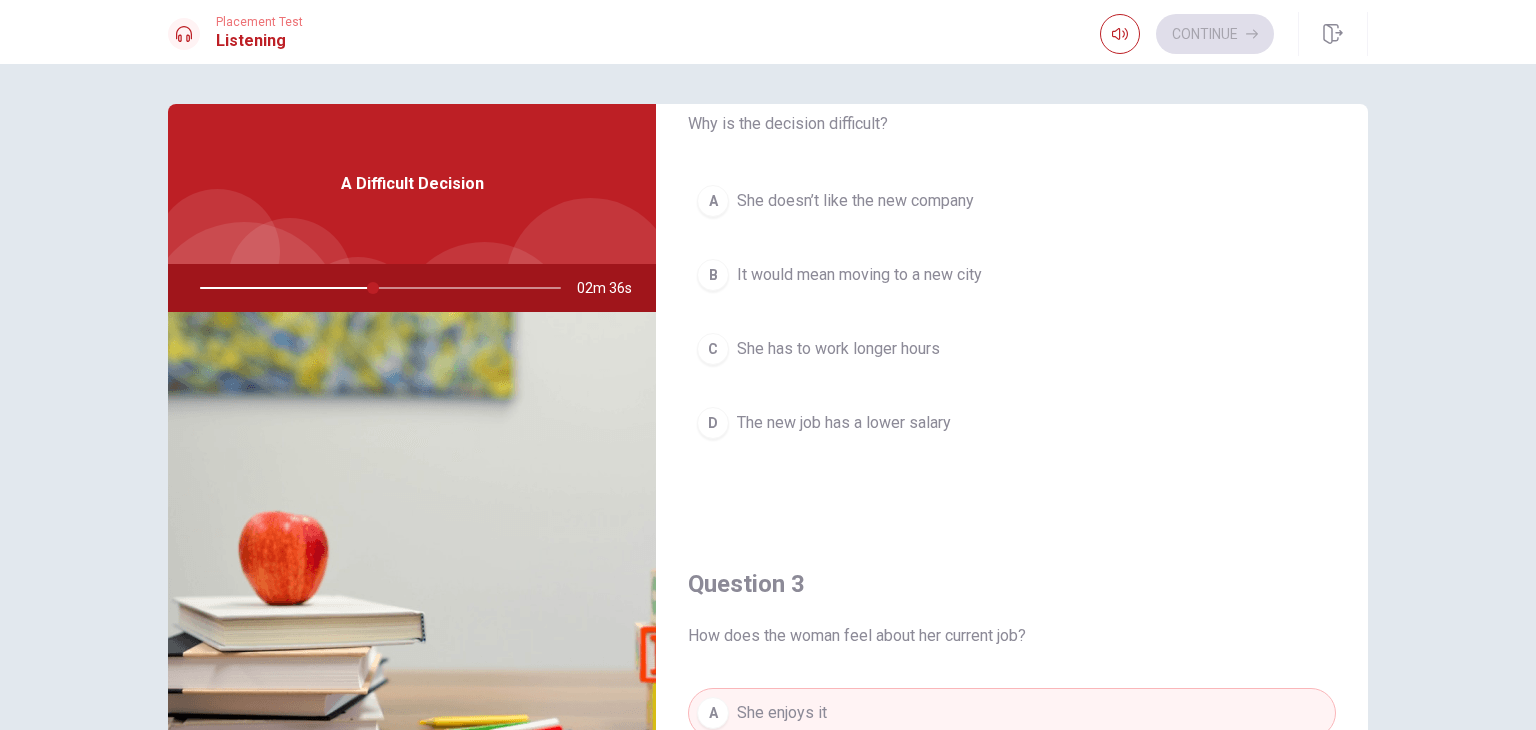 click on "B It would mean moving to a new city" at bounding box center [1012, 275] 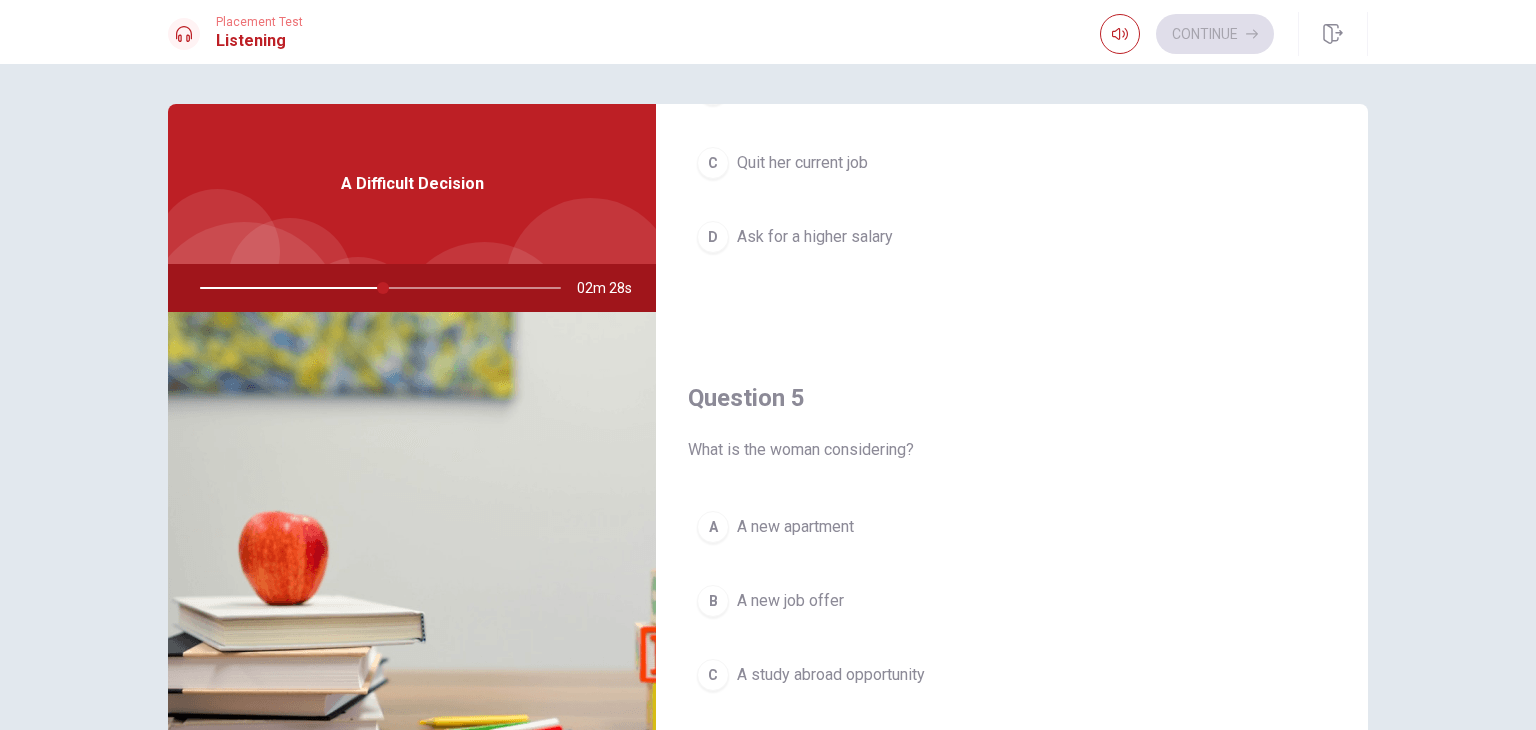 scroll, scrollTop: 1856, scrollLeft: 0, axis: vertical 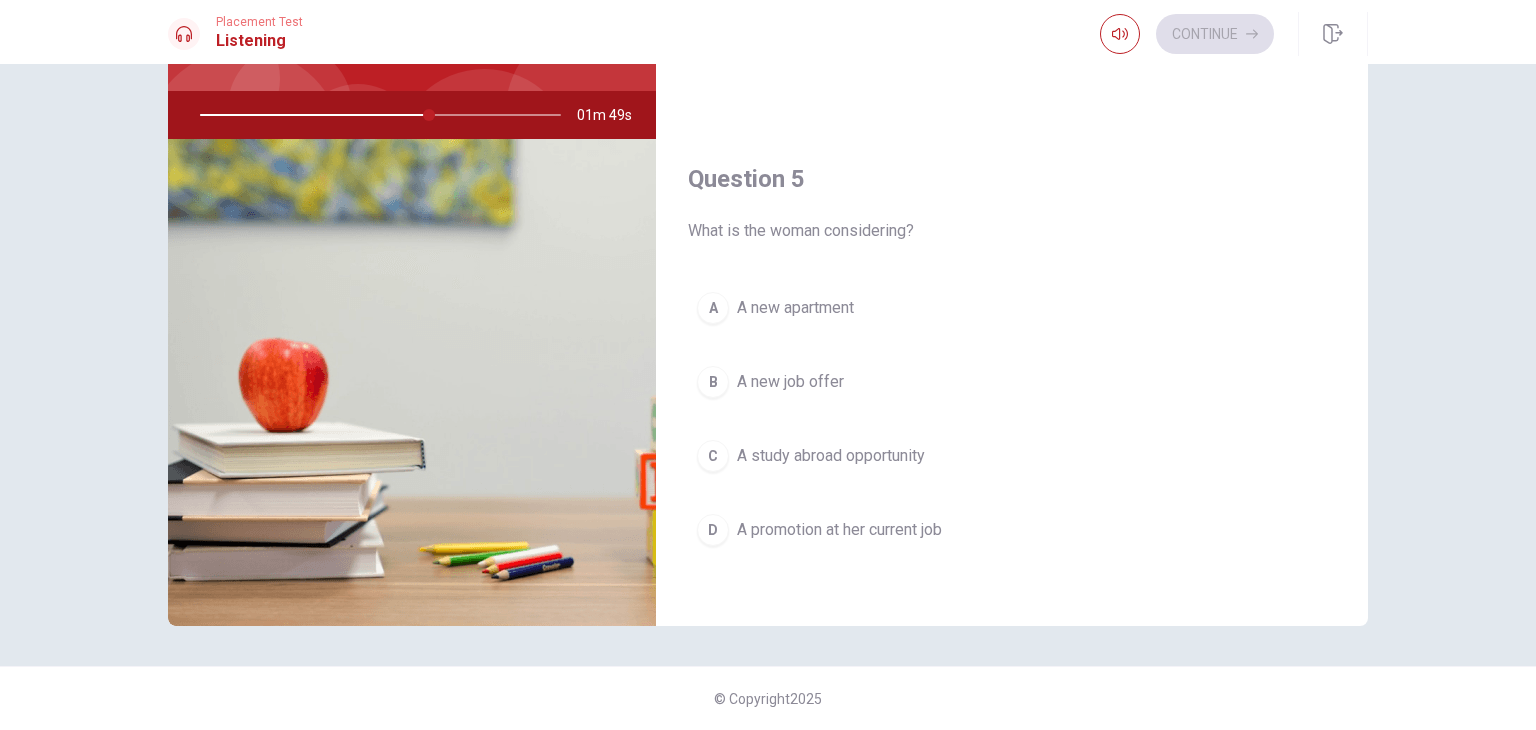 click on "A new job offer" at bounding box center (790, 382) 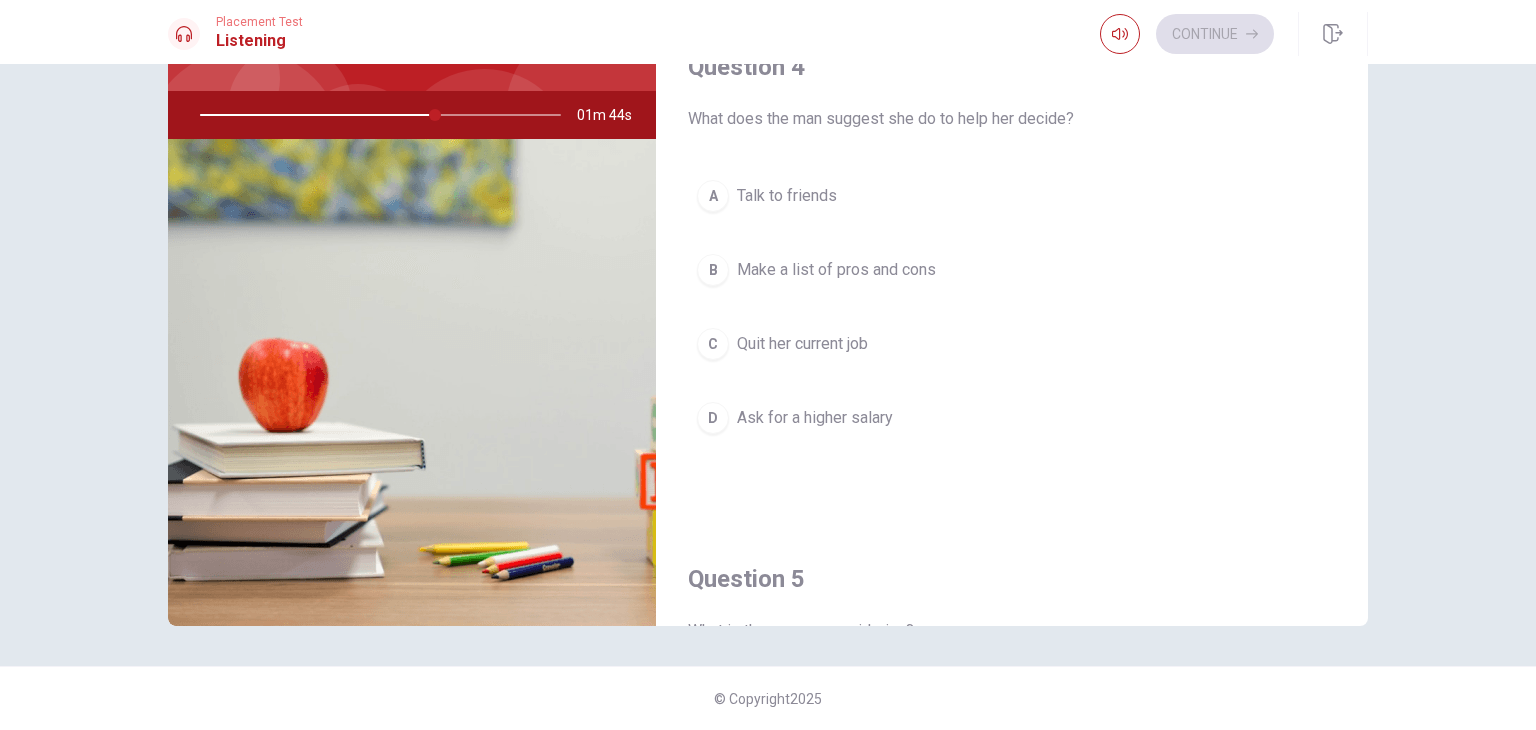 scroll, scrollTop: 1356, scrollLeft: 0, axis: vertical 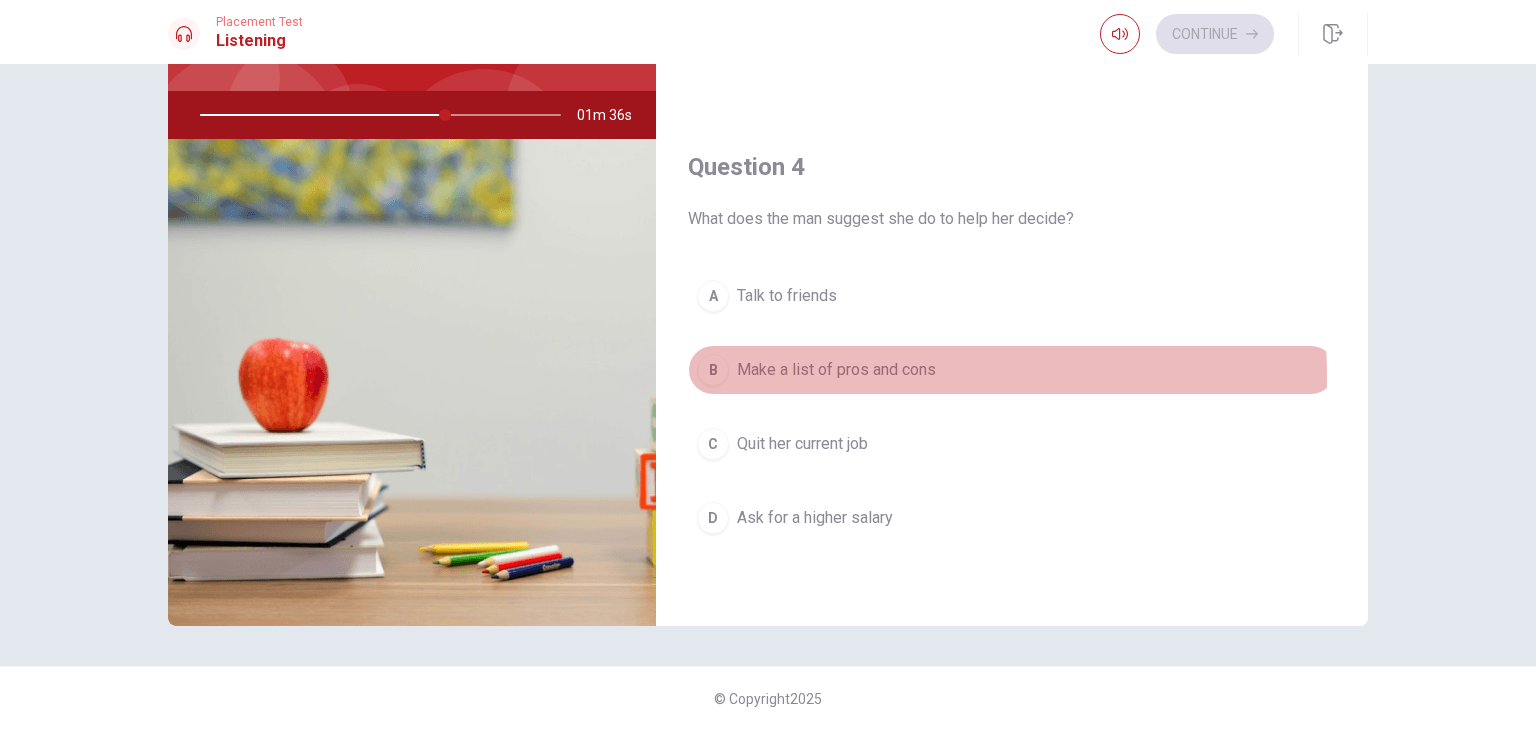 click on "Make a list of pros and cons" at bounding box center [836, 370] 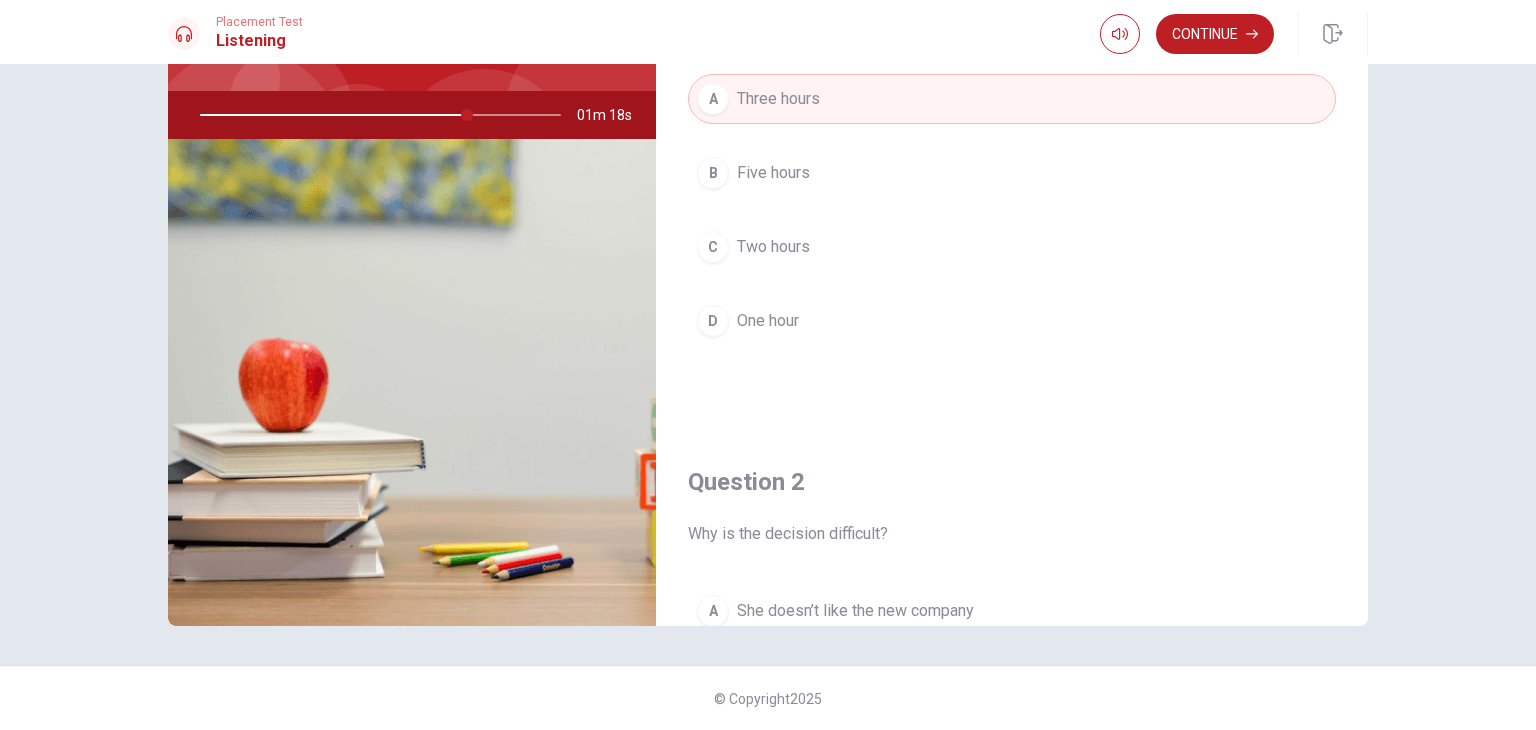 scroll, scrollTop: 0, scrollLeft: 0, axis: both 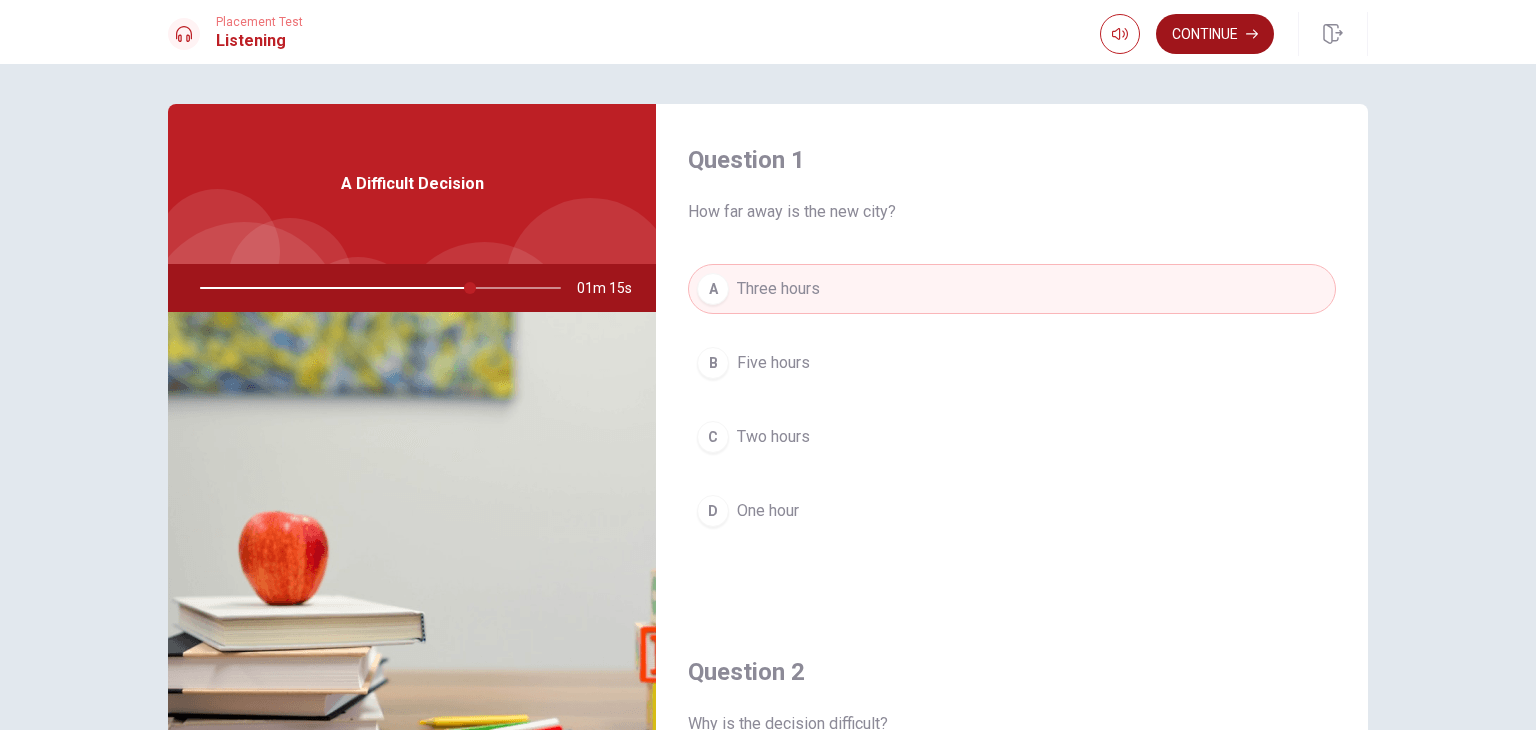 click on "Continue" at bounding box center [1215, 34] 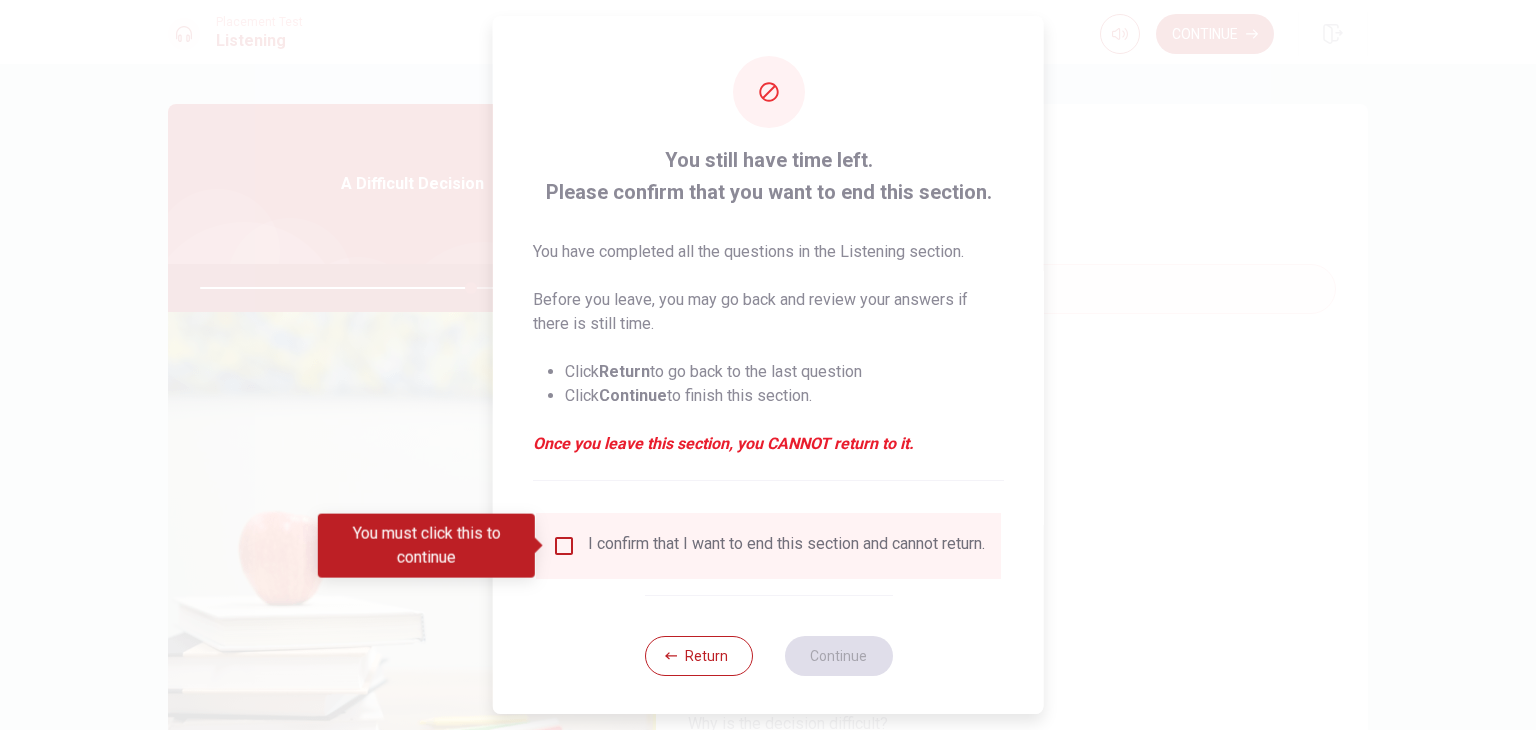 click at bounding box center (564, 546) 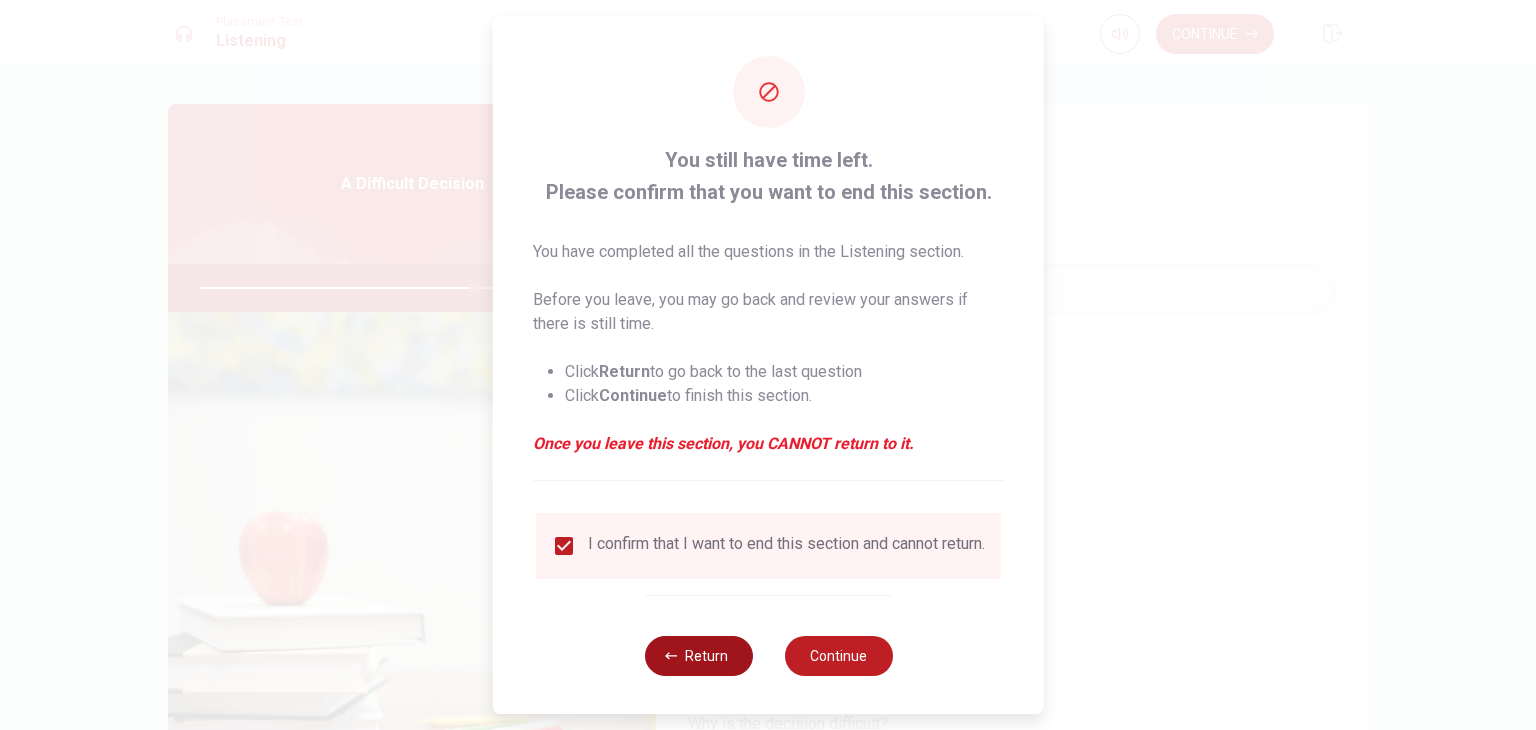 click on "Return" at bounding box center (698, 656) 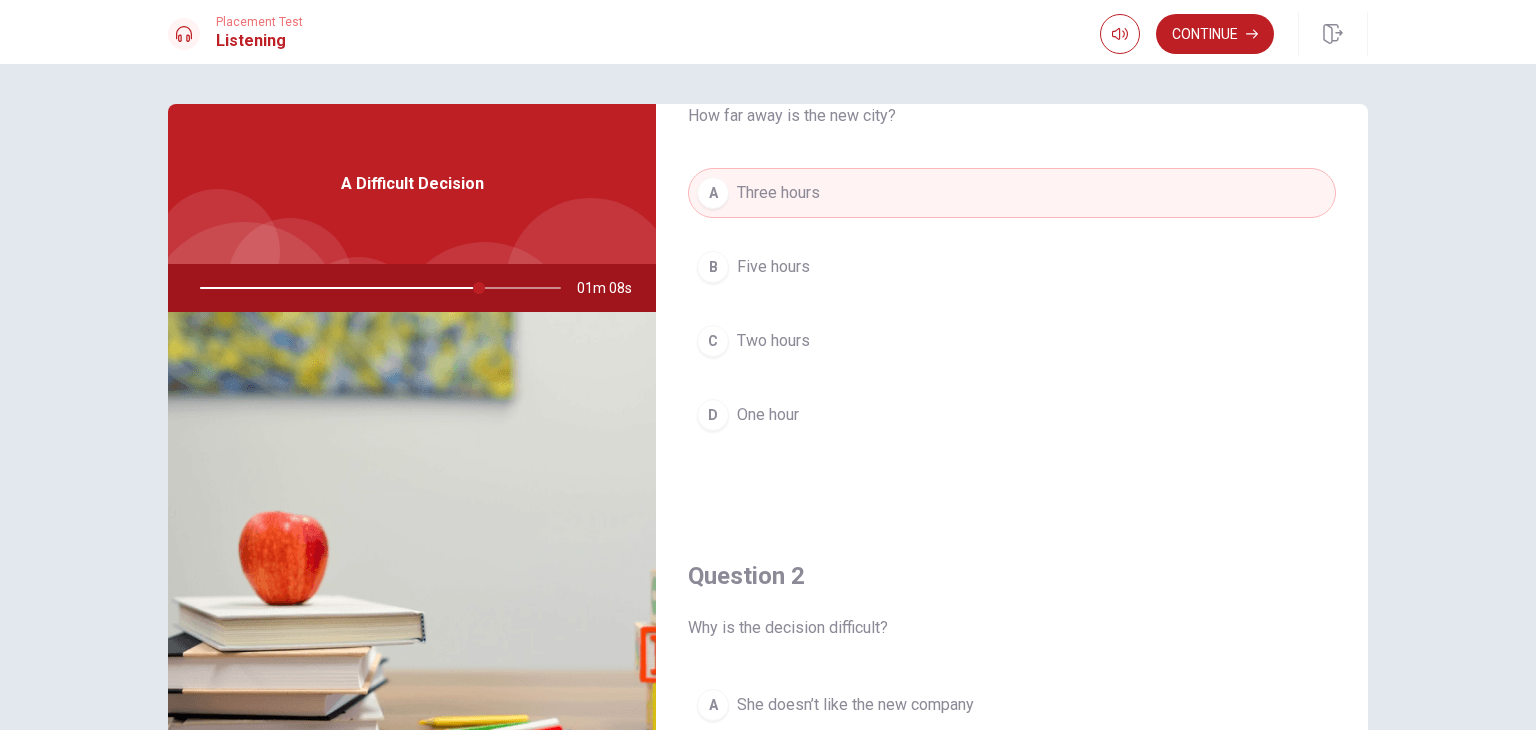 scroll, scrollTop: 100, scrollLeft: 0, axis: vertical 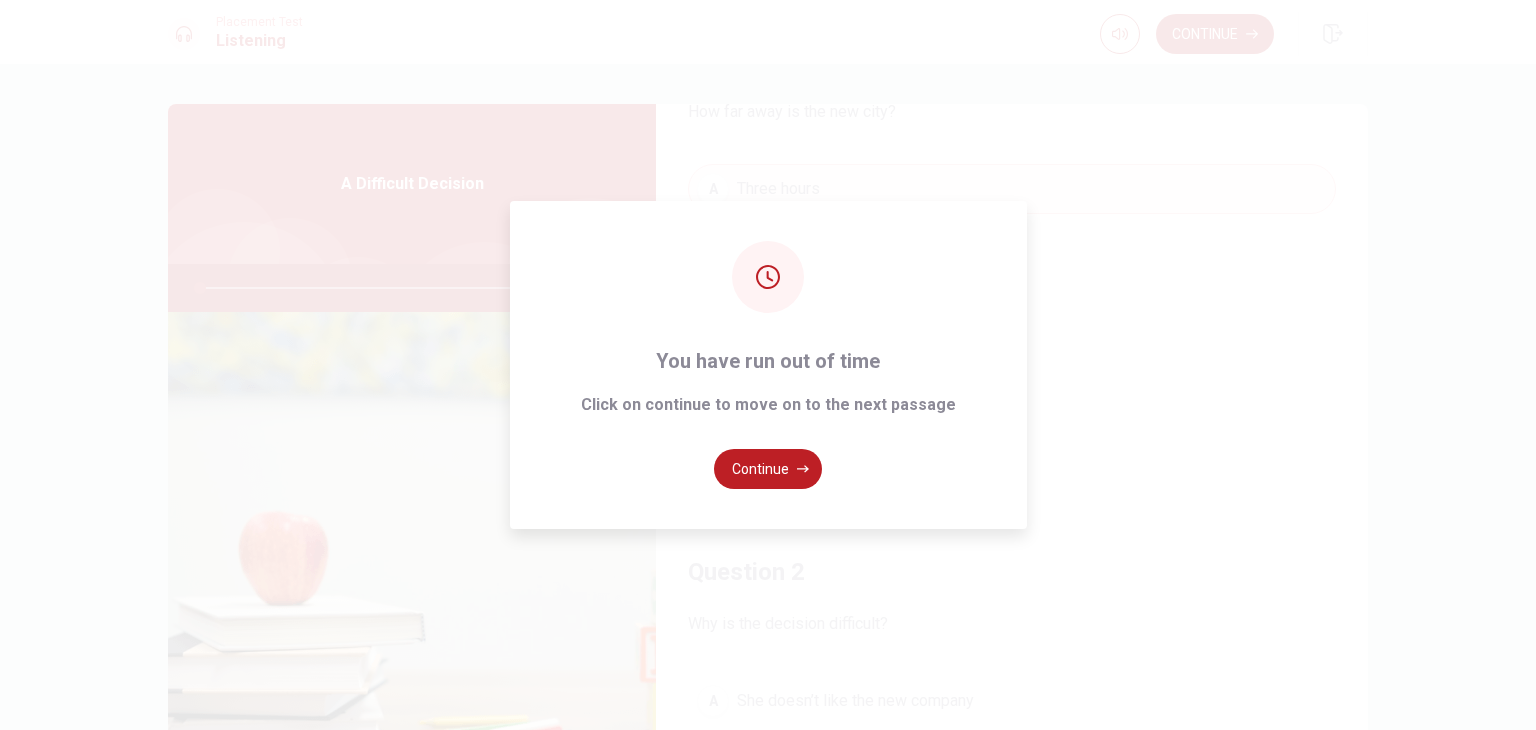 type on "0" 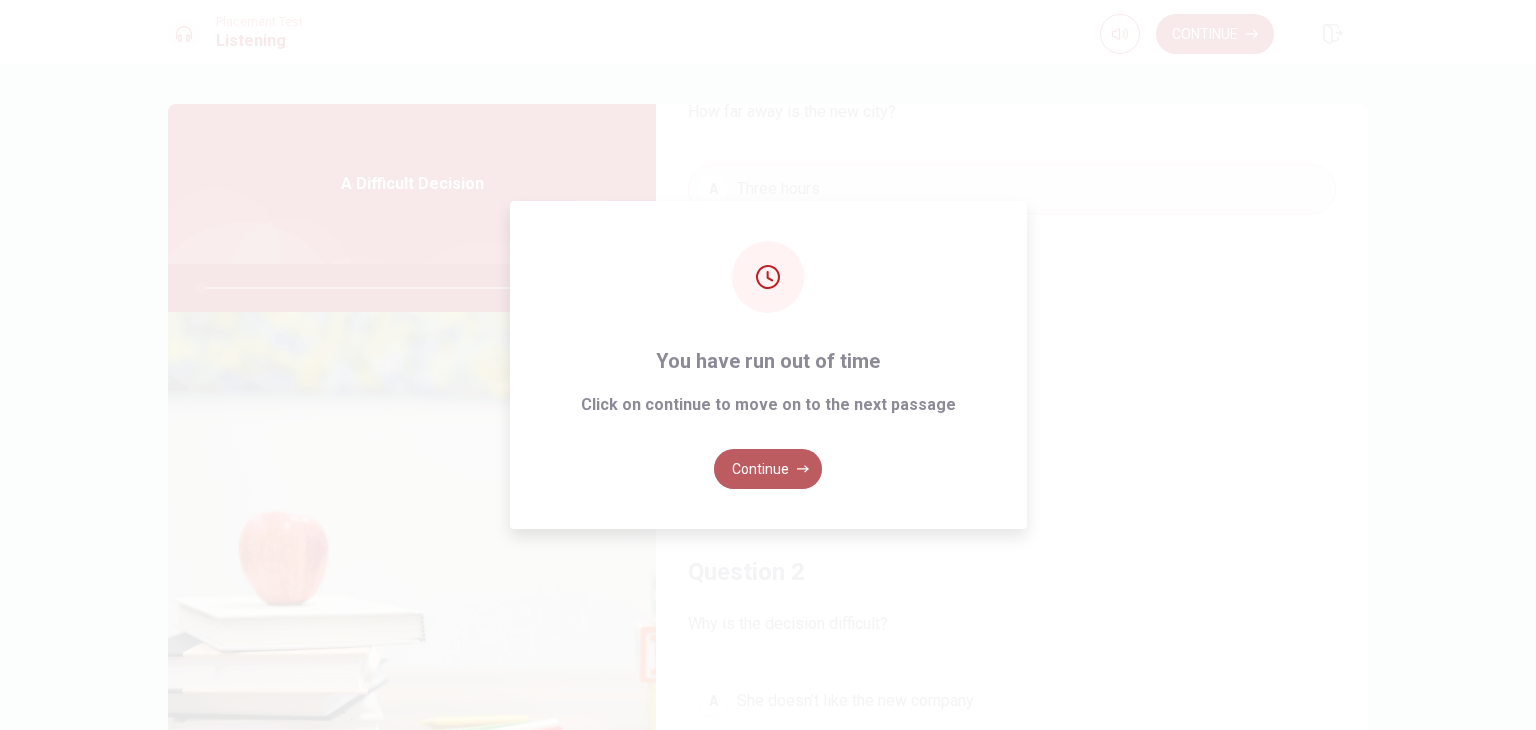 click on "Continue" at bounding box center (768, 469) 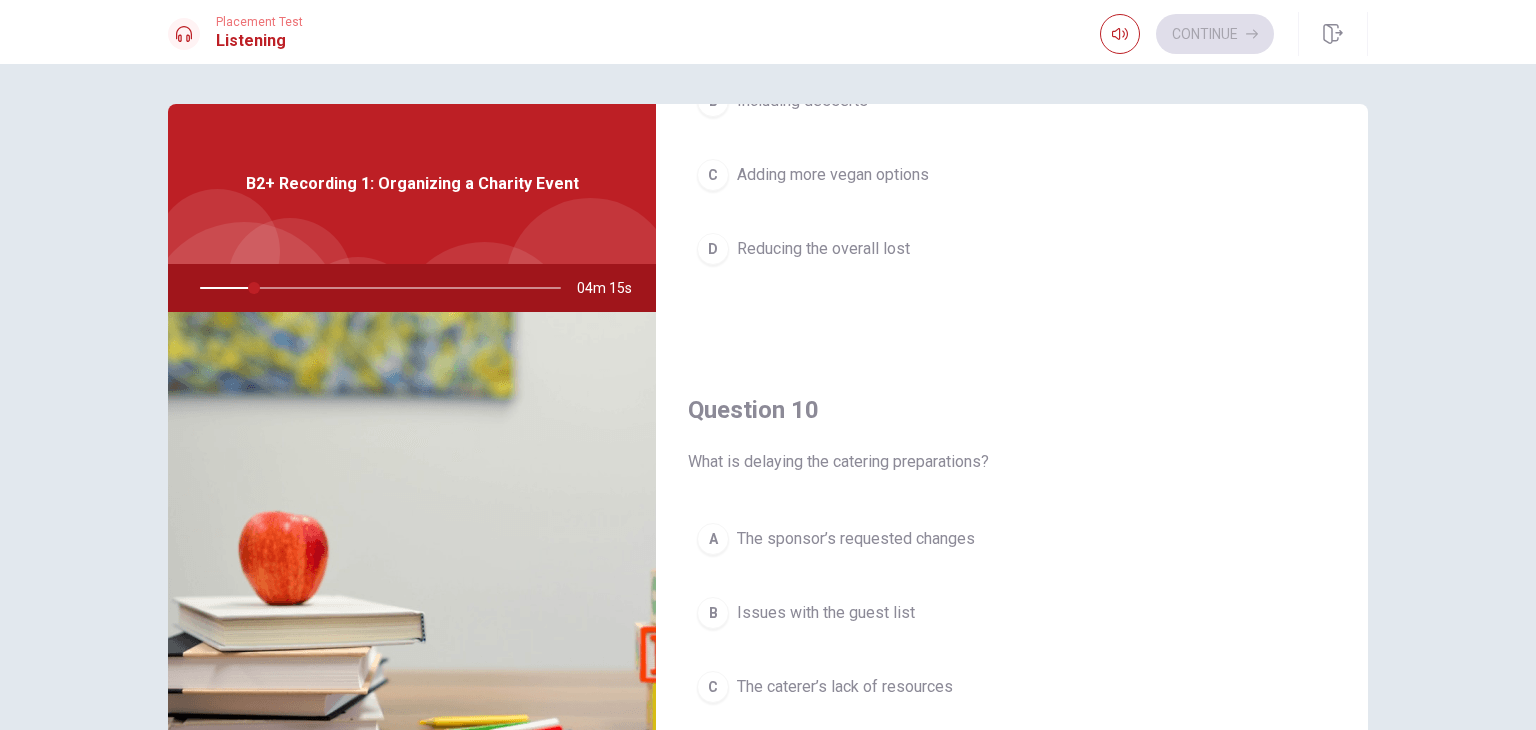 scroll, scrollTop: 1856, scrollLeft: 0, axis: vertical 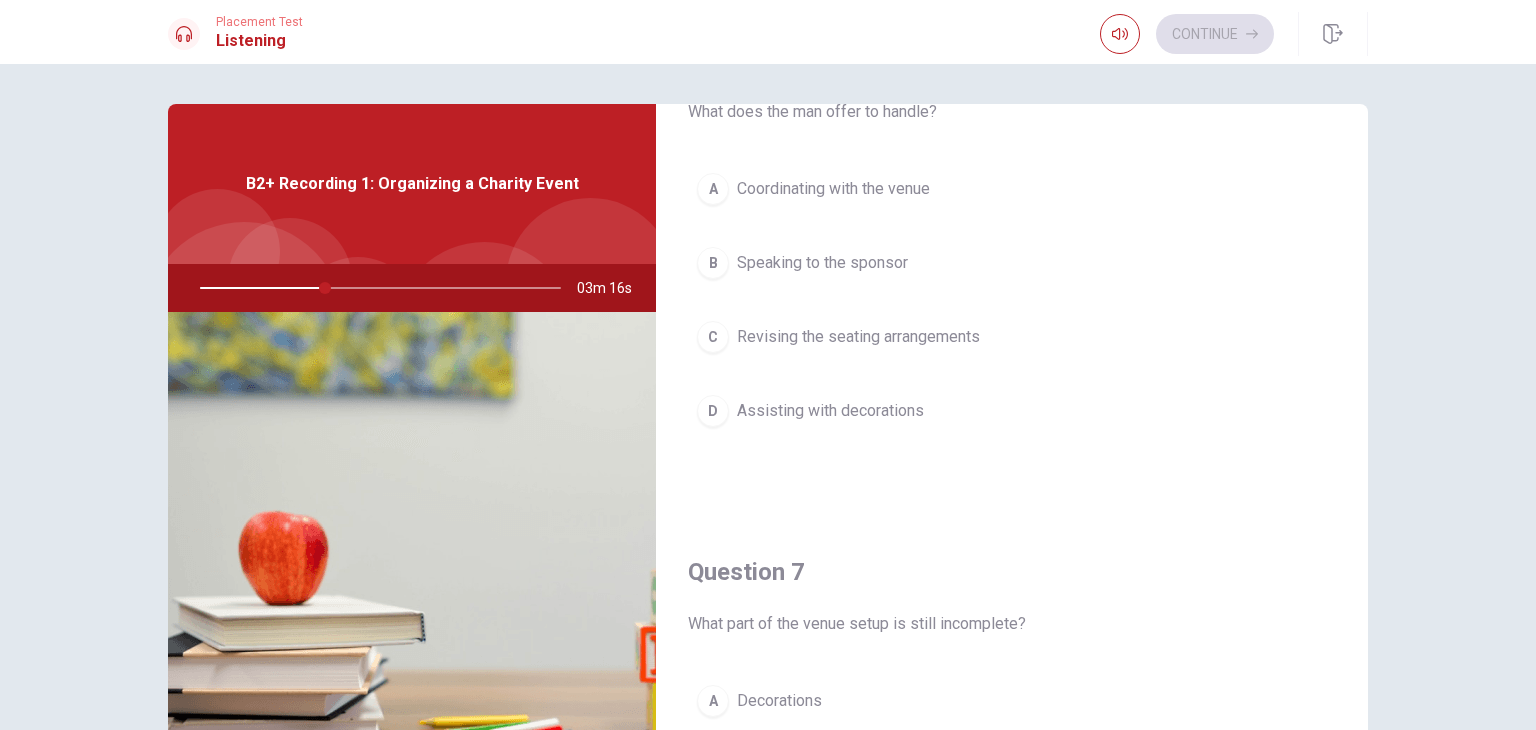 click on "B" at bounding box center (713, 263) 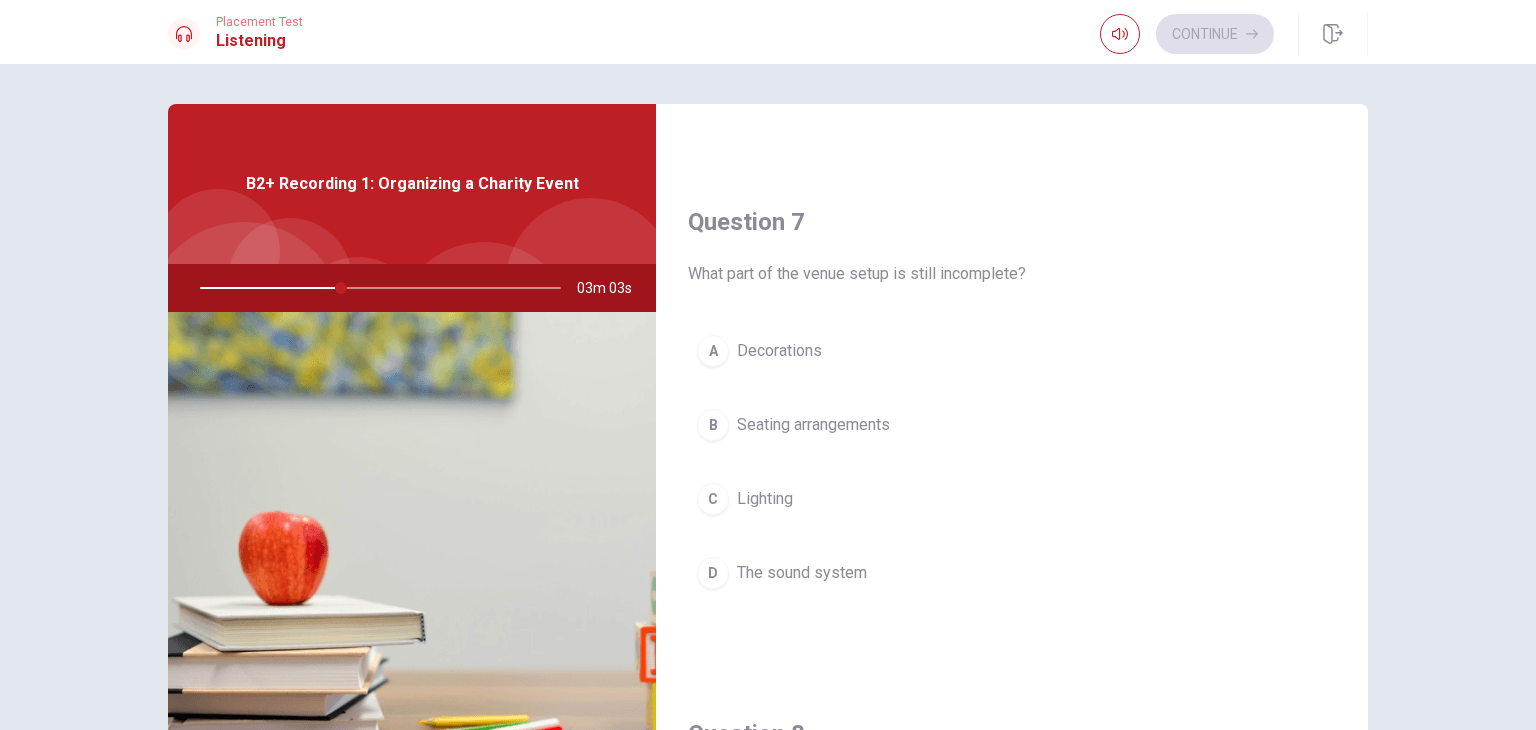 scroll, scrollTop: 500, scrollLeft: 0, axis: vertical 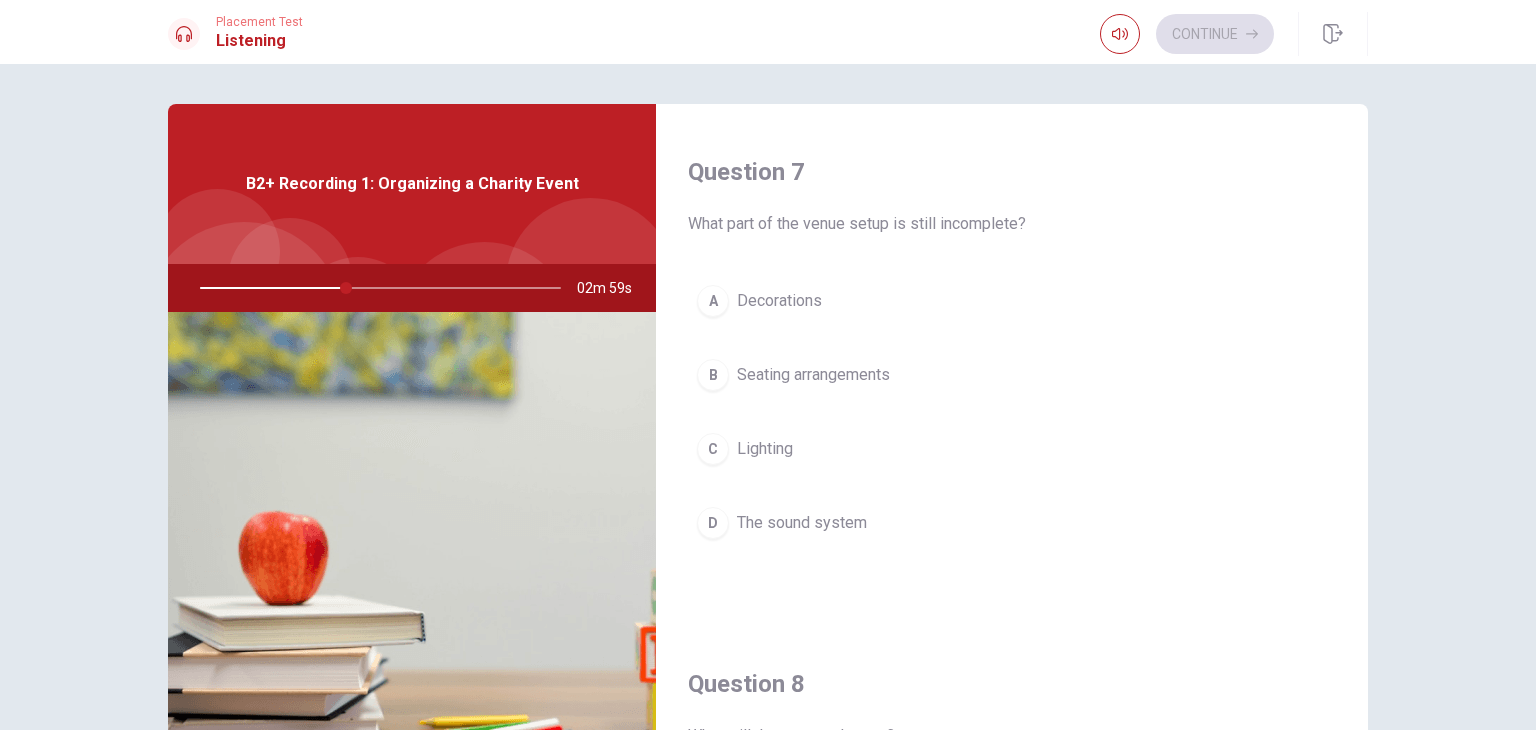 click on "The sound system" at bounding box center [802, 523] 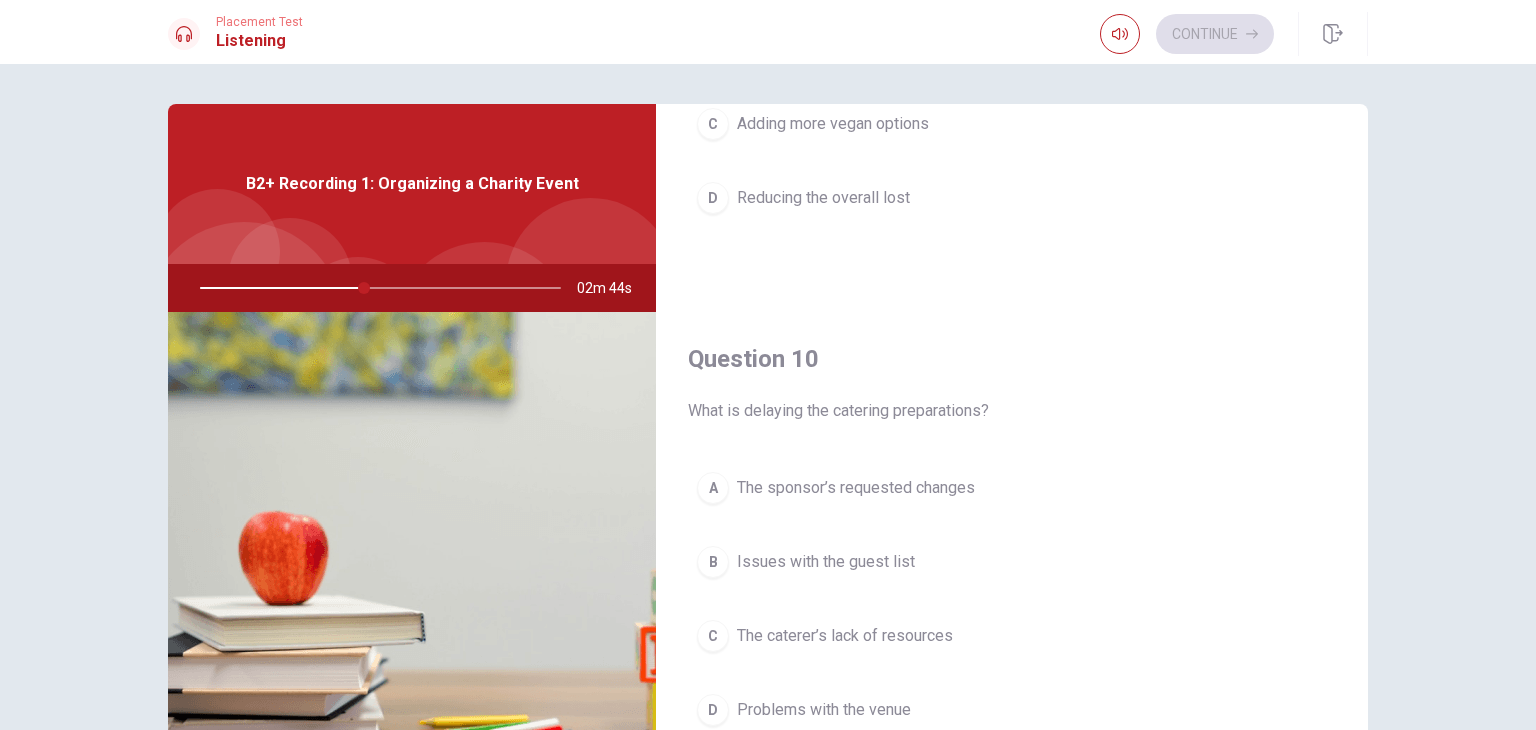 scroll, scrollTop: 1856, scrollLeft: 0, axis: vertical 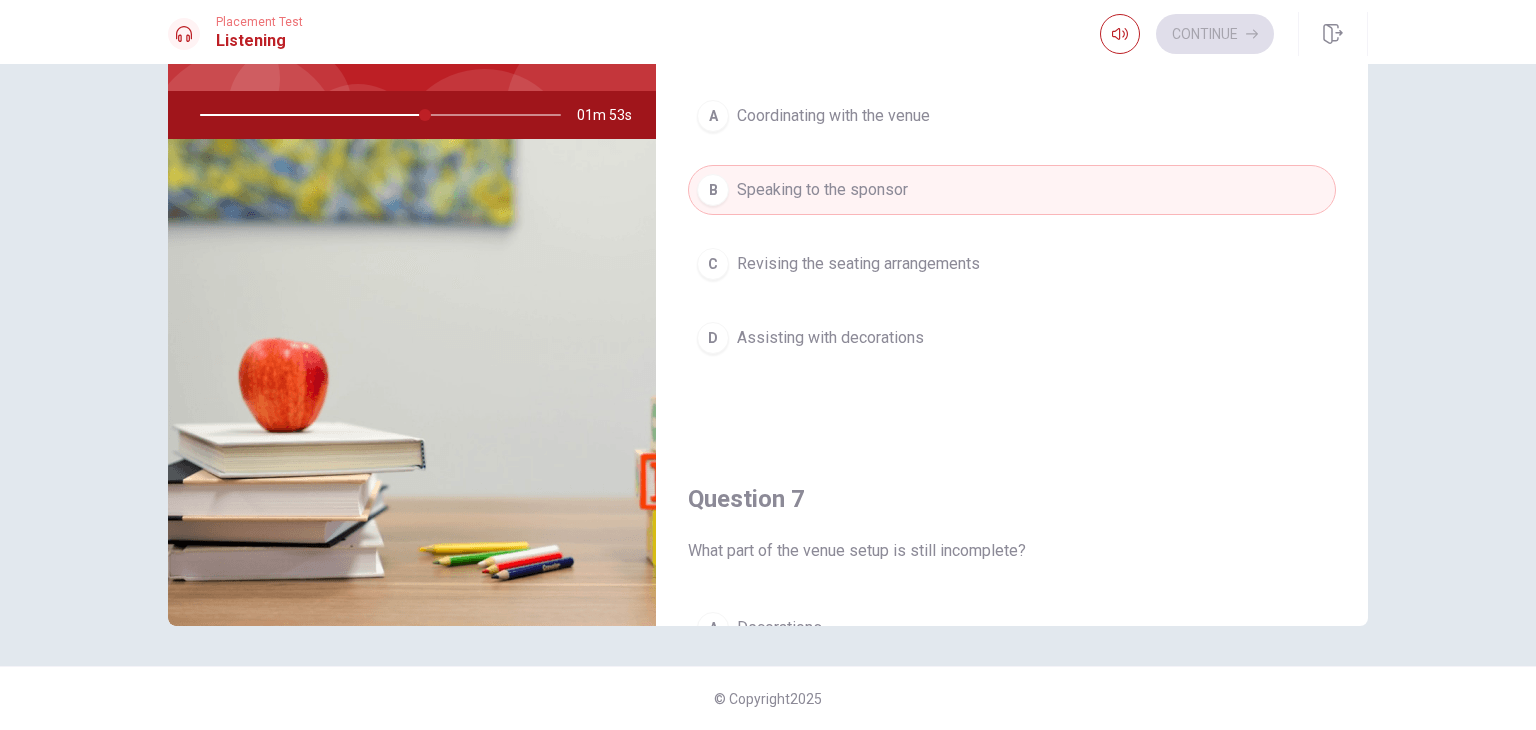 click on "Coordinating with the venue" at bounding box center [833, 116] 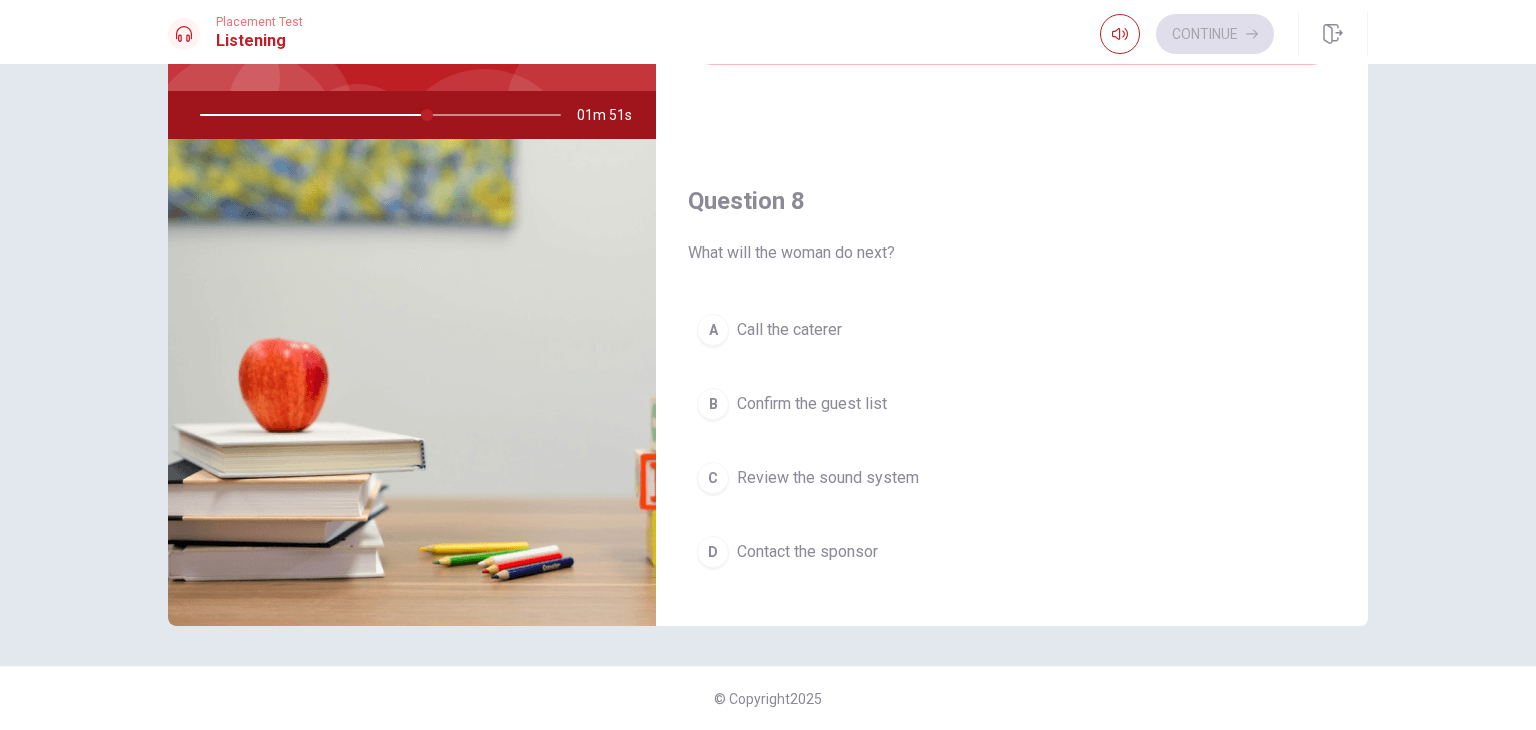 scroll, scrollTop: 1000, scrollLeft: 0, axis: vertical 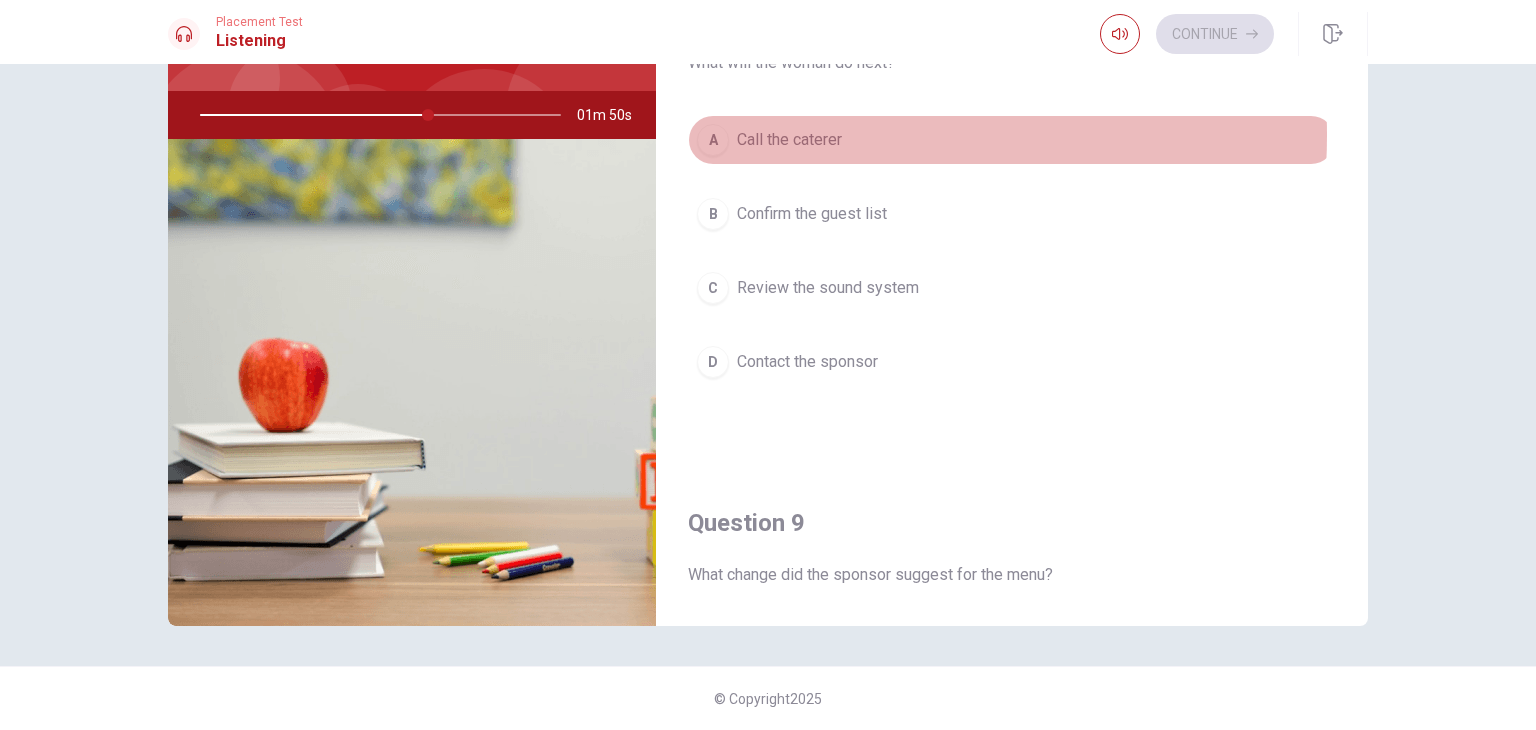 click on "Call the caterer" at bounding box center [789, 140] 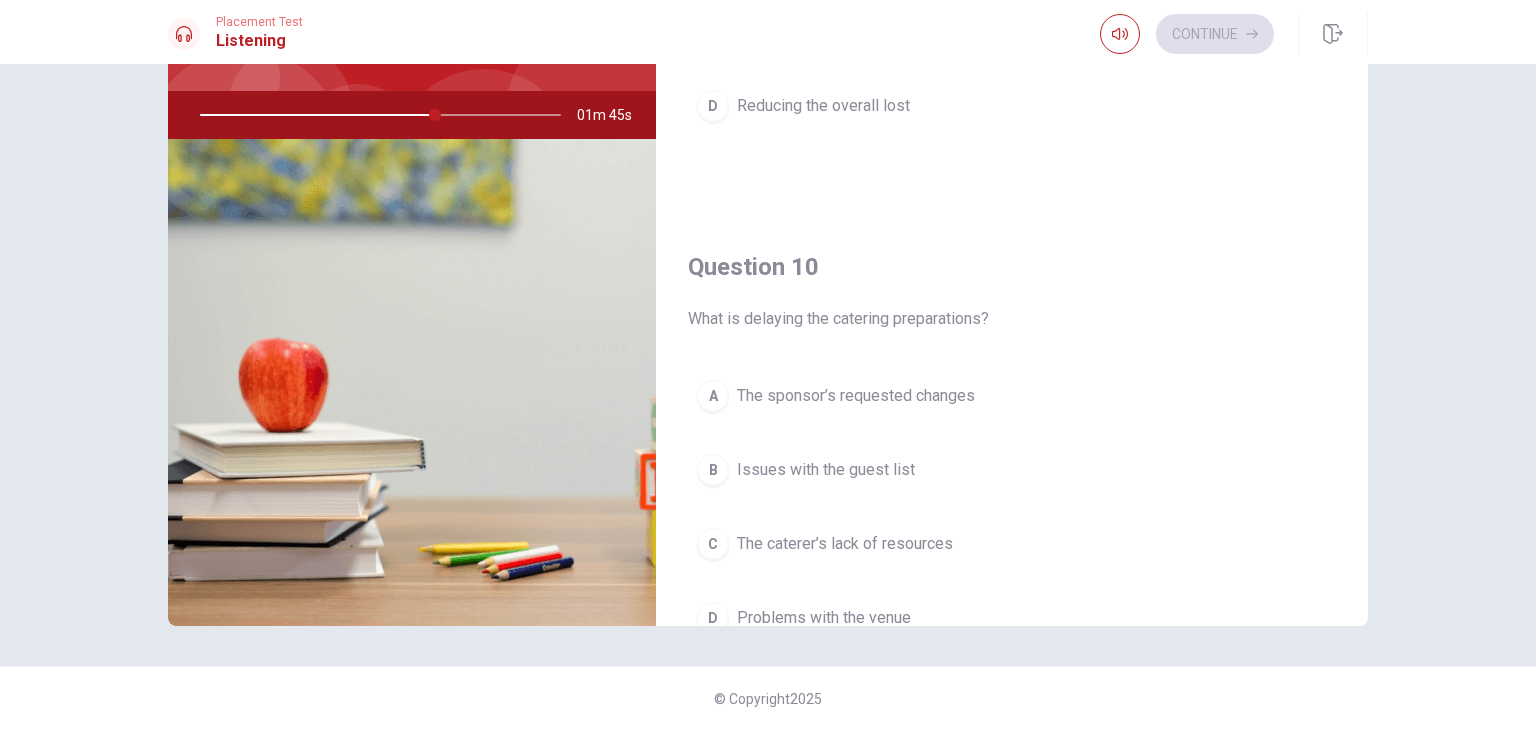 scroll, scrollTop: 1856, scrollLeft: 0, axis: vertical 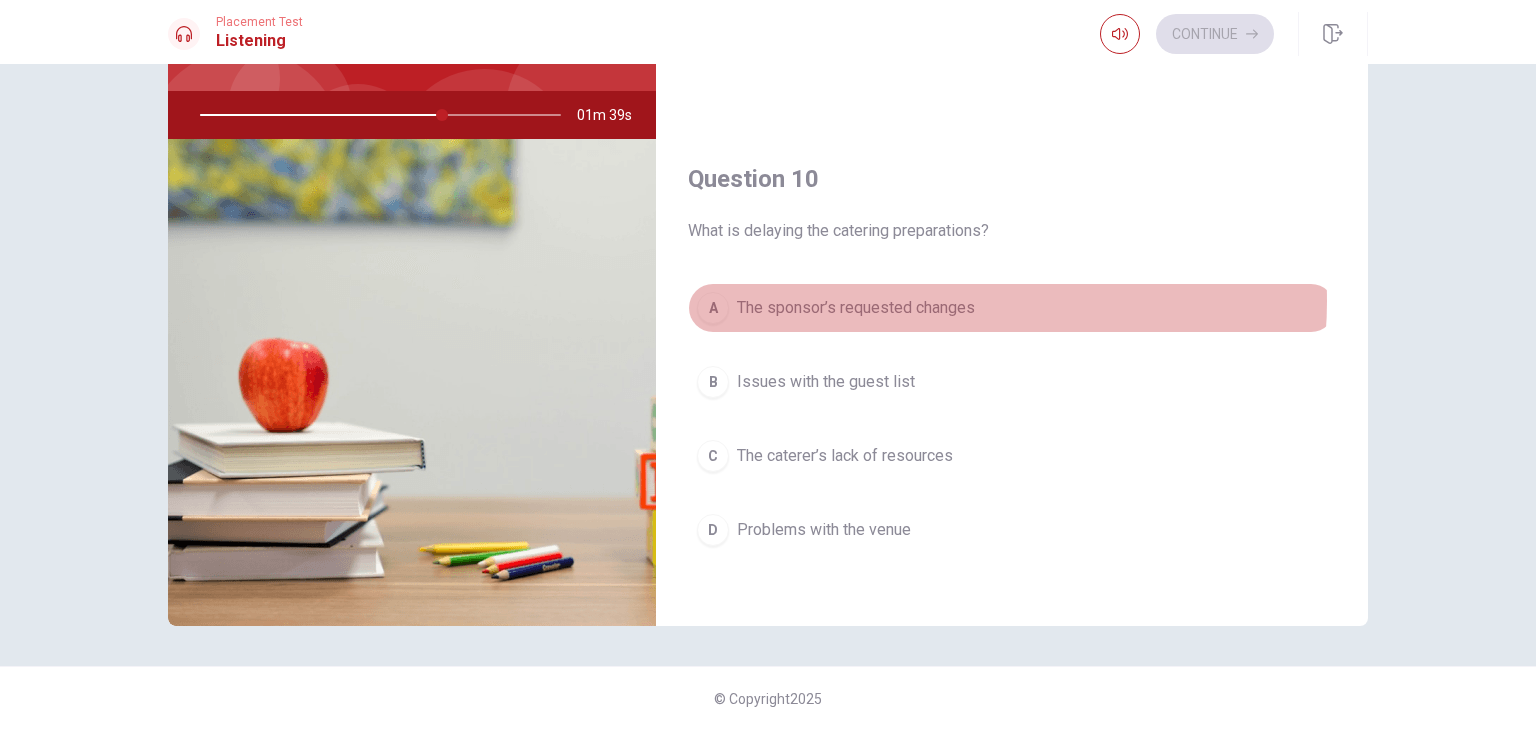click on "The sponsor’s requested changes" at bounding box center [856, 308] 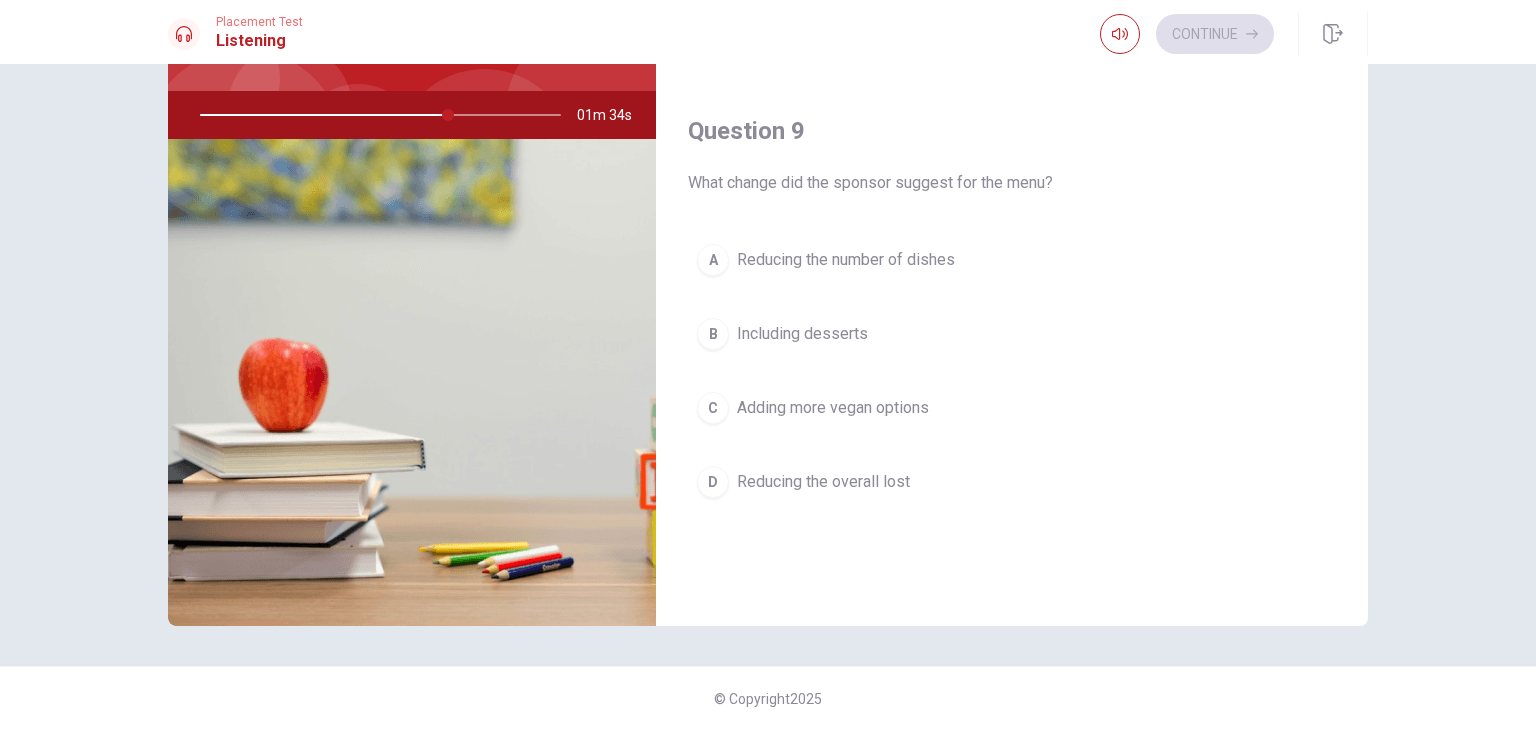 scroll, scrollTop: 1356, scrollLeft: 0, axis: vertical 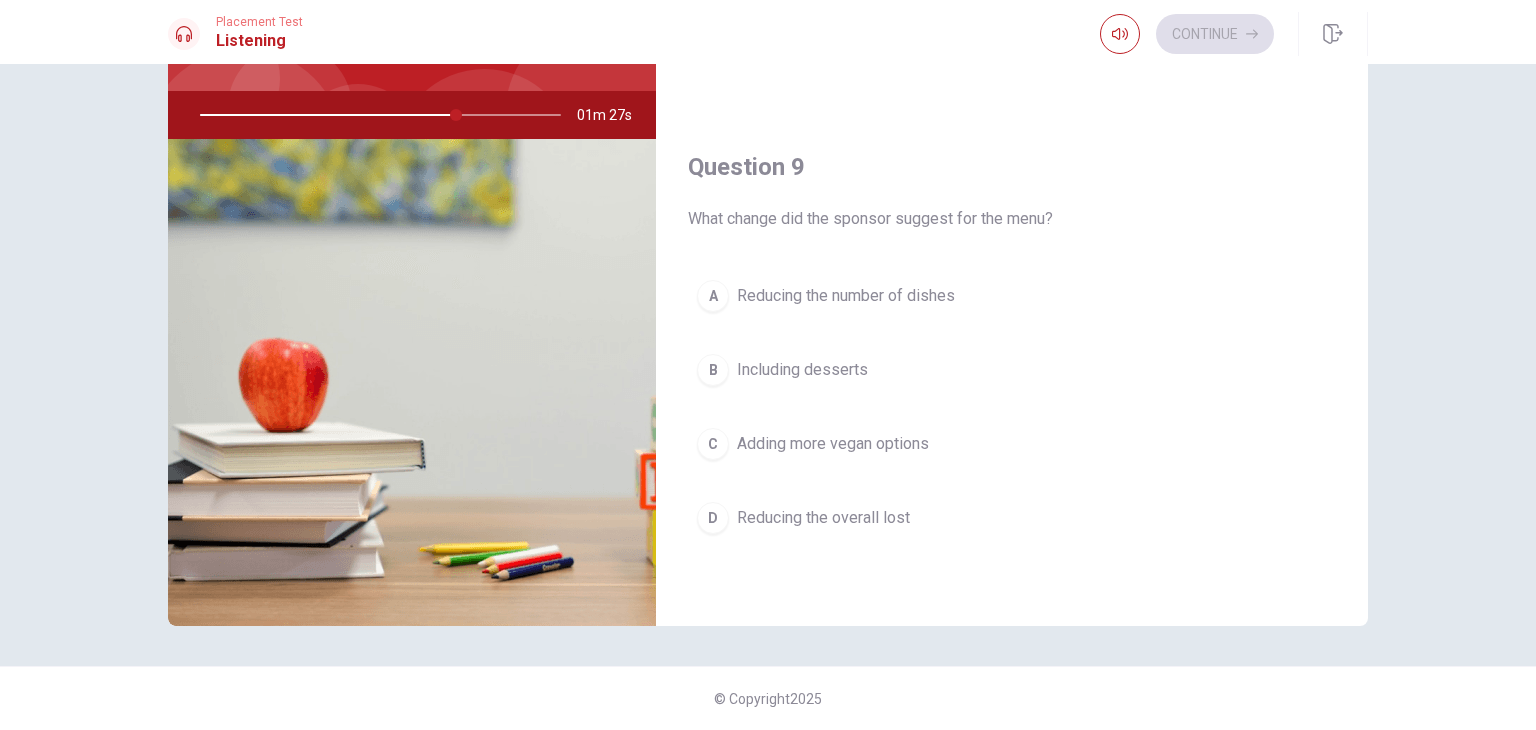 click on "Reducing the overall lost" at bounding box center [823, 518] 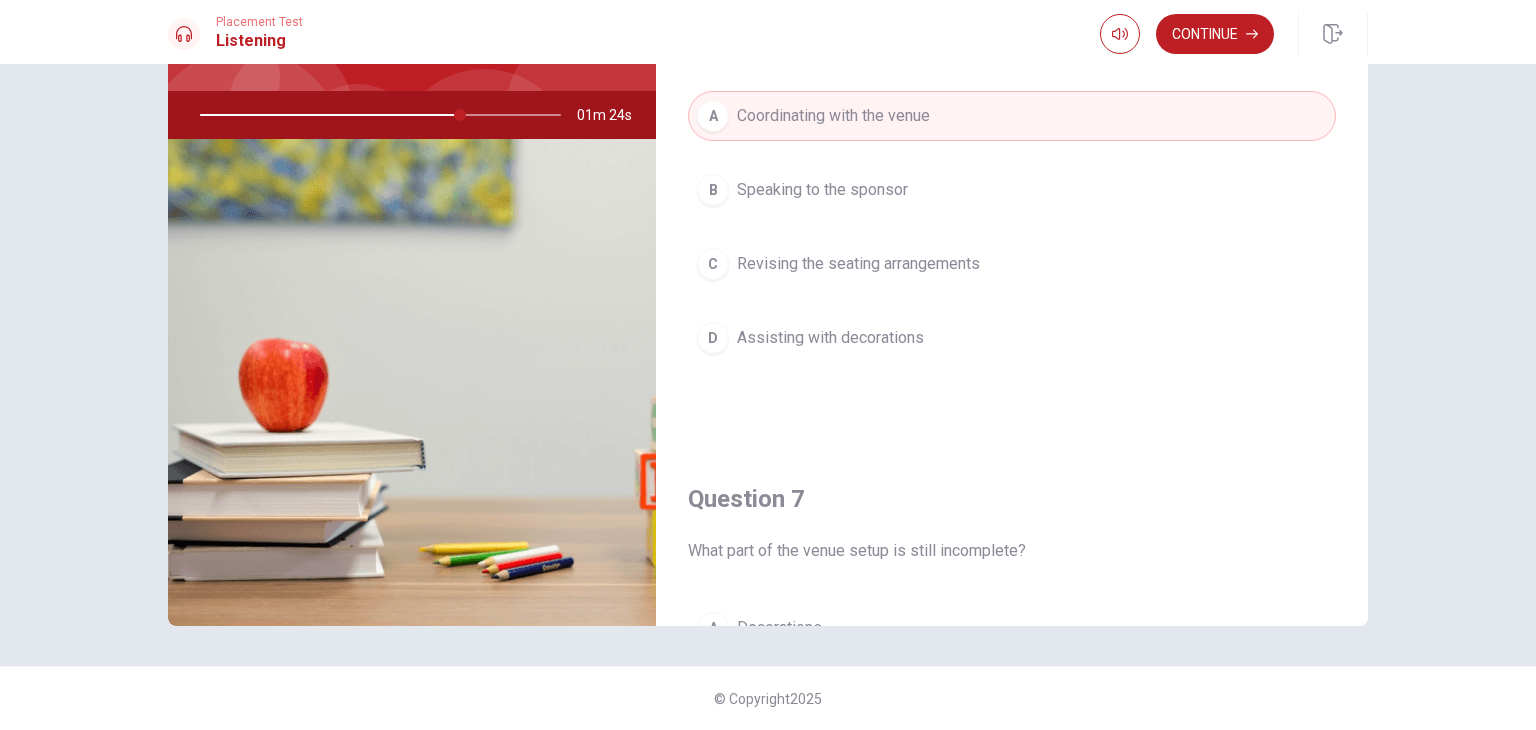 scroll, scrollTop: 0, scrollLeft: 0, axis: both 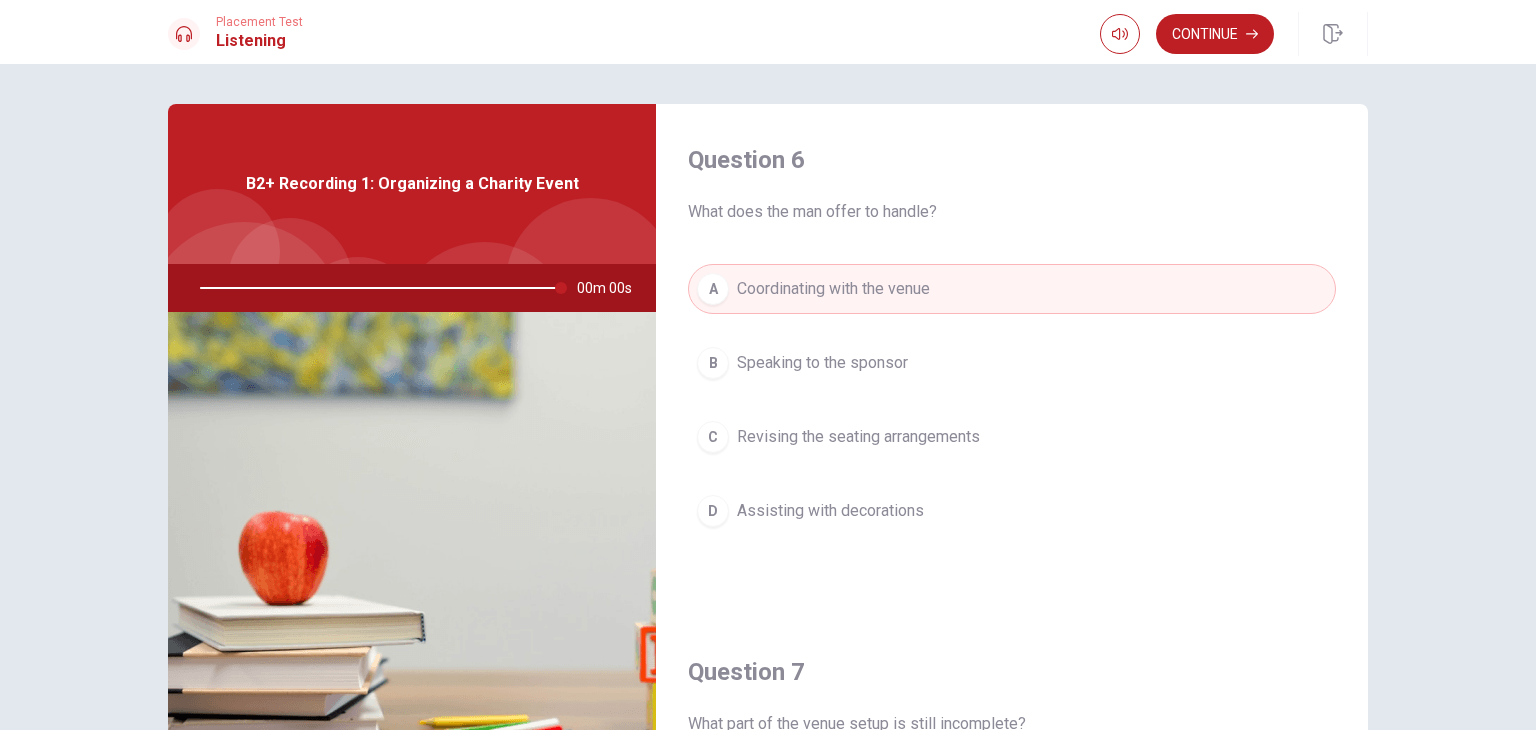 type on "0" 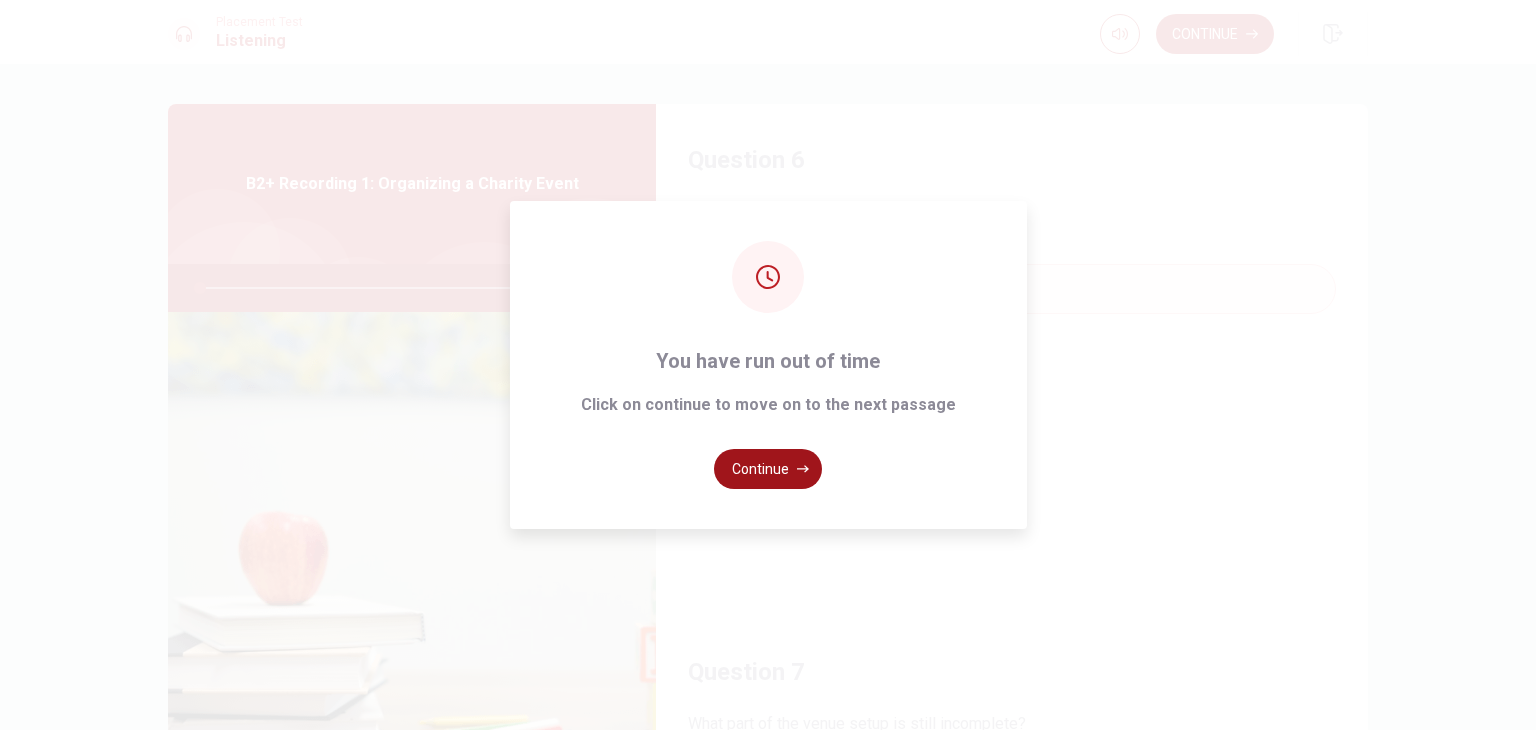 click on "Continue" at bounding box center [768, 469] 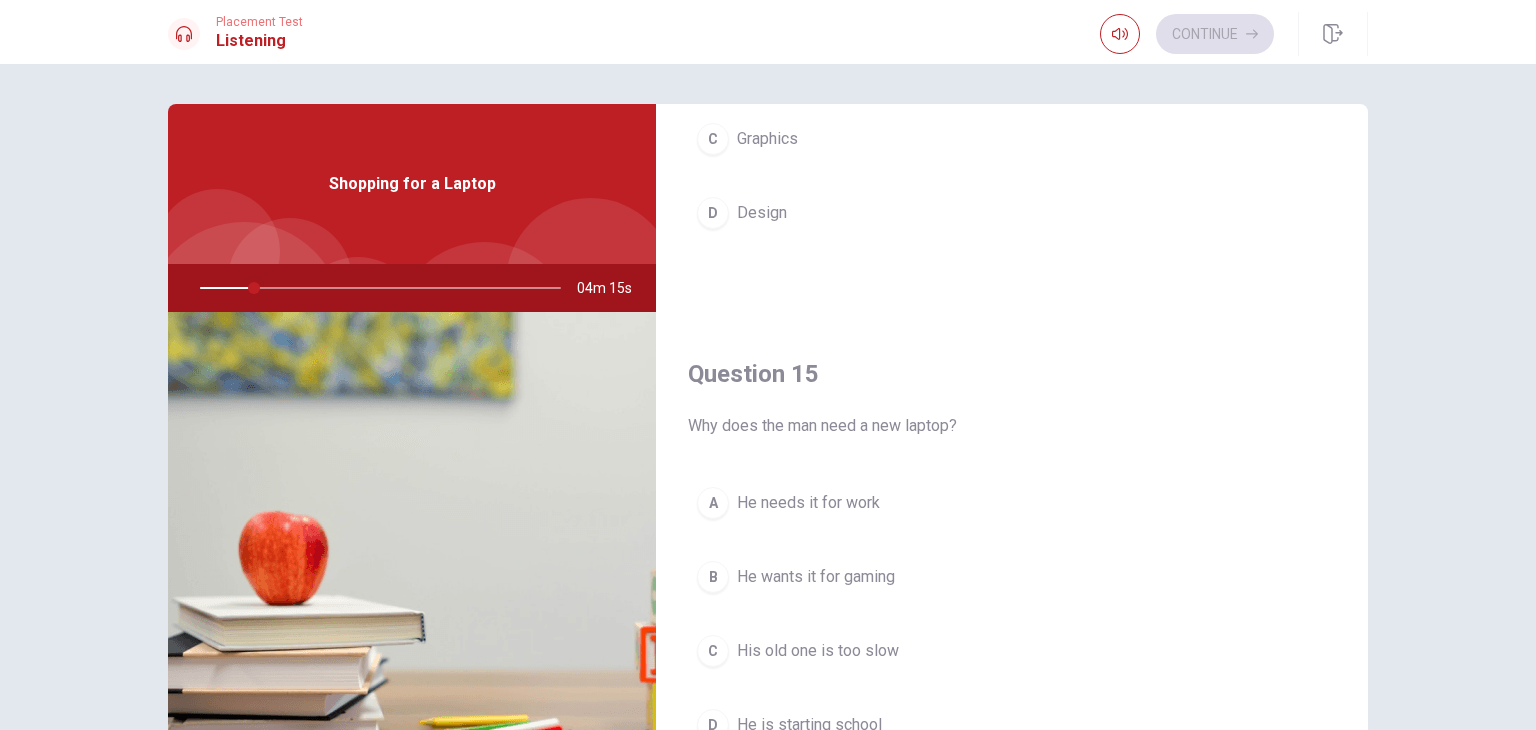 scroll, scrollTop: 1856, scrollLeft: 0, axis: vertical 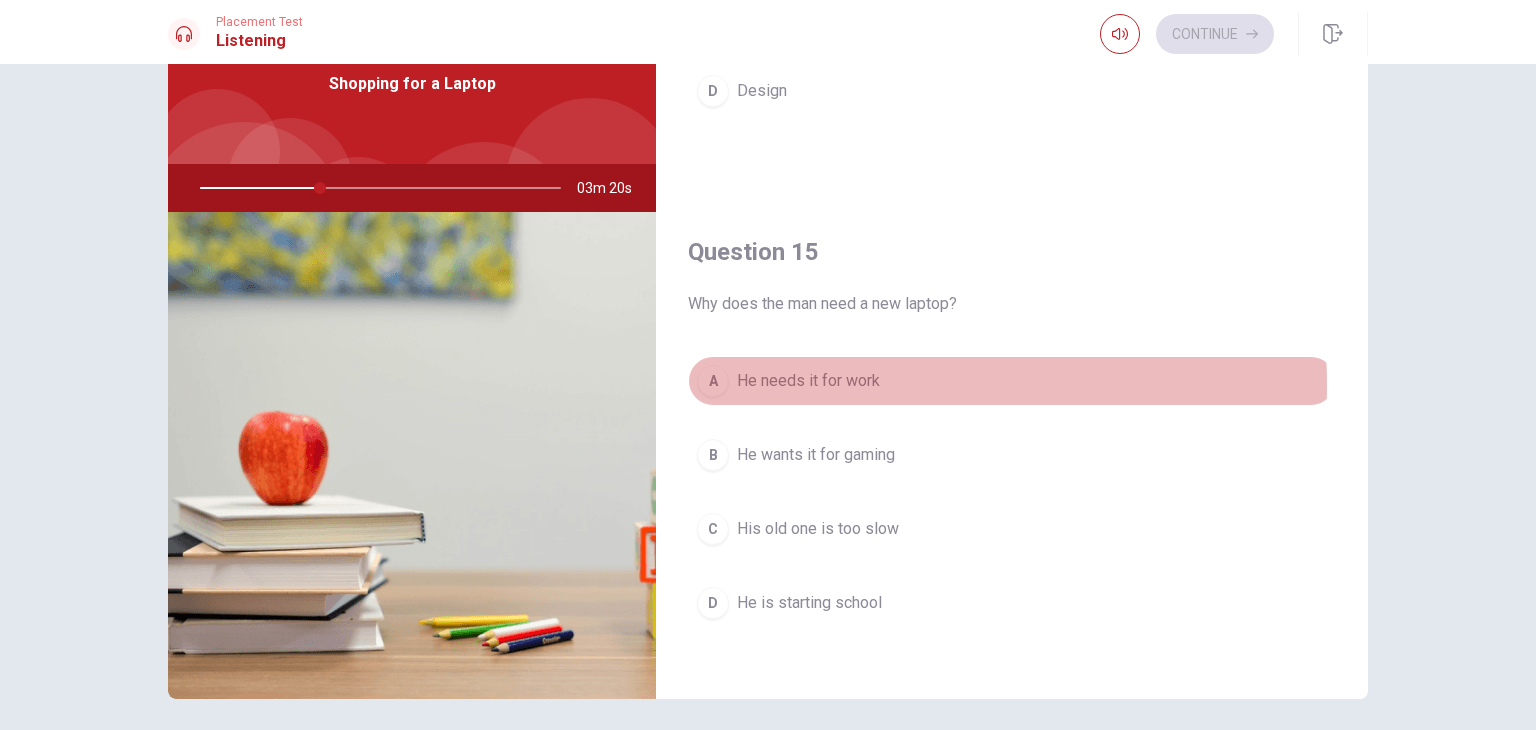 click on "He needs it for work" at bounding box center [808, 381] 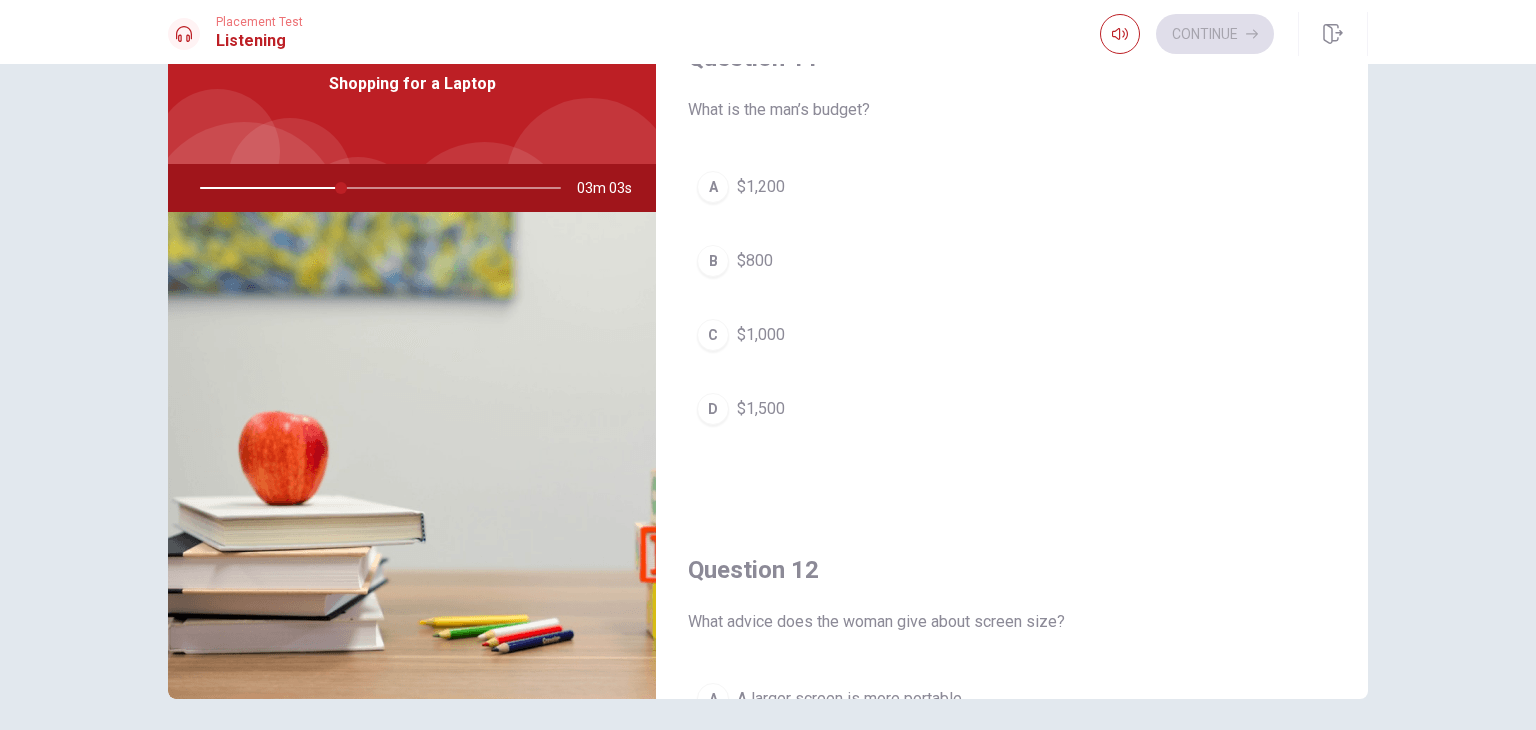 scroll, scrollTop: 0, scrollLeft: 0, axis: both 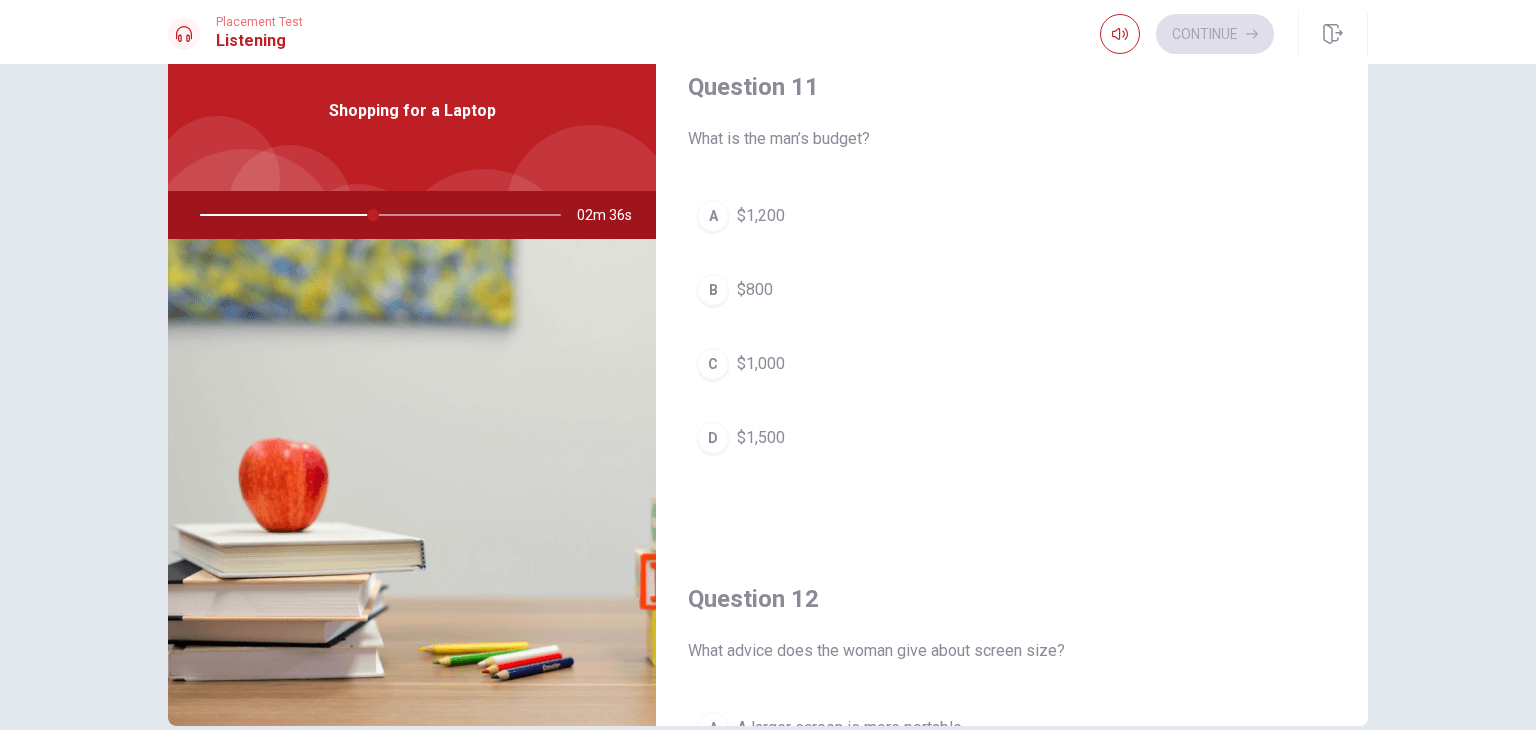 click on "C $1,000" at bounding box center (1012, 364) 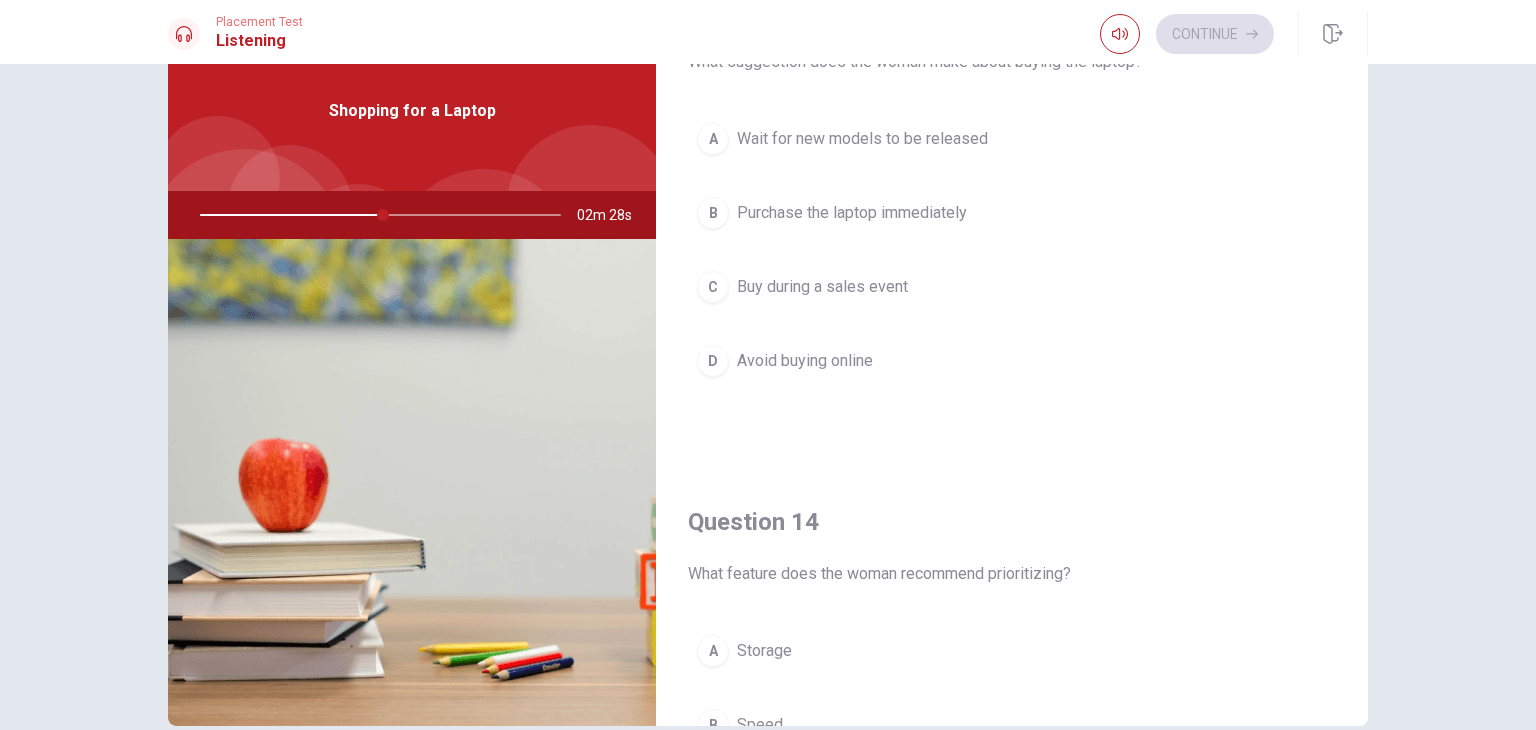 scroll, scrollTop: 1056, scrollLeft: 0, axis: vertical 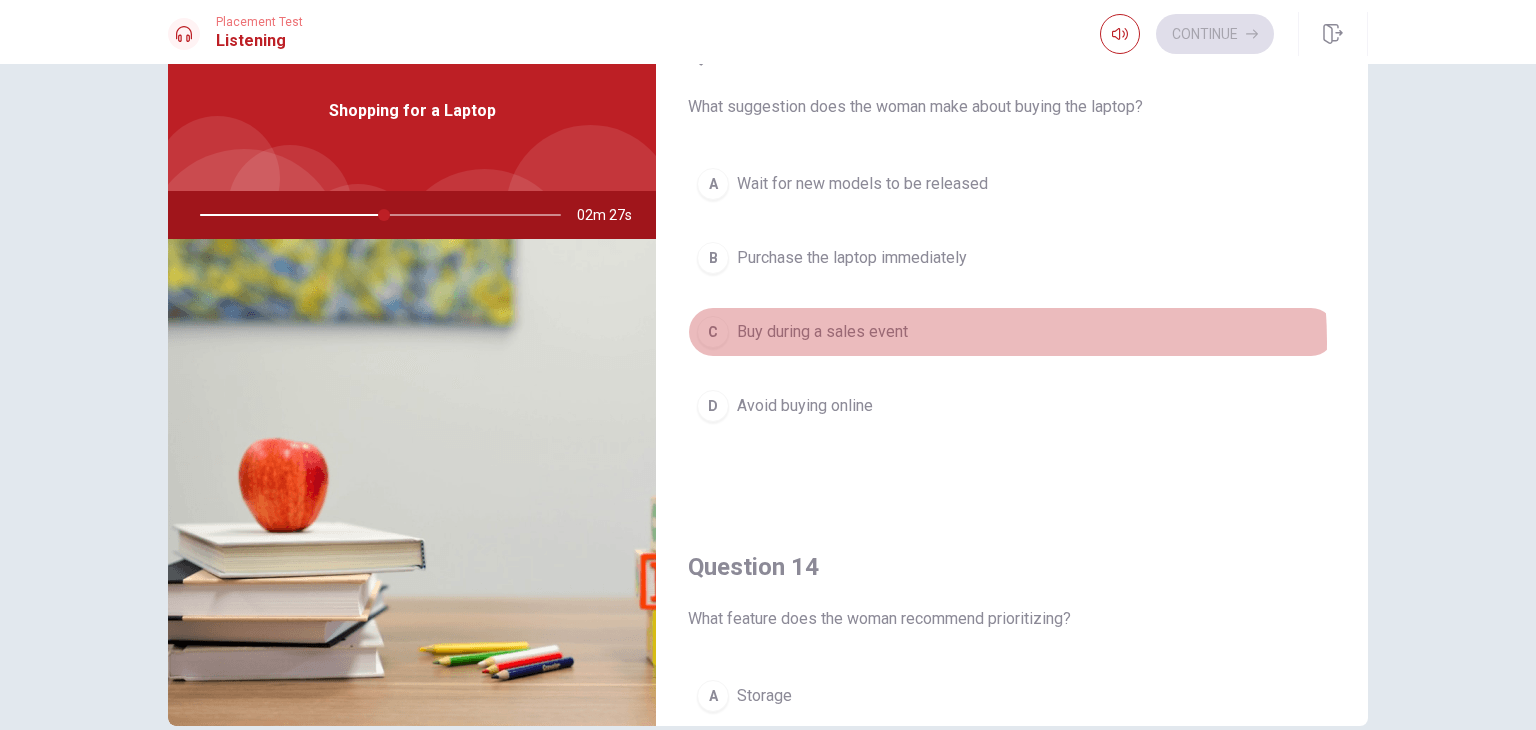 click on "Buy during a sales event" at bounding box center [822, 332] 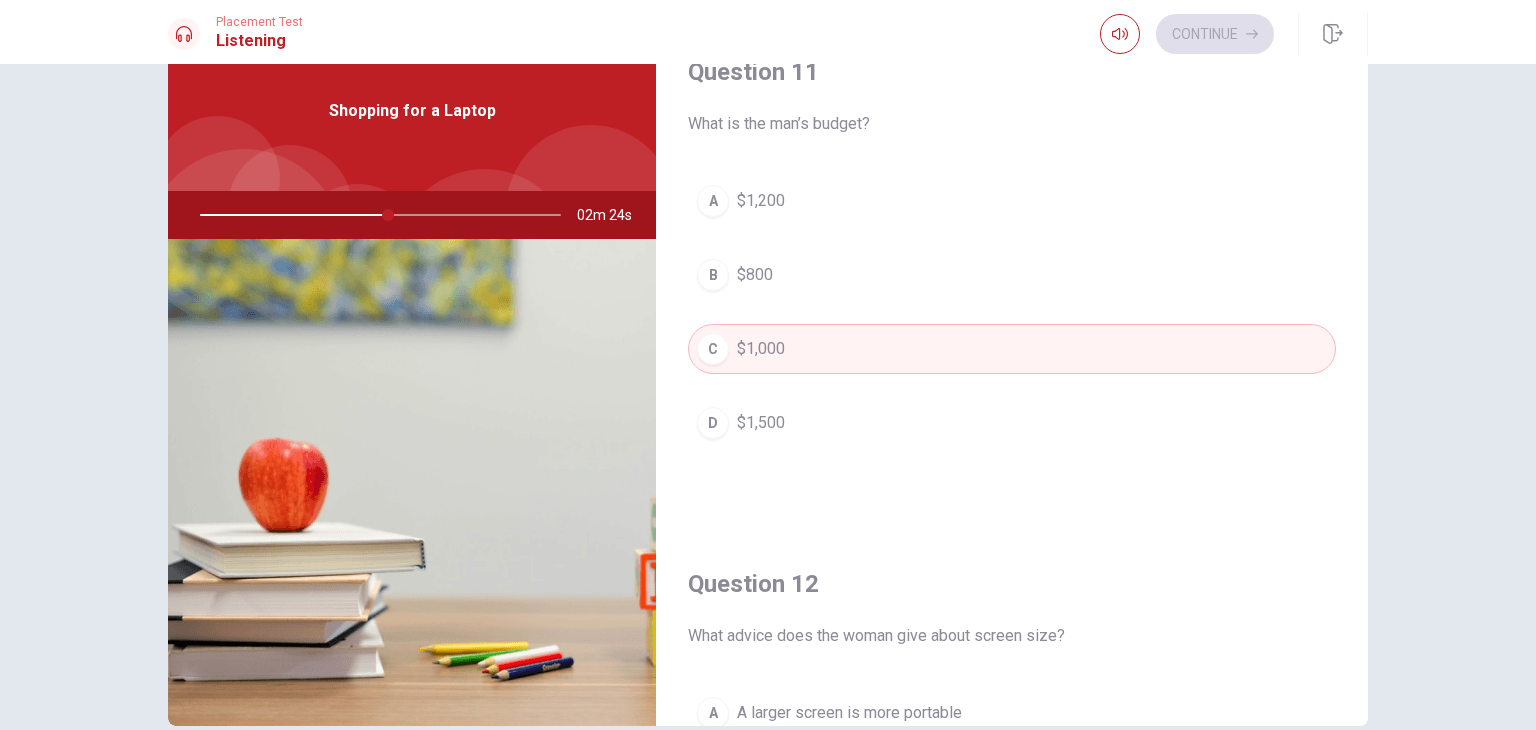 scroll, scrollTop: 0, scrollLeft: 0, axis: both 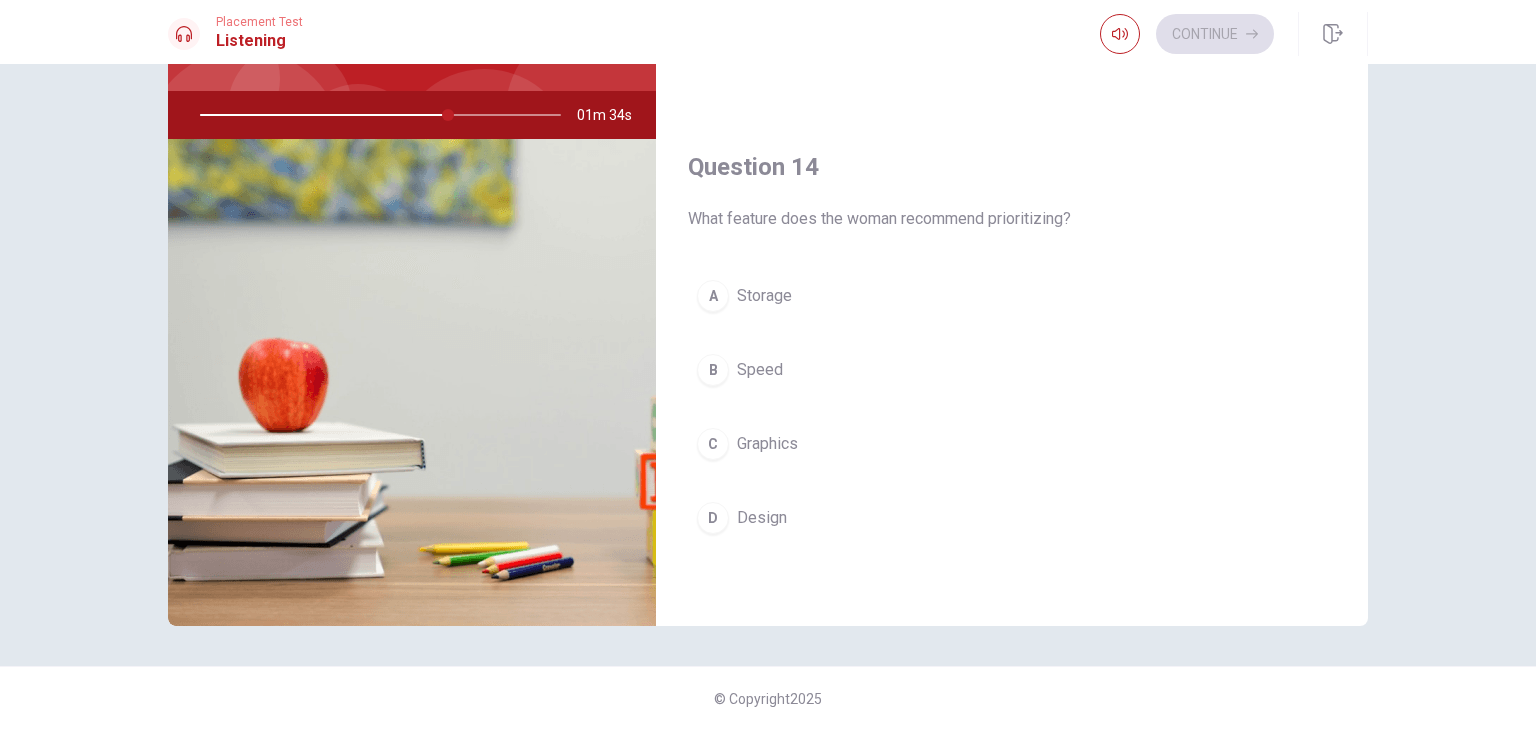 click on "B Speed" at bounding box center (1012, 370) 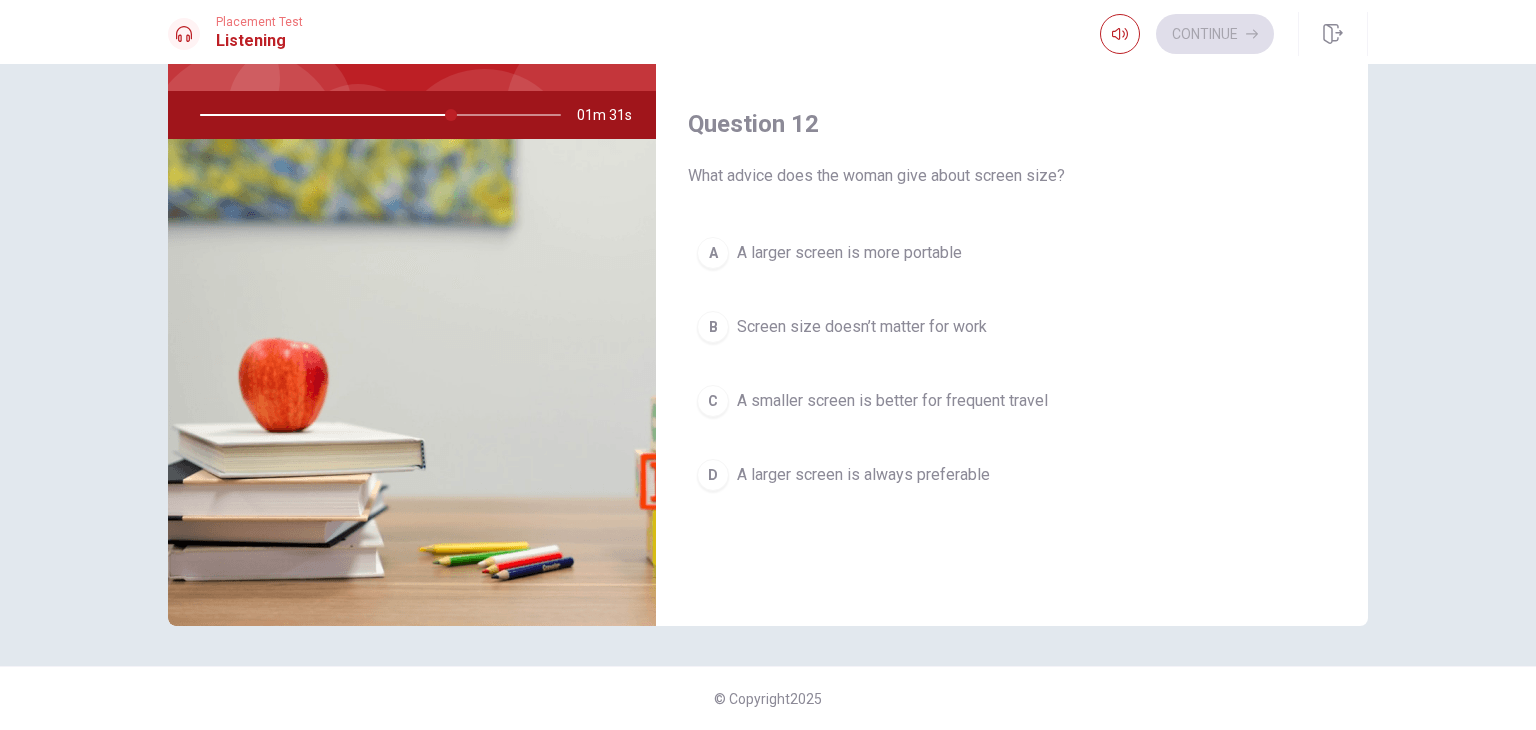 scroll, scrollTop: 356, scrollLeft: 0, axis: vertical 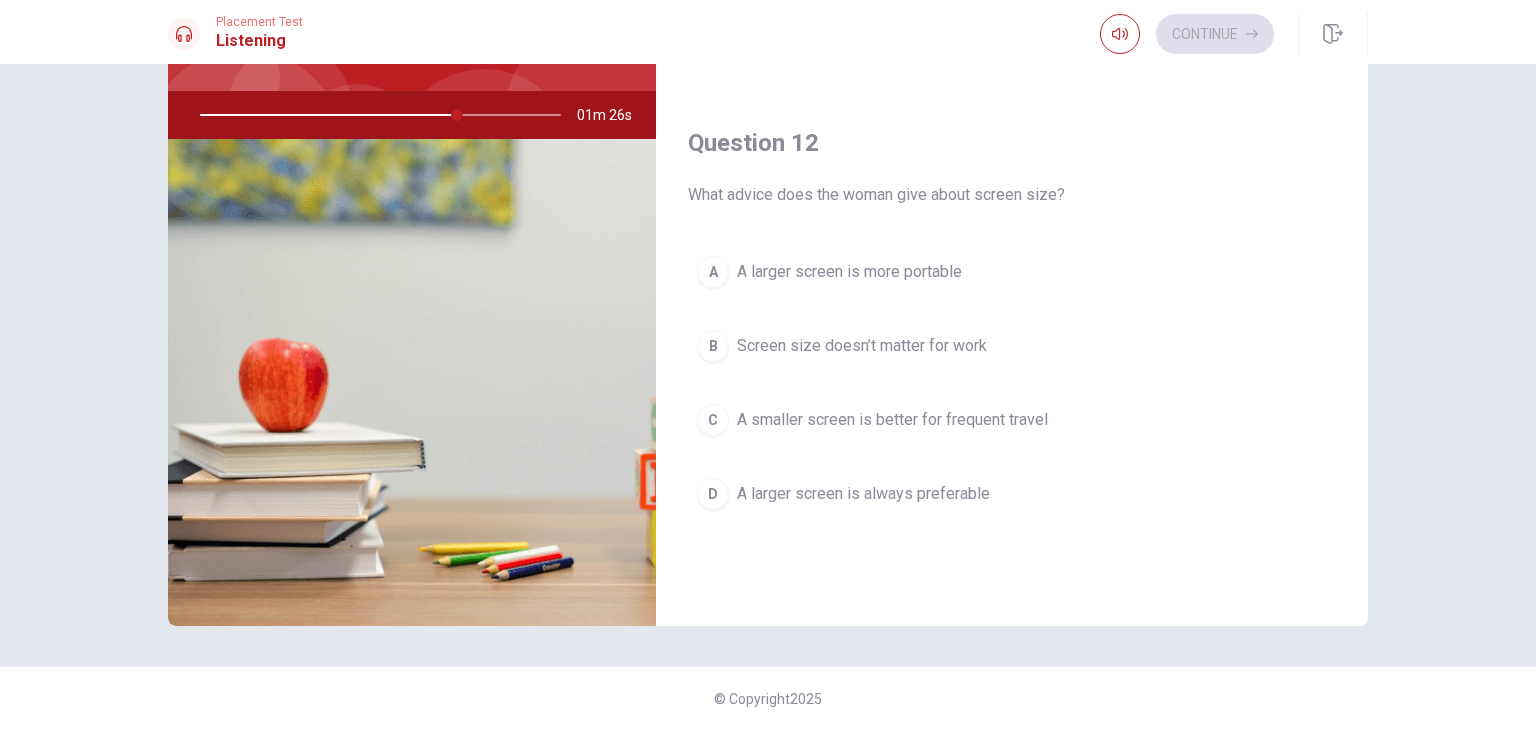 click on "A smaller screen is better for frequent travel" at bounding box center (892, 420) 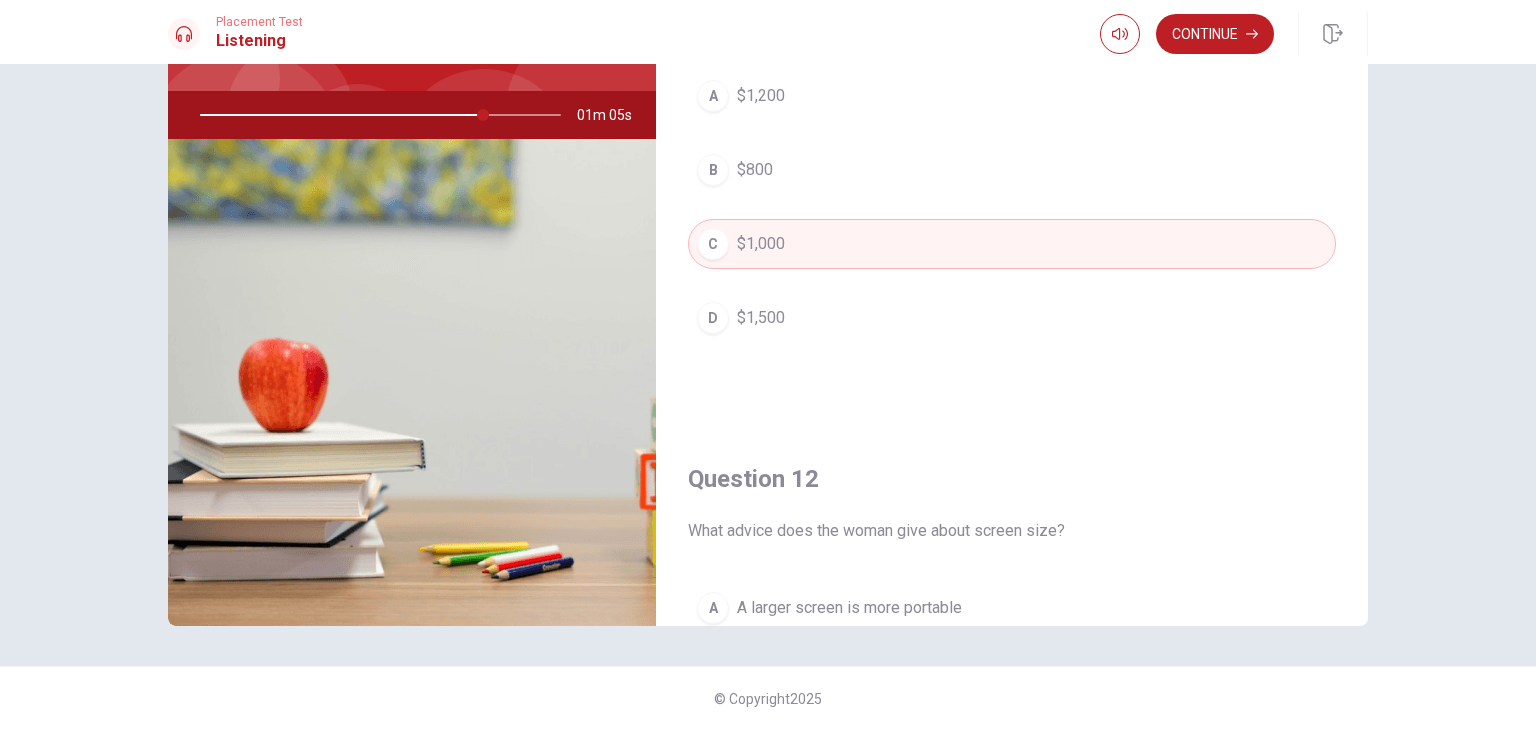 scroll, scrollTop: 0, scrollLeft: 0, axis: both 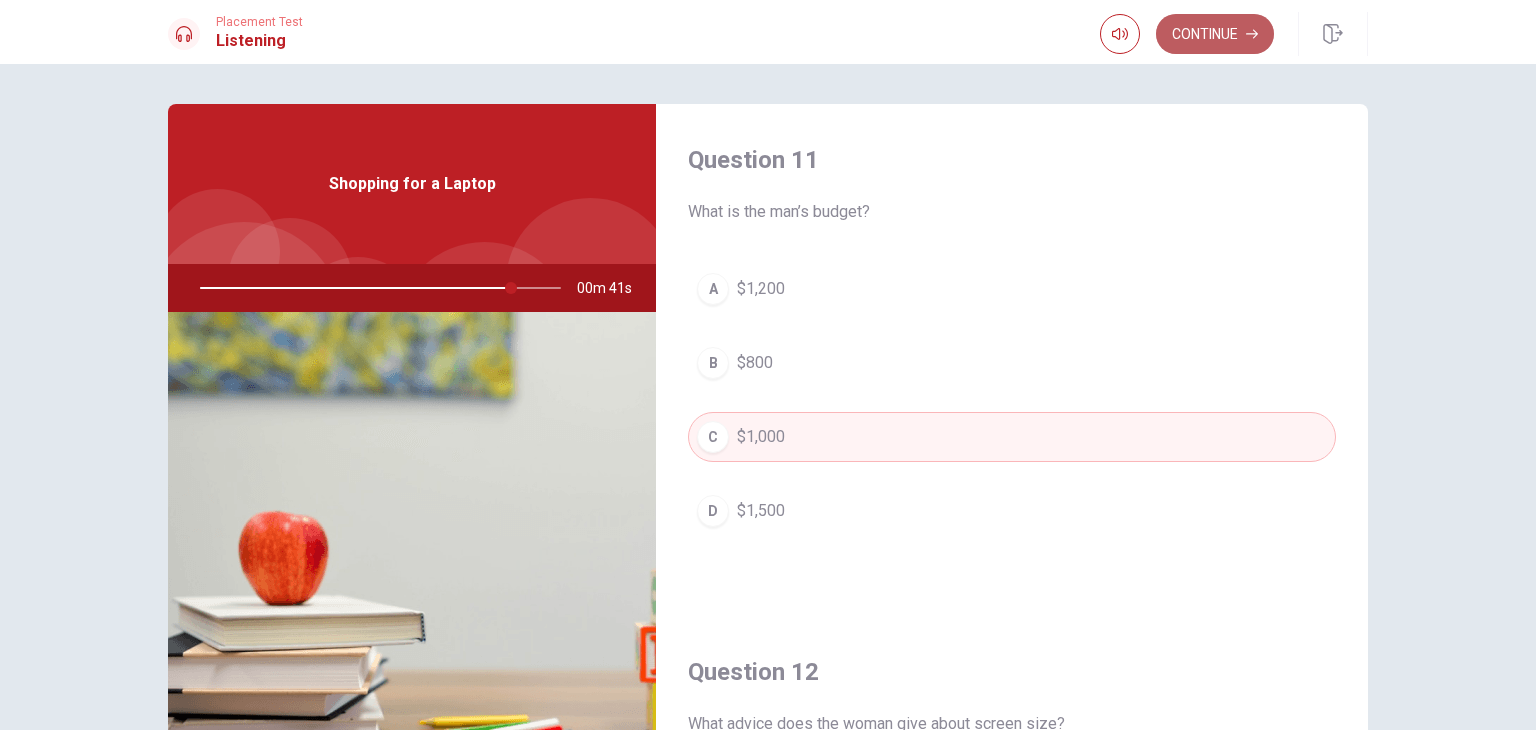 click on "Continue" at bounding box center [1215, 34] 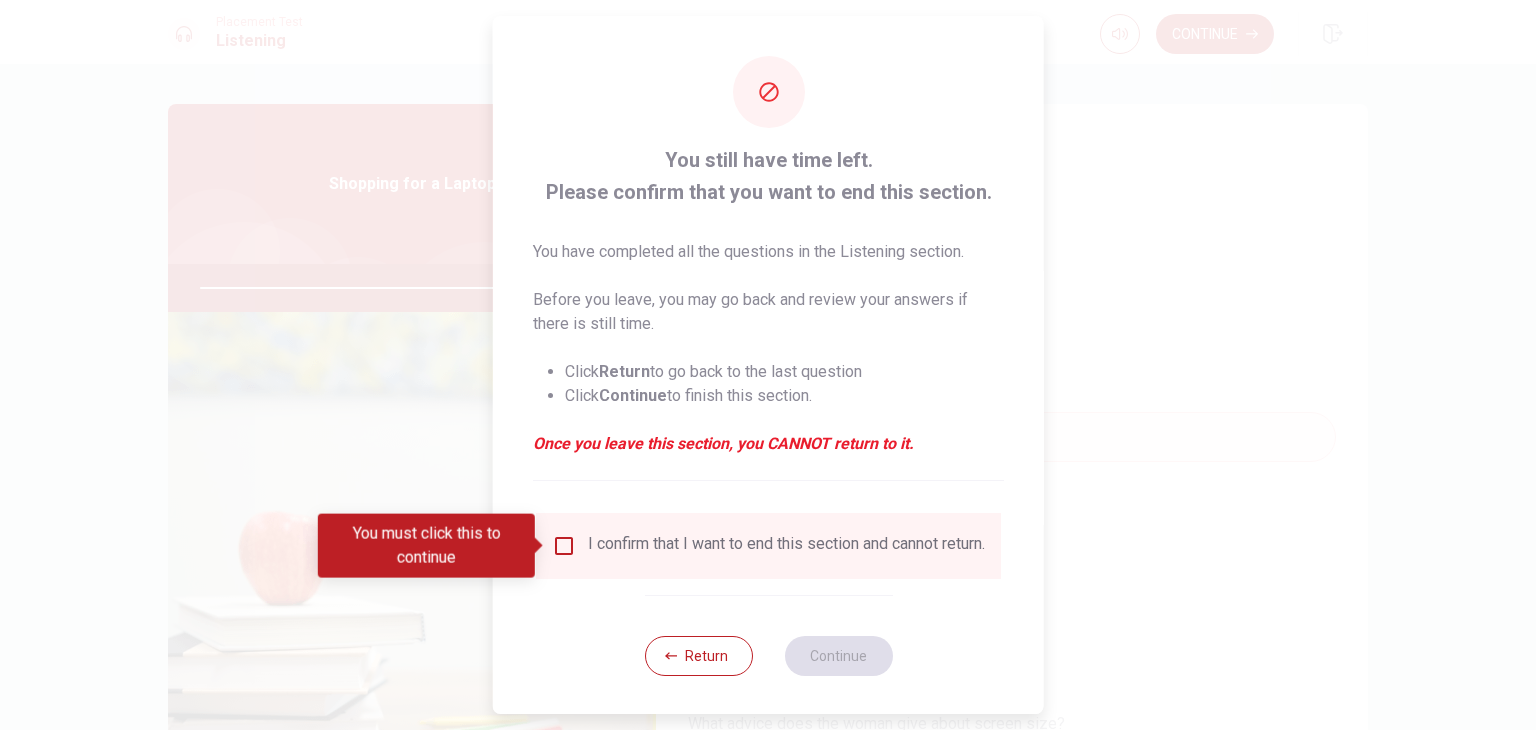 click on "Este site usa cookies, conforme explicado em nossa  Política de Privacidade . Se você concorda com o uso de cookies, clique no botão Aceitar e continue navegando em nosso site.   Política de Privacidade Aceitar Placement Test   Listening Continue Continue Question 11 What is the man’s budget? A $1,200 B $800 C $1,000 D $1,500 Question 12 What advice does the woman give about screen size? A A larger screen is more portable B Screen size doesn’t matter for work C A smaller screen is better for frequent travel D A larger screen is always preferable Question 13 What suggestion does the woman make about buying the laptop? A Wait for new models to be released B Purchase the laptop immediately C Buy during a sales event D Avoid buying online Question 14 What feature does the woman recommend prioritizing? A Storage B Speed C Graphics D Design Question 15 Why does the man need a new laptop? A He needs it for work B He wants it for gaming C His old one is too slow D He is starting school Shopping for a Laptop" at bounding box center [768, 365] 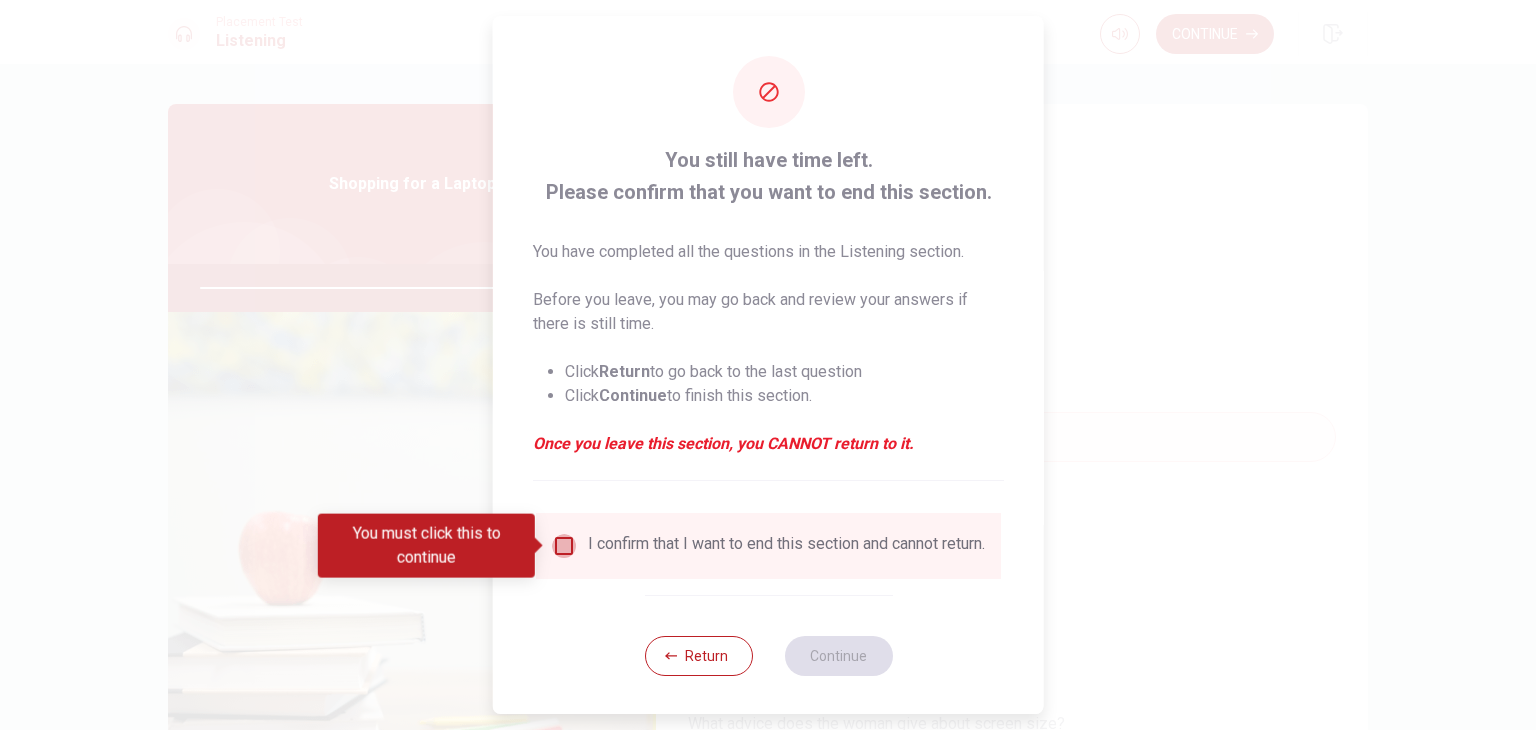 click at bounding box center [564, 546] 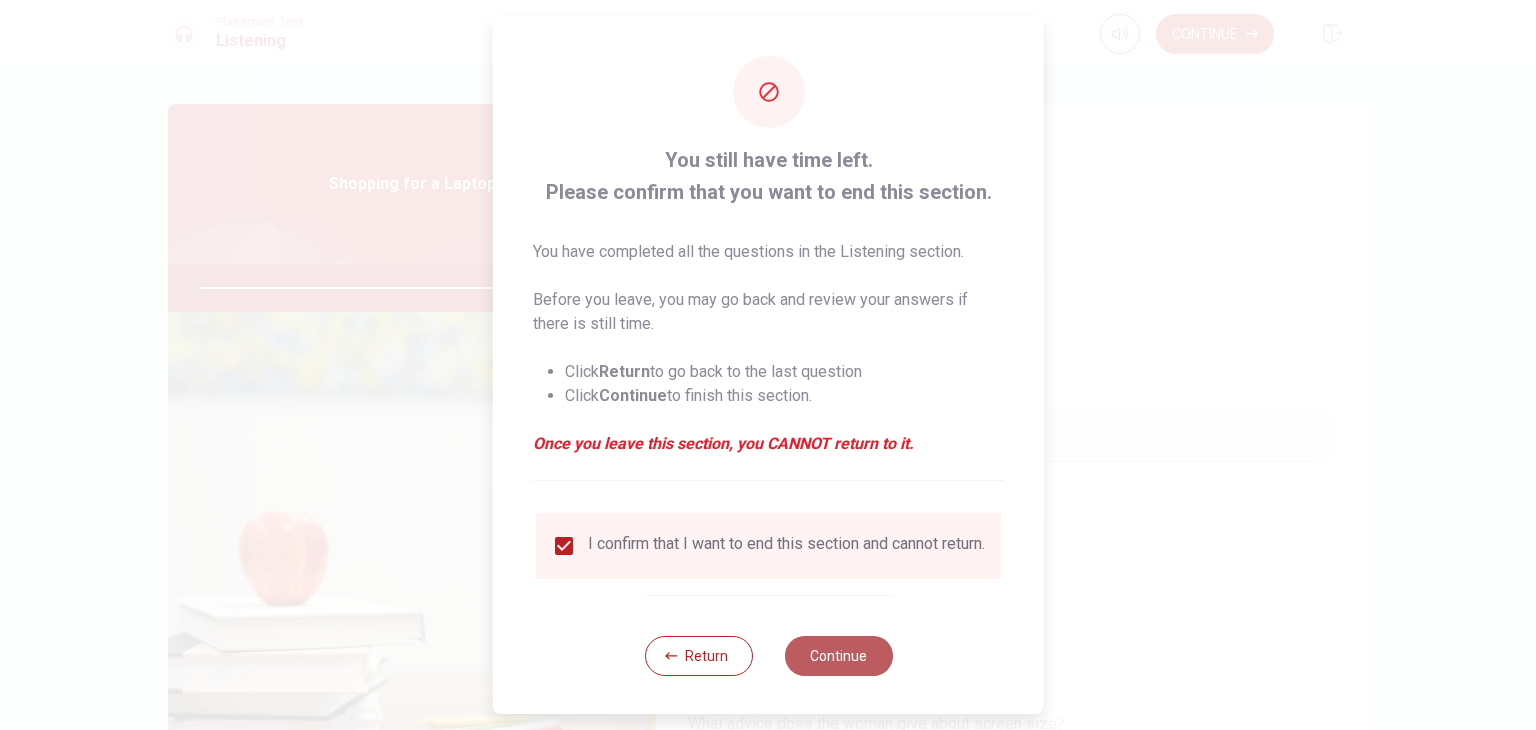 click on "Continue" at bounding box center (838, 656) 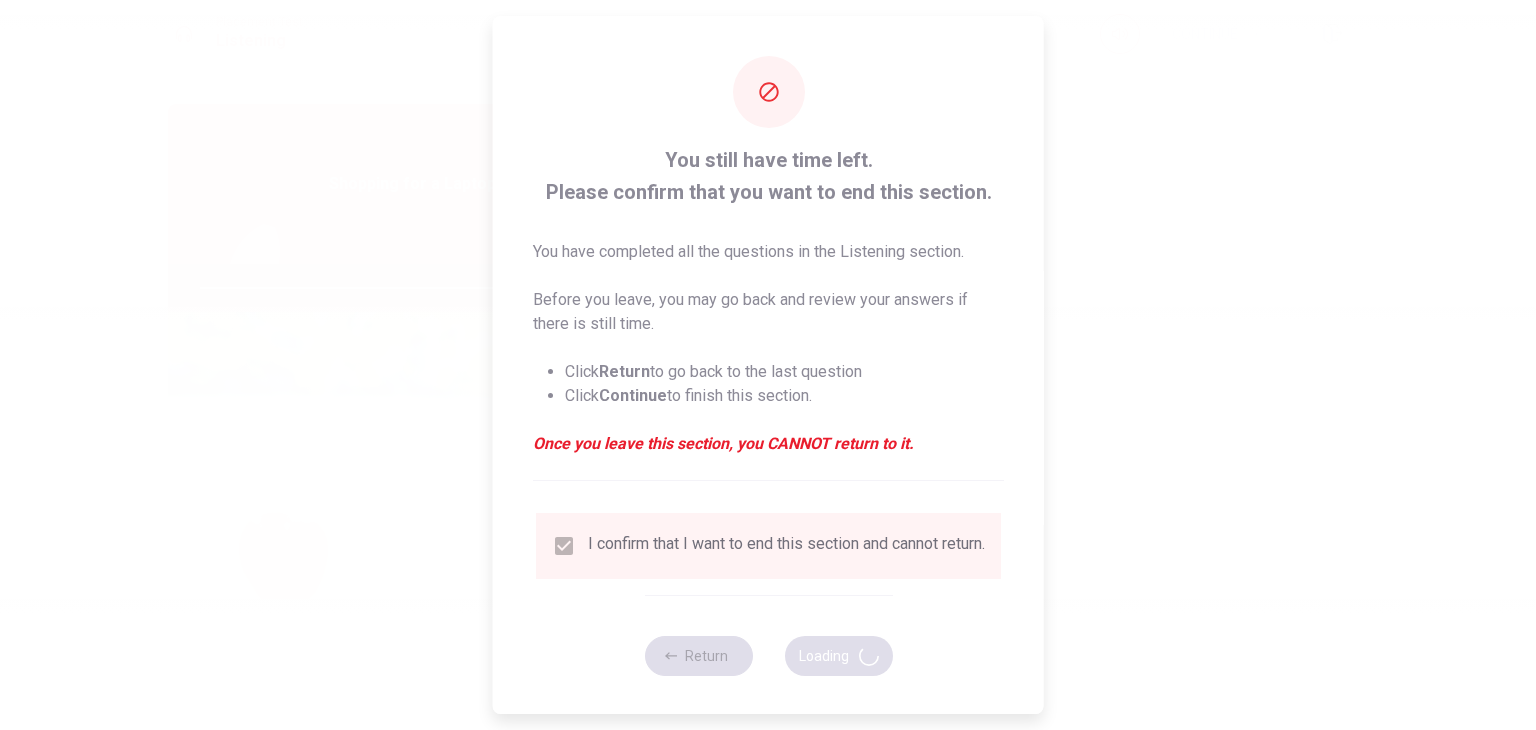 type on "88" 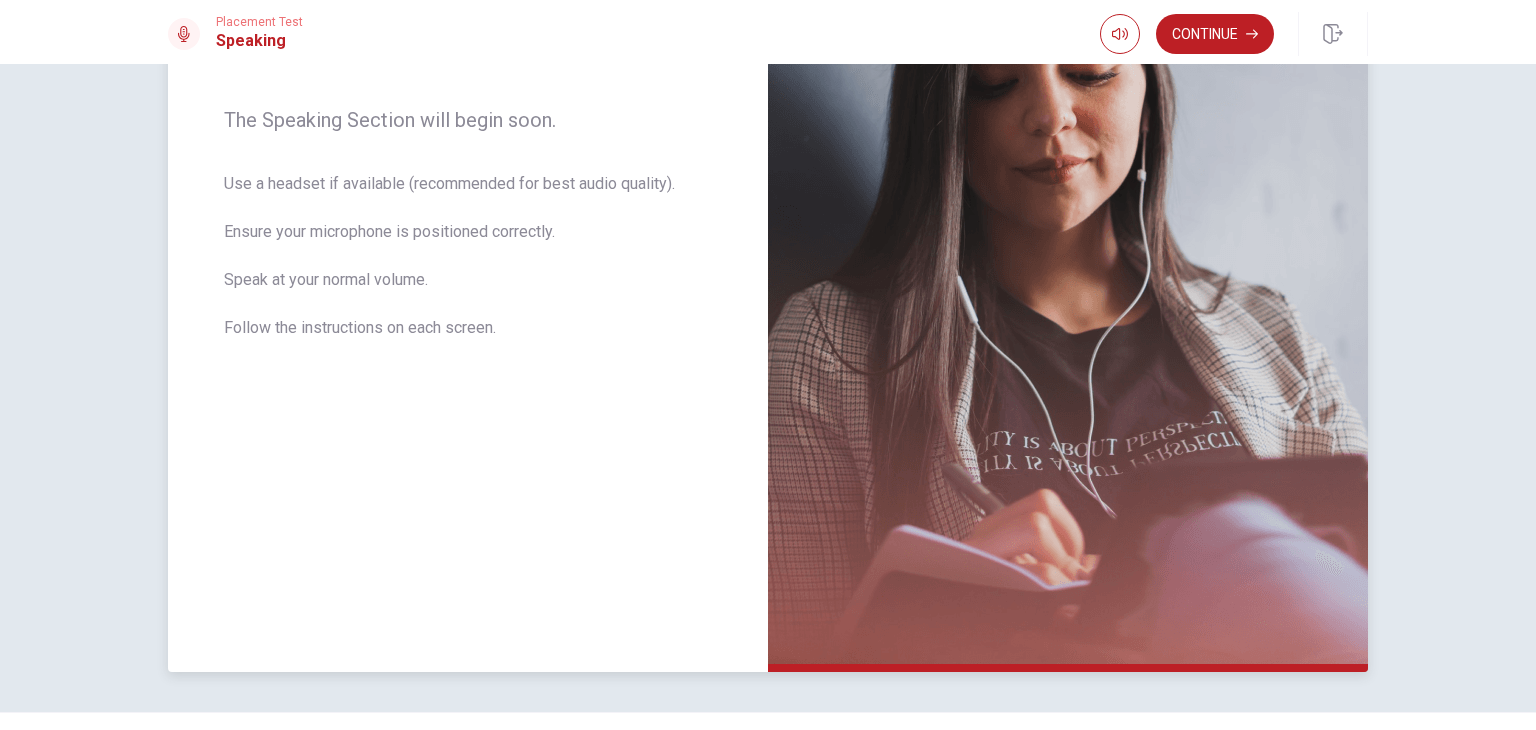 scroll, scrollTop: 350, scrollLeft: 0, axis: vertical 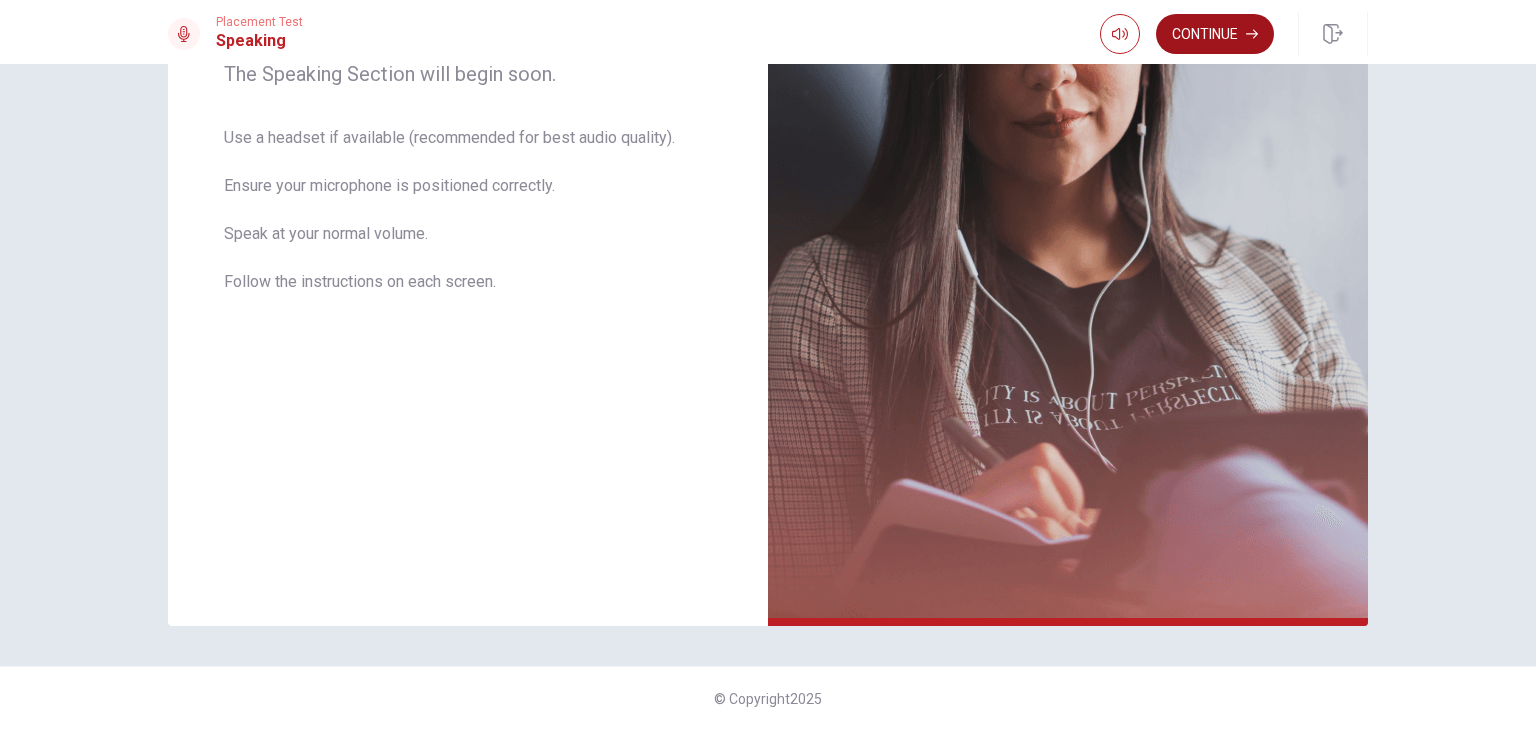 click on "Continue" at bounding box center (1215, 34) 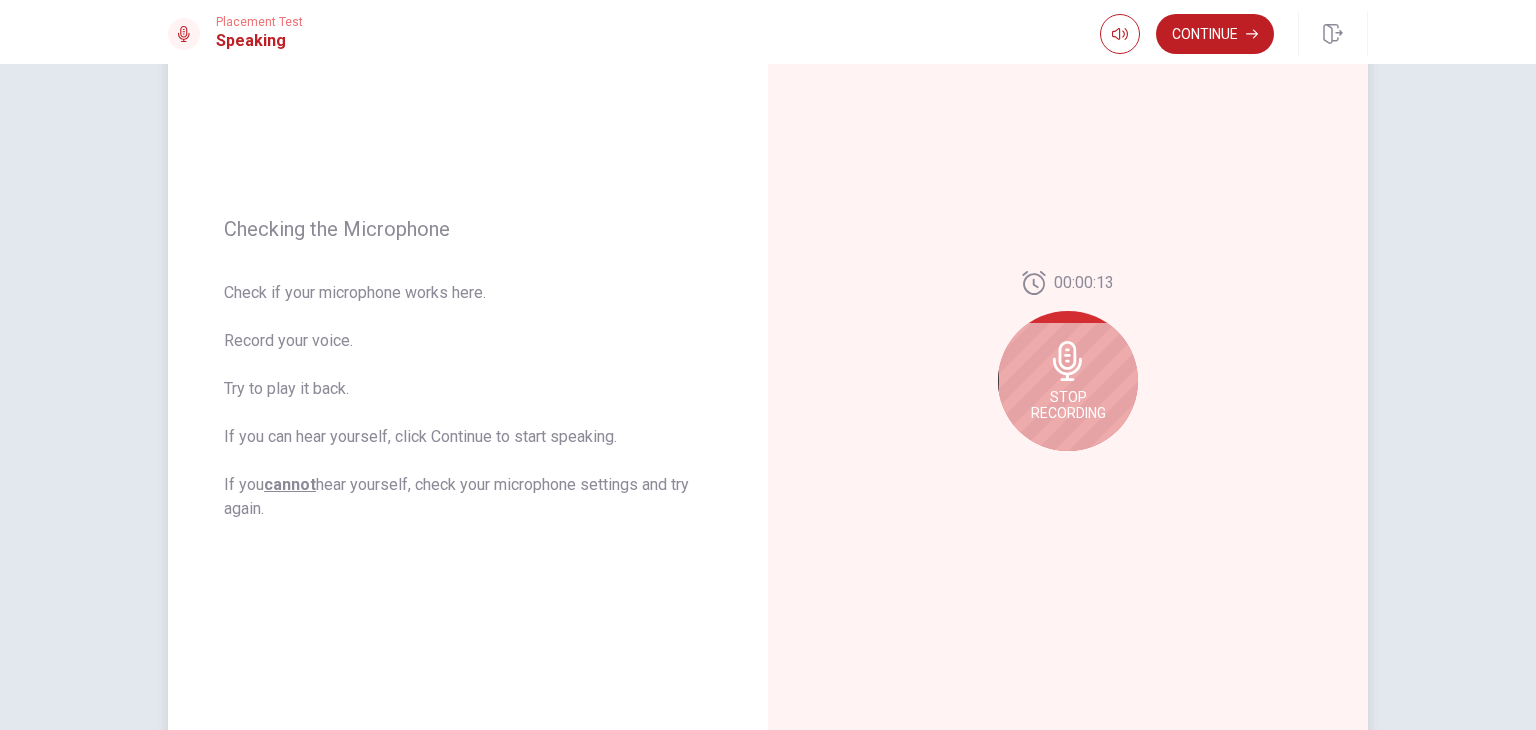 scroll, scrollTop: 150, scrollLeft: 0, axis: vertical 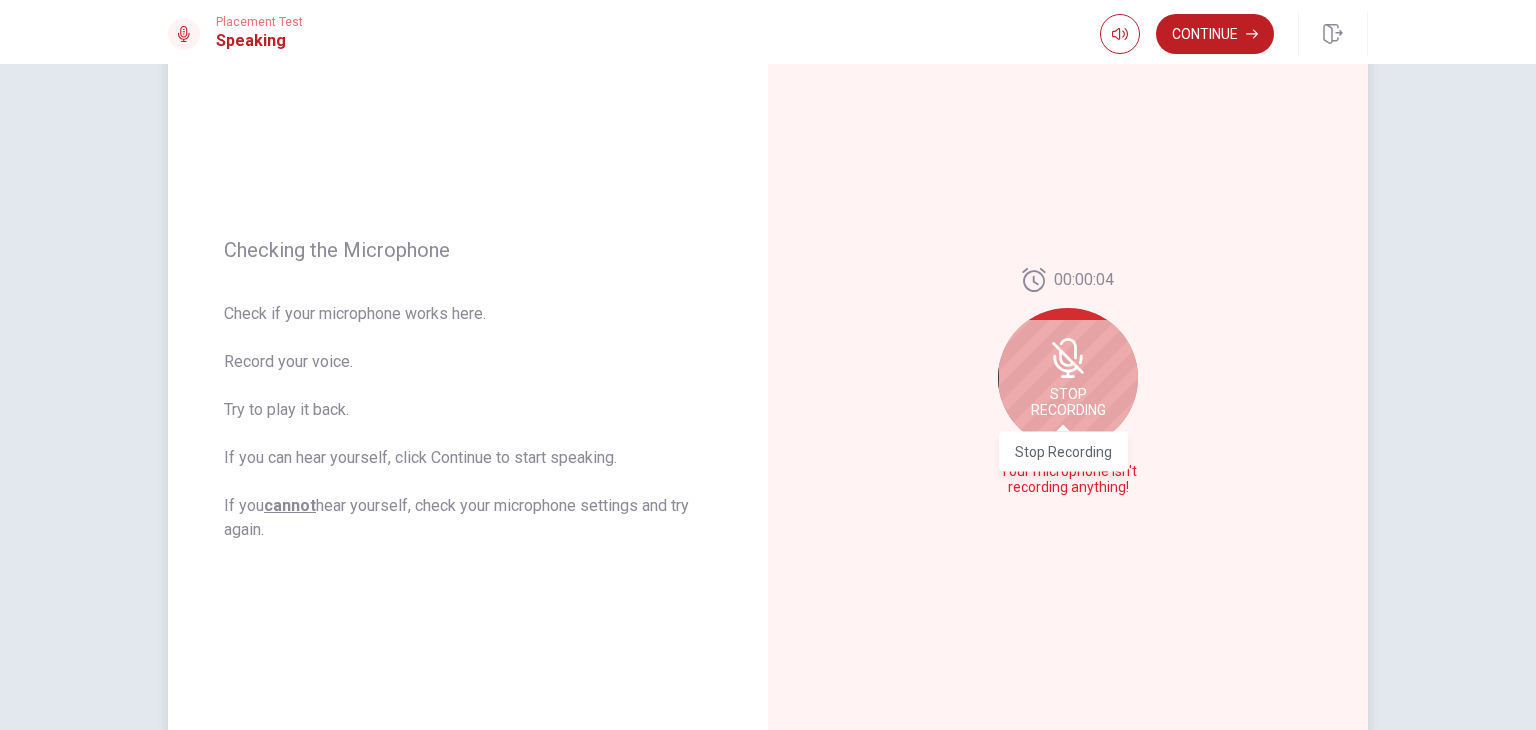 click on "Stop   Recording" at bounding box center [1068, 402] 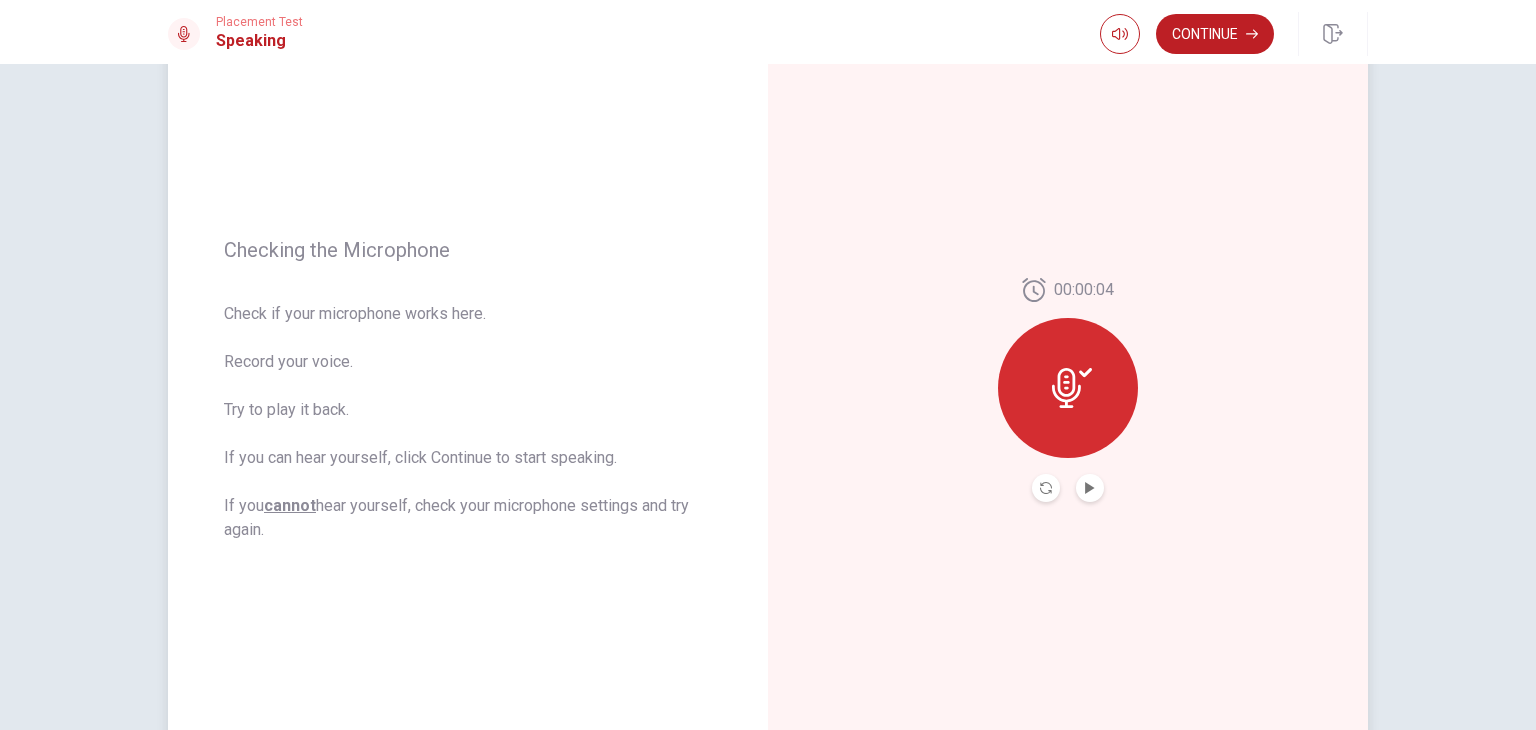 click 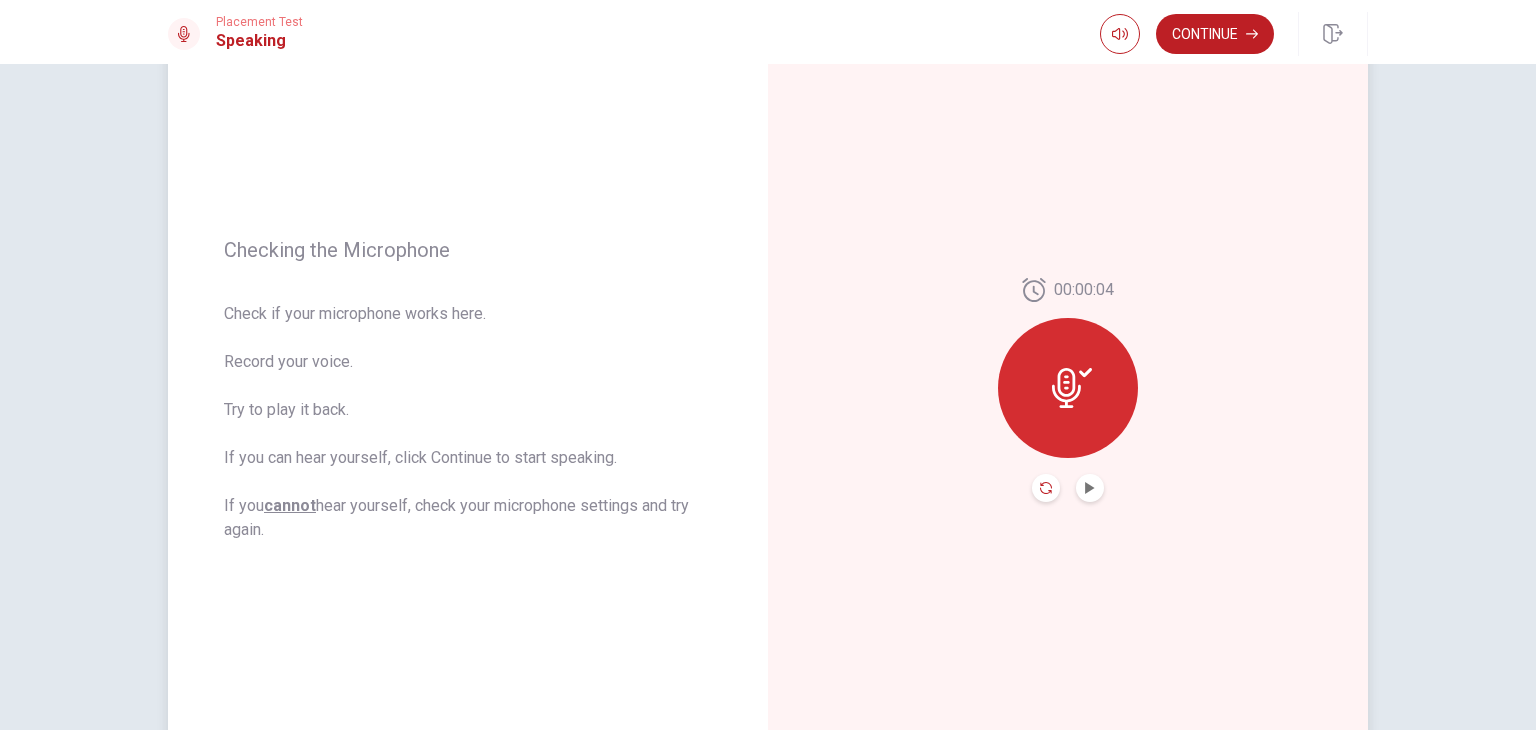 click 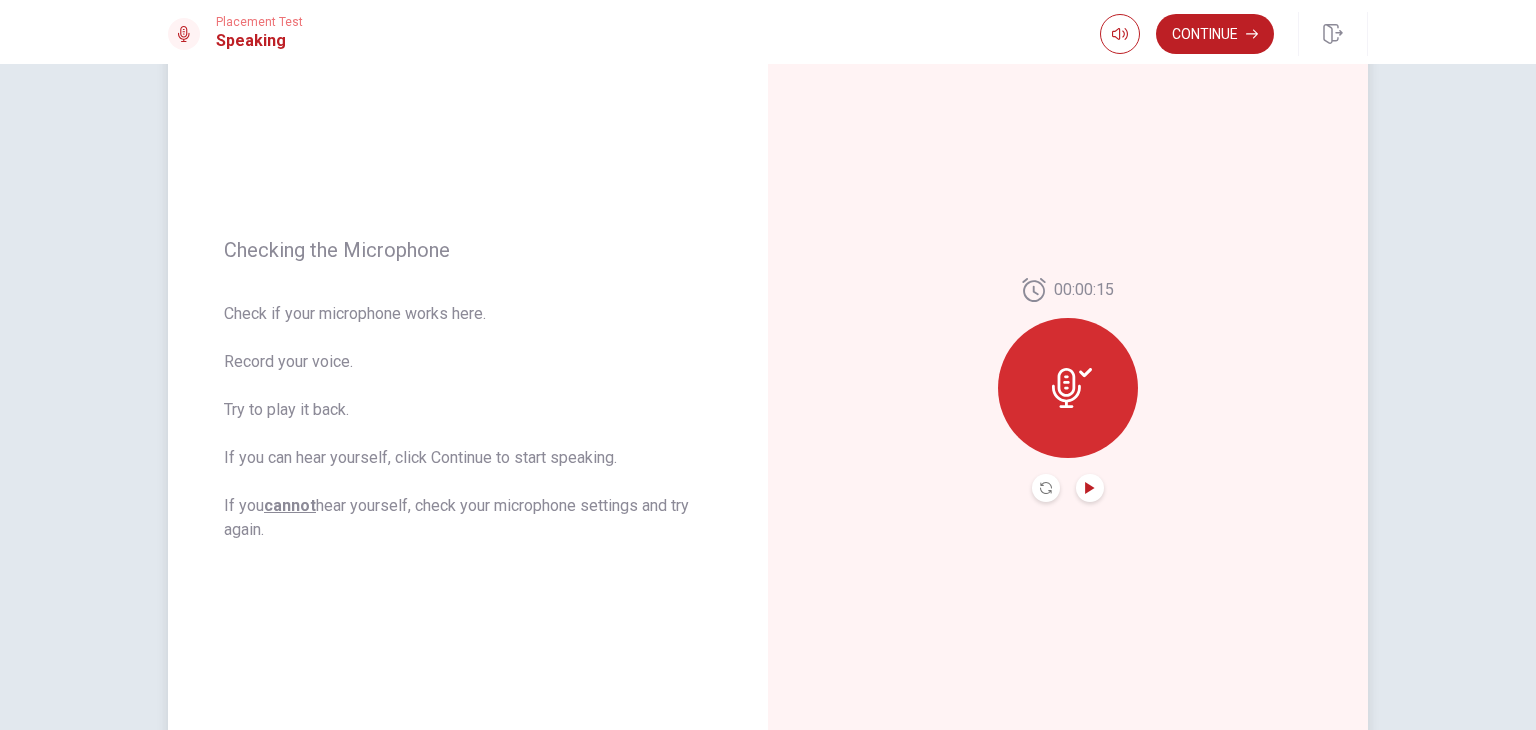 click 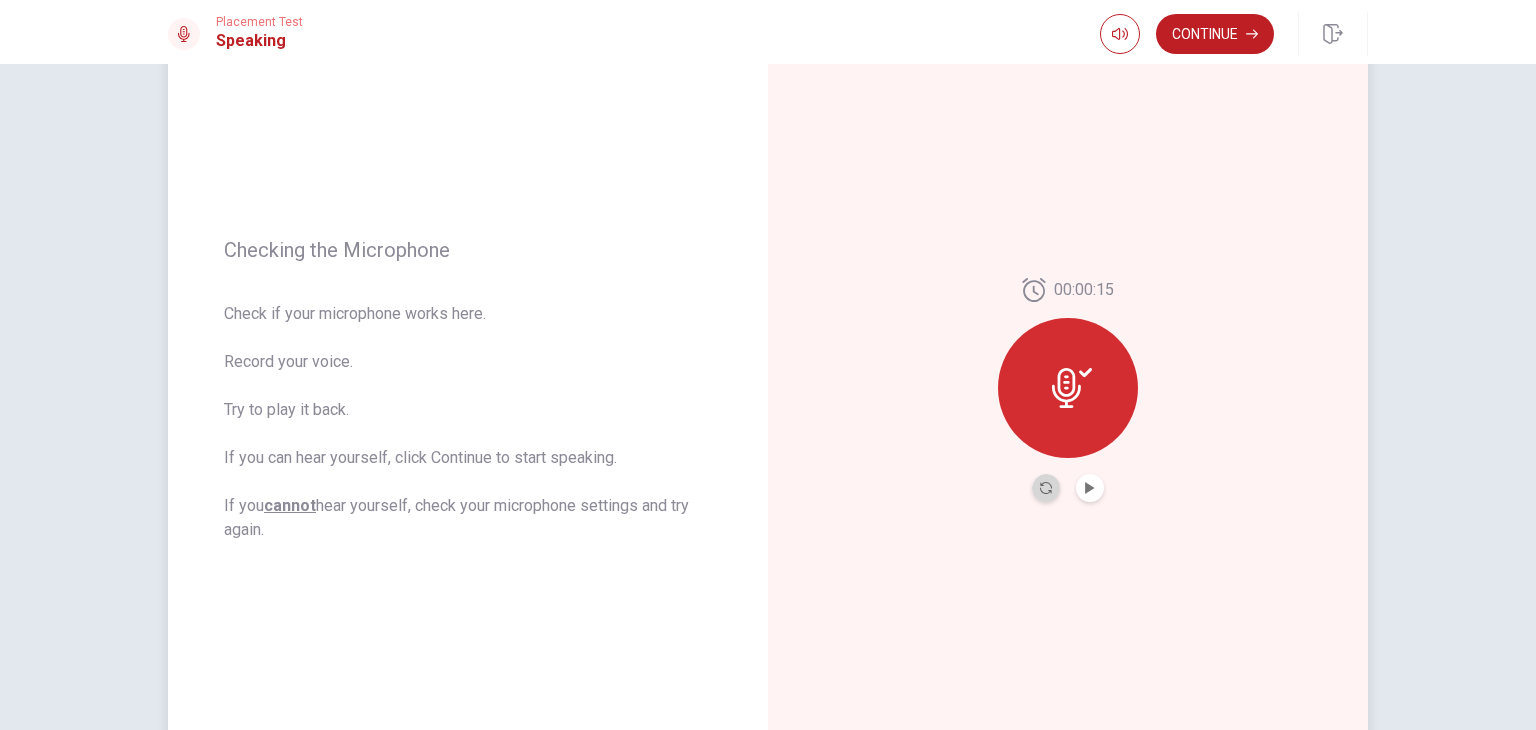 click at bounding box center [1046, 488] 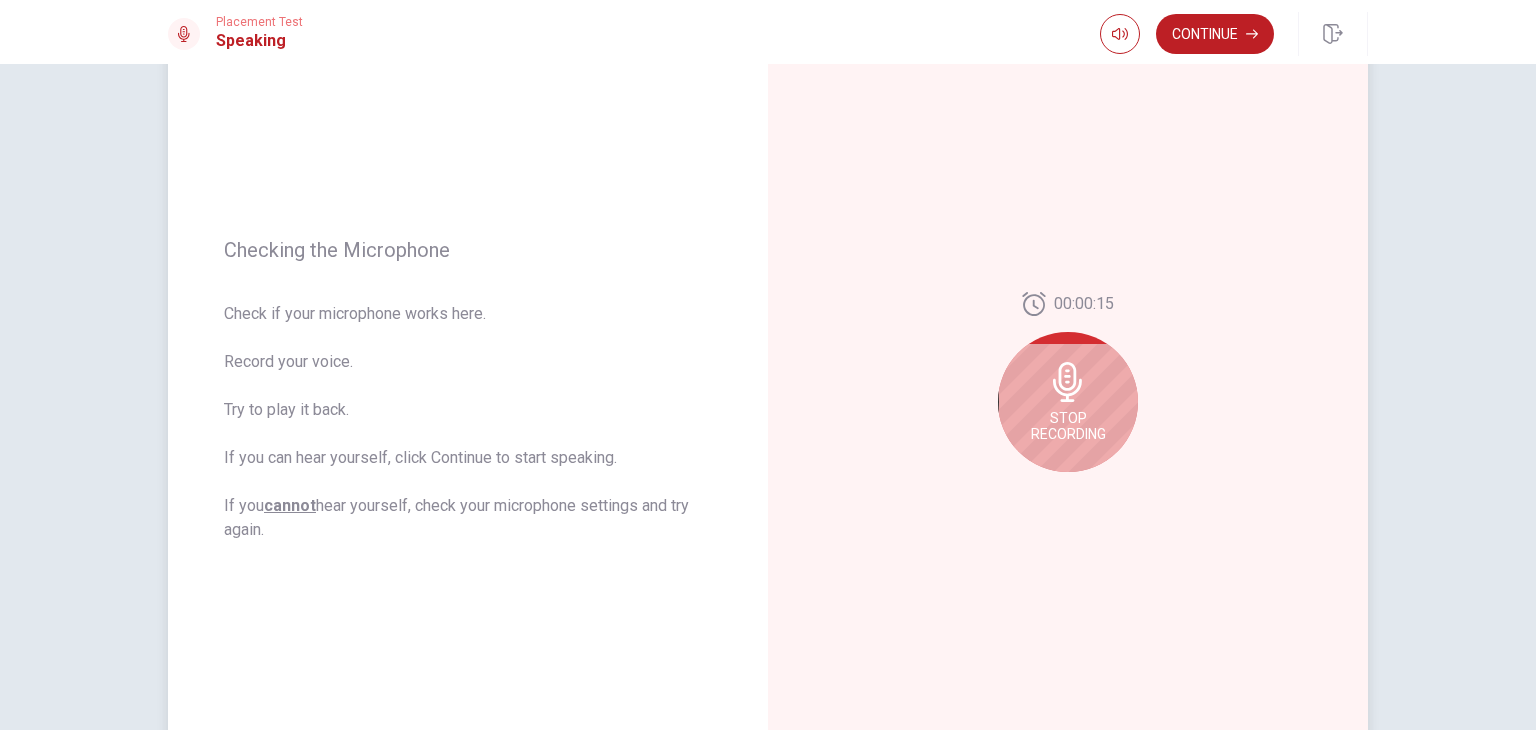 click 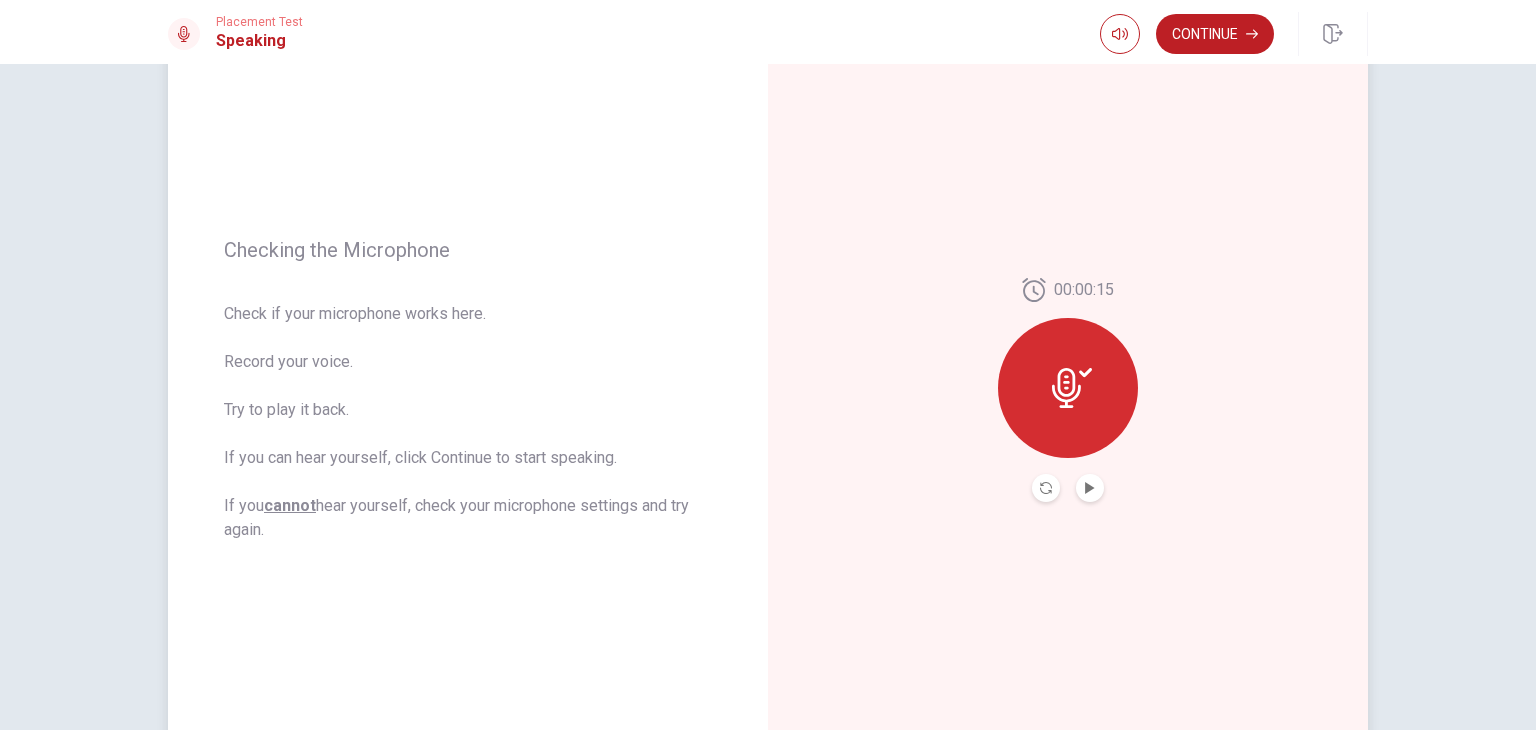 click 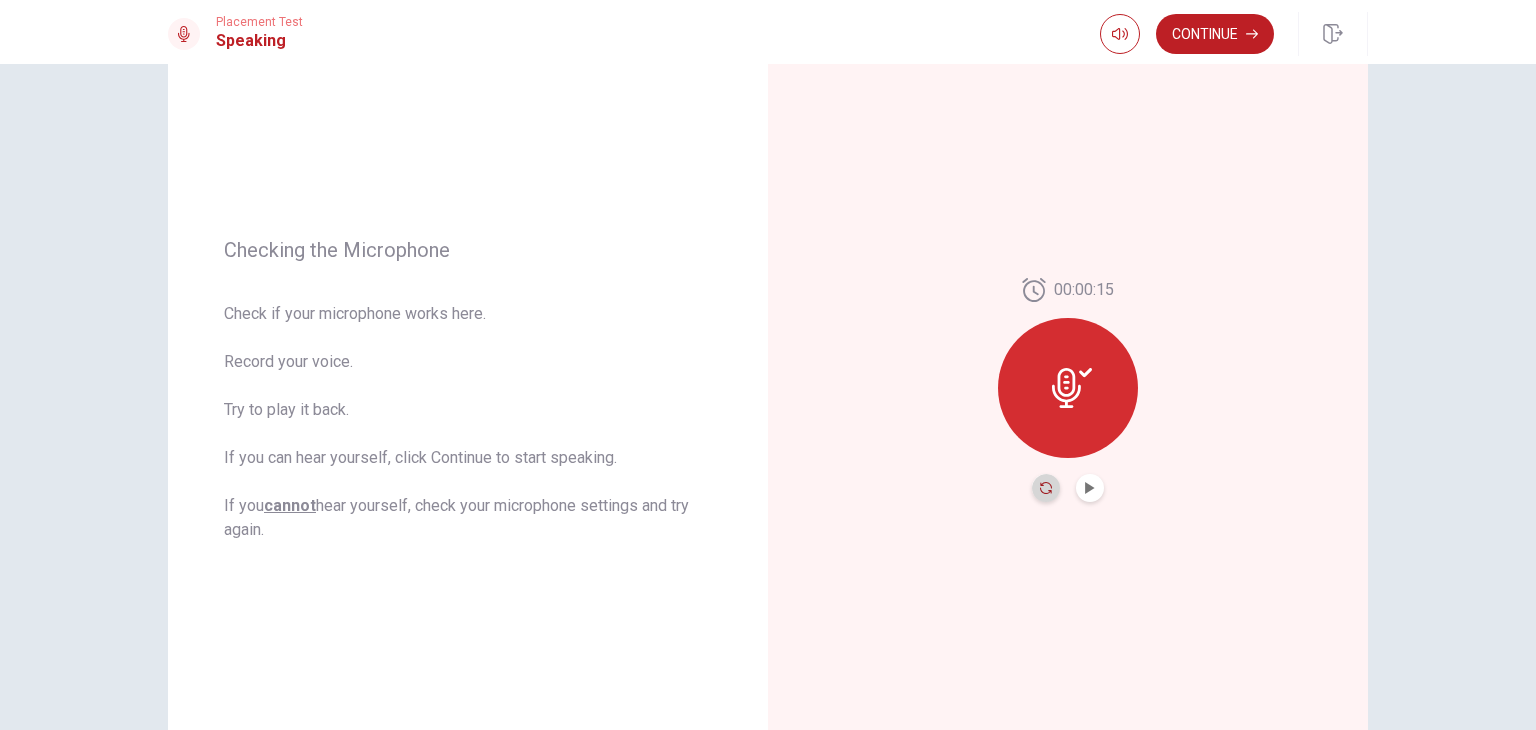 click 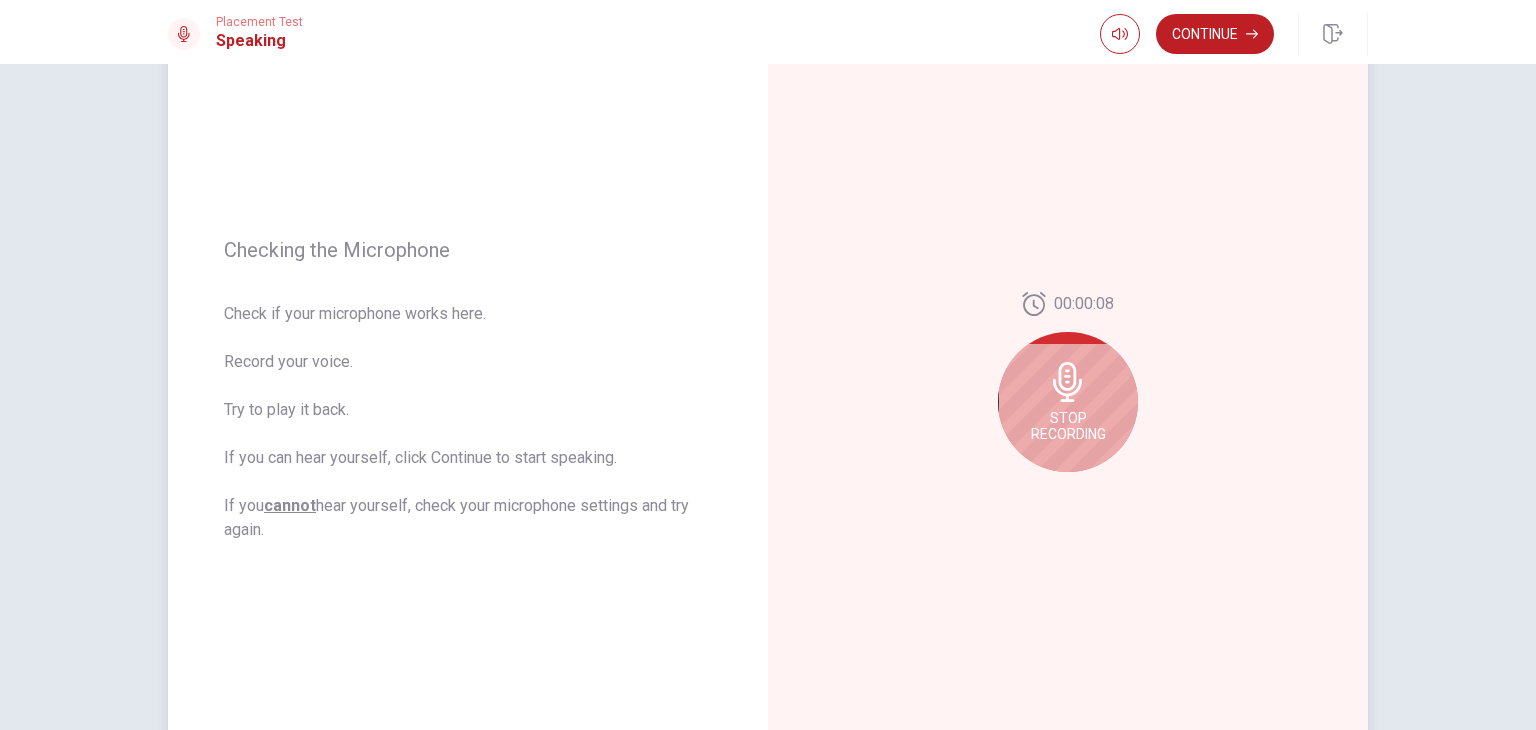 click on "Stop   Recording" at bounding box center [1068, 402] 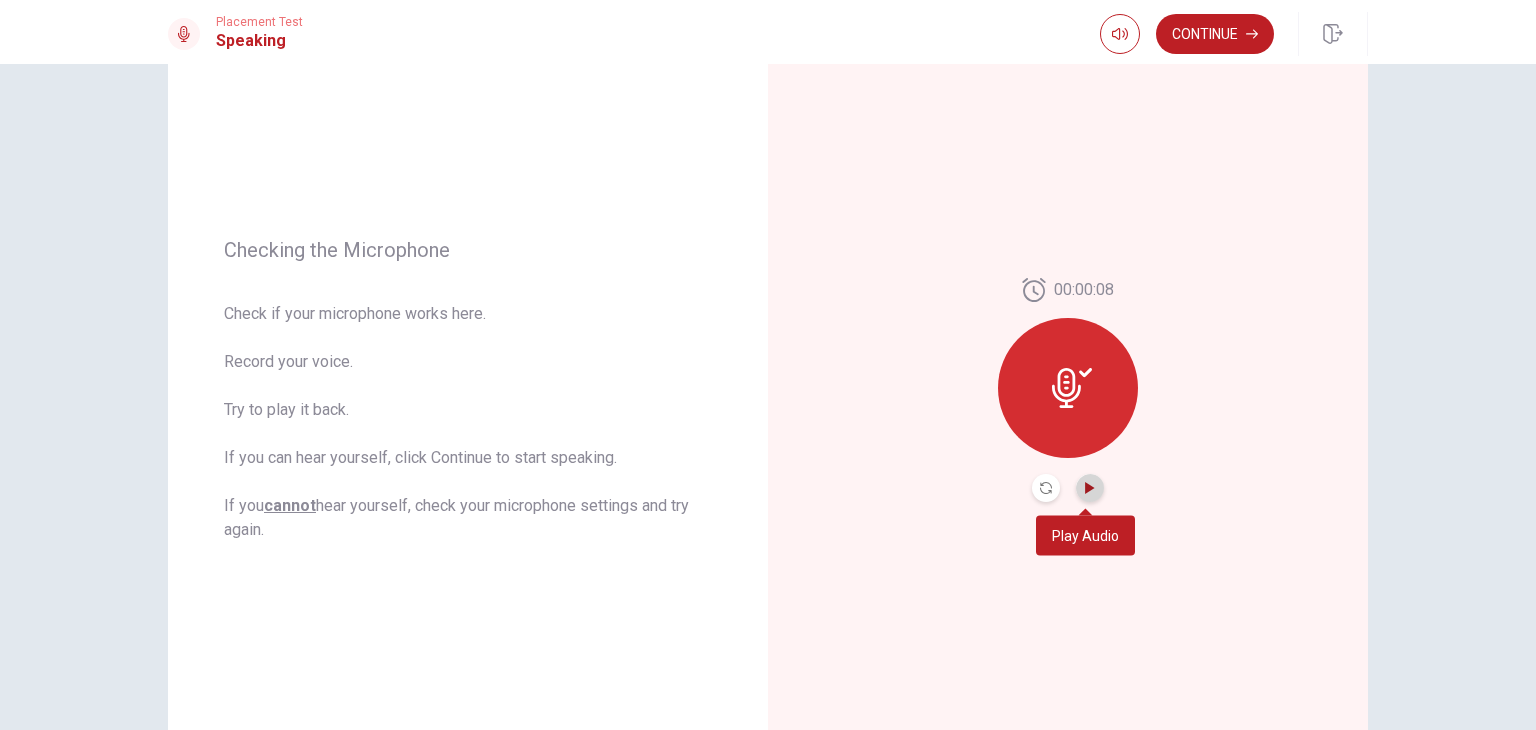 click 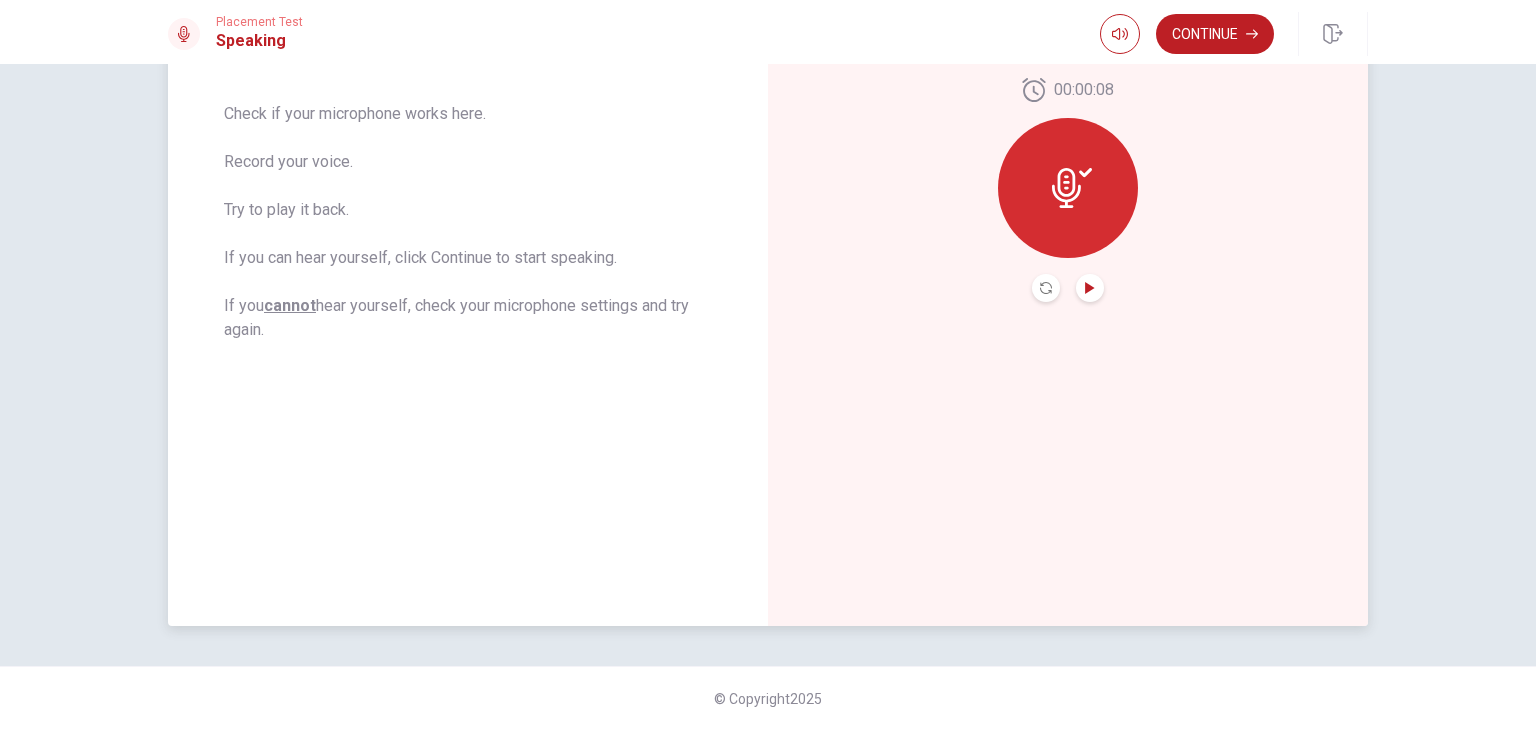 scroll, scrollTop: 250, scrollLeft: 0, axis: vertical 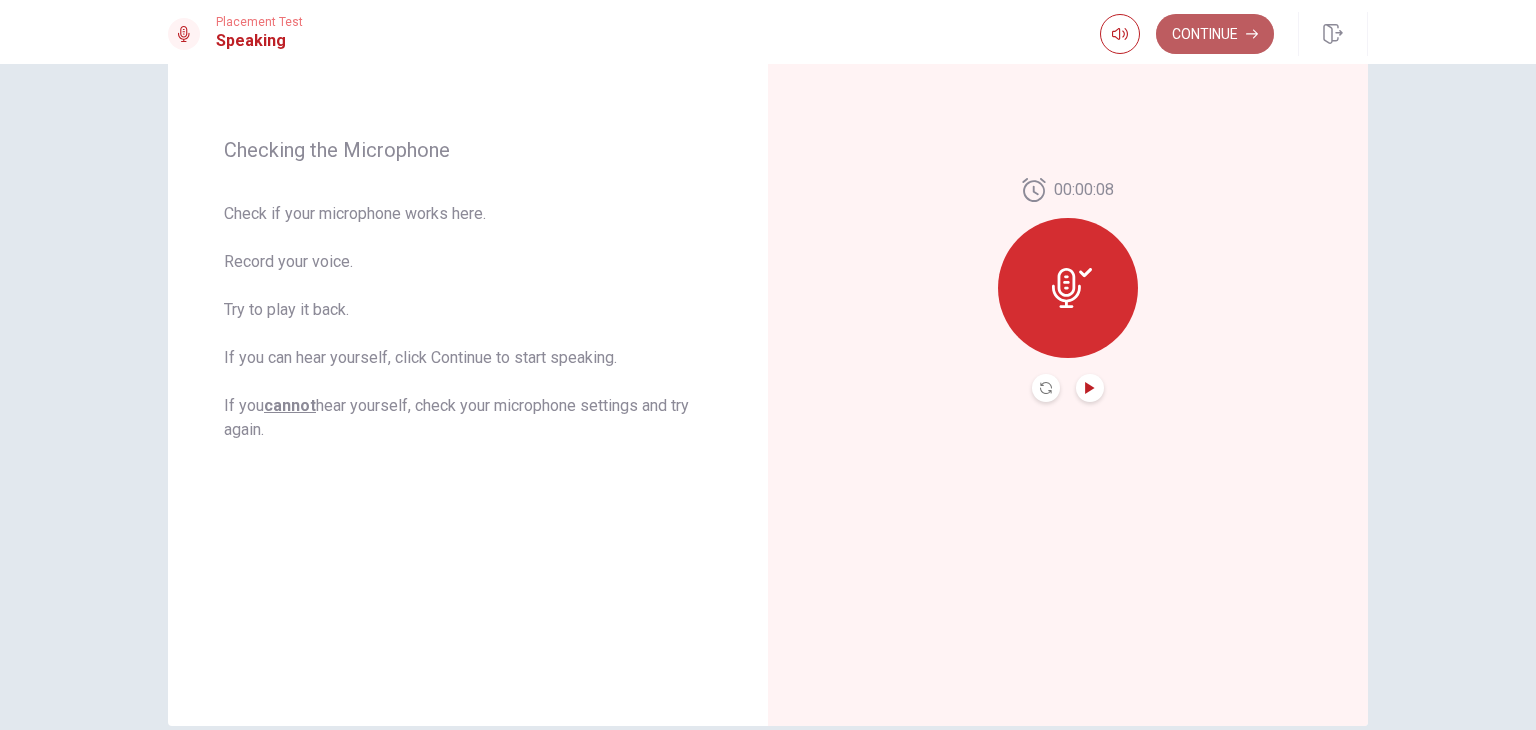 click on "Continue" at bounding box center [1215, 34] 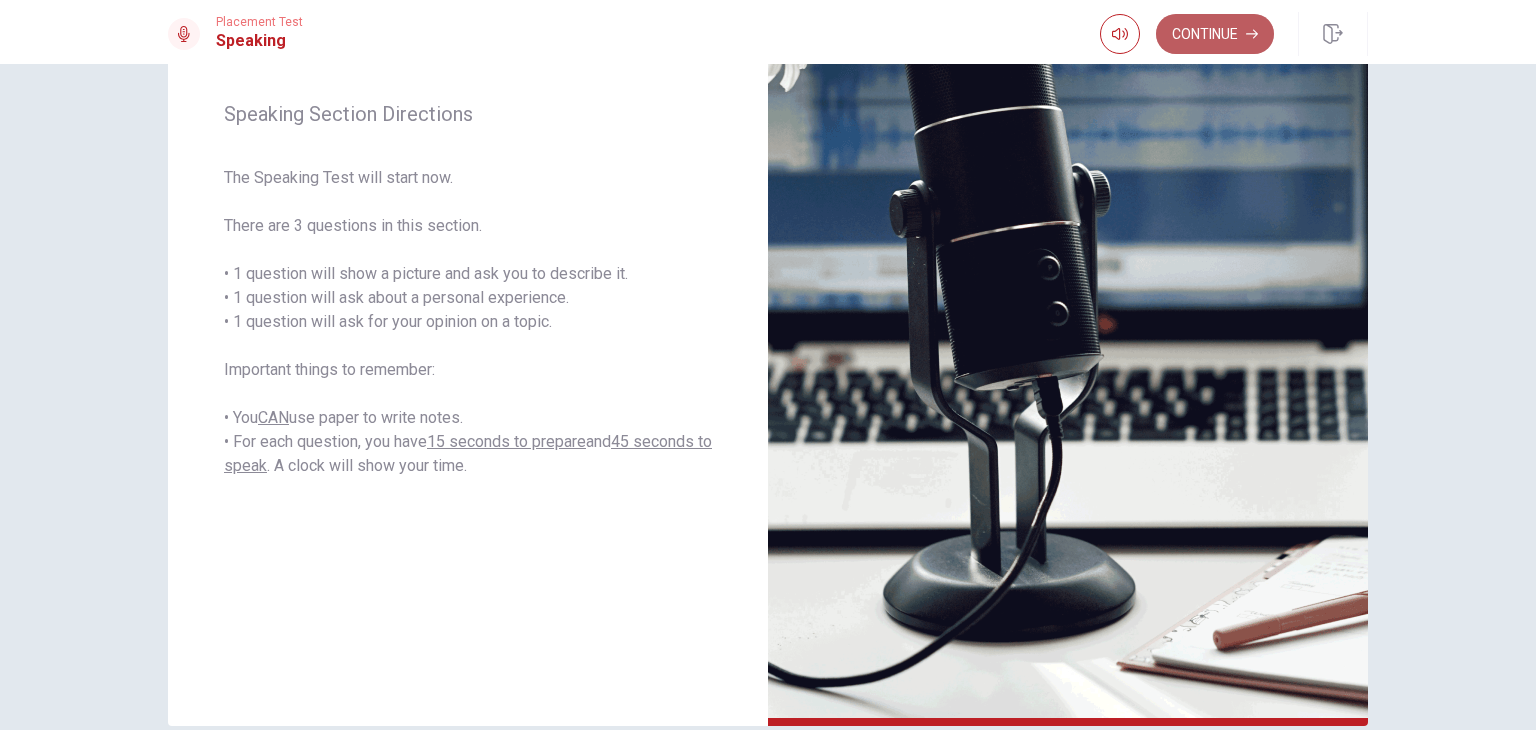 click on "Continue" at bounding box center (1215, 34) 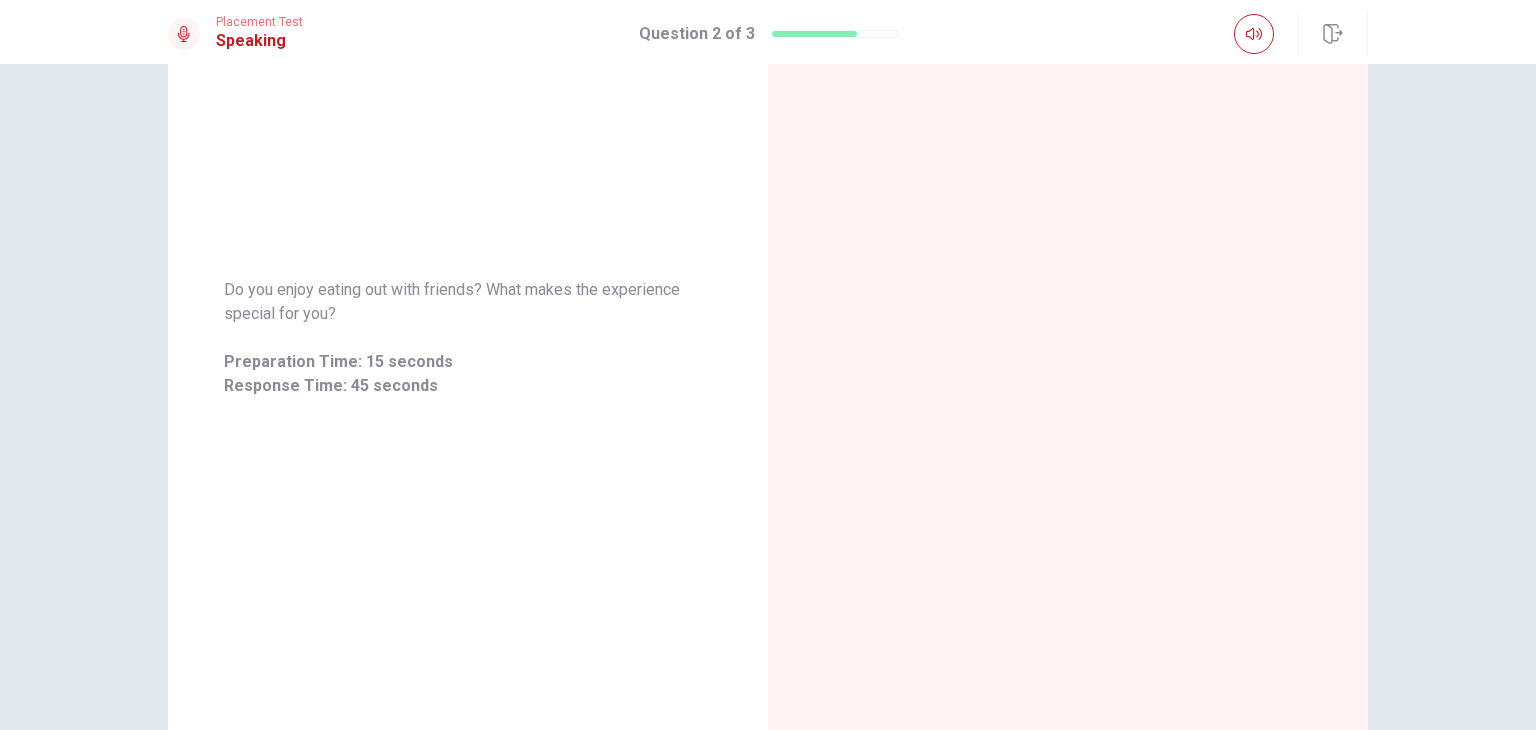 scroll, scrollTop: 0, scrollLeft: 0, axis: both 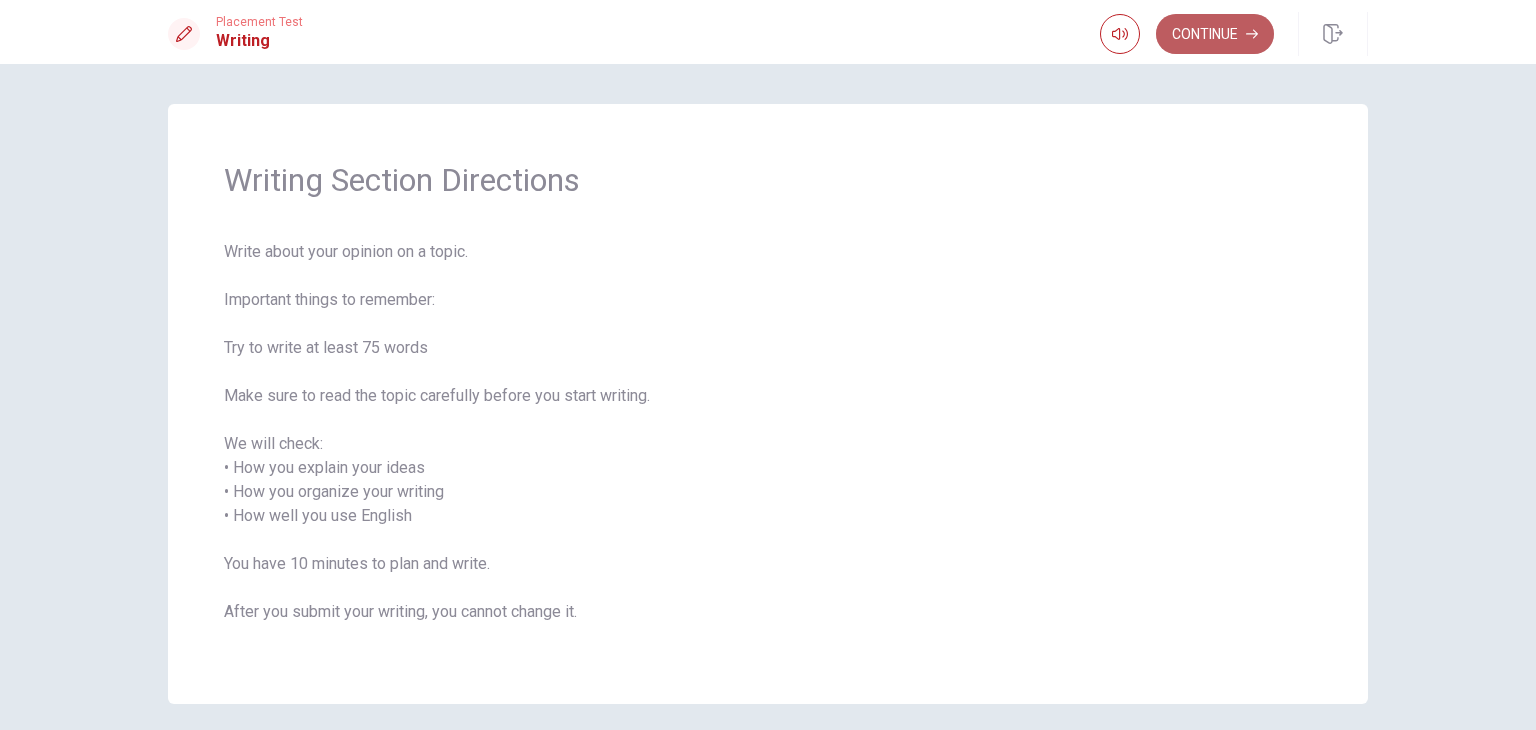 click on "Continue" at bounding box center [1215, 34] 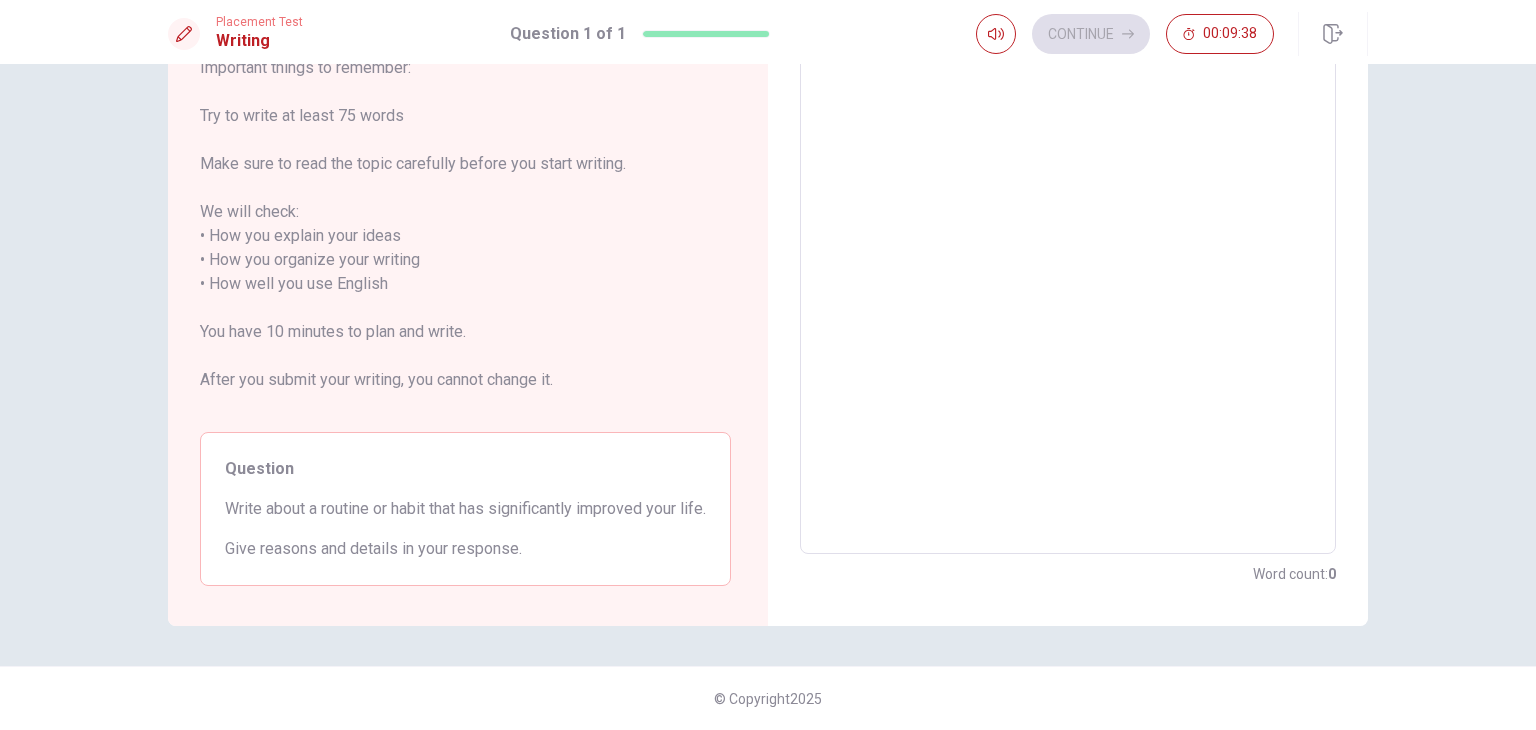 scroll, scrollTop: 0, scrollLeft: 0, axis: both 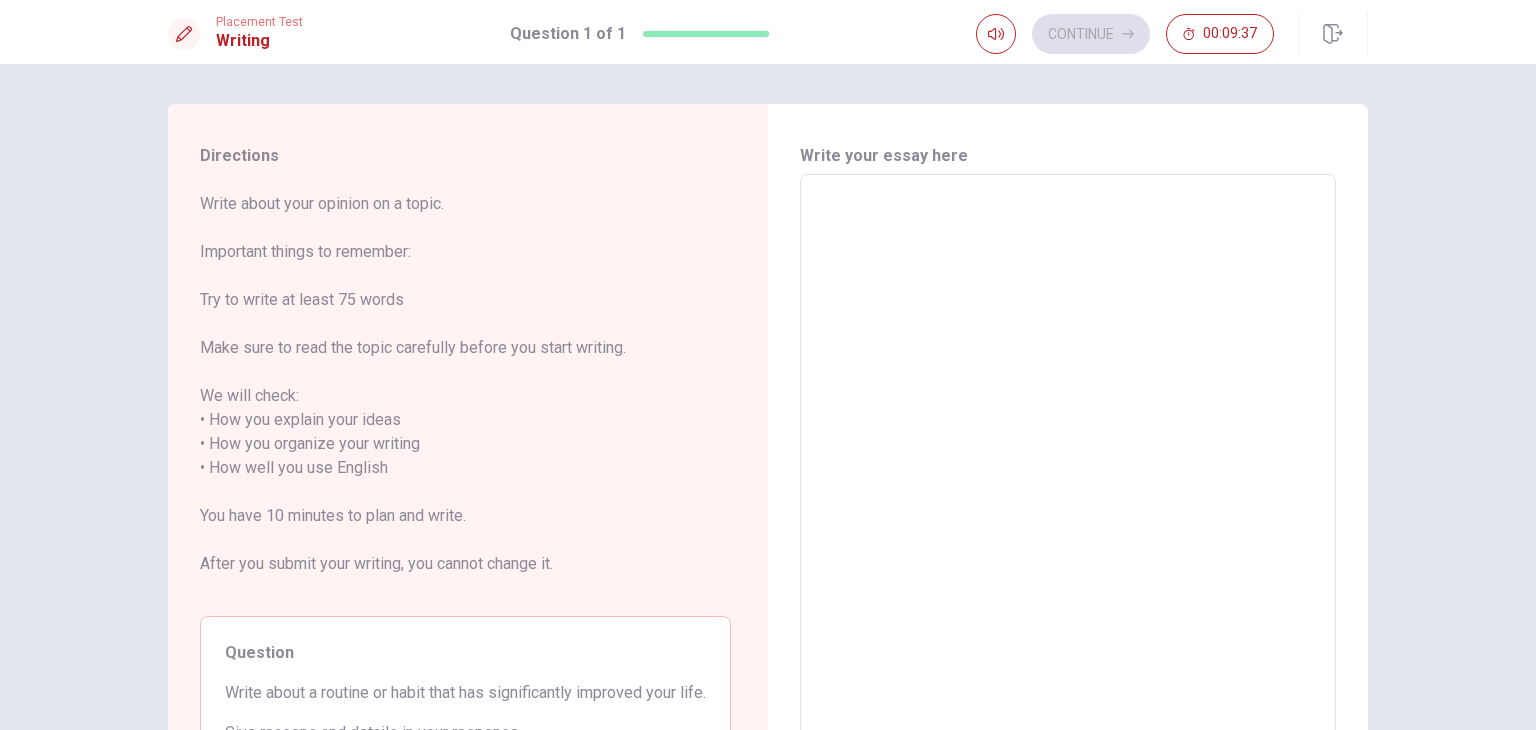 click on "x ​" at bounding box center (1068, 456) 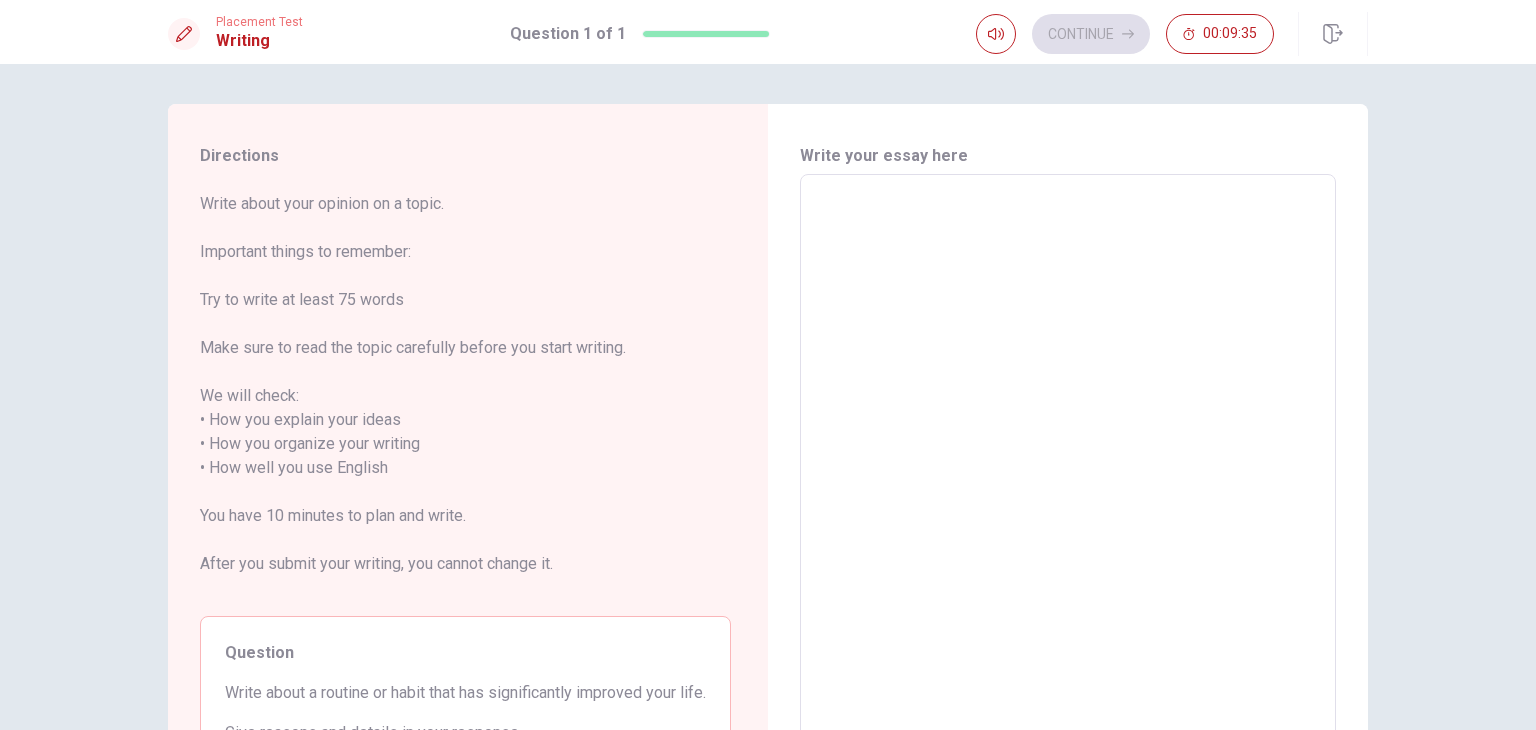 type on "S" 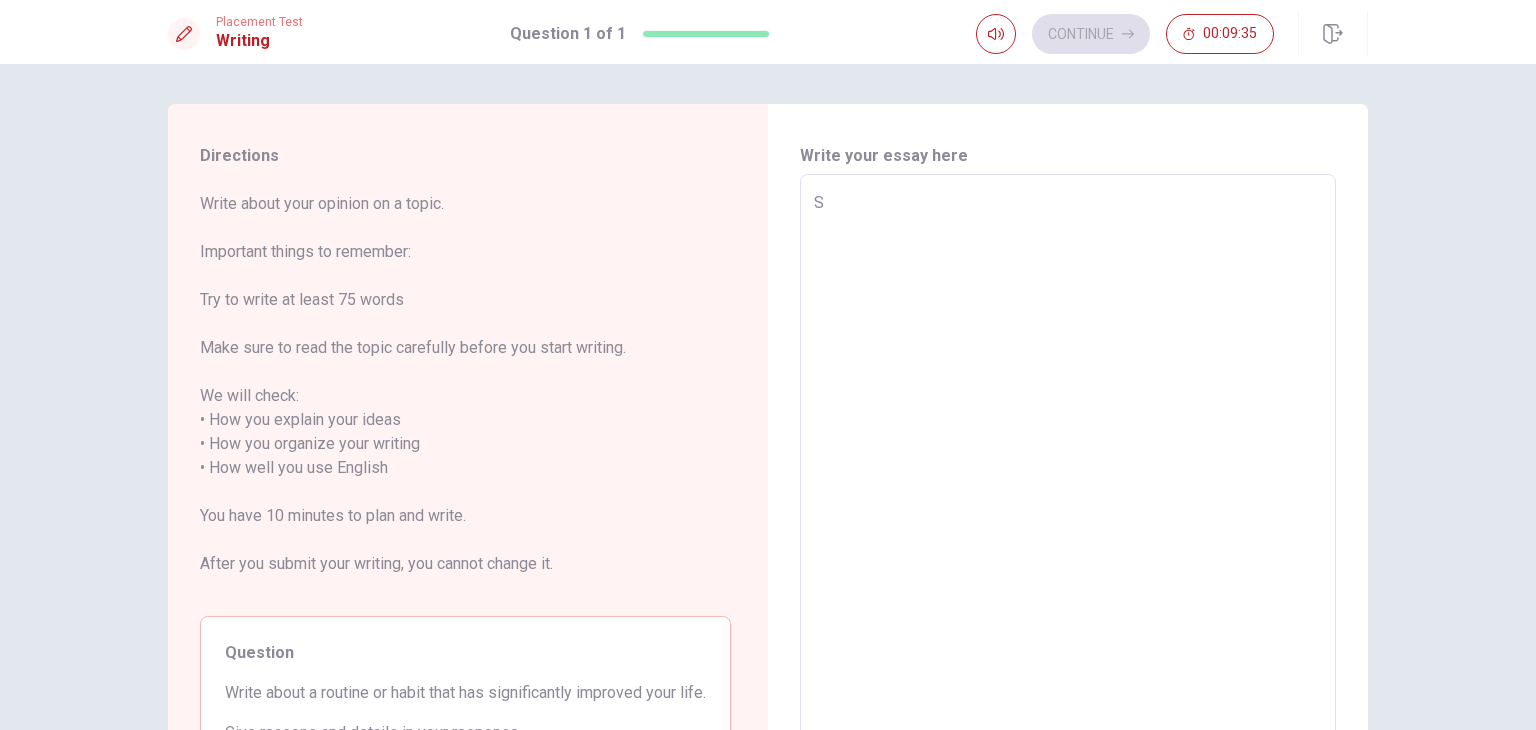 type on "x" 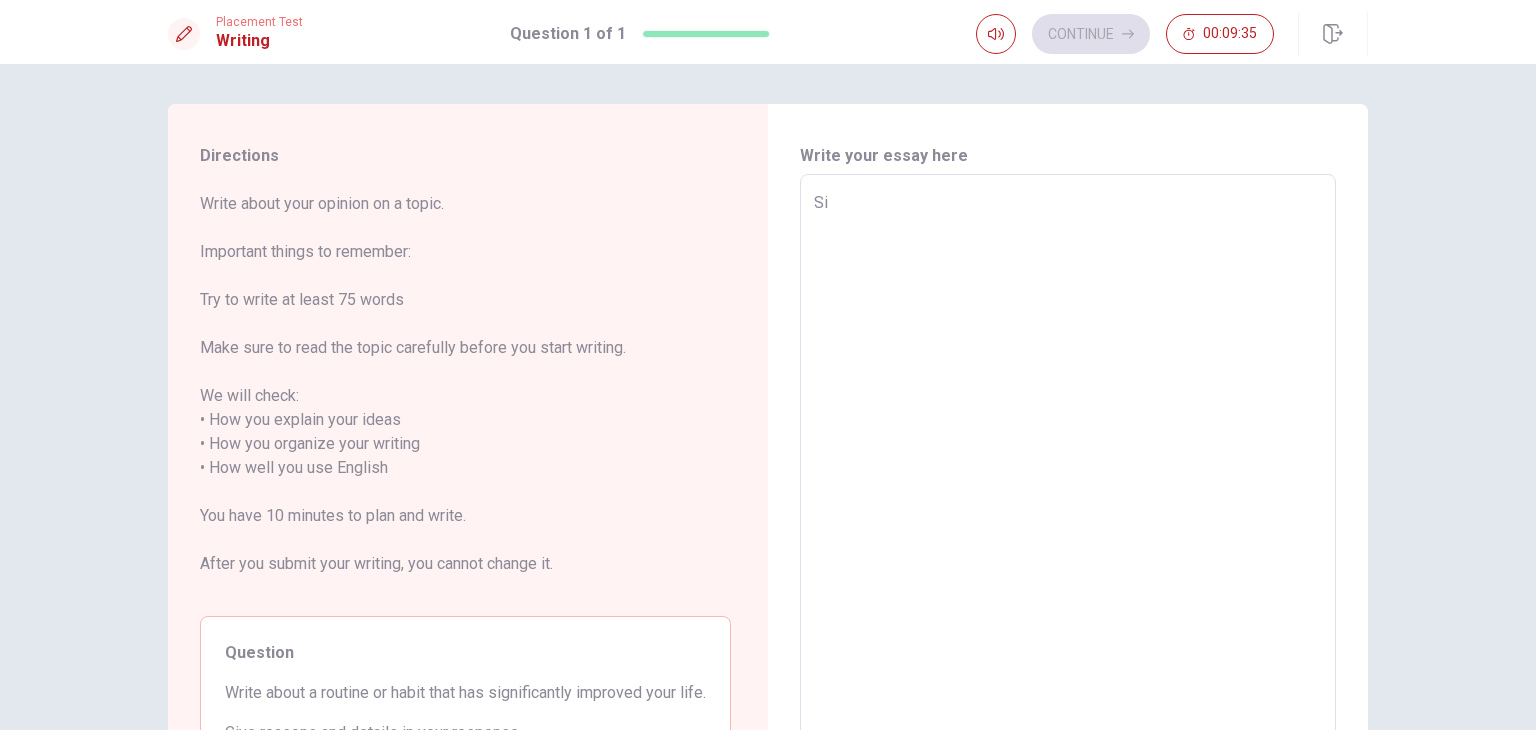 type on "x" 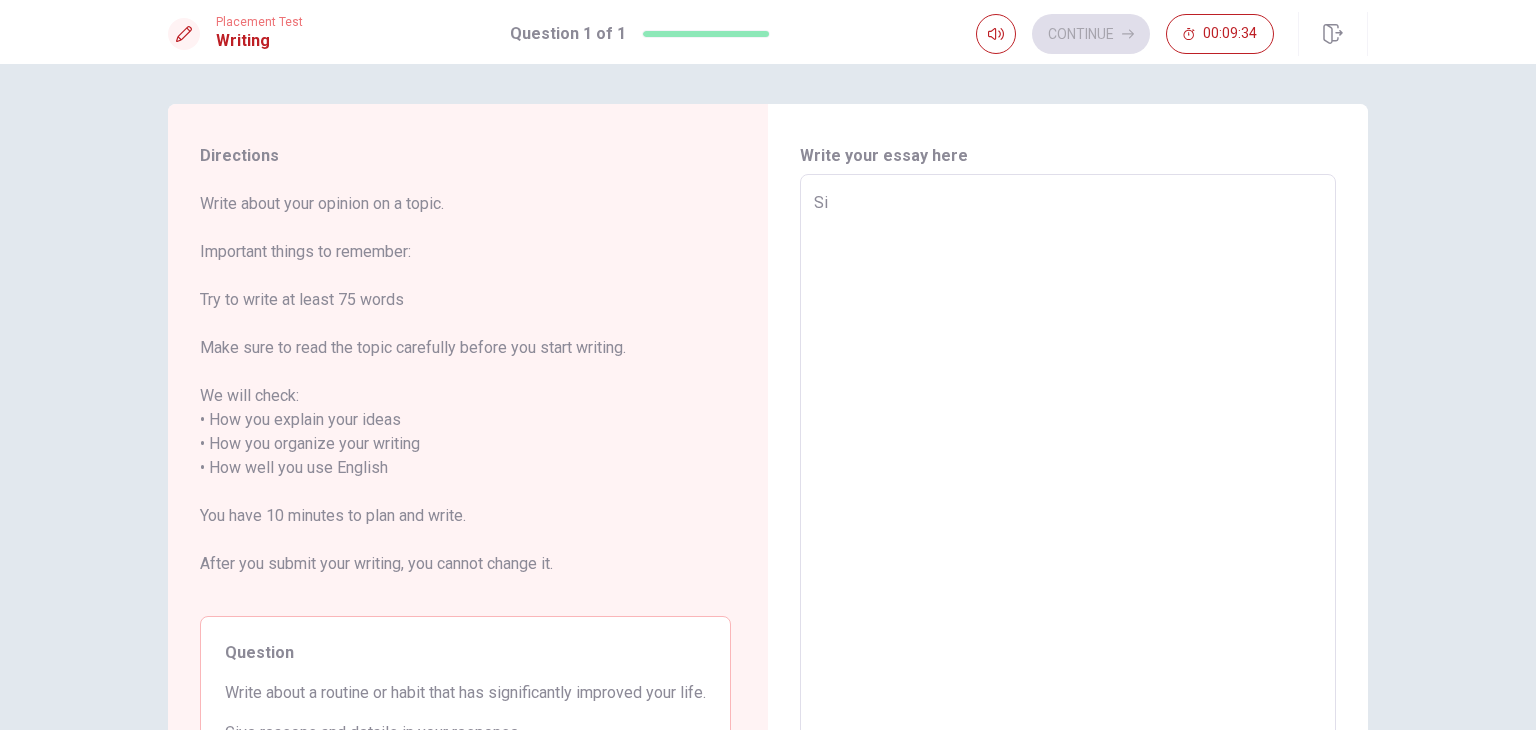 type on "Sin" 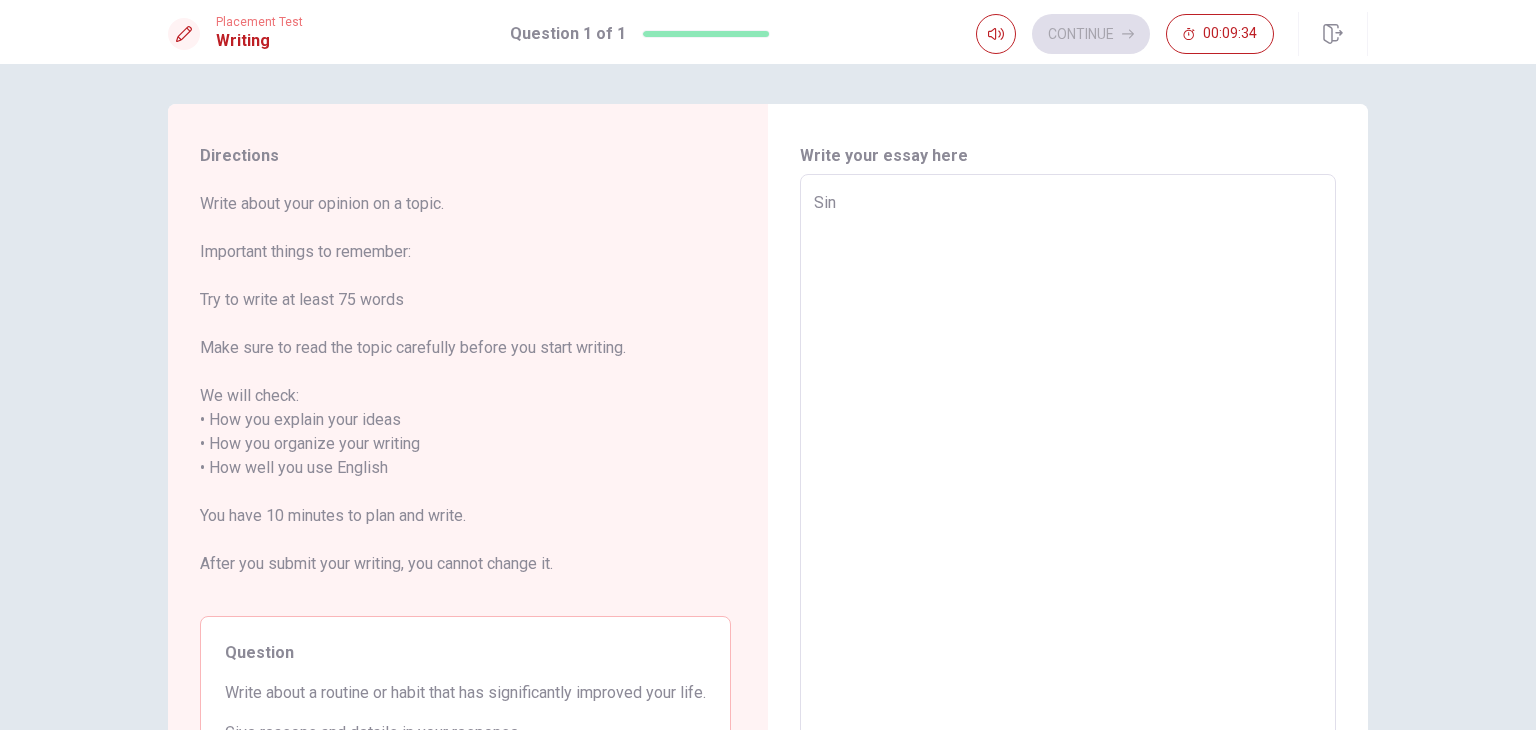 type on "x" 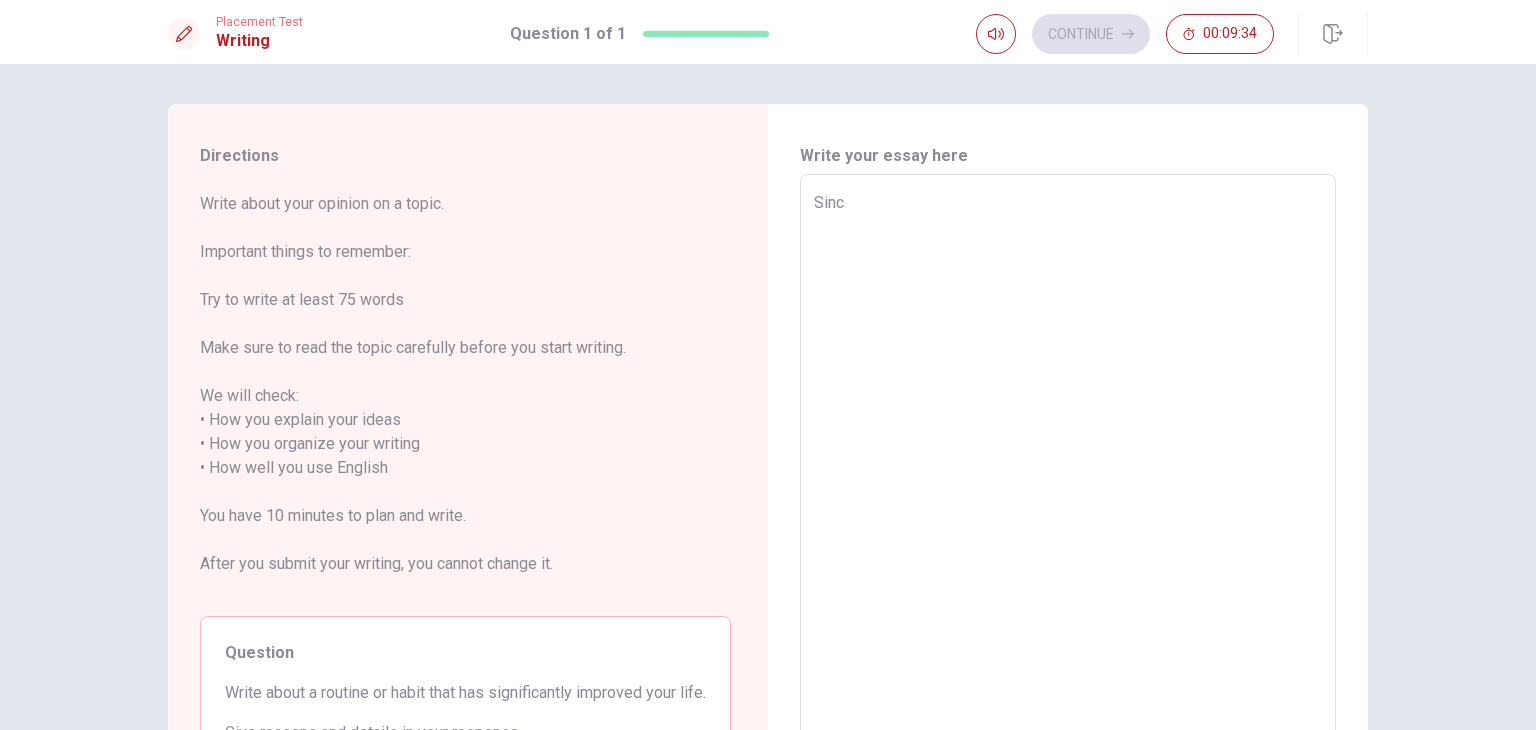 type on "x" 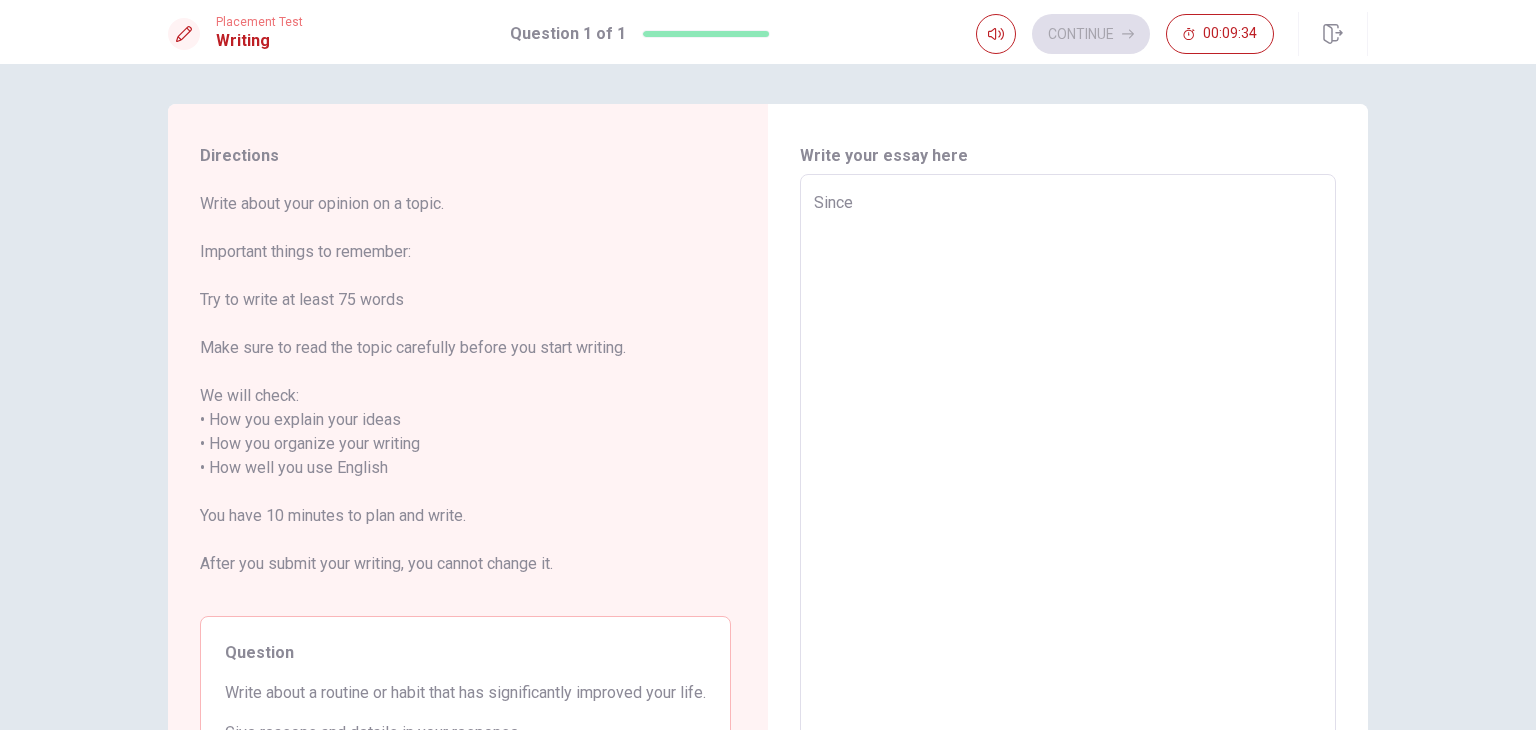 type on "x" 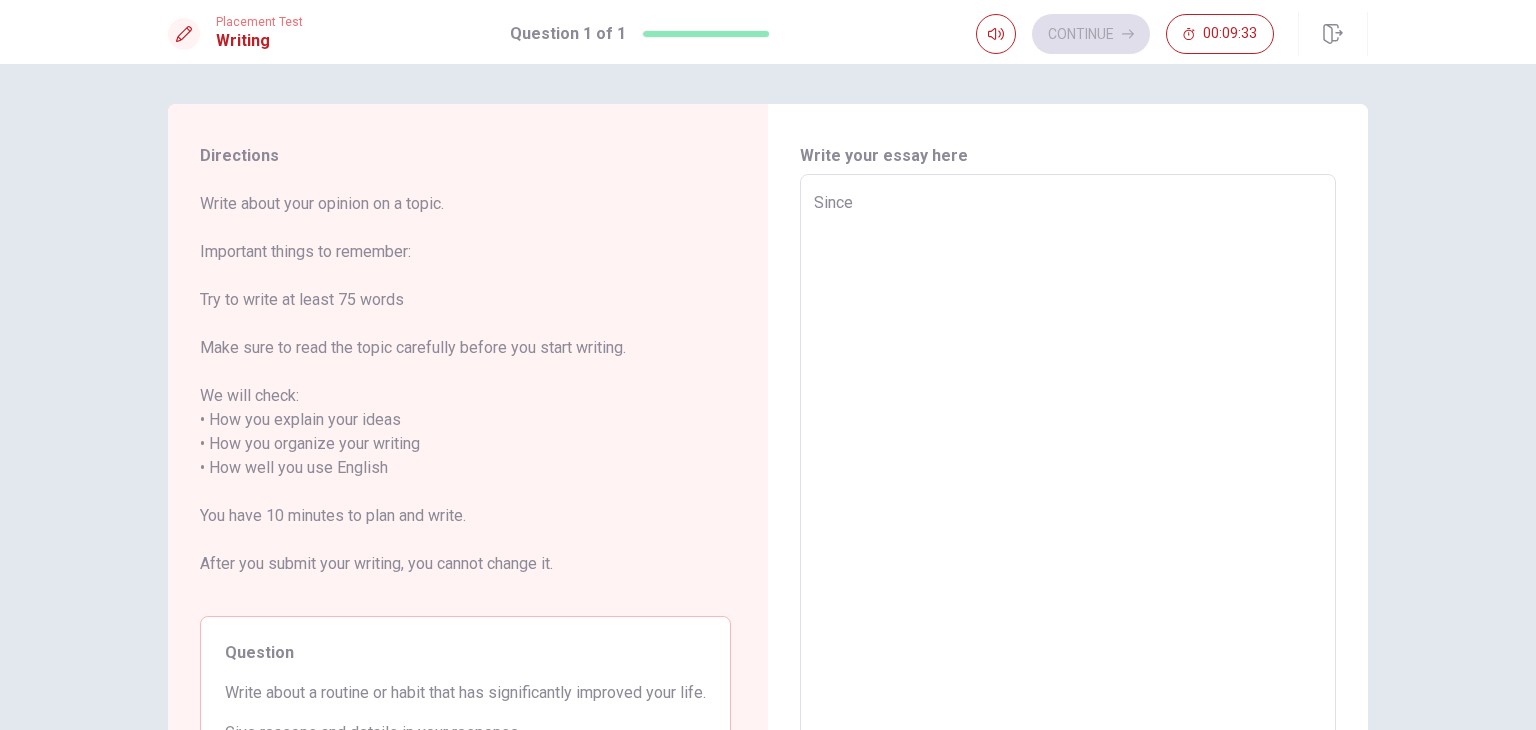type on "Since" 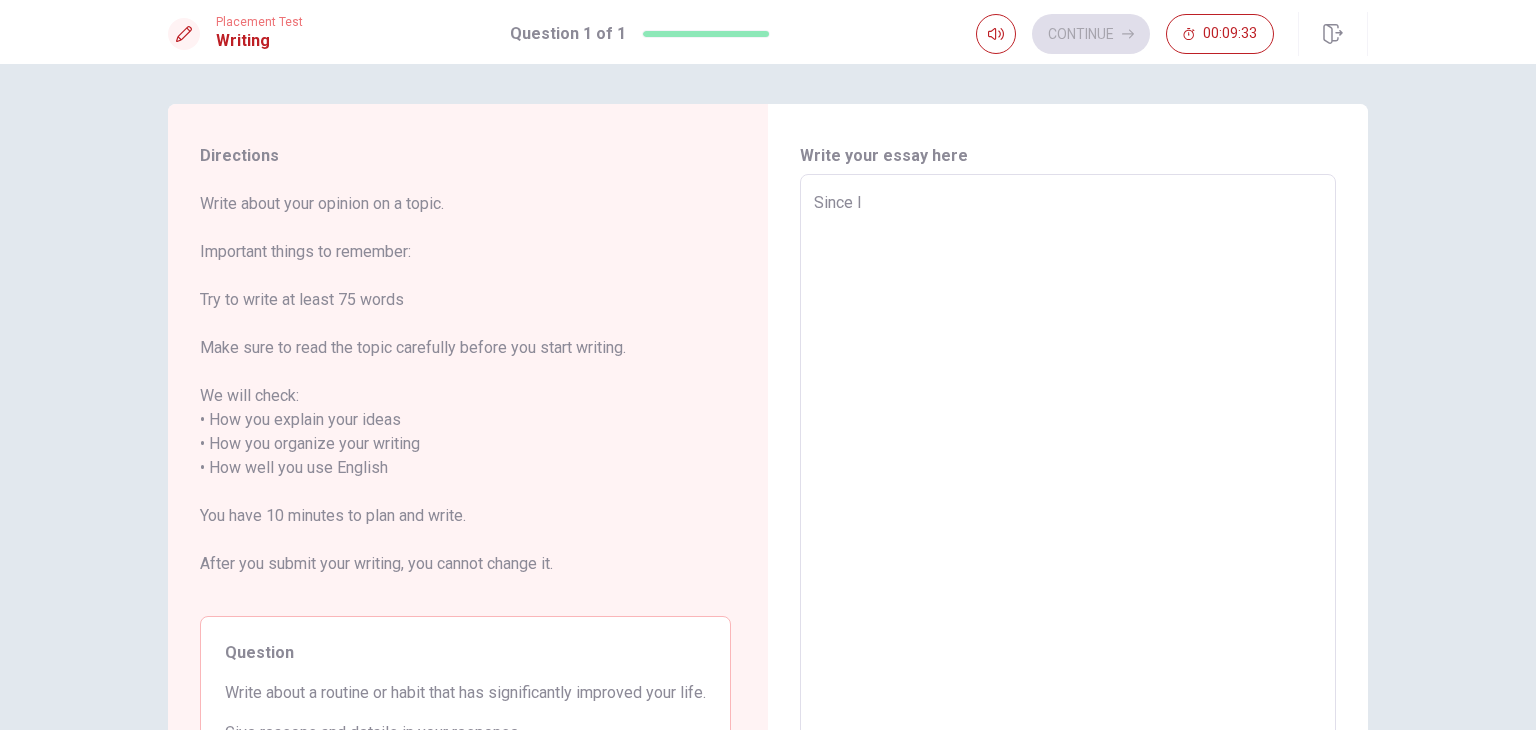 type on "x" 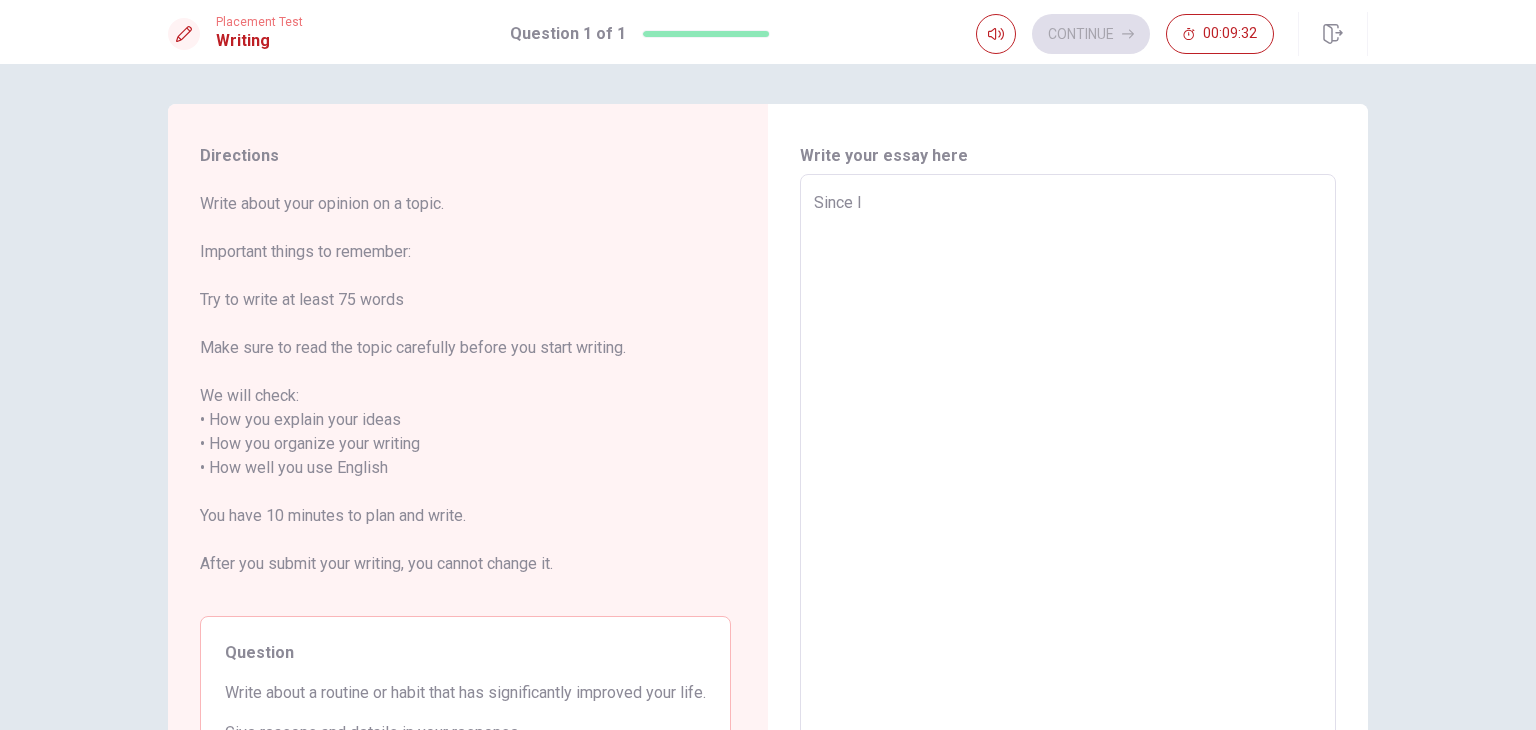 type on "Since I s" 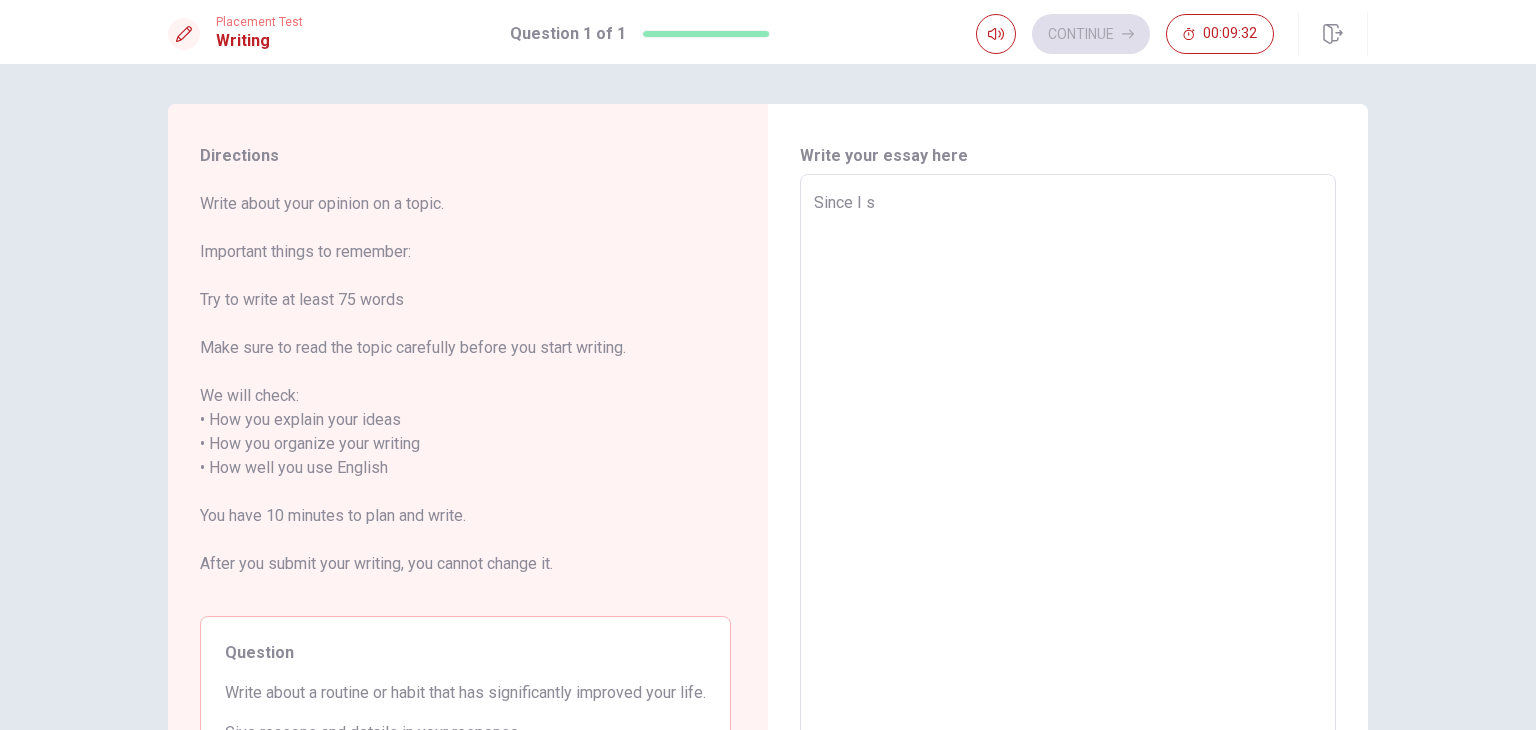 type on "x" 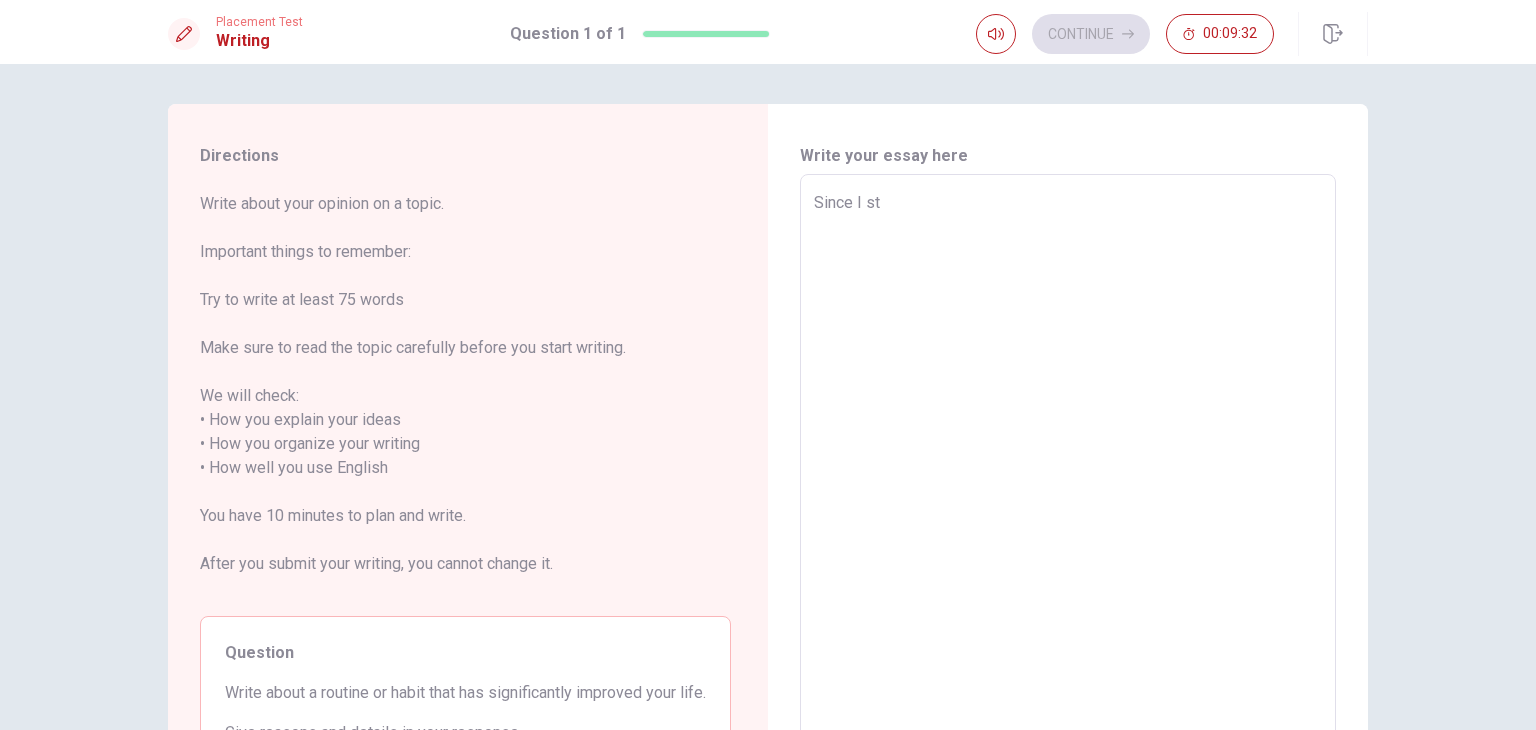 type on "x" 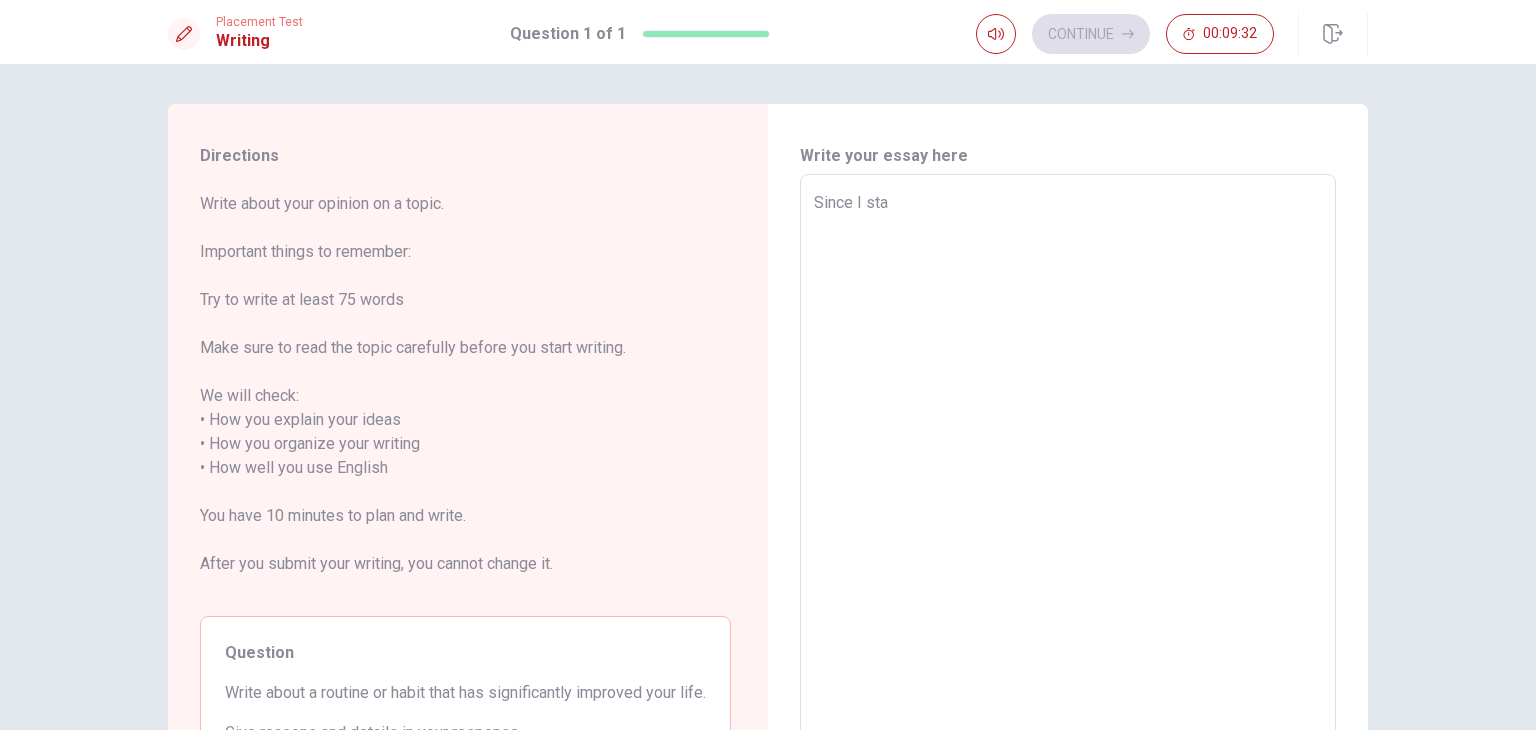 type on "Since I star" 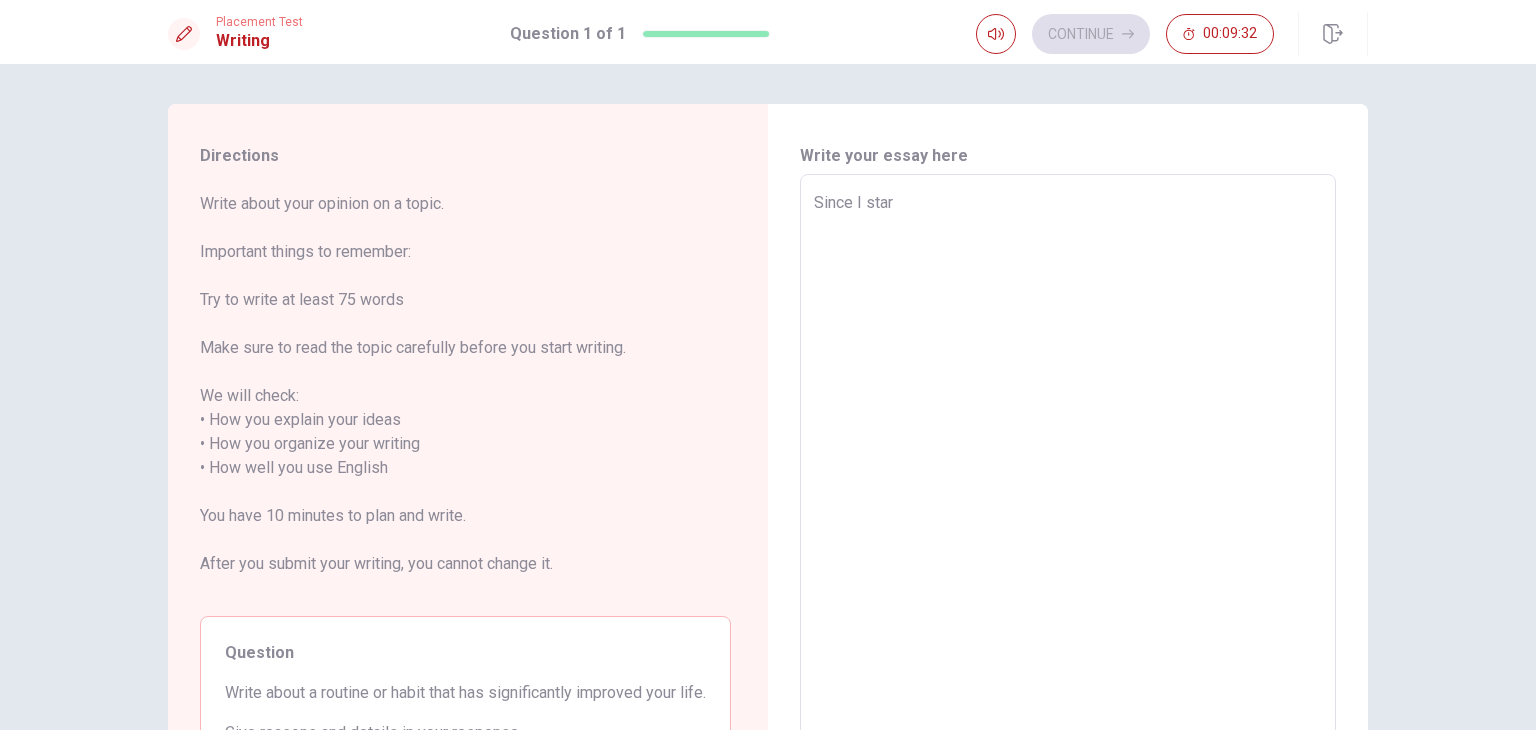 type on "x" 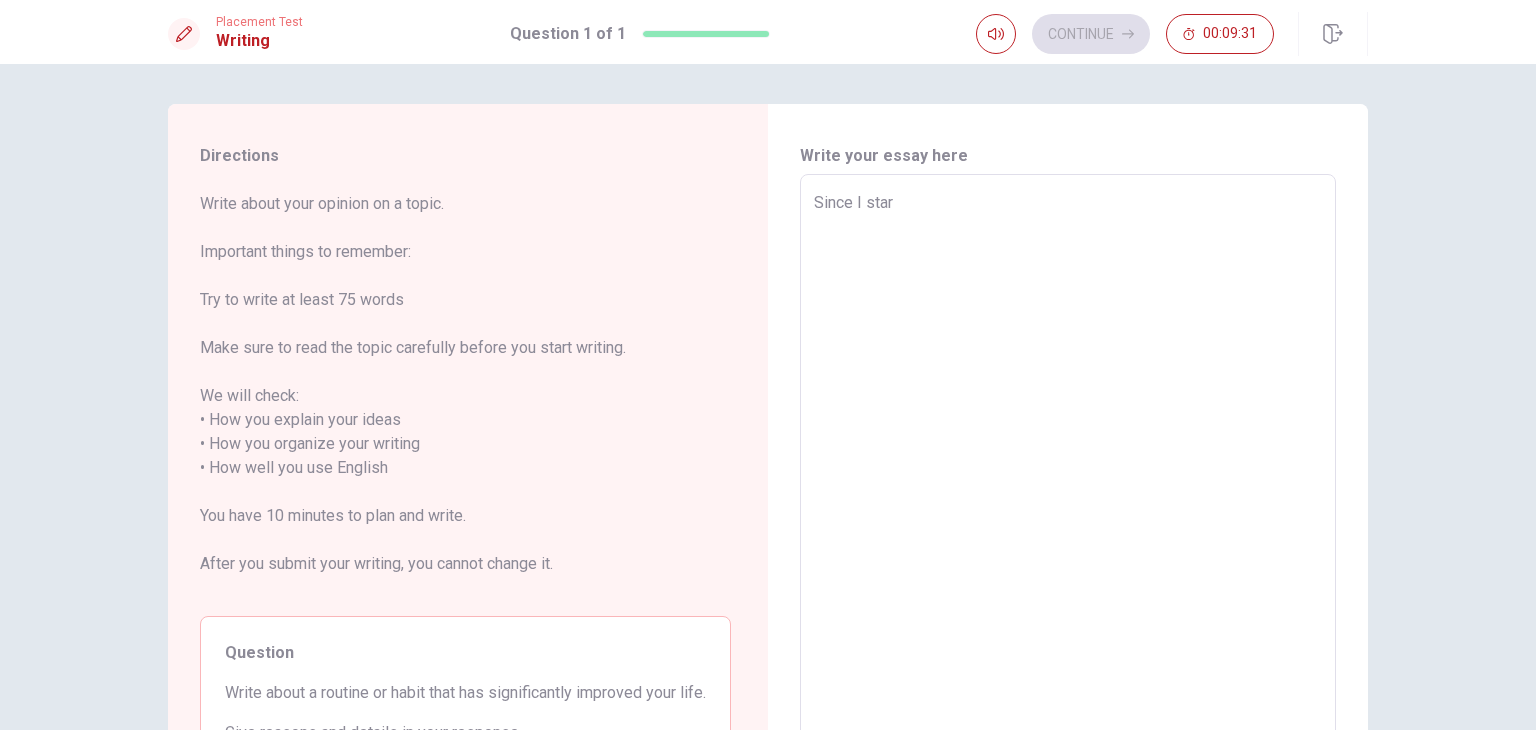 type on "Since I stard" 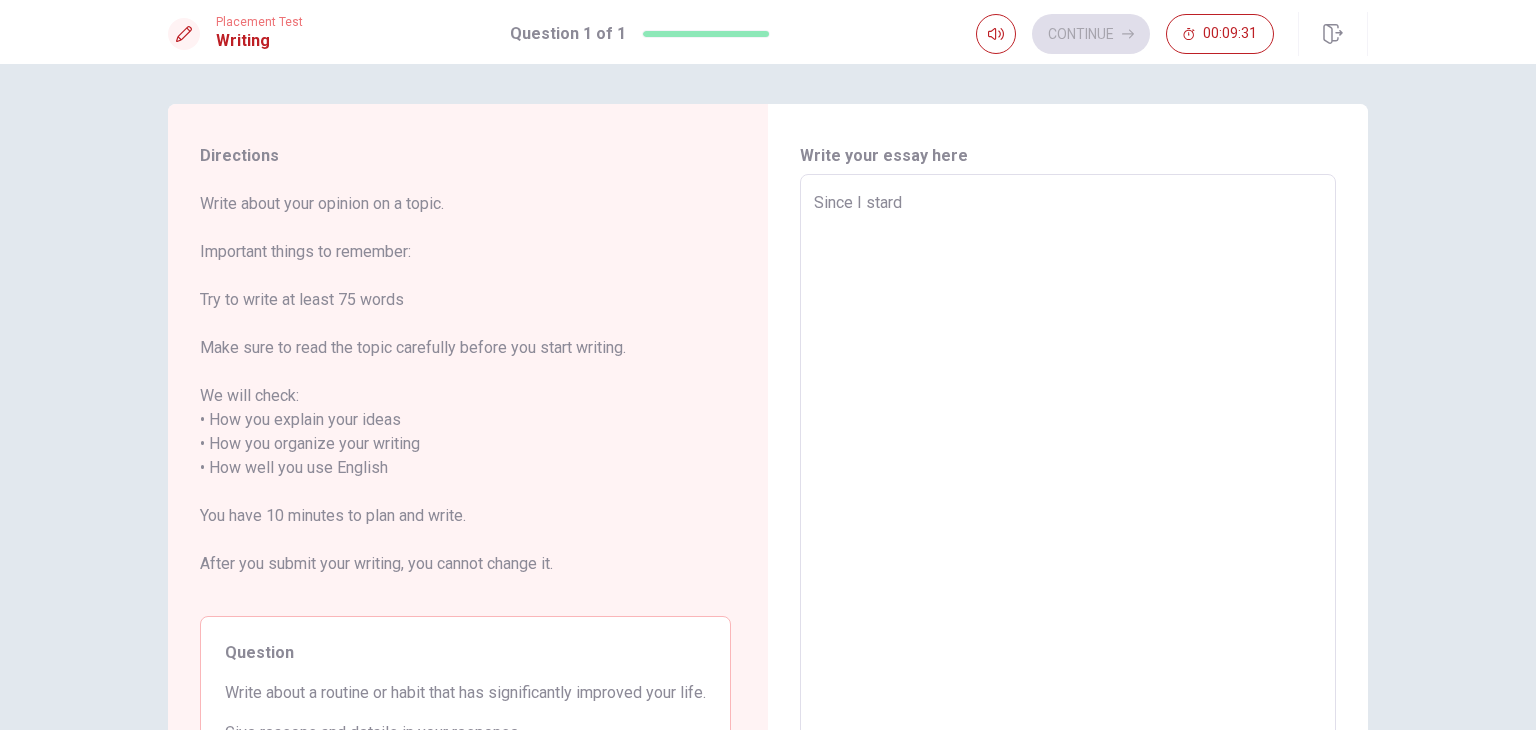 type on "x" 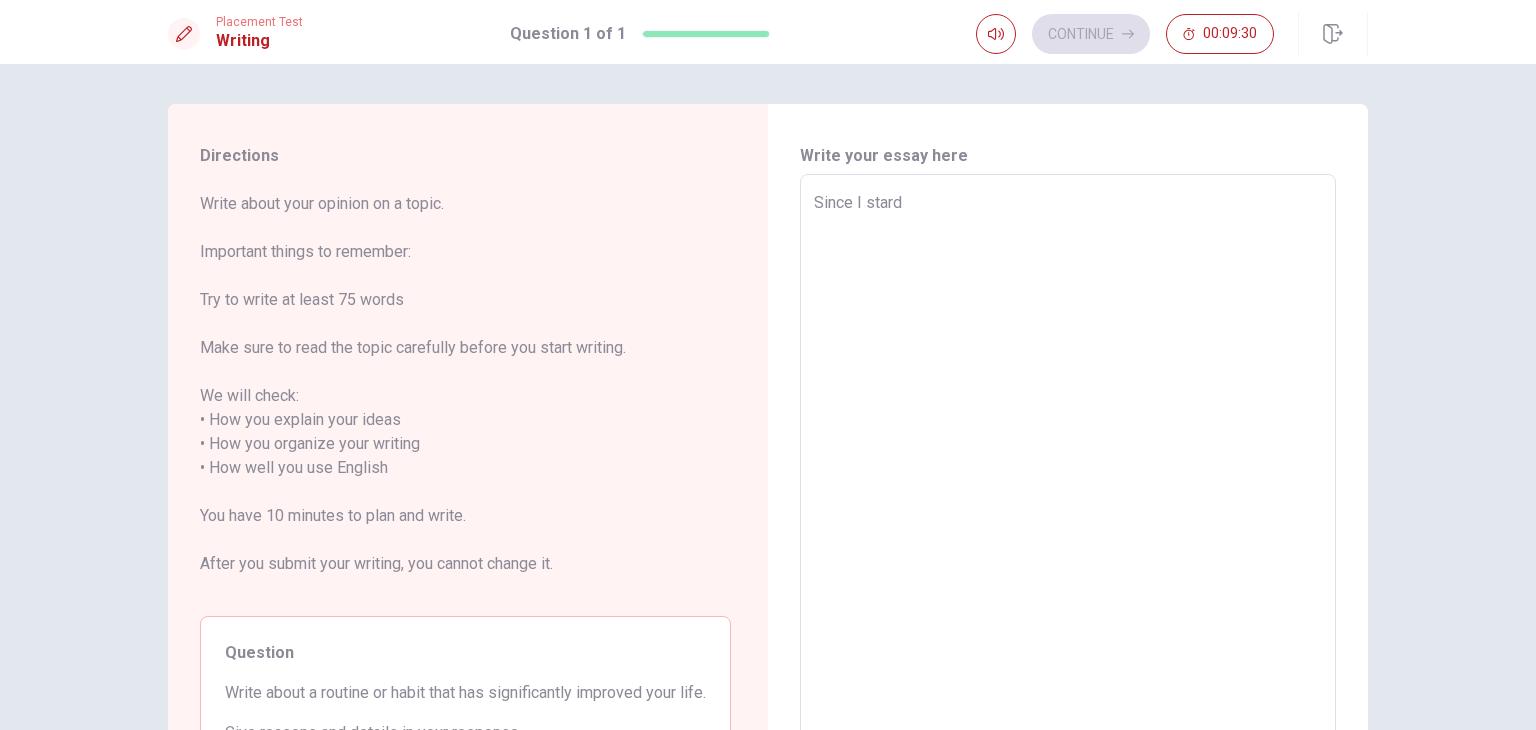 type on "Since I star" 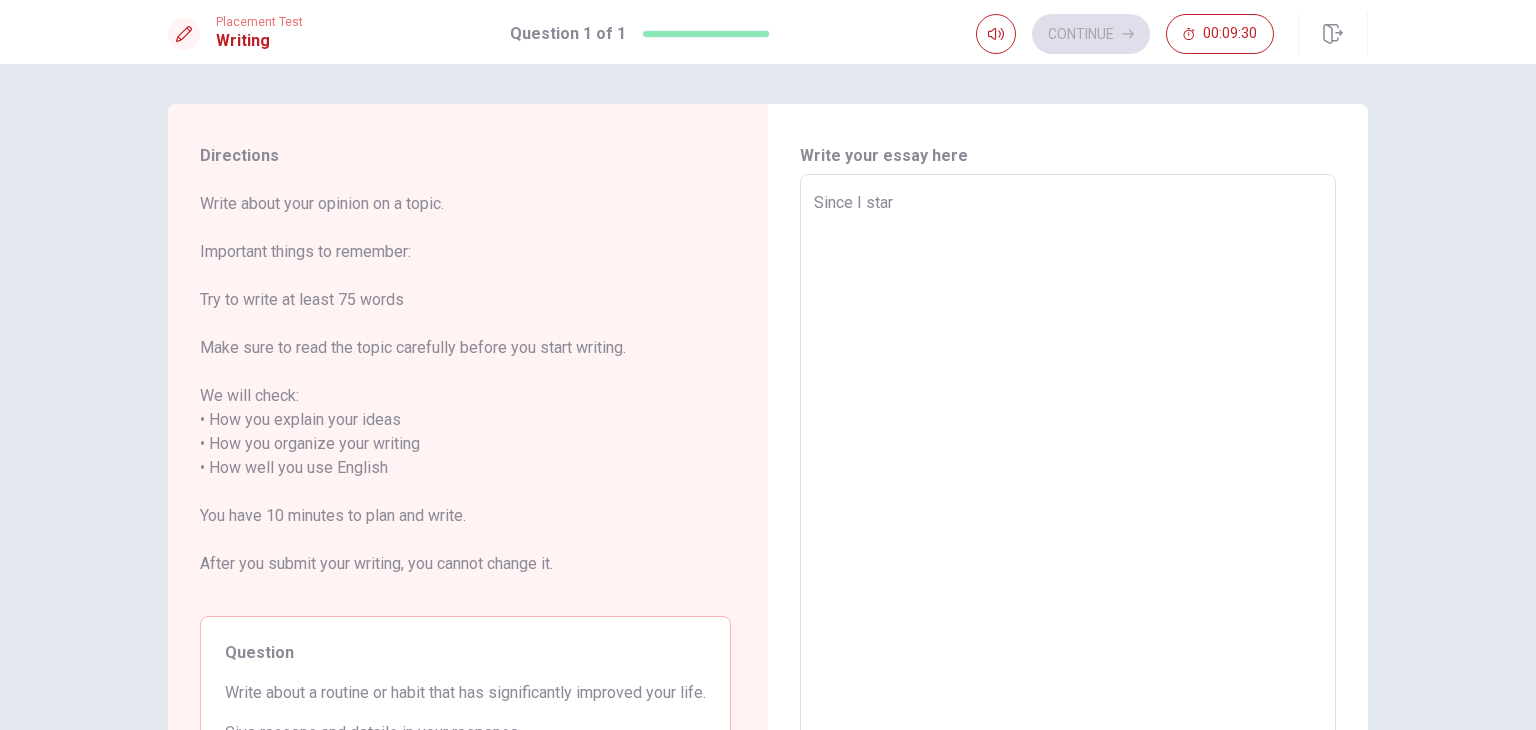 type on "x" 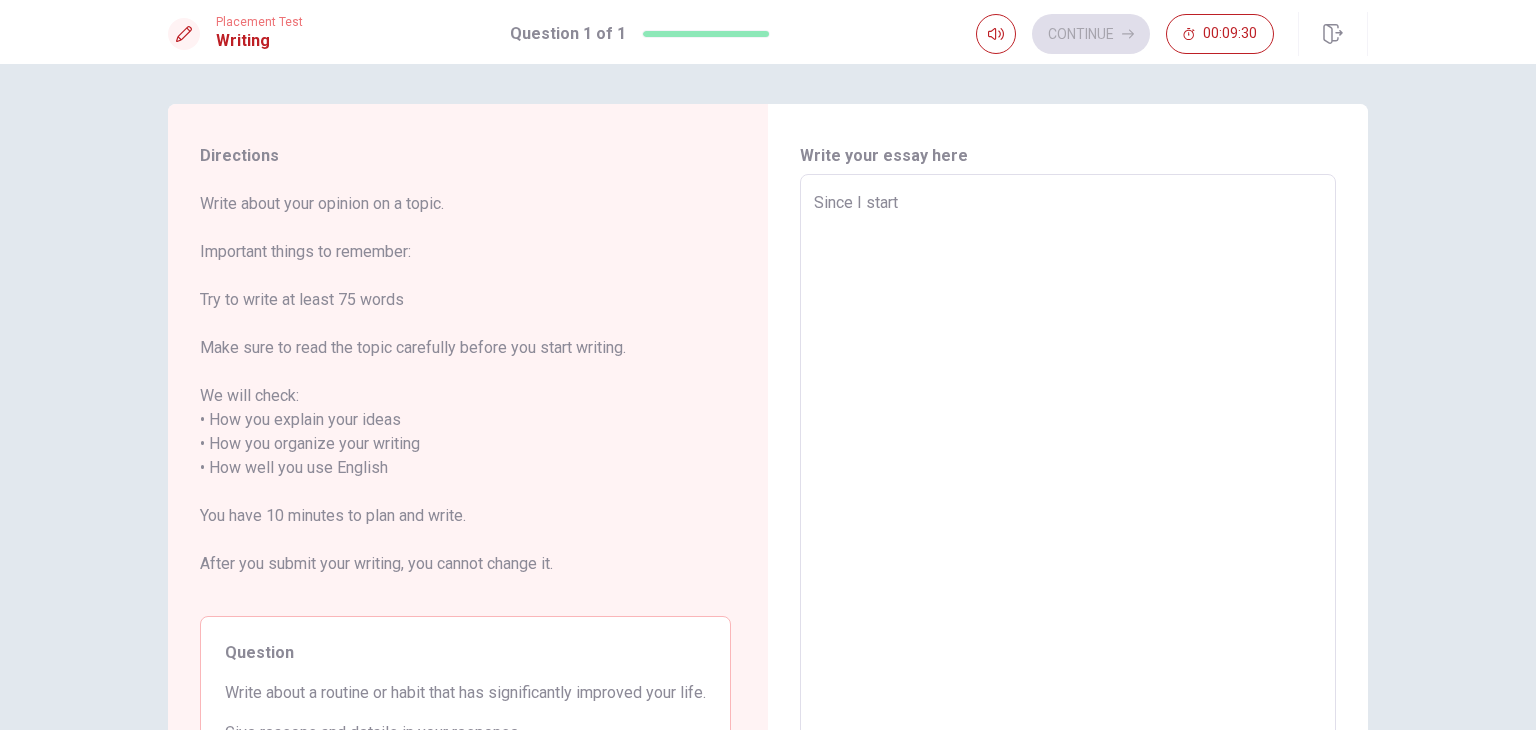 type on "x" 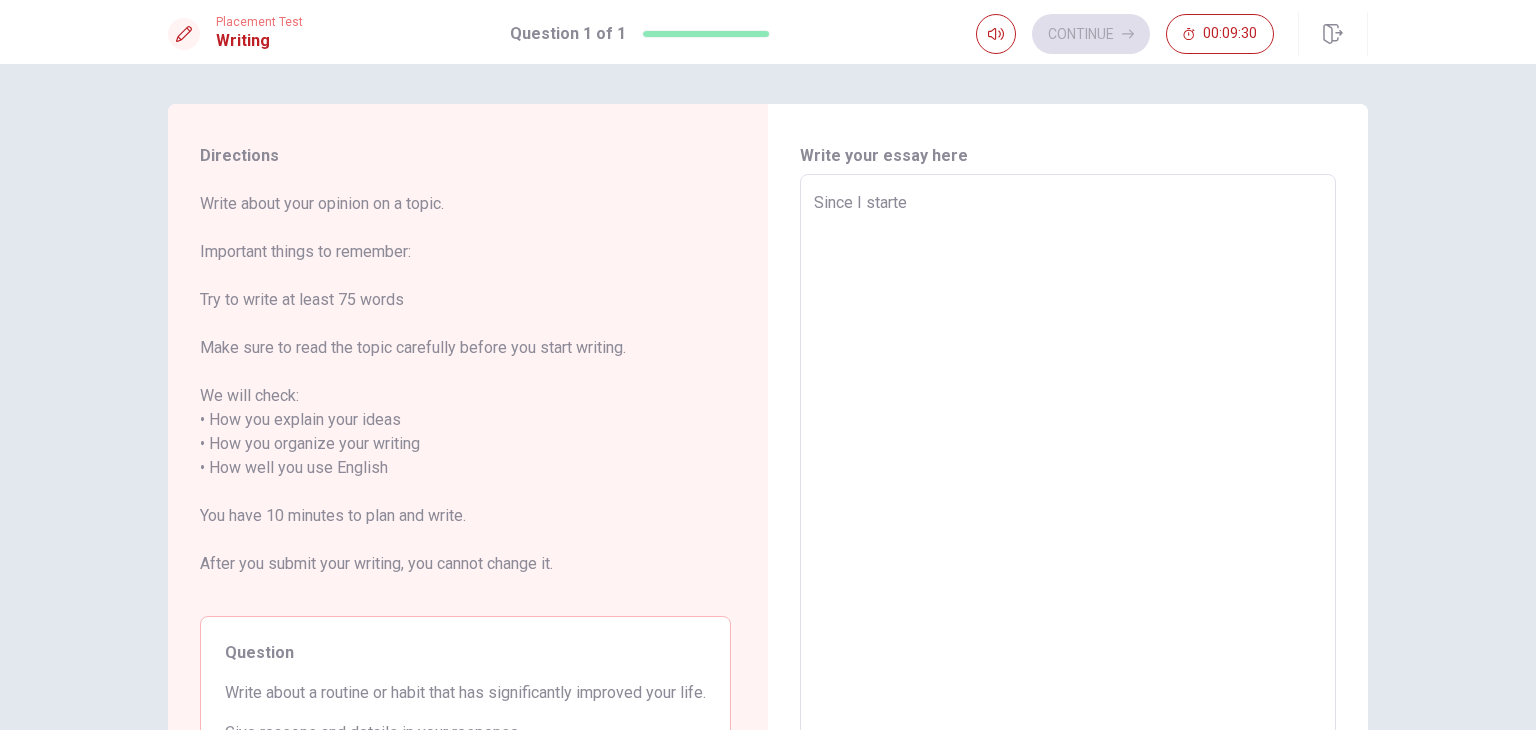 type on "x" 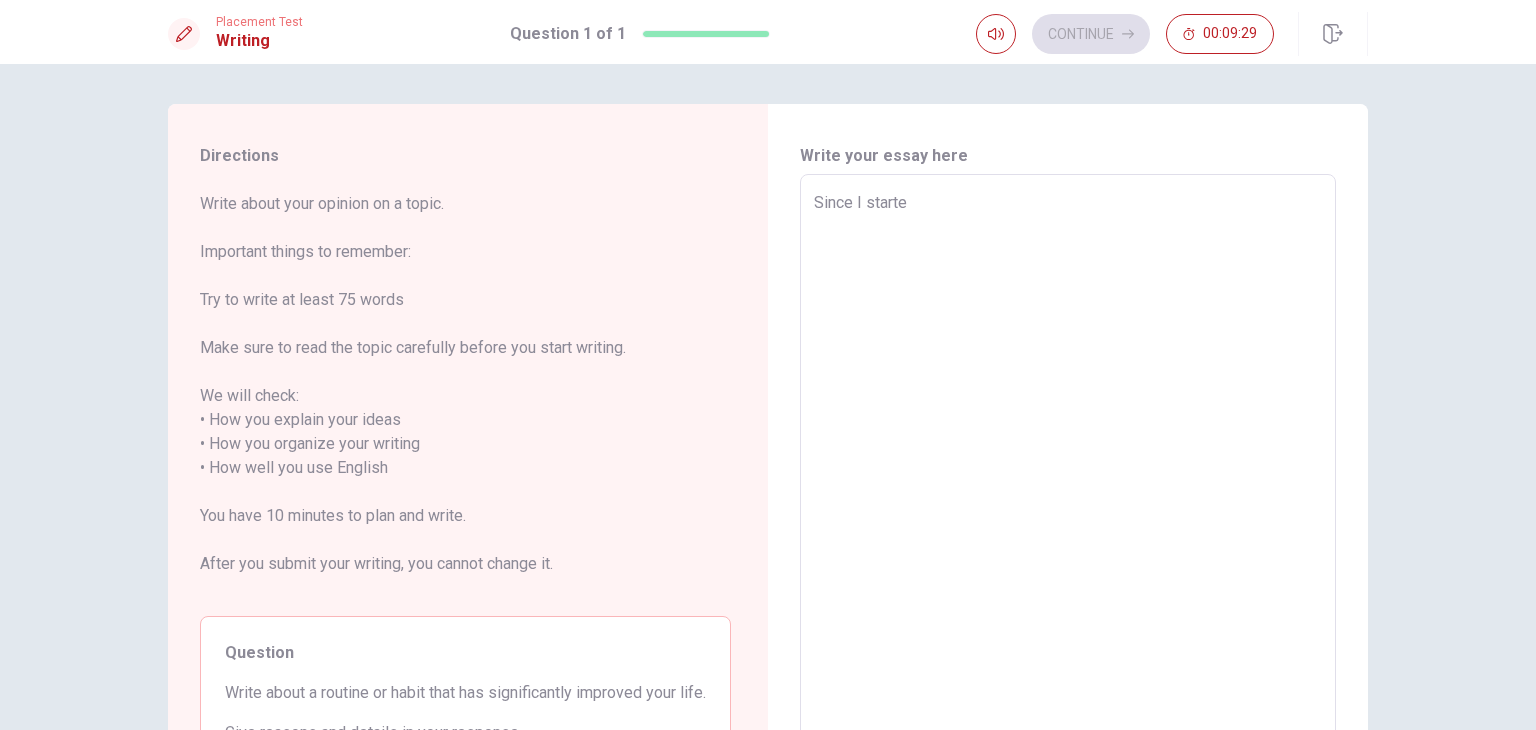 type on "Since I started" 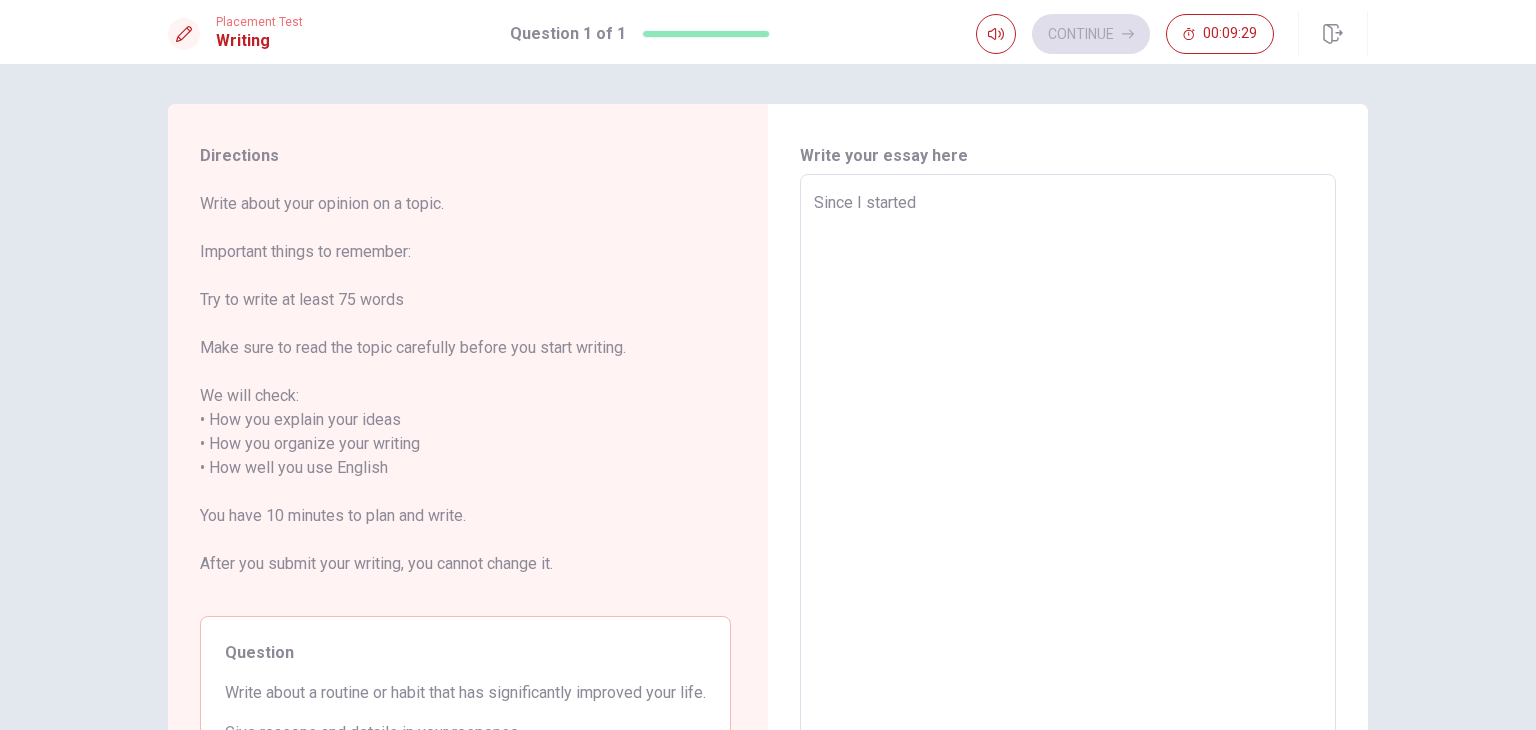 type on "x" 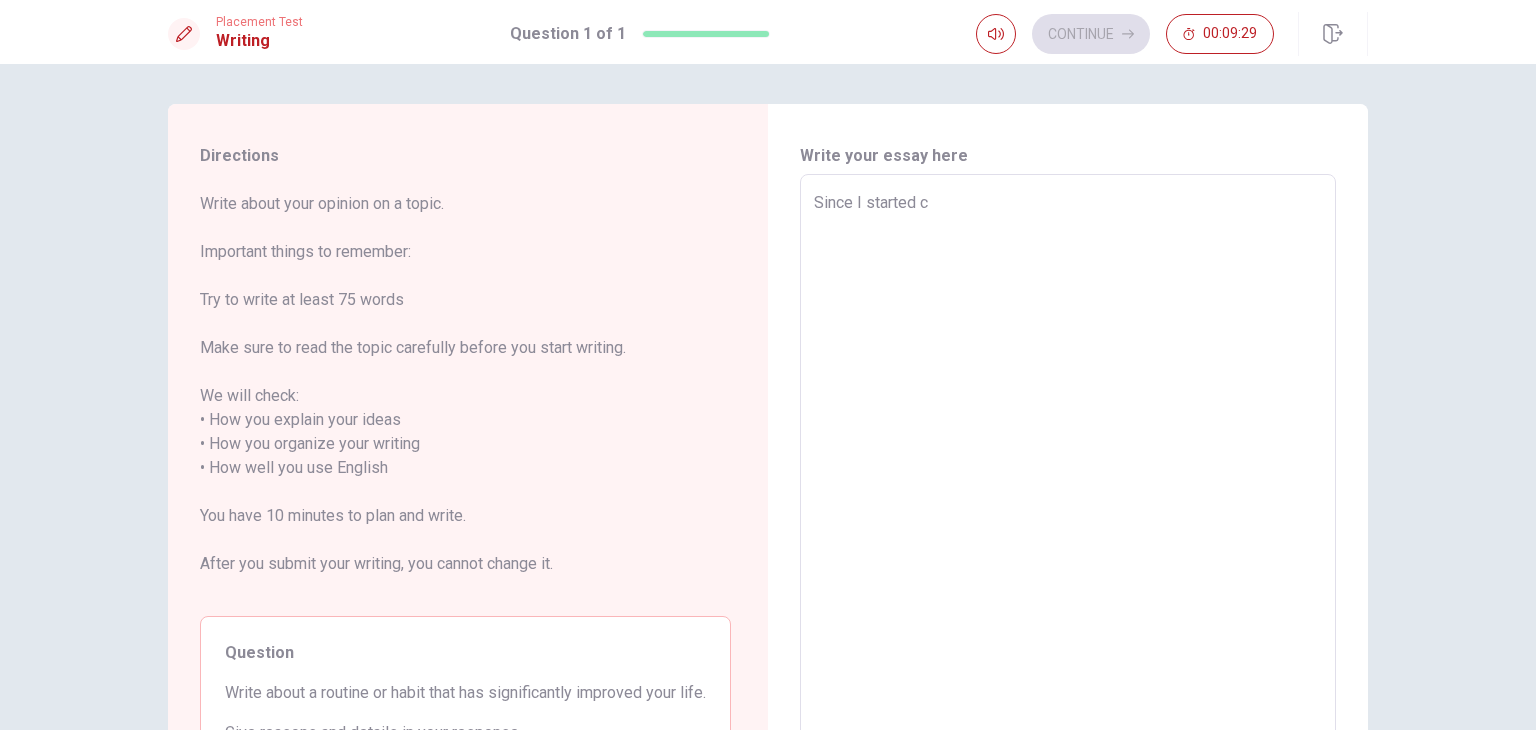 type on "x" 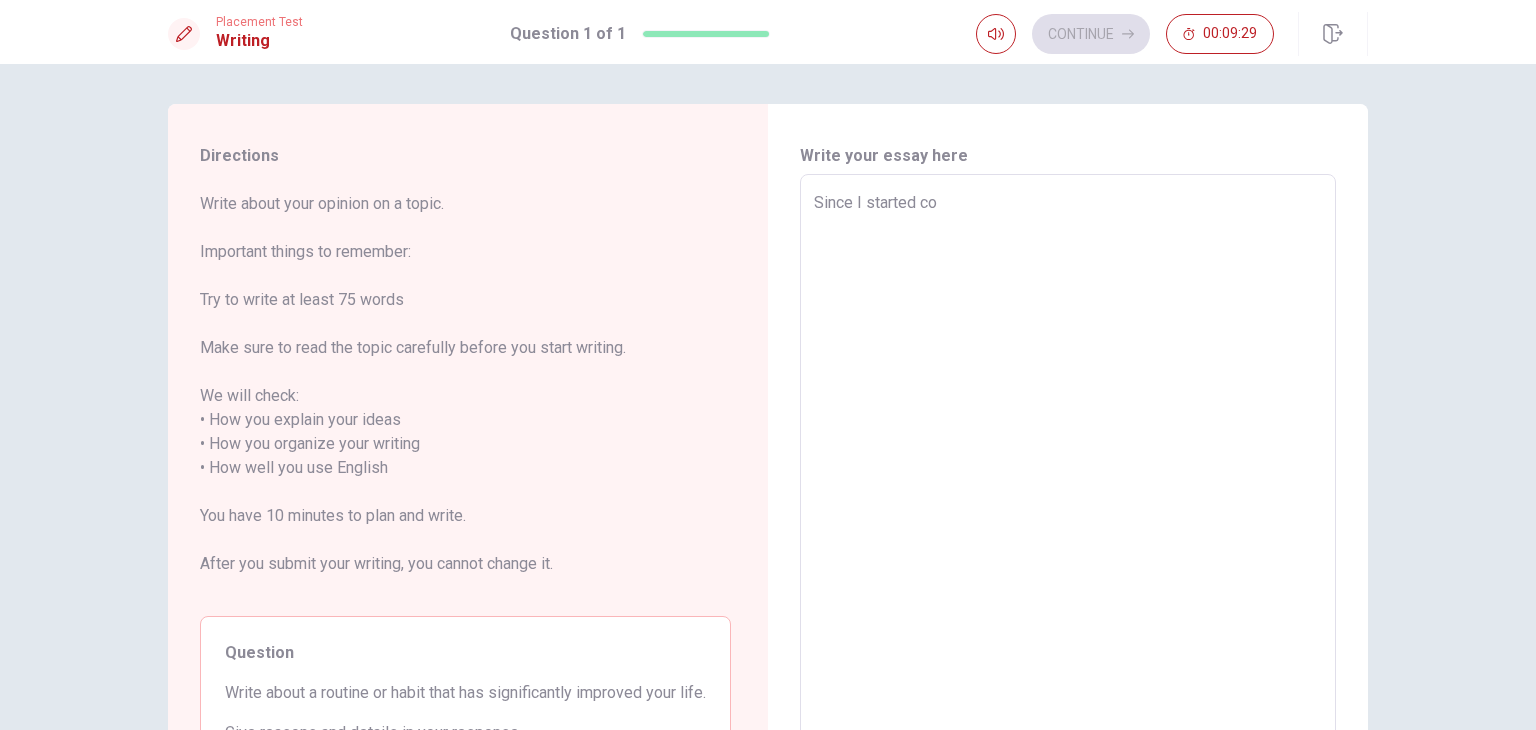 type on "x" 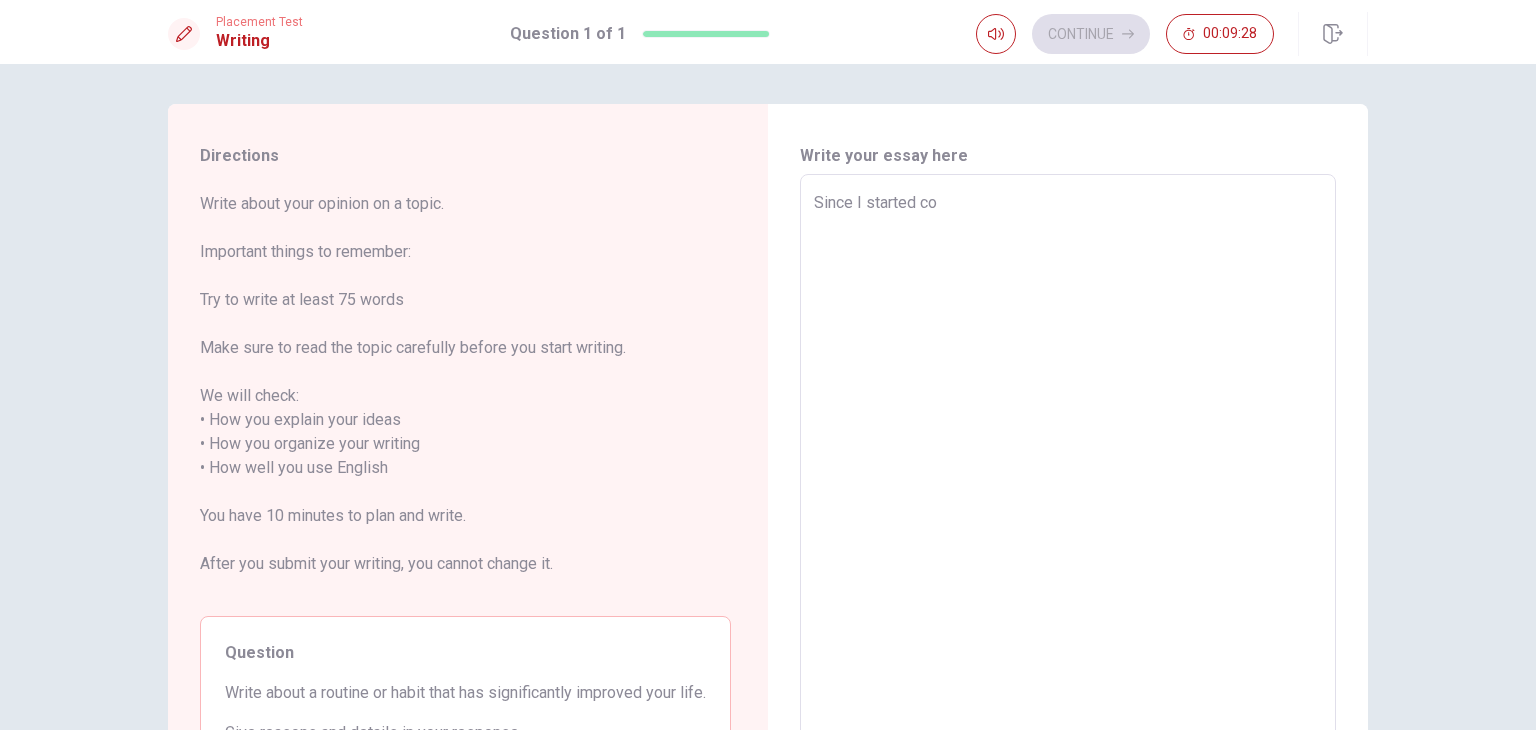 type on "Since I started col" 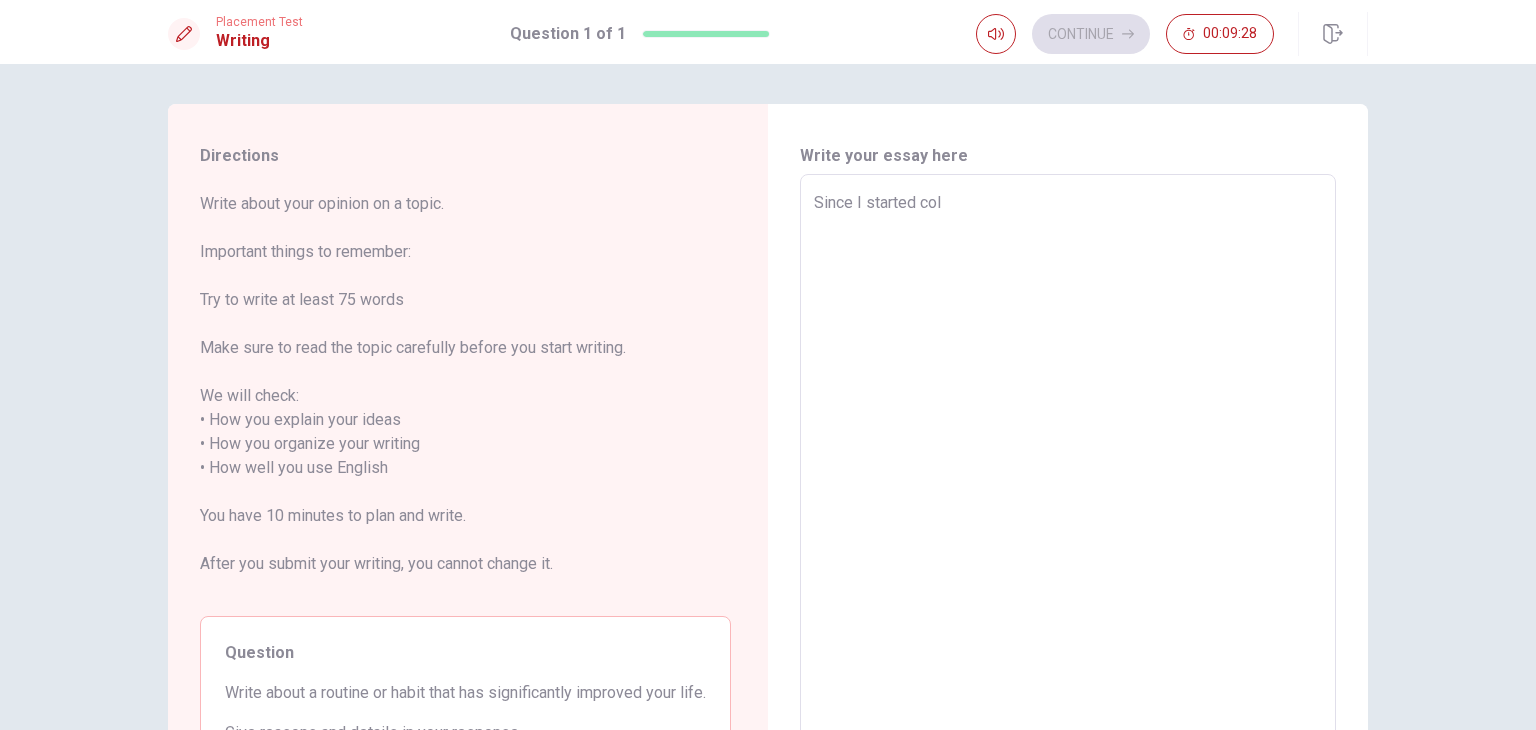 type on "x" 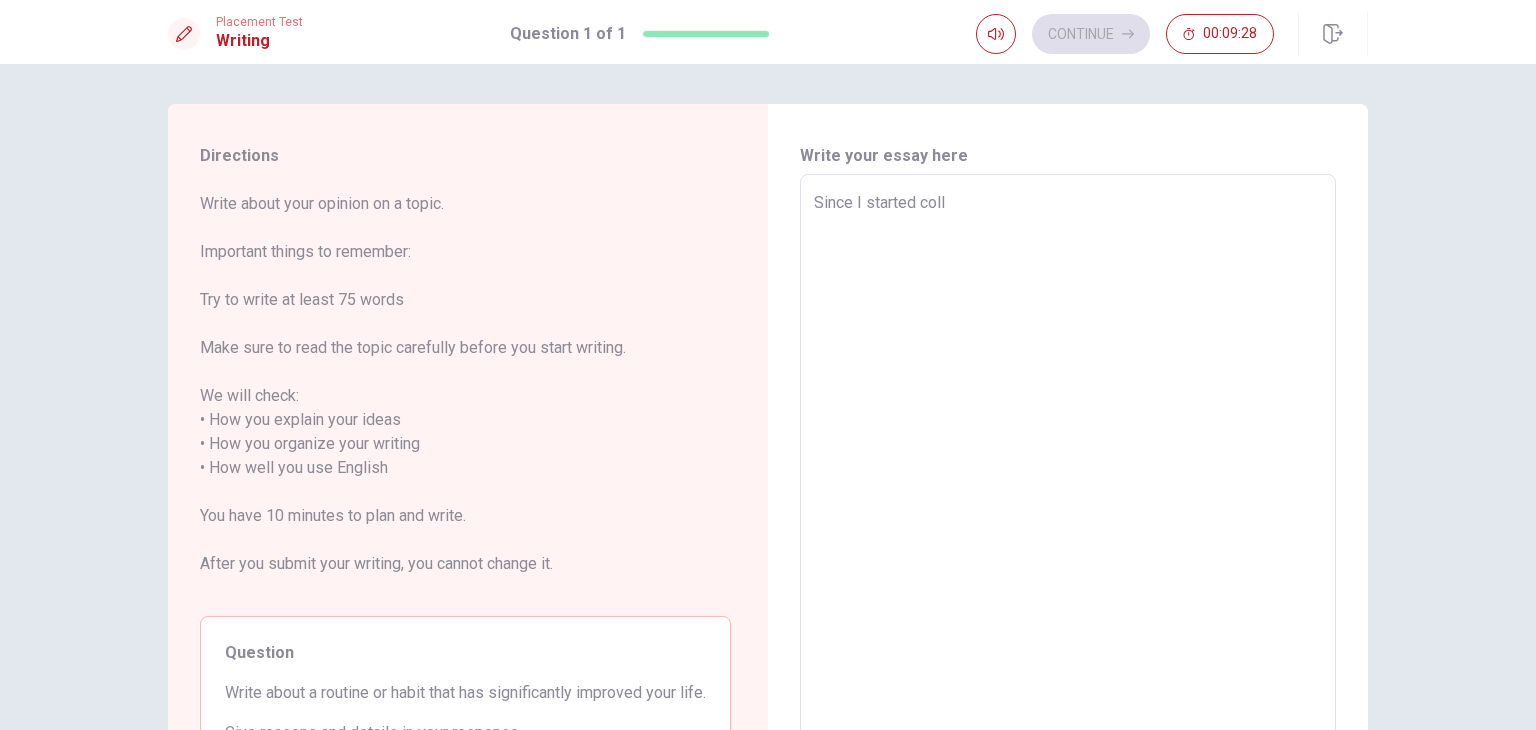 type on "x" 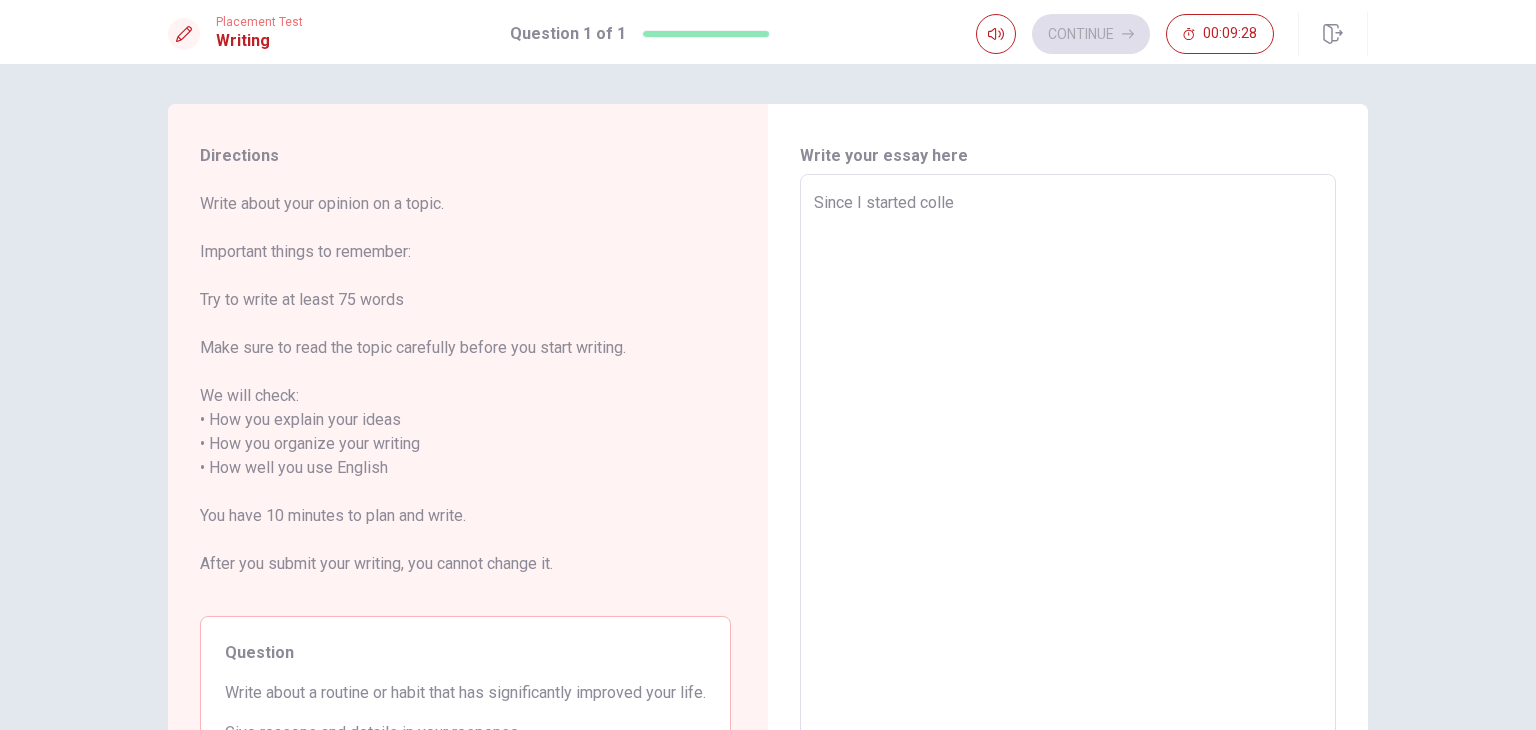 type on "x" 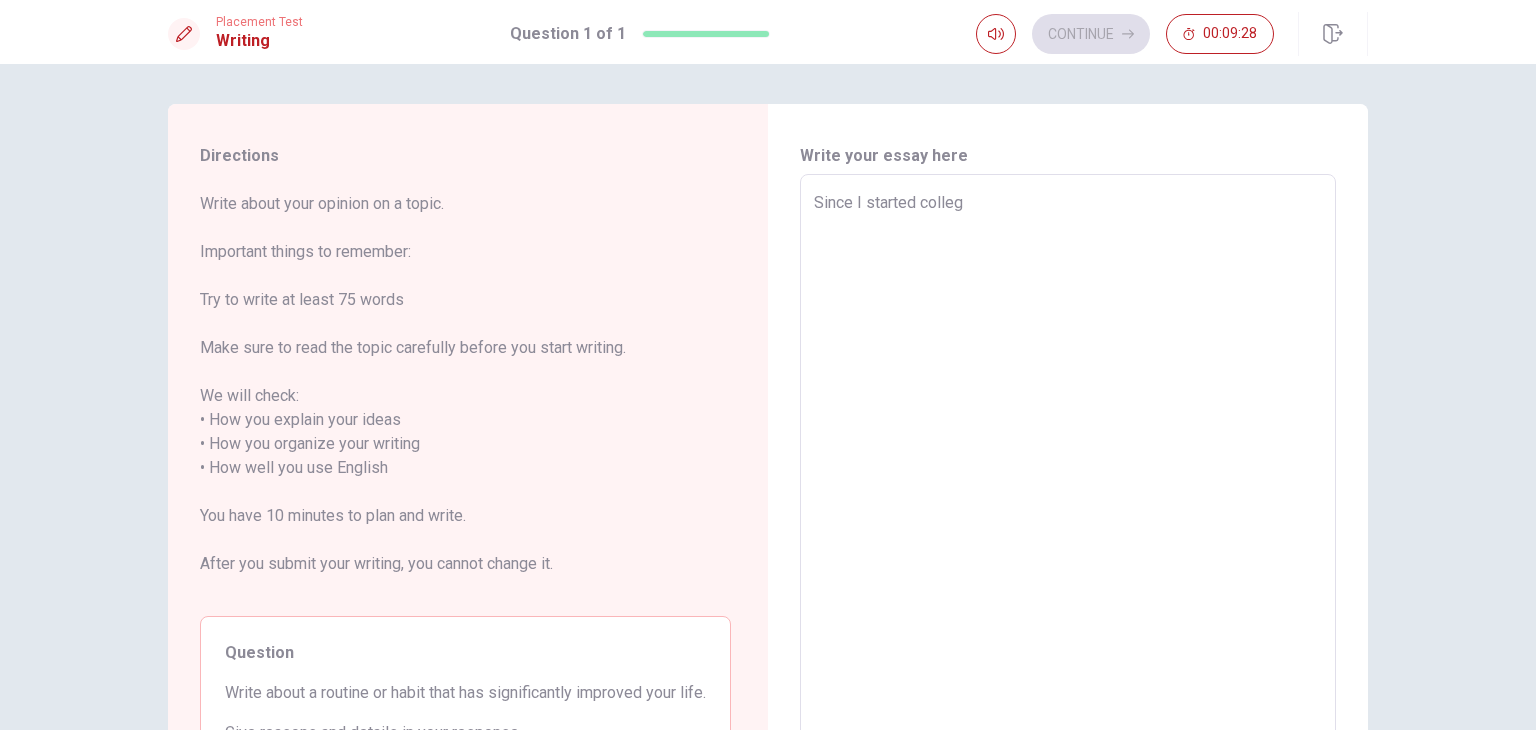 type on "x" 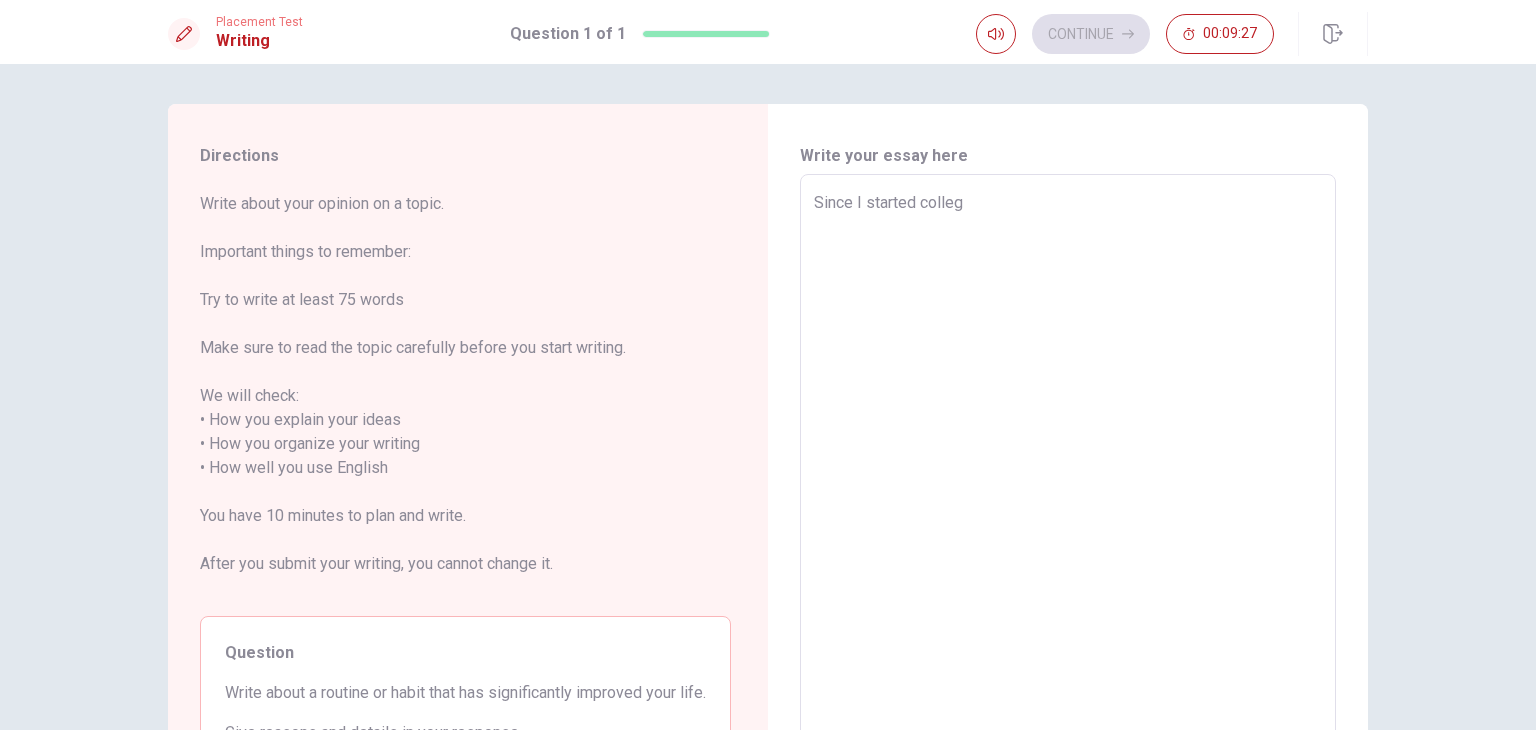 type on "Since I started college" 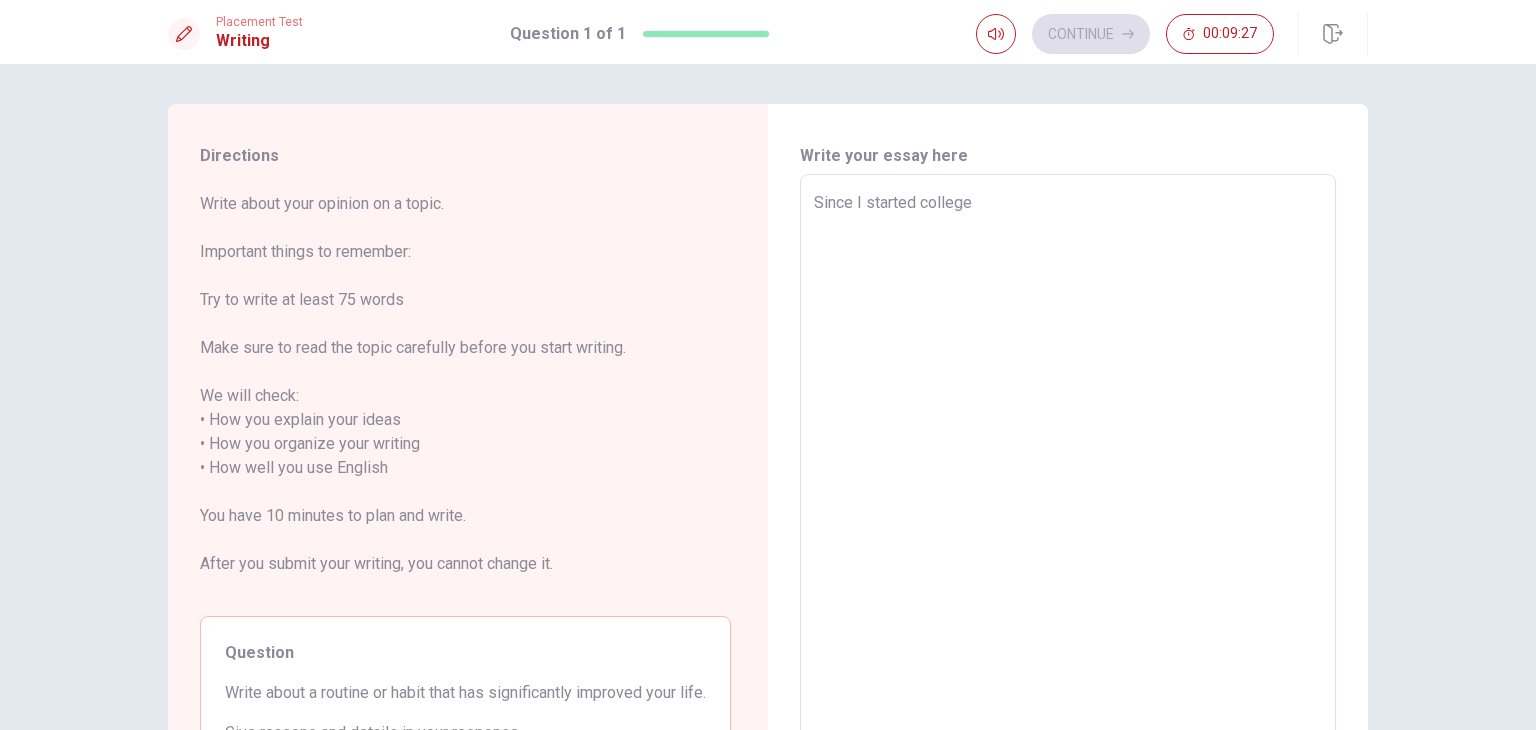 type on "x" 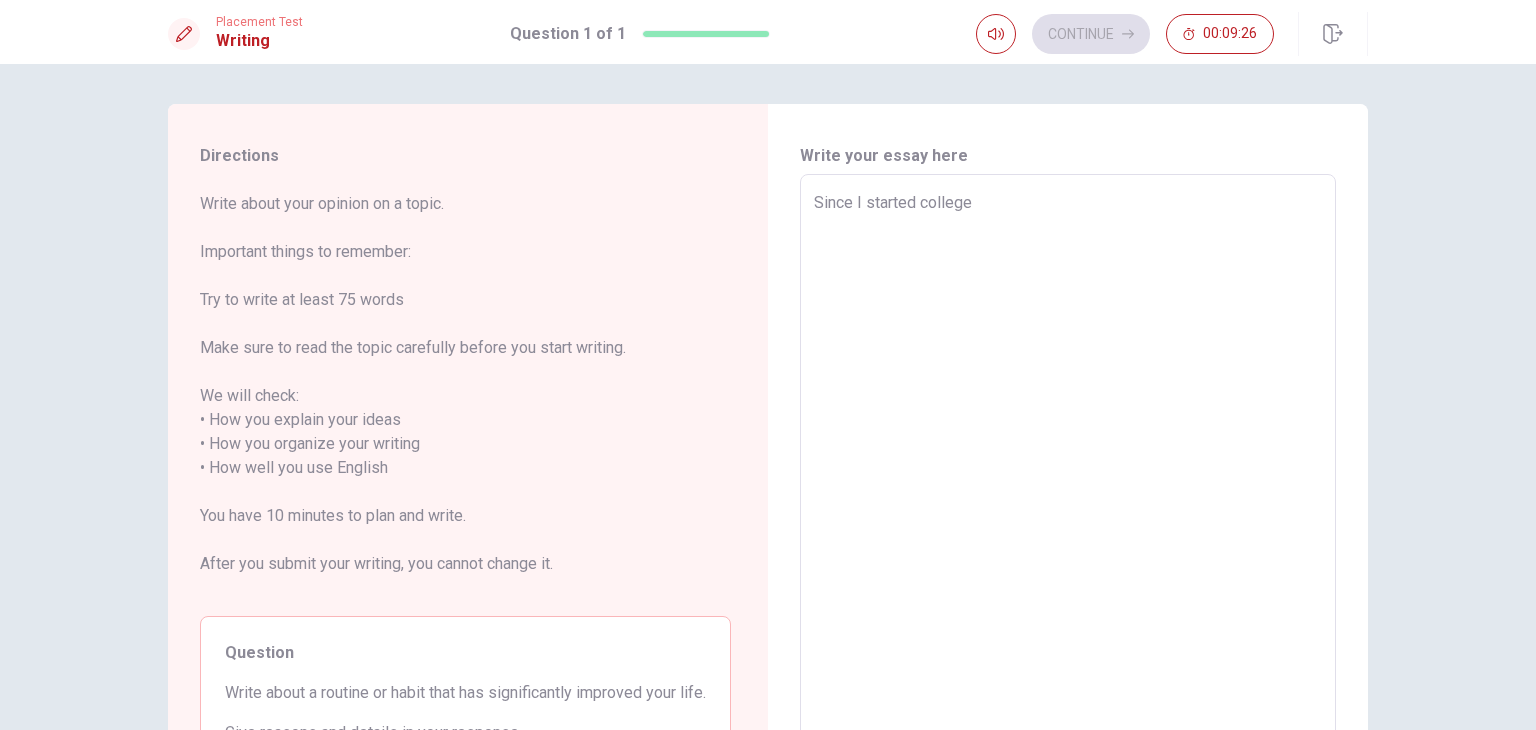 type on "Since I started college i" 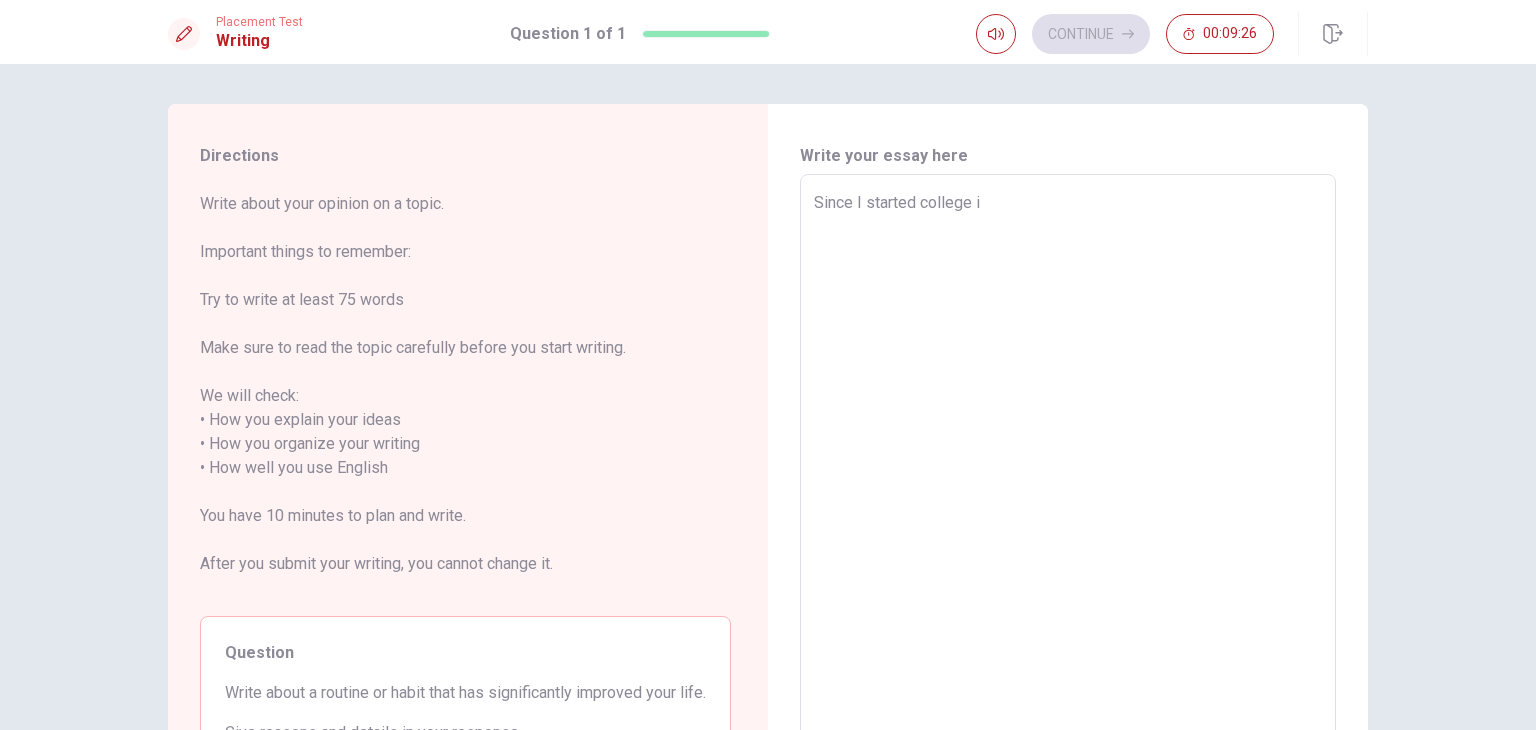 type on "x" 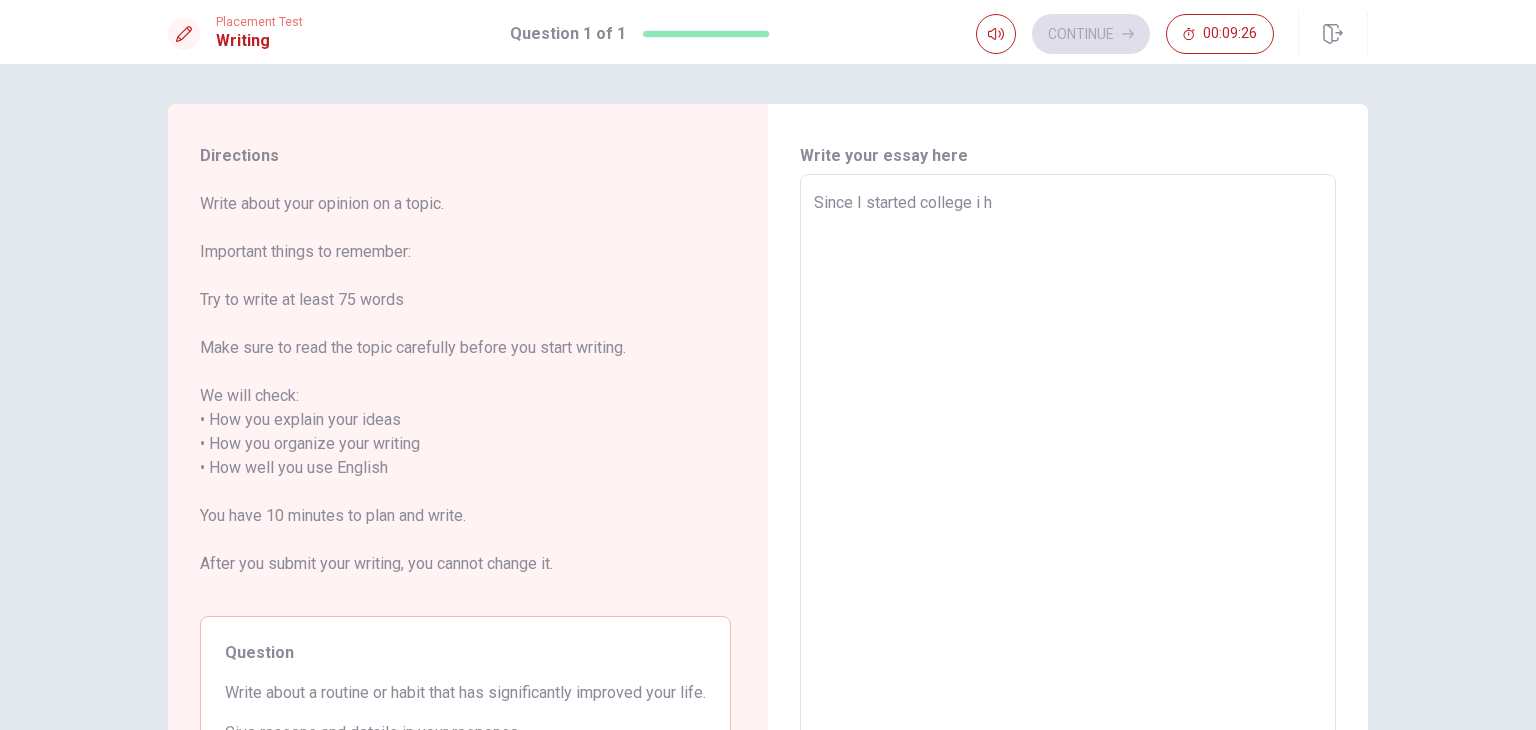 type on "x" 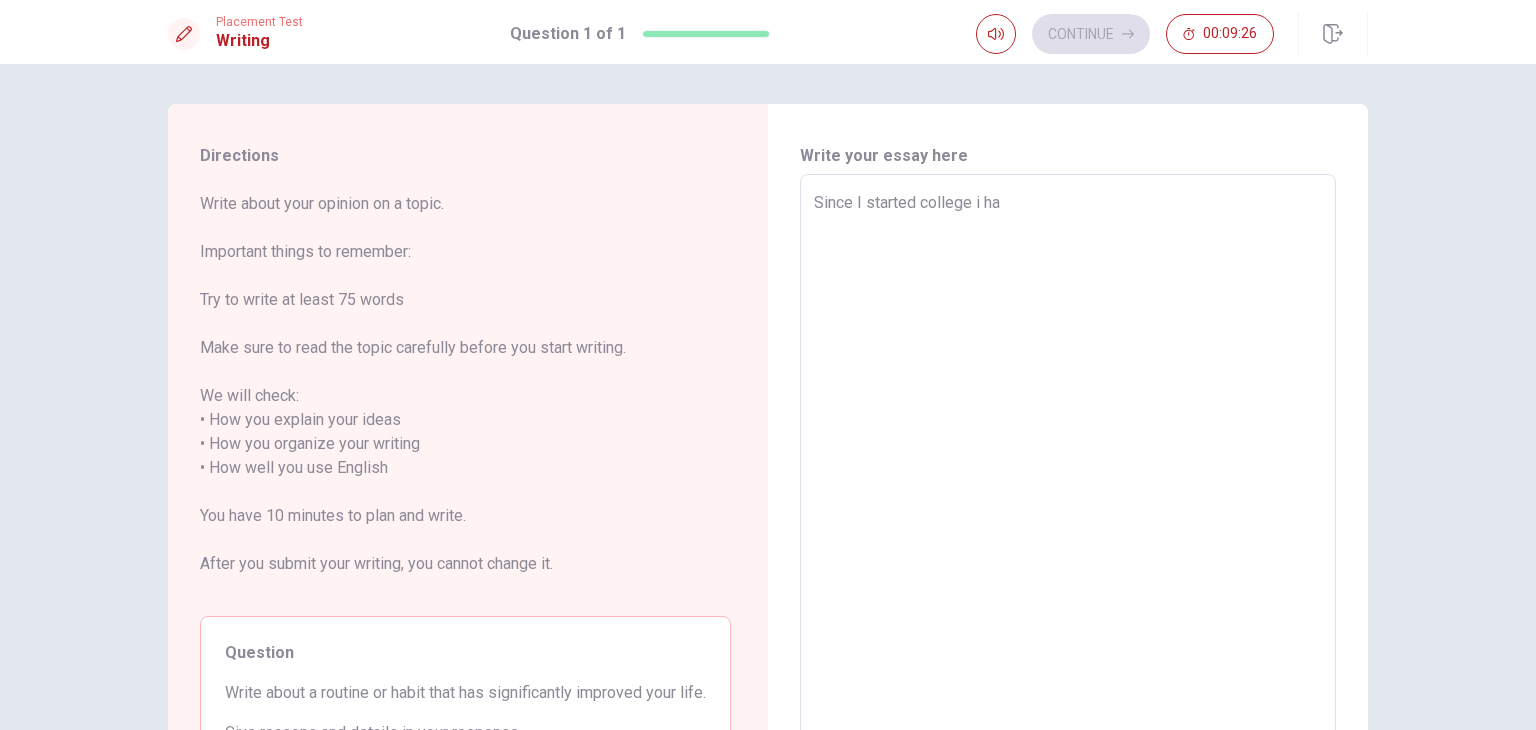 type on "x" 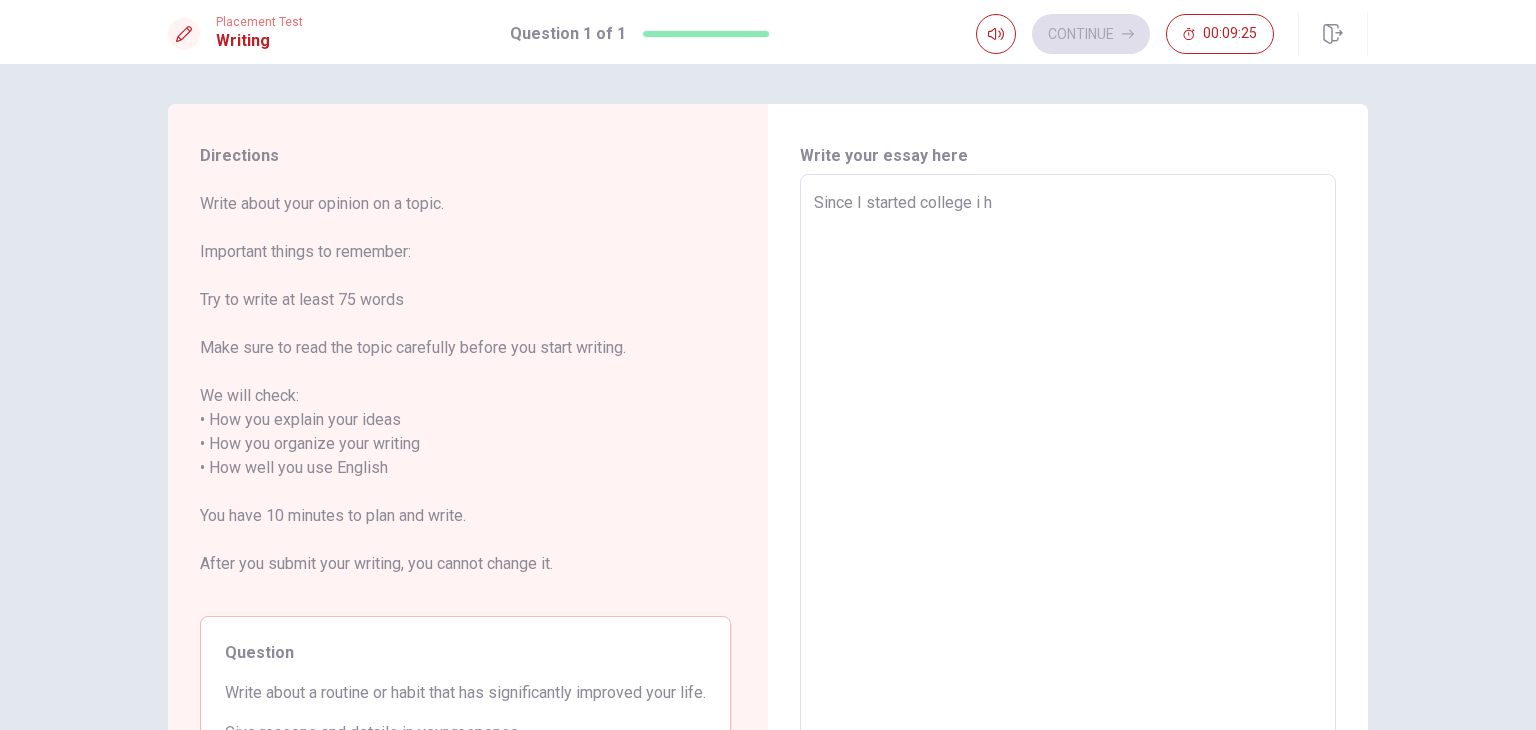 type on "x" 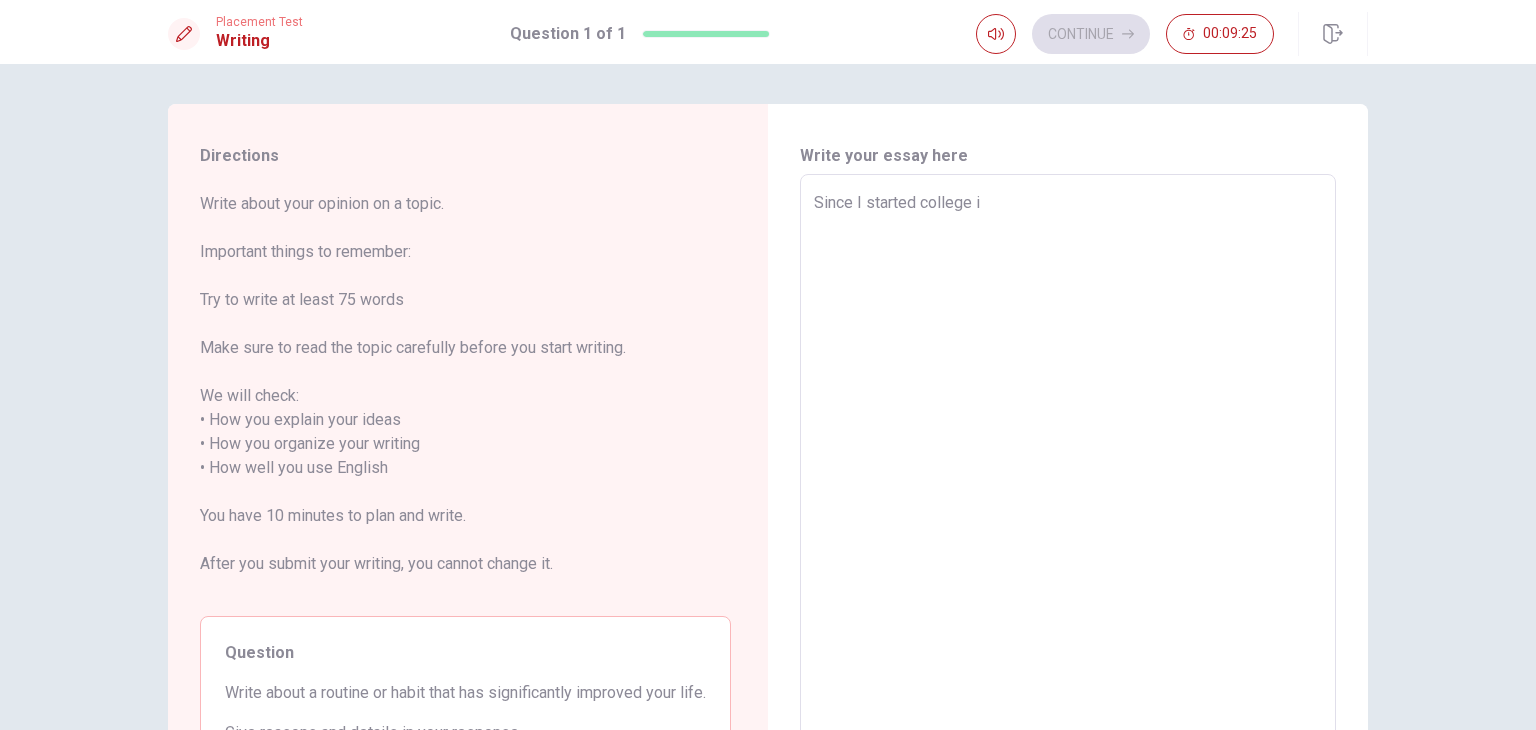 type on "Since I started college i" 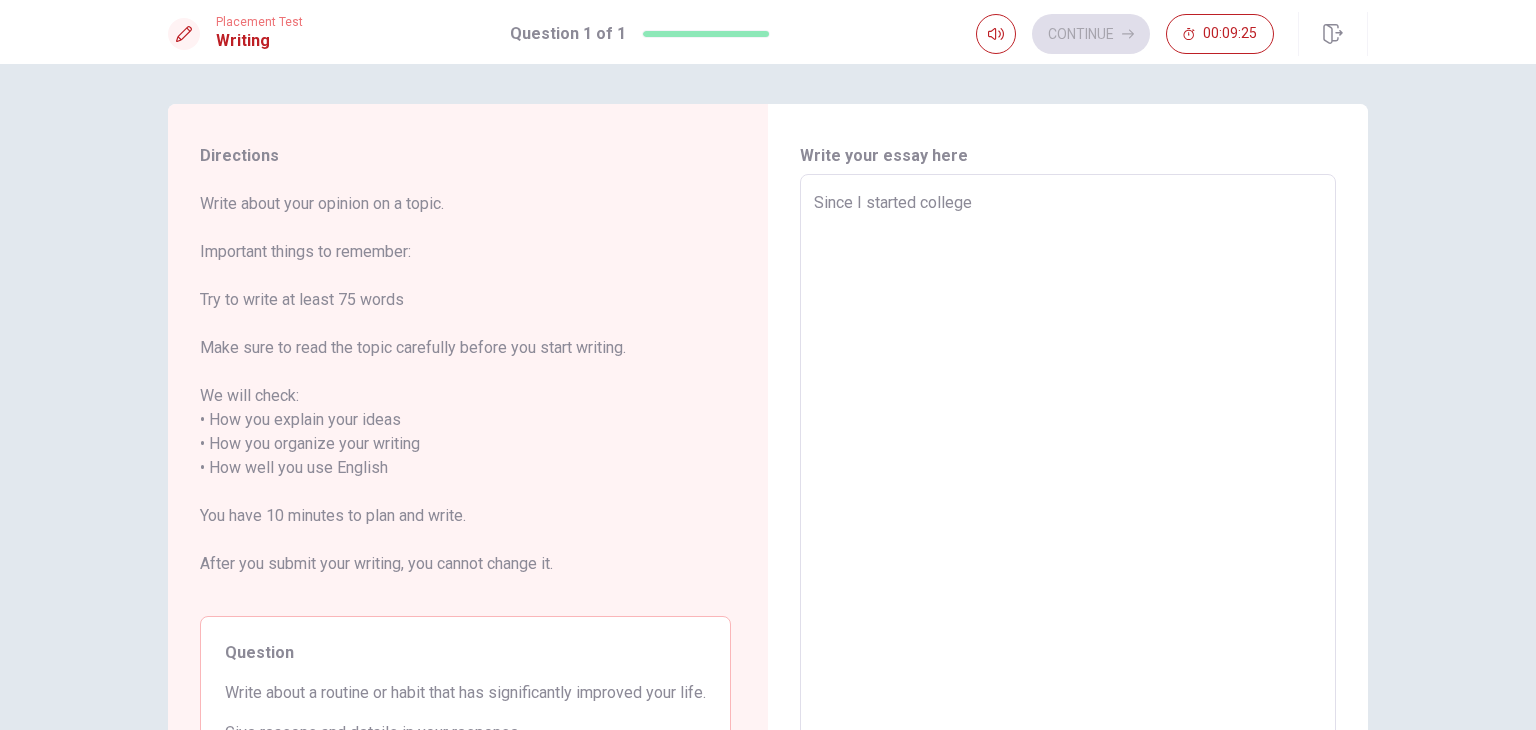 type on "x" 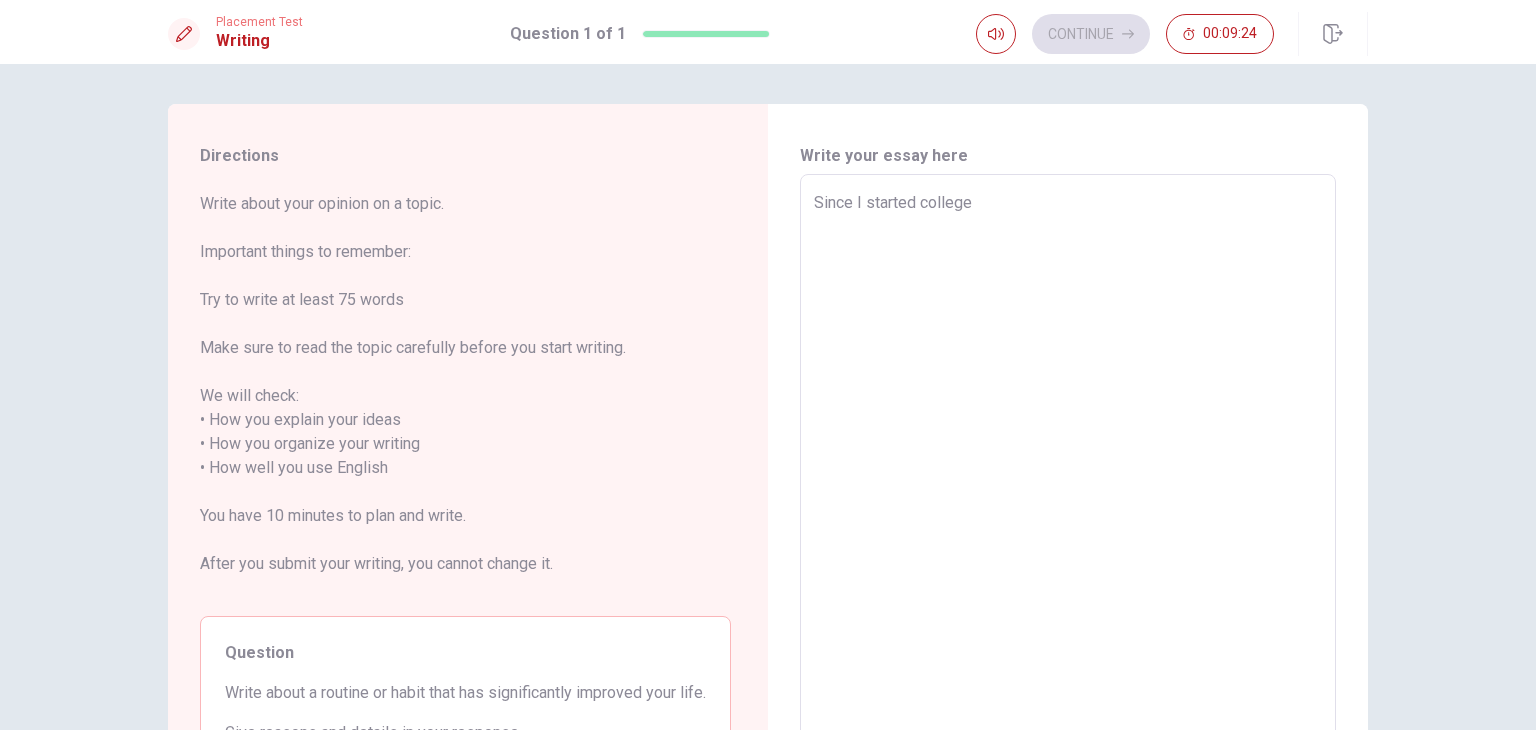 type on "Since I started college I" 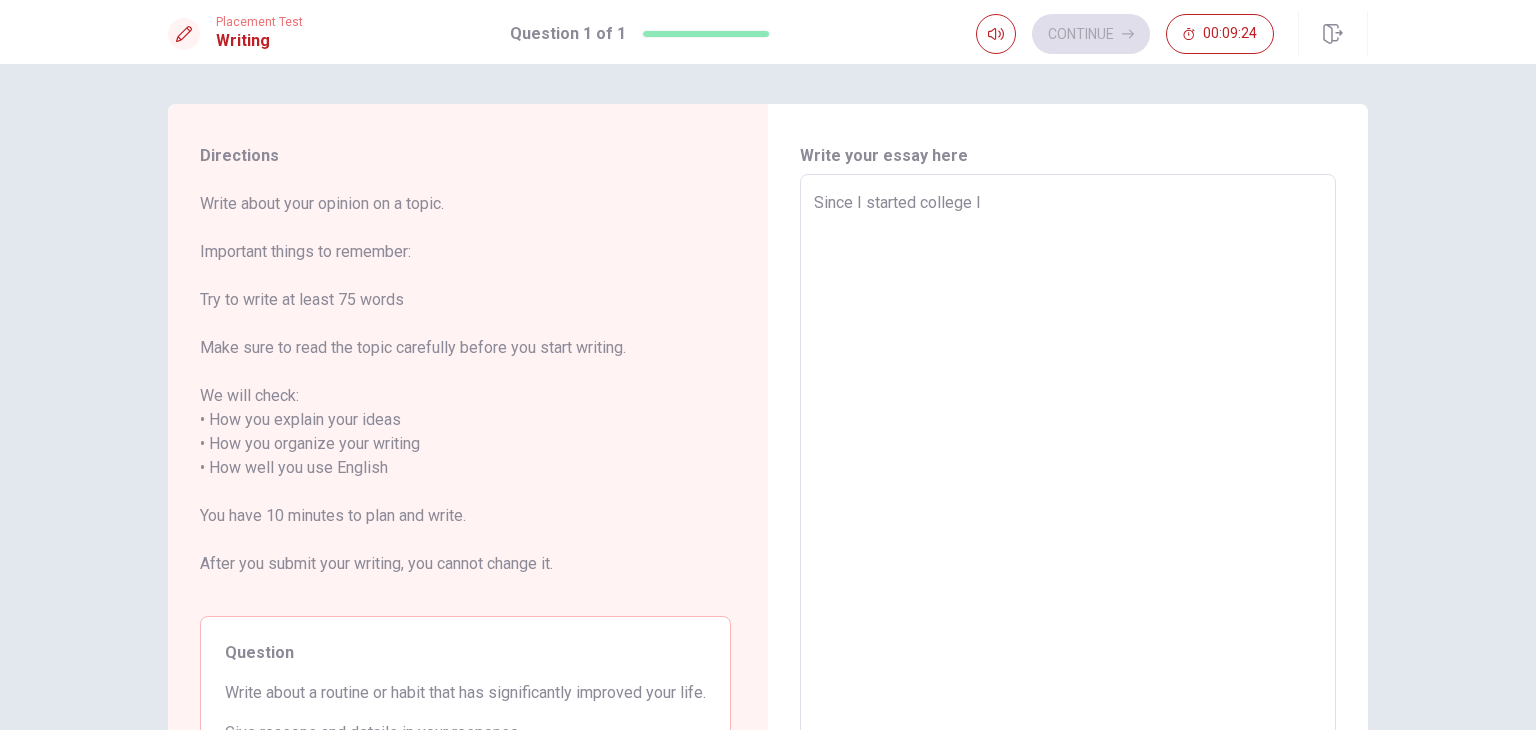 type on "x" 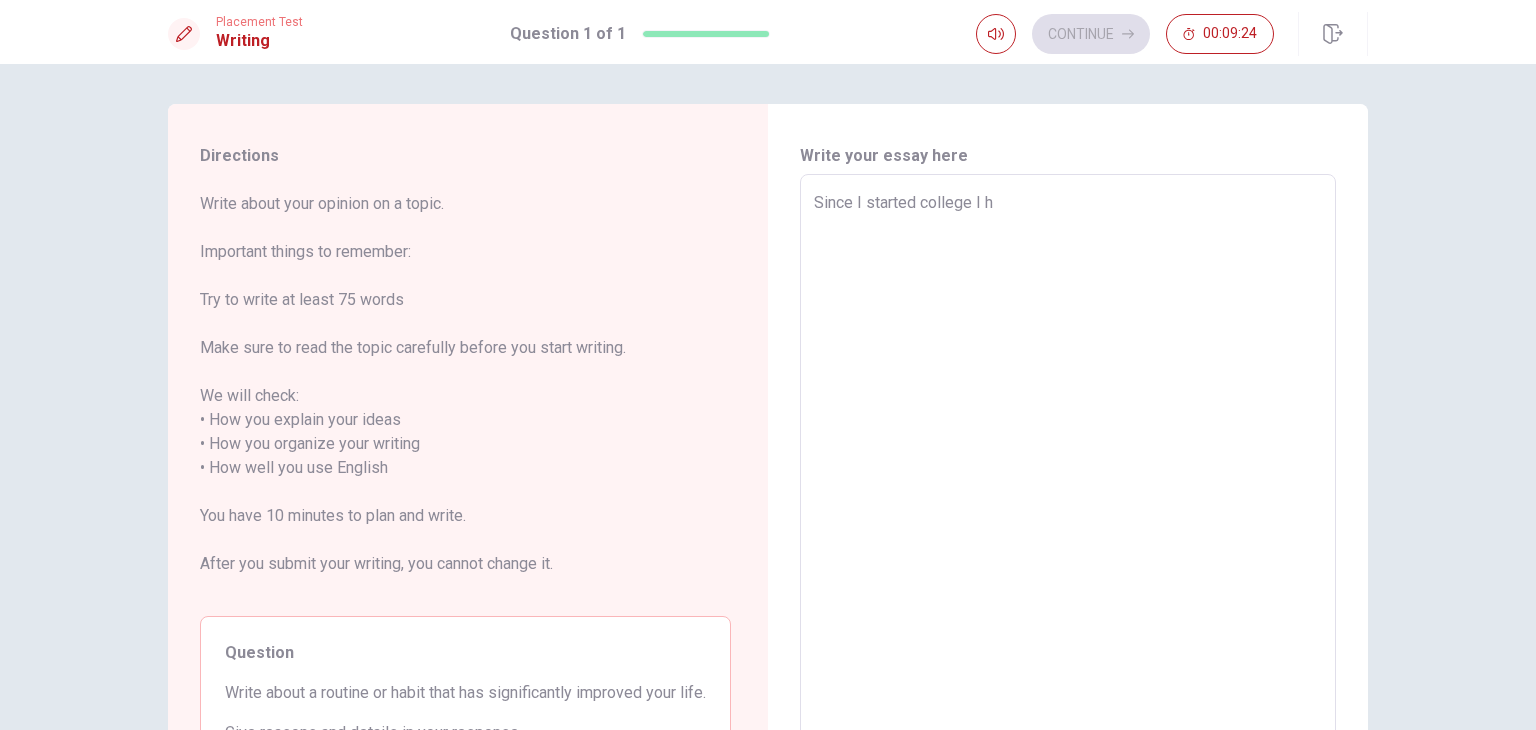 type on "x" 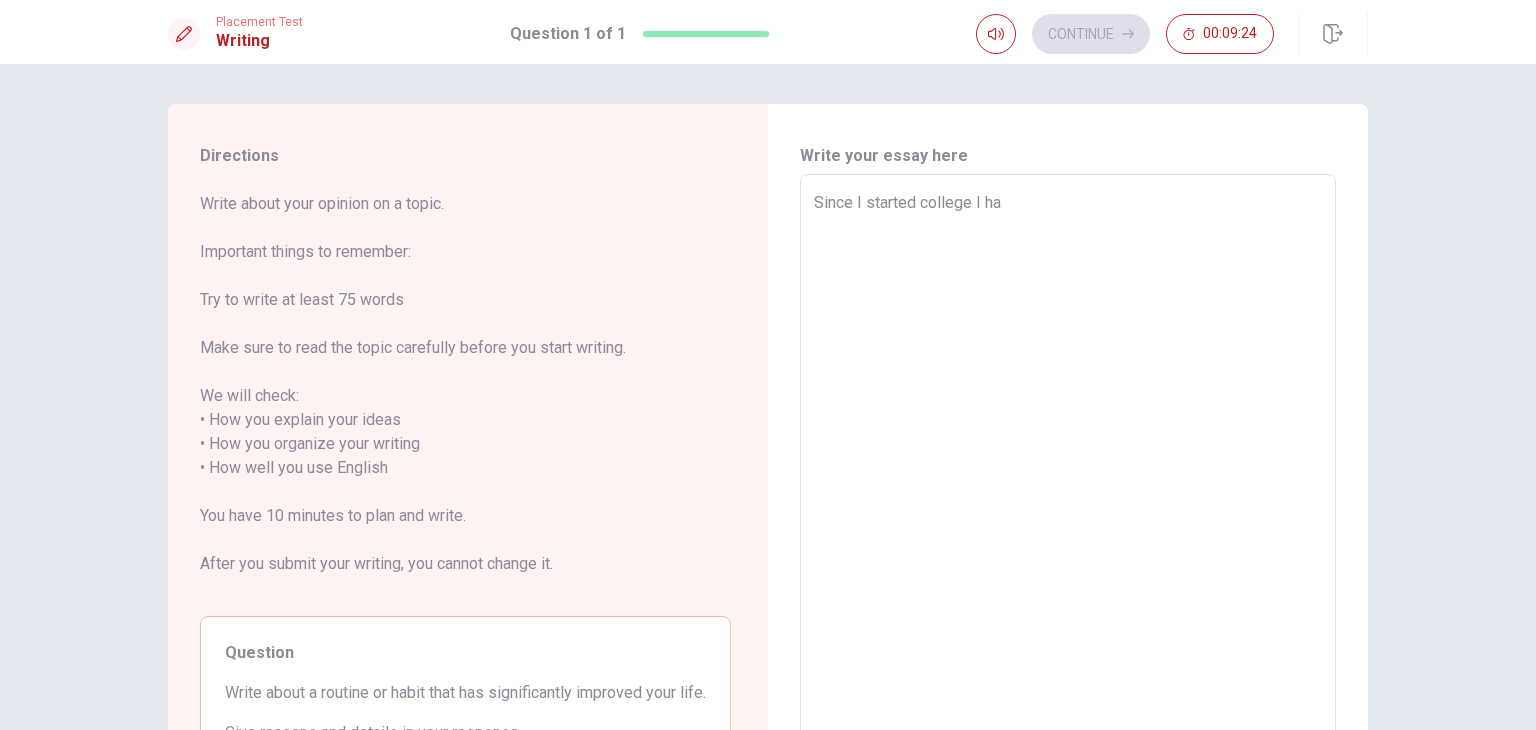 type on "x" 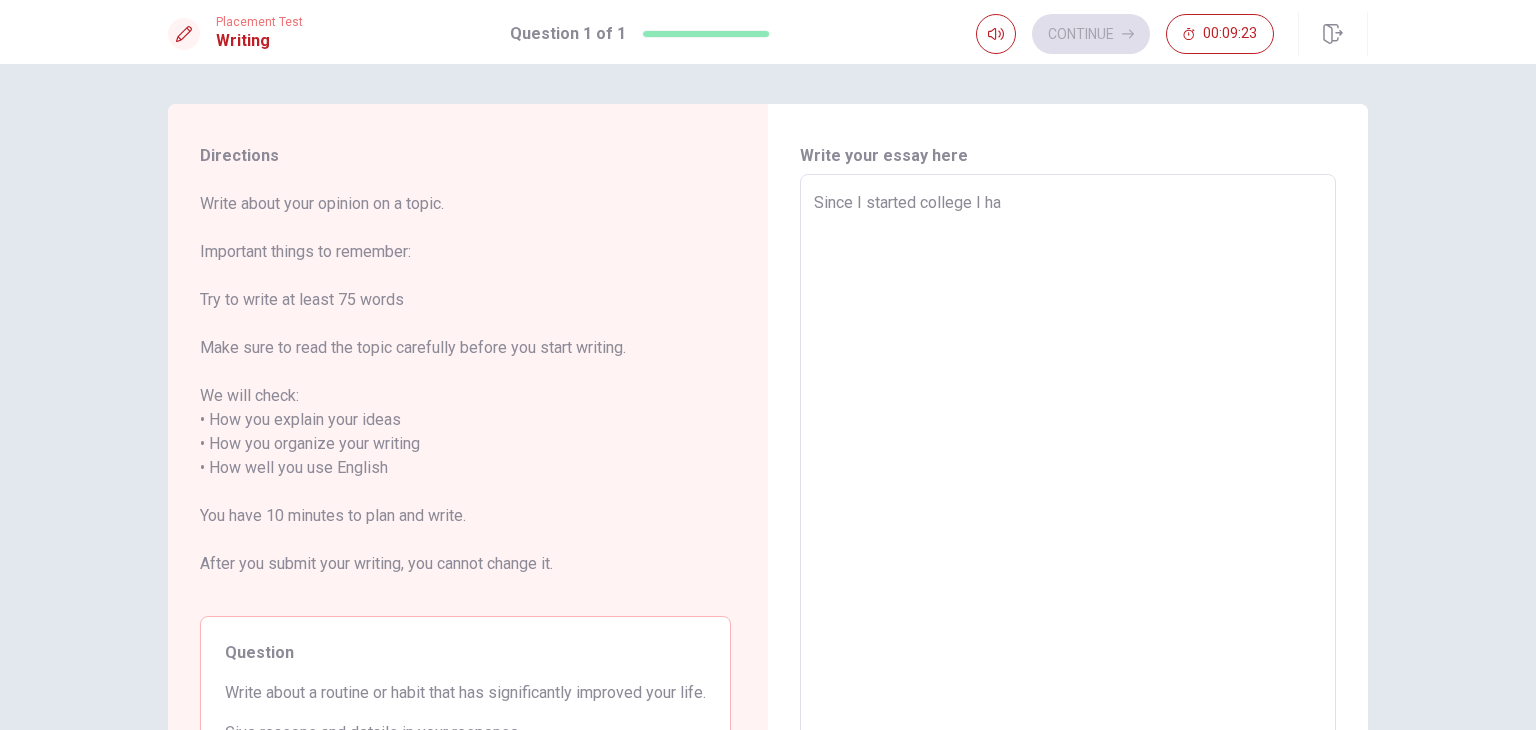 type on "Since I started college I h" 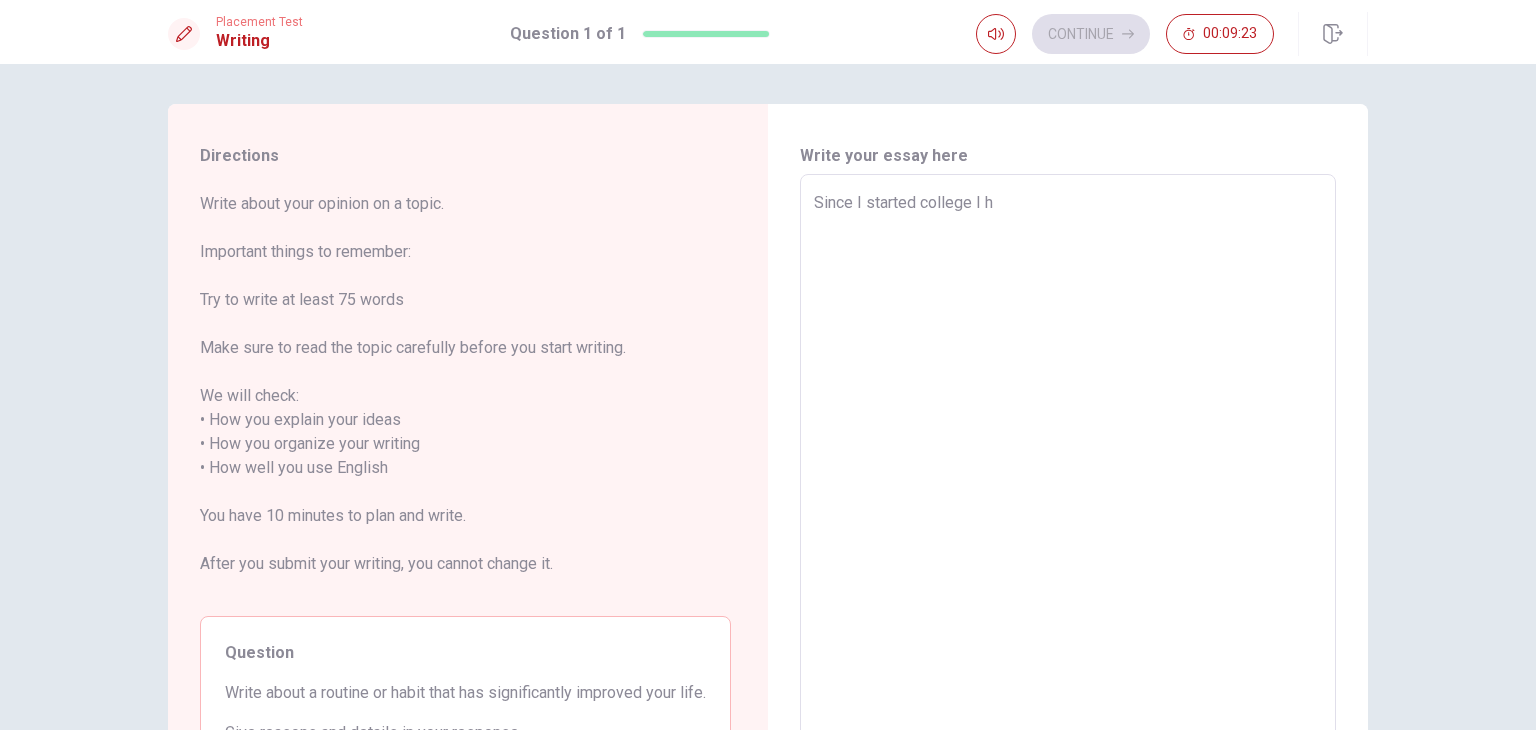 type on "x" 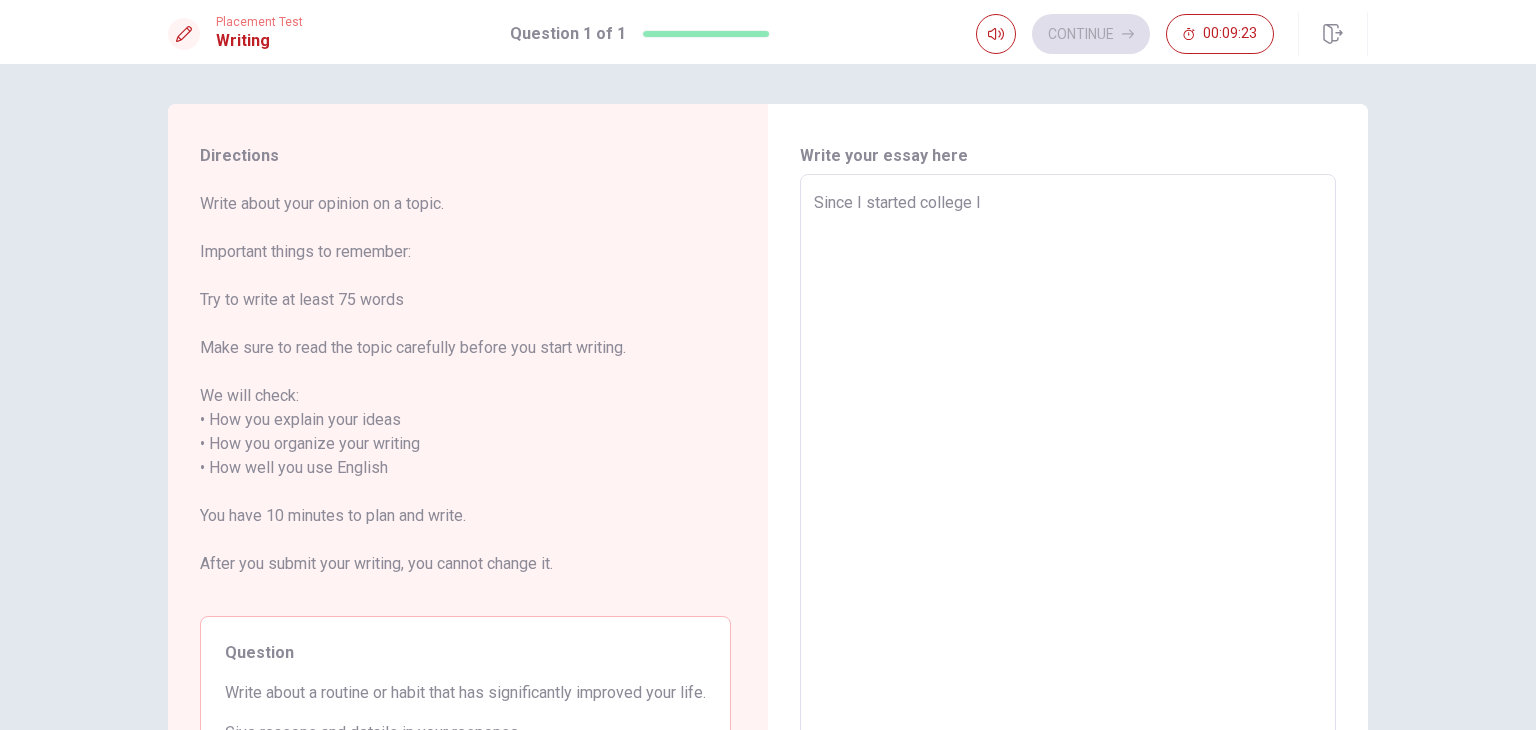 type on "x" 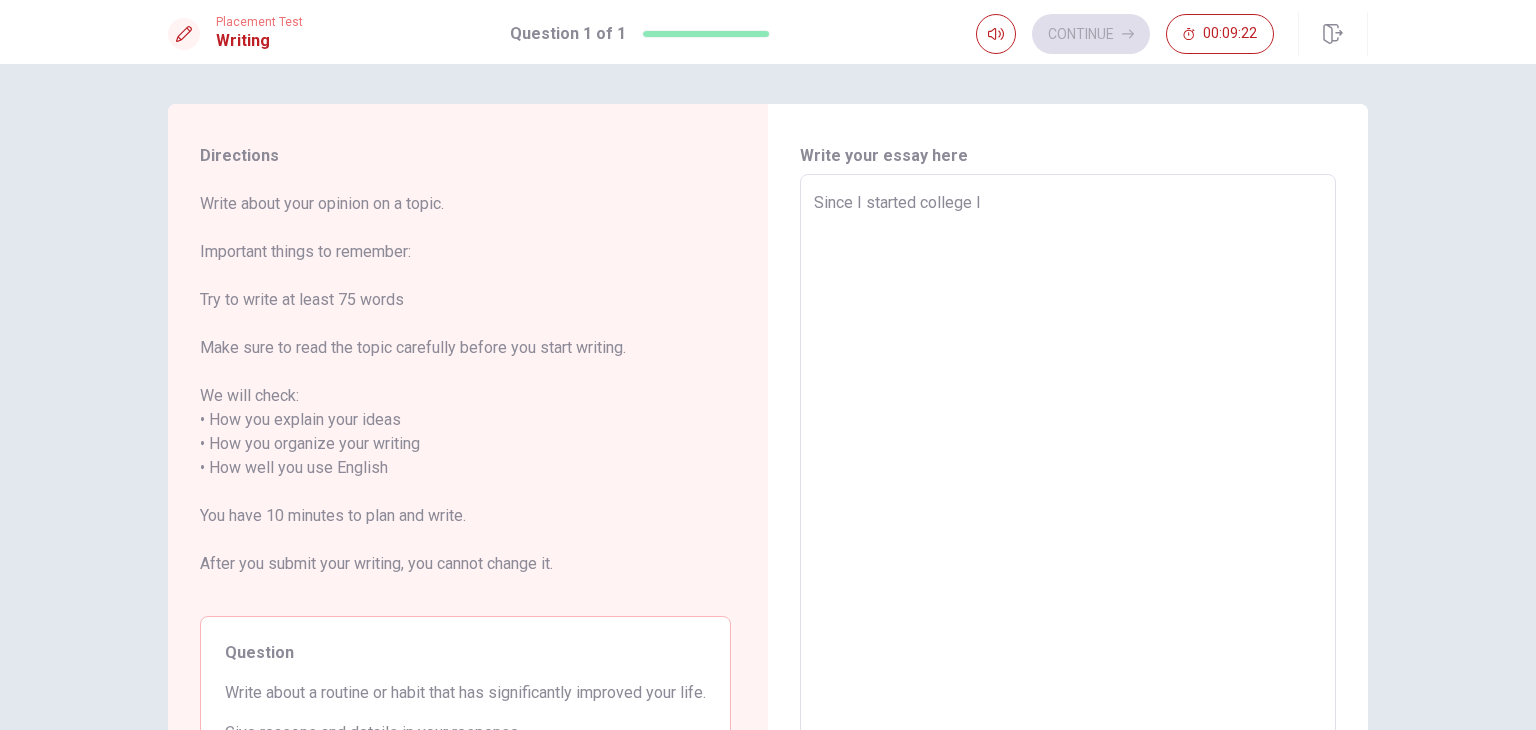 type on "Since I started college I n" 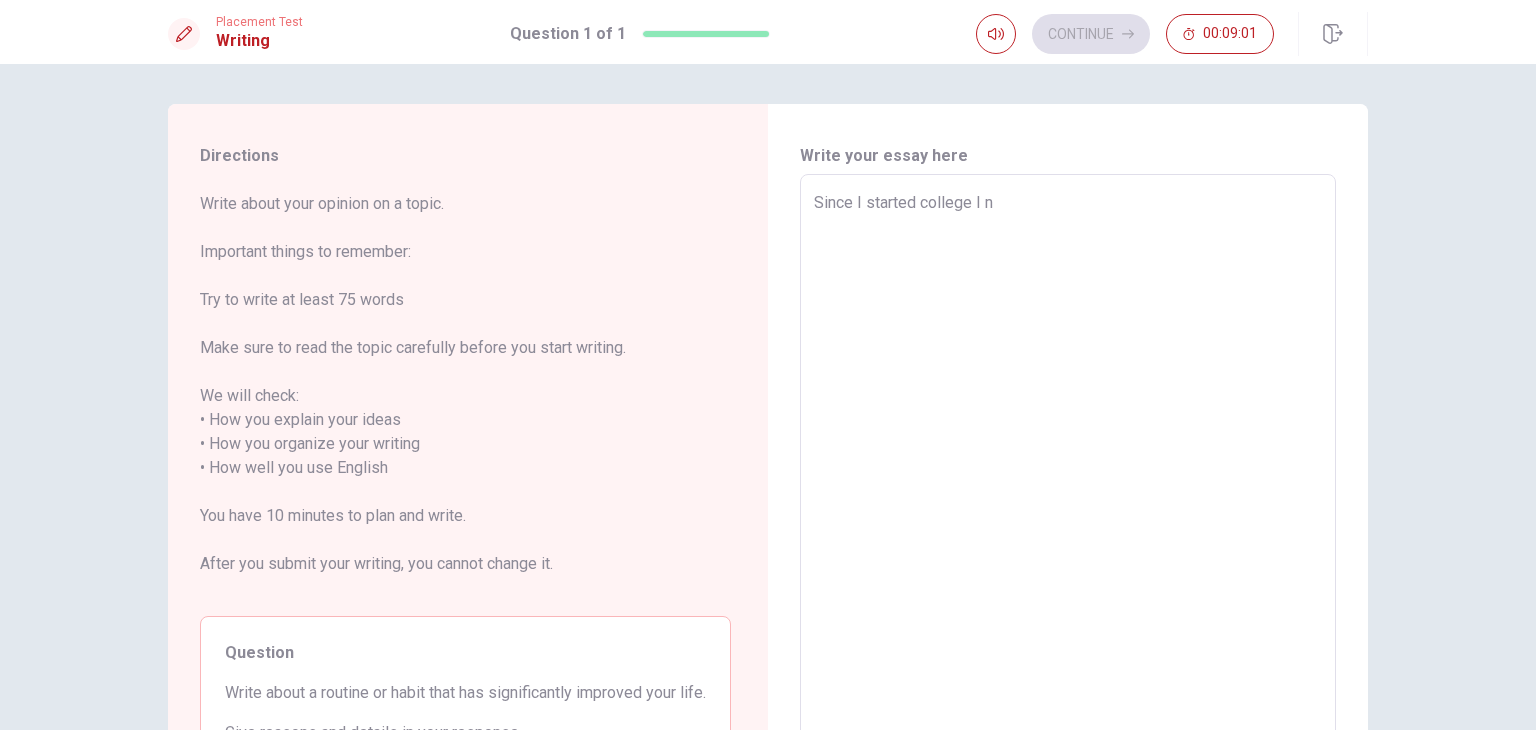 type on "x" 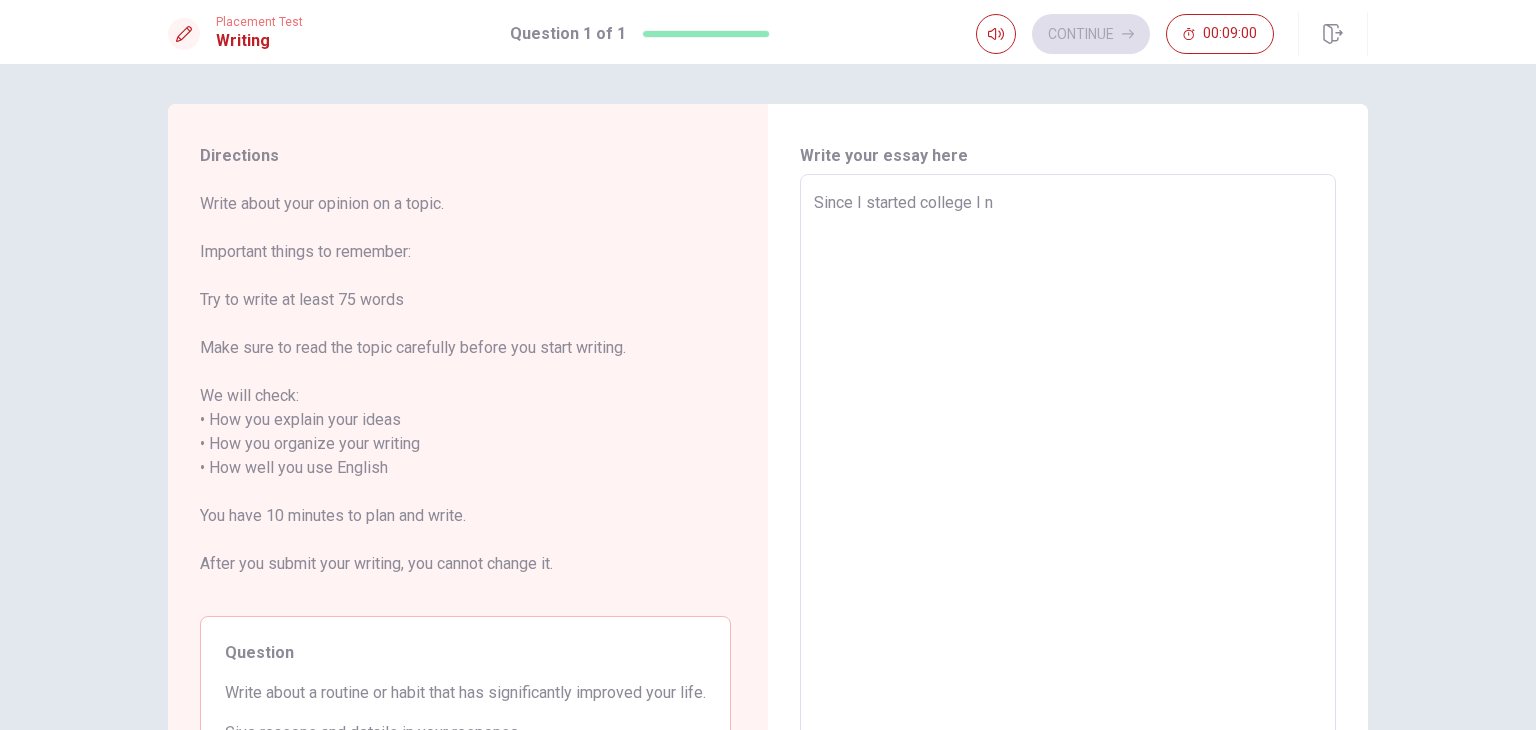 type on "Since I started college I" 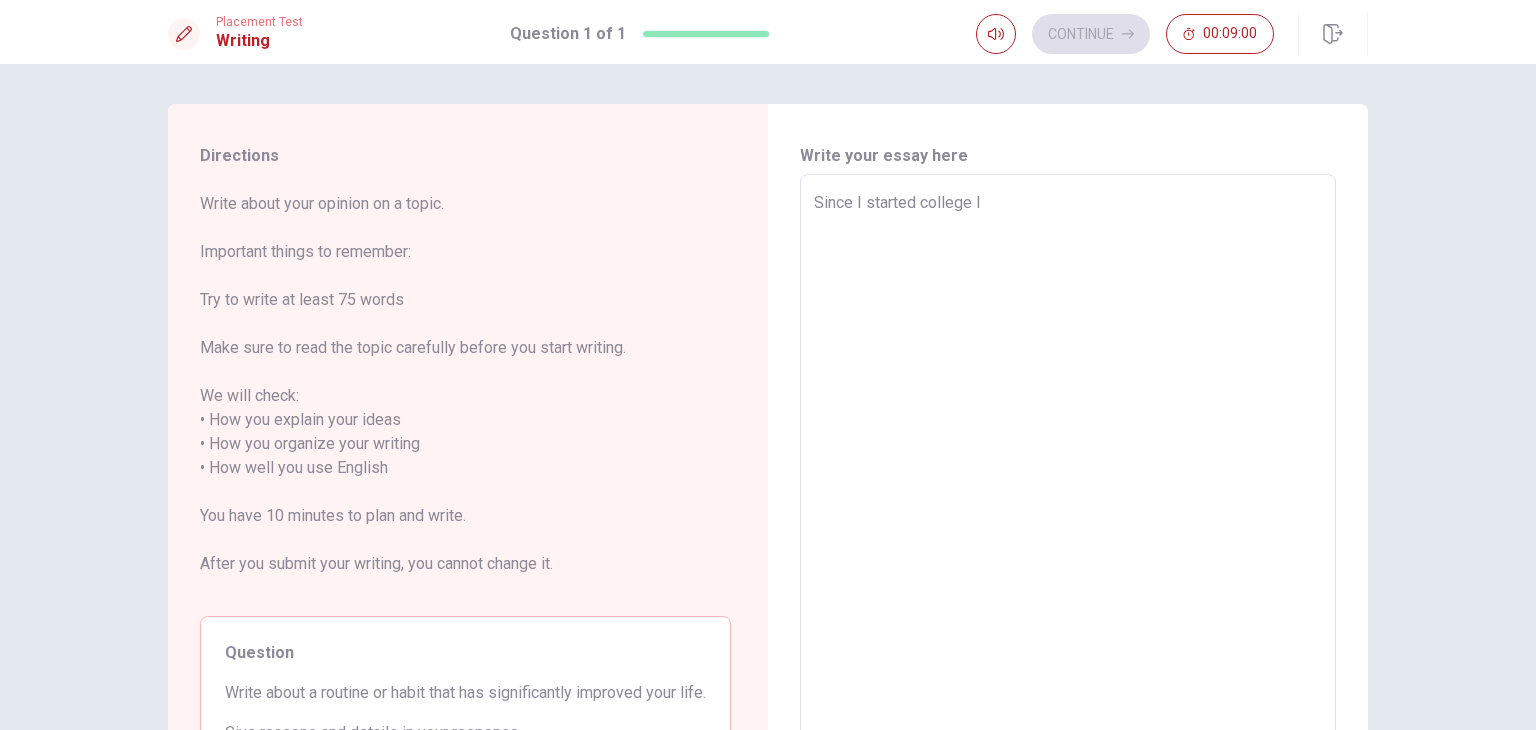 type on "x" 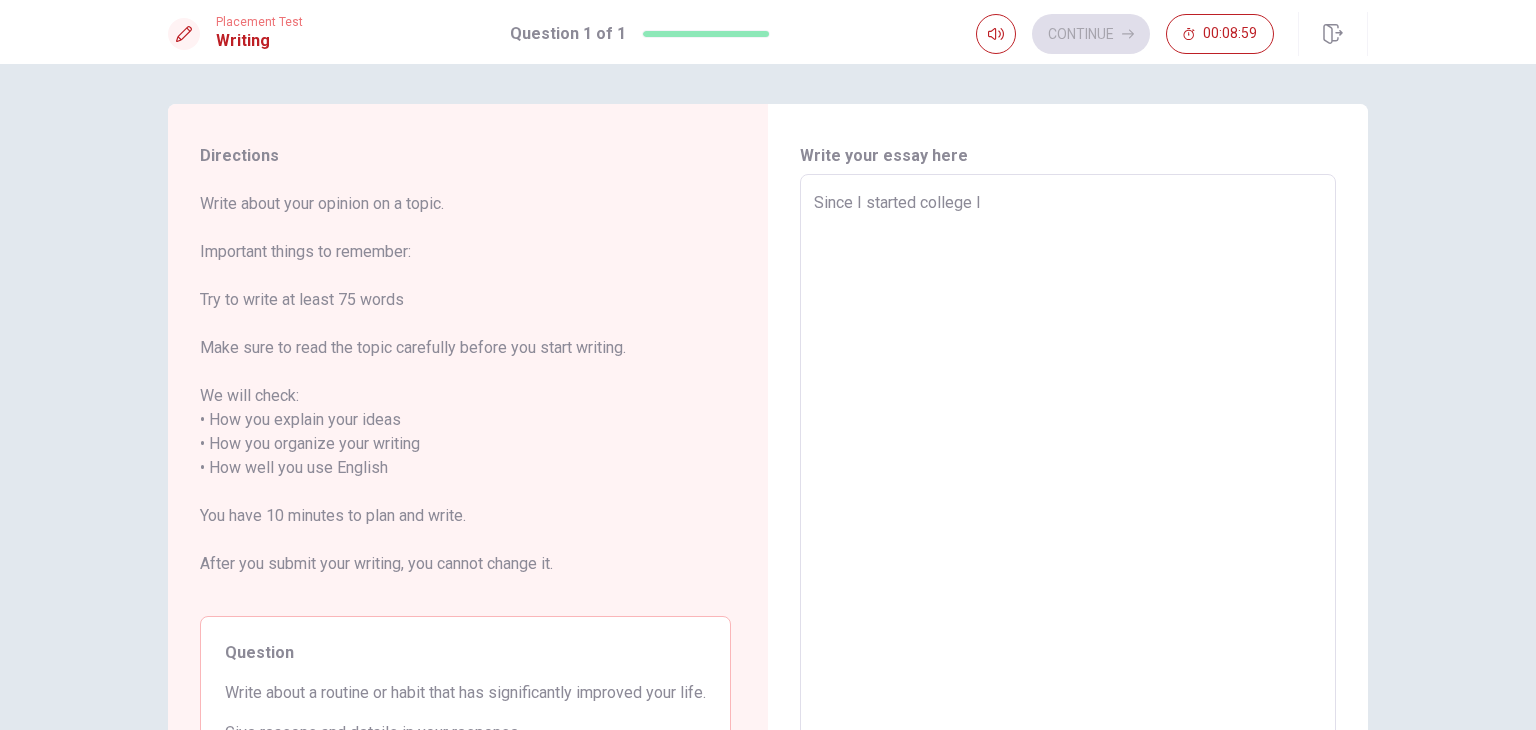 type on "Since I started college I" 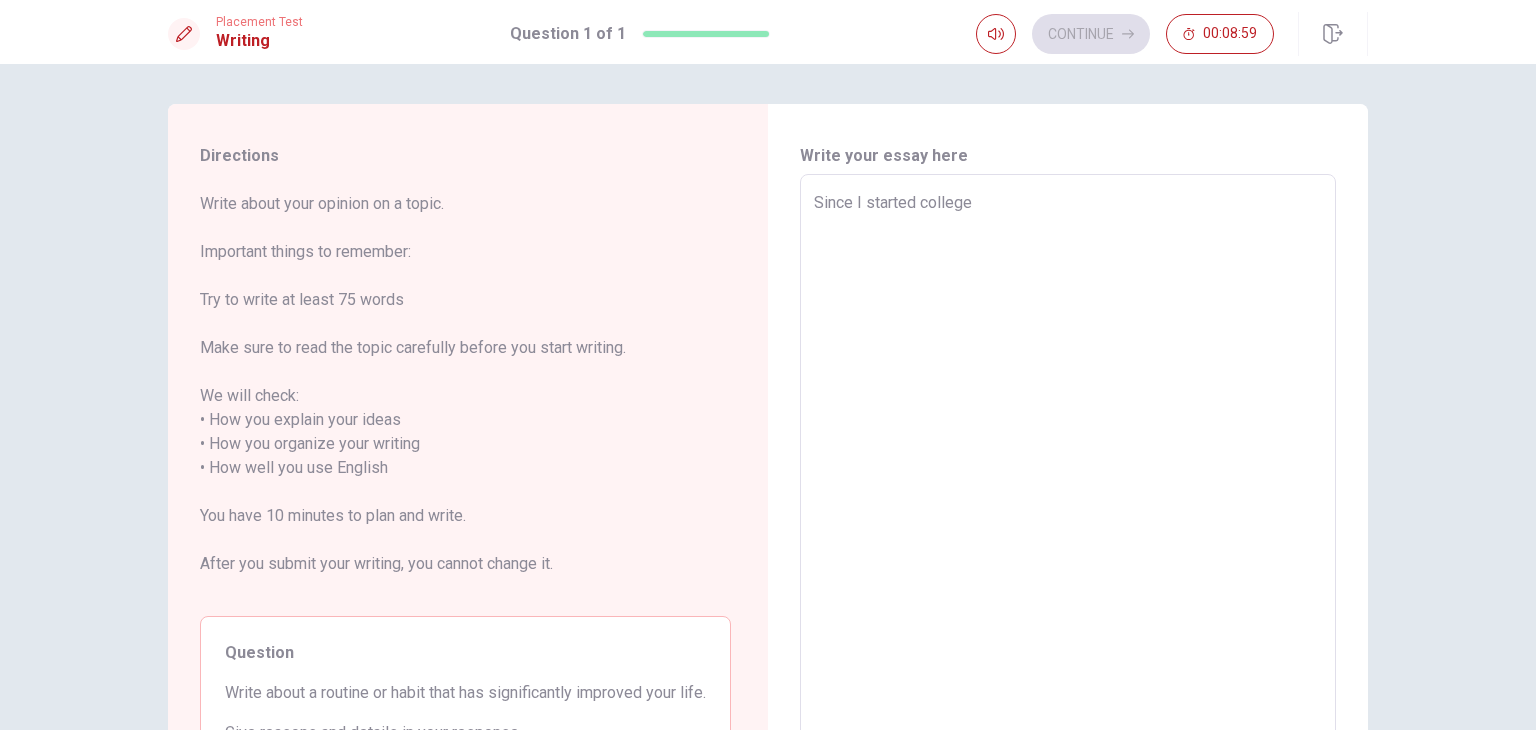 type on "Since I started college" 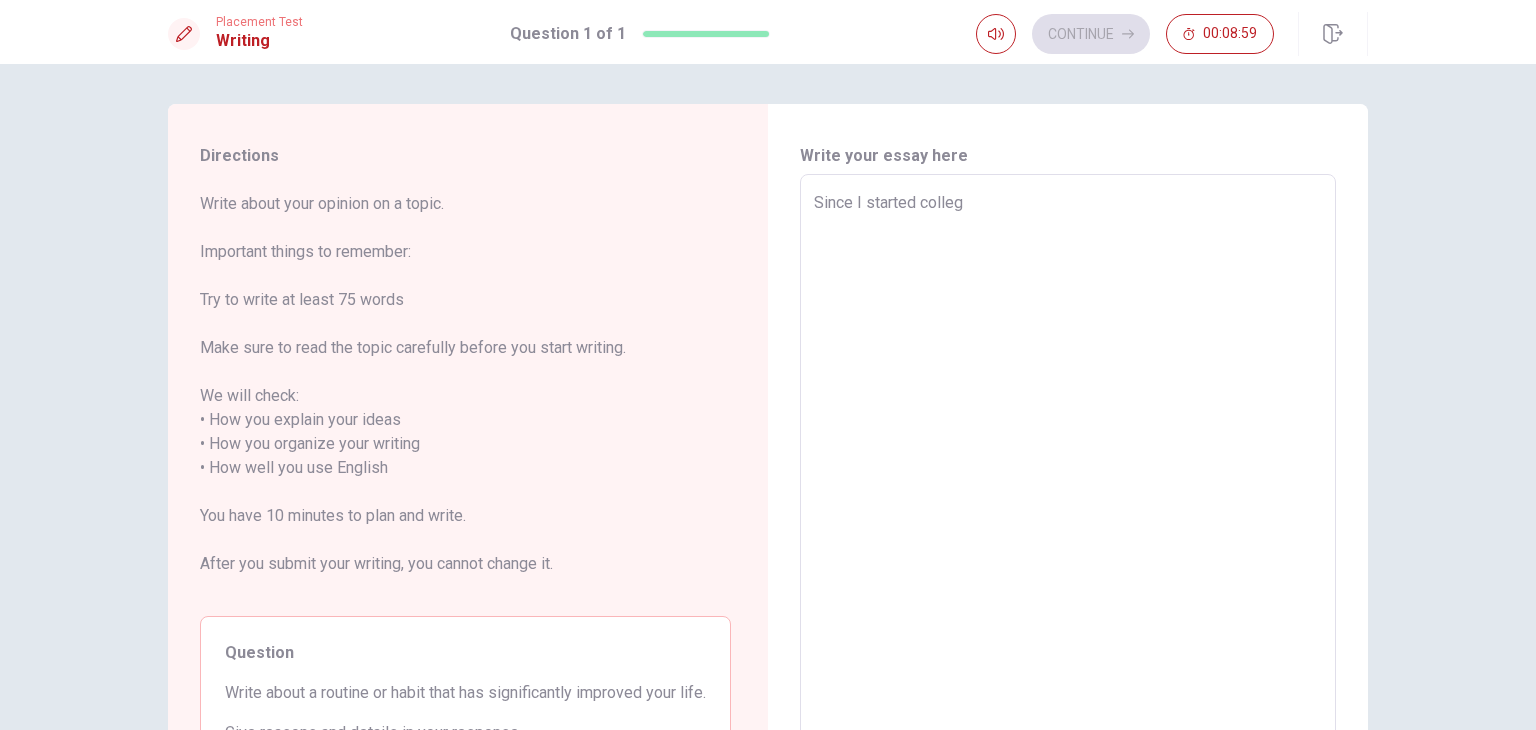 type on "Since I started colle" 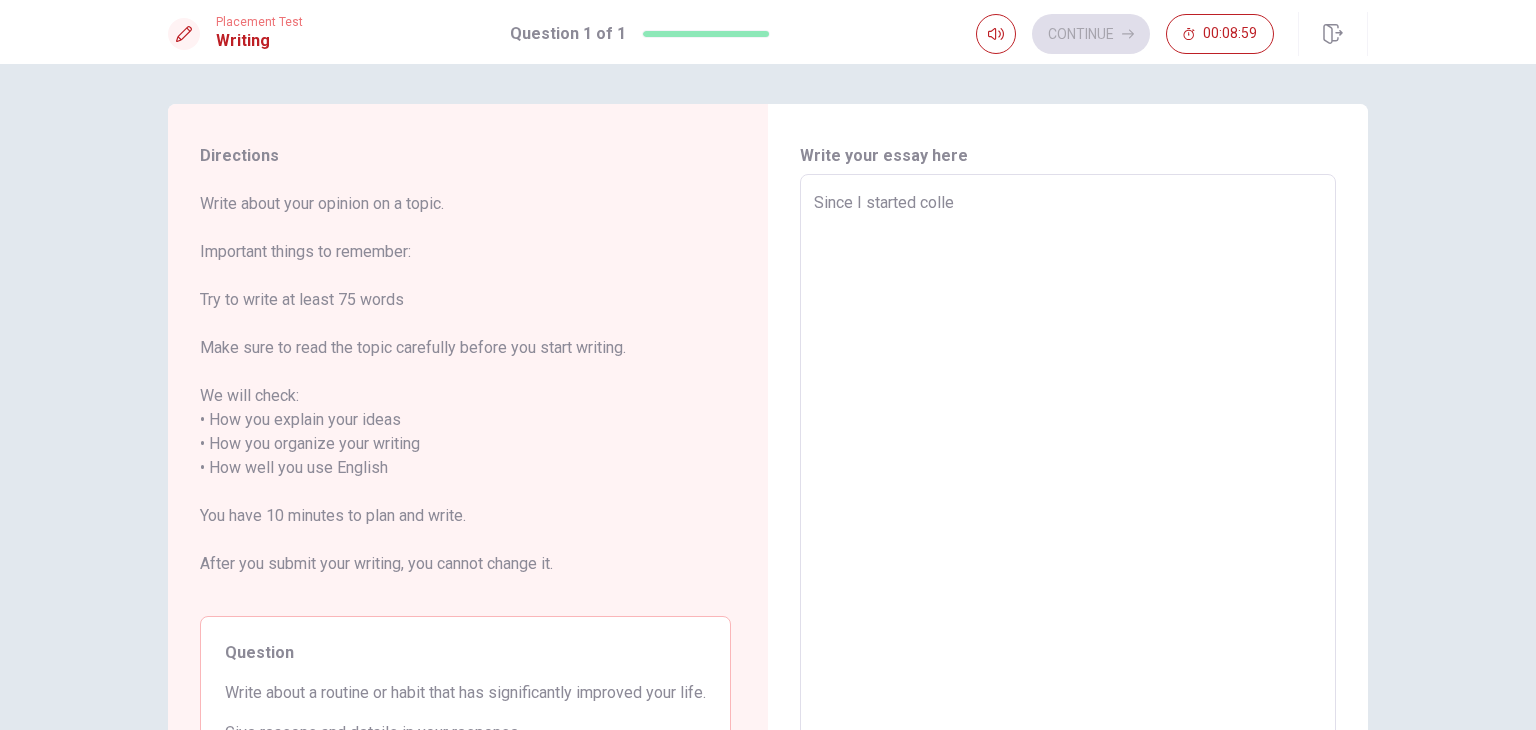 type on "Since I started coll" 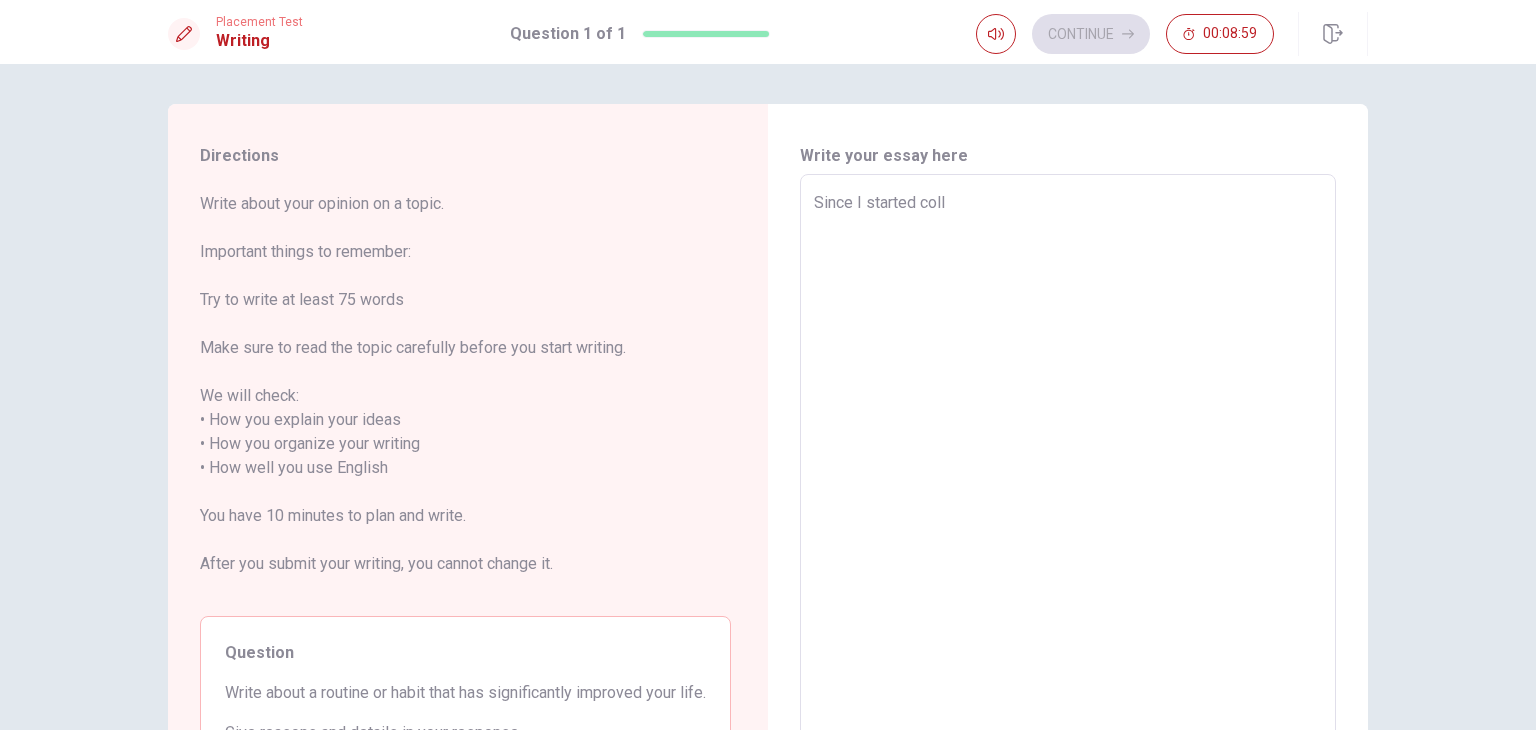 type on "Since I started col" 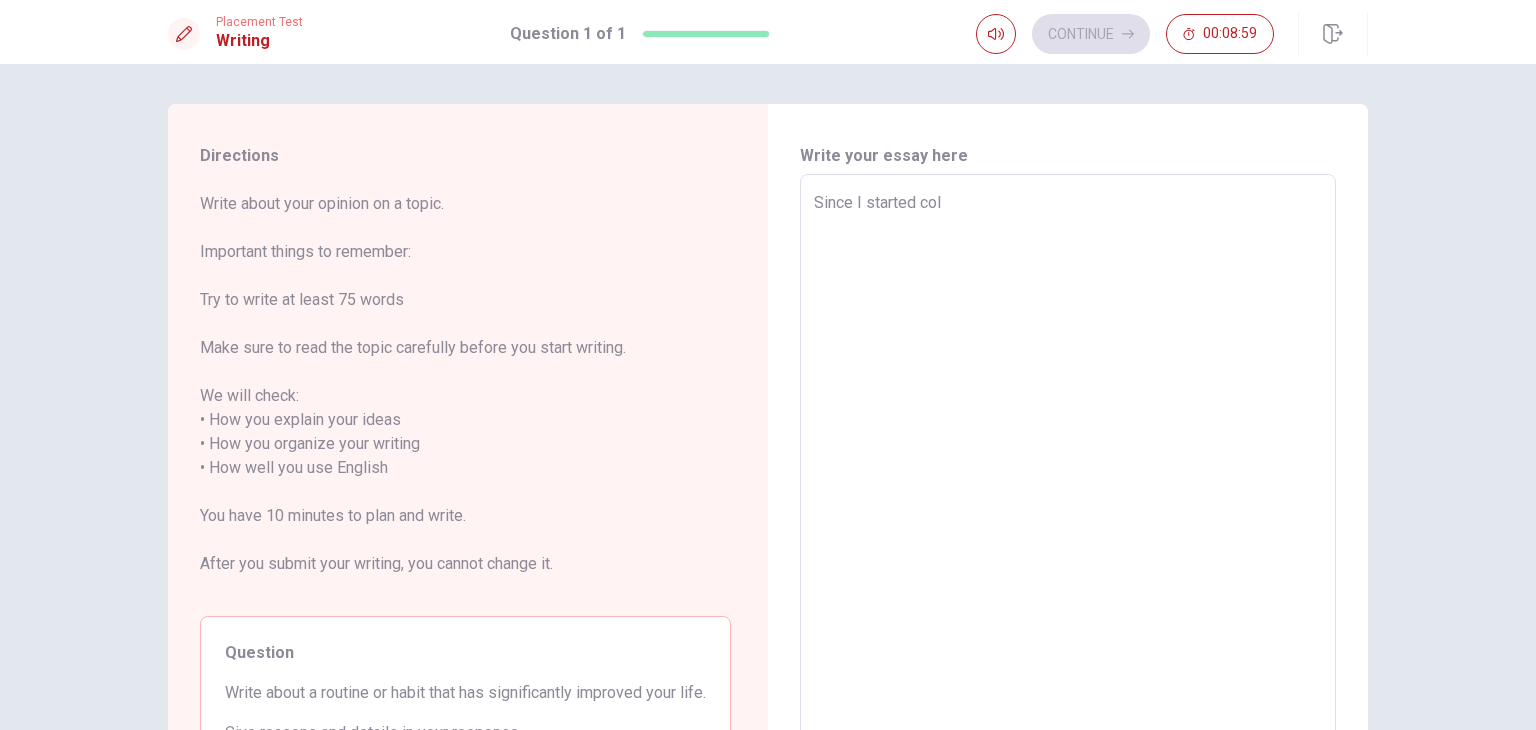 type on "Since I started co" 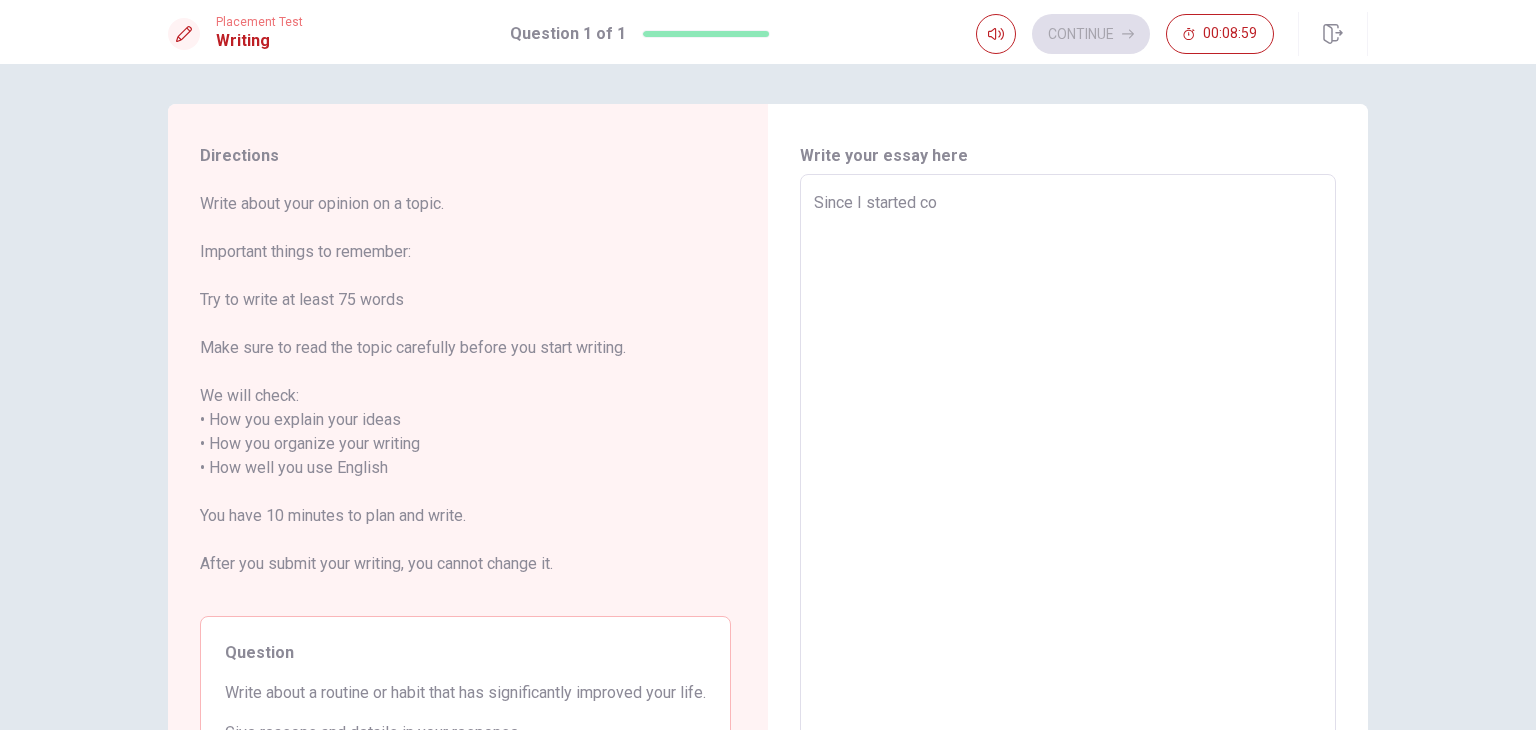 type on "Since I started c" 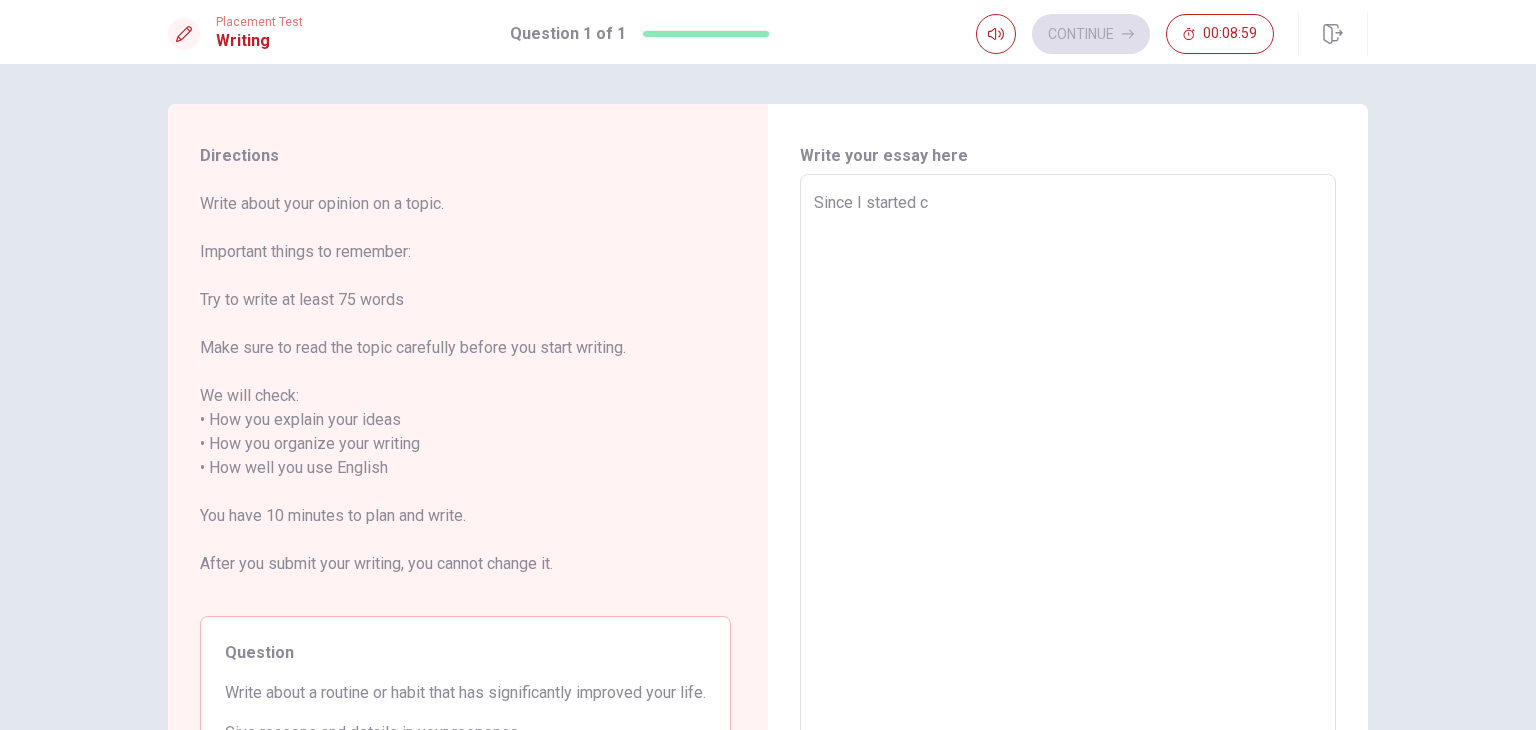 type on "x" 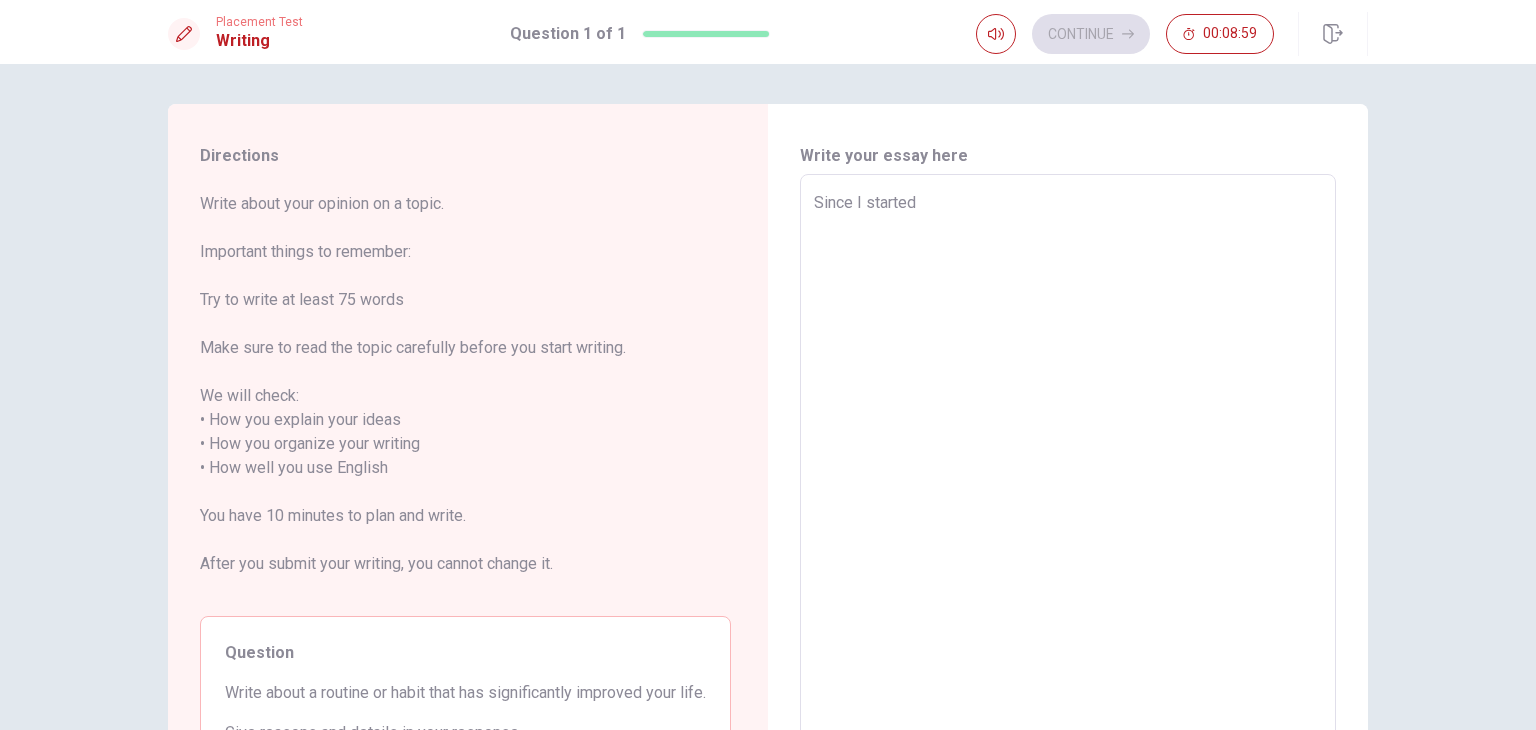type on "Since I started" 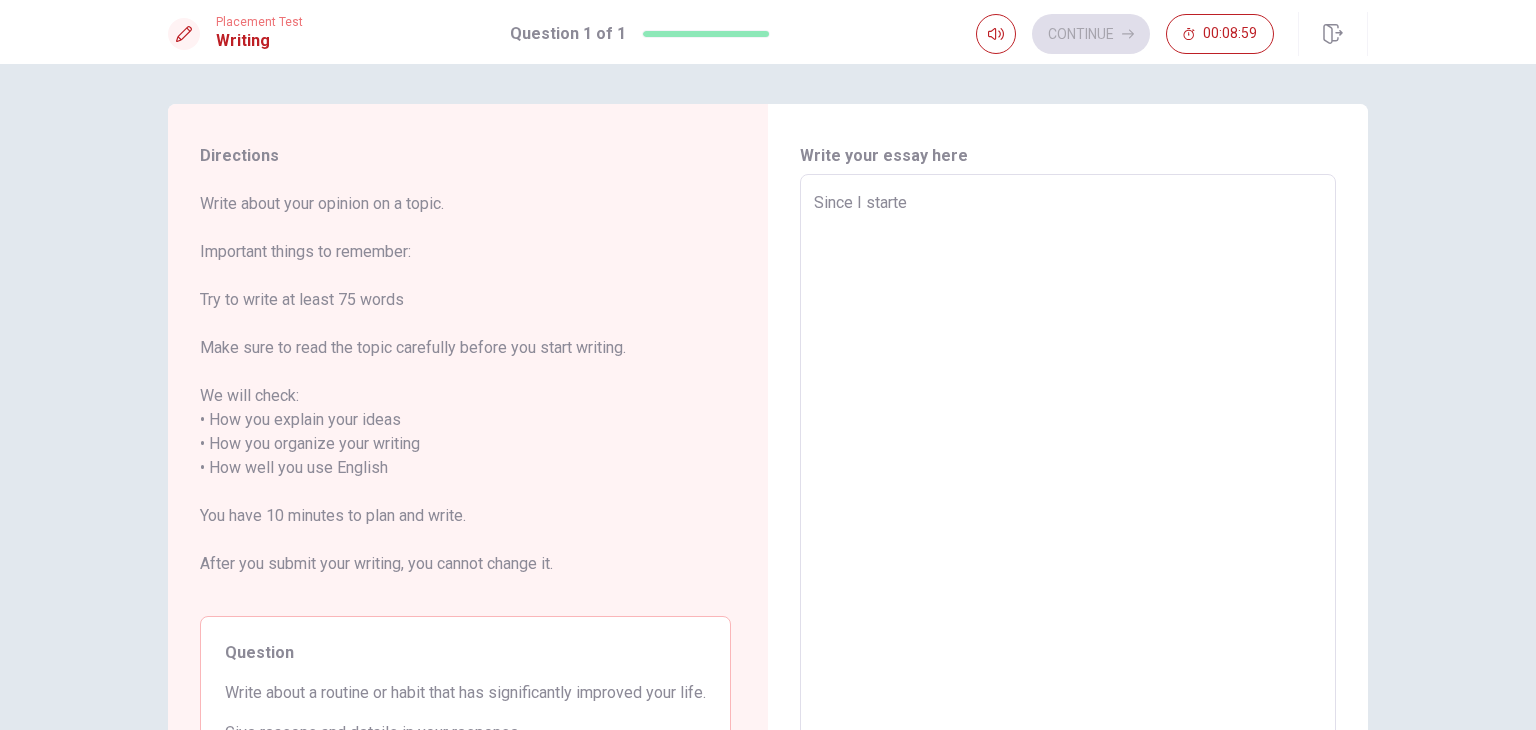 type on "Since I start" 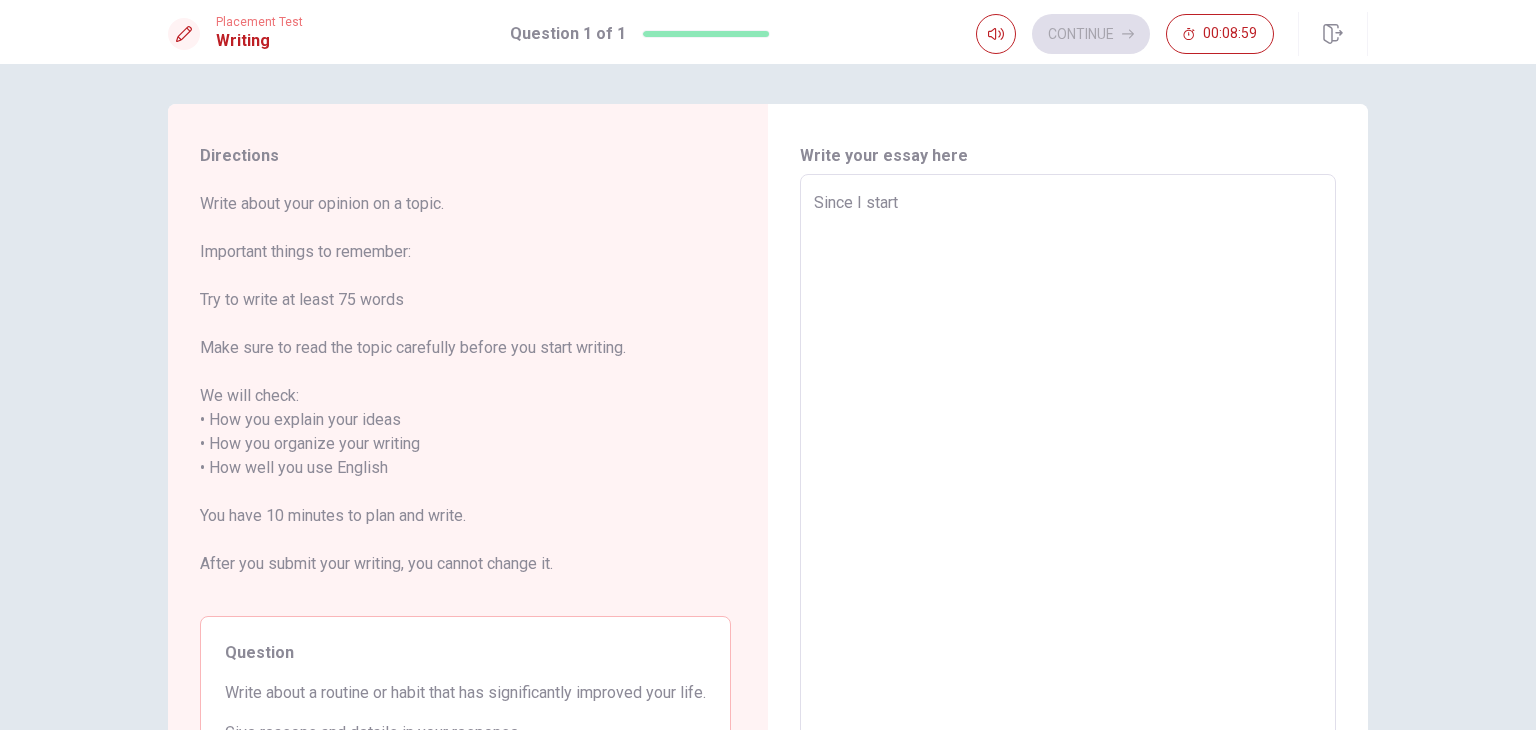 type on "Since I star" 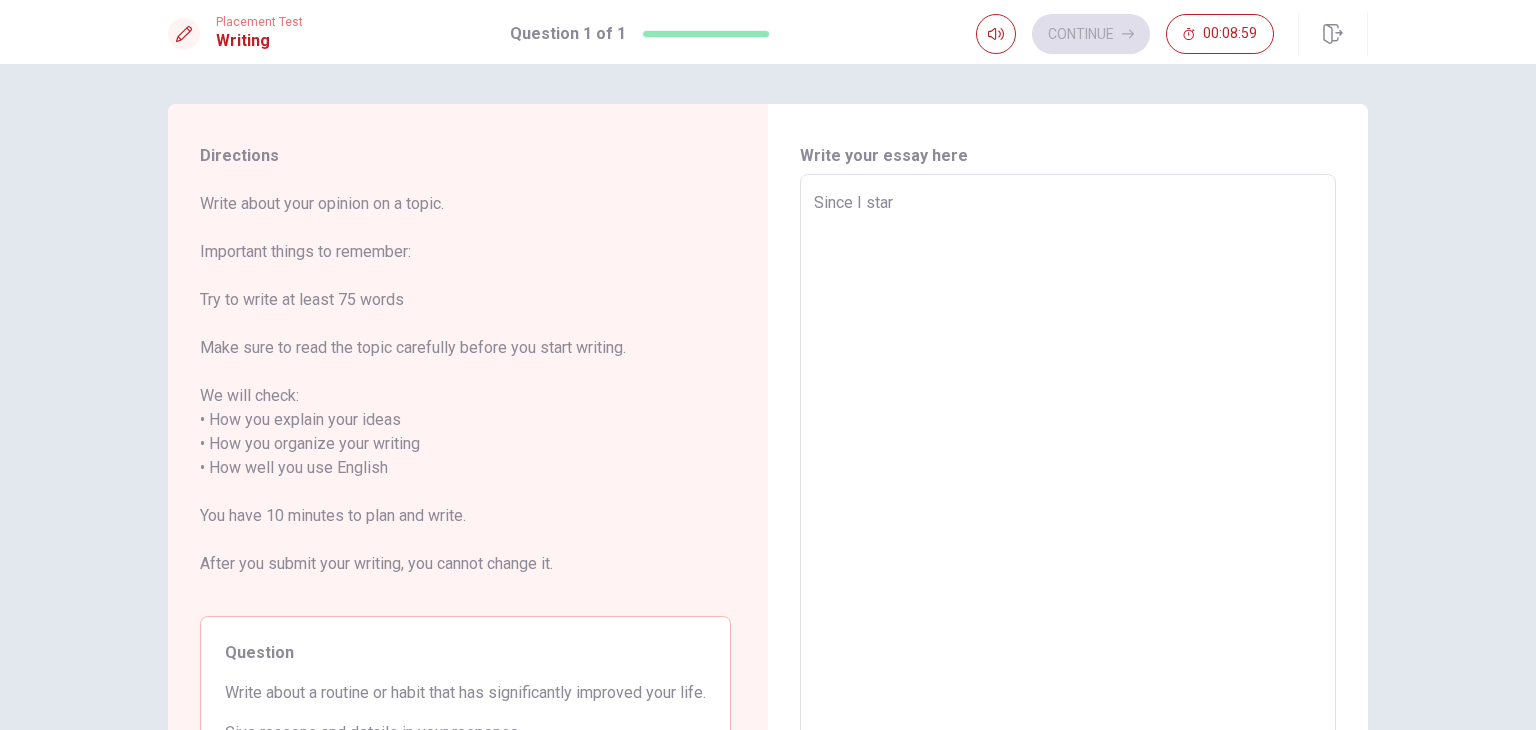 type on "Since I sta" 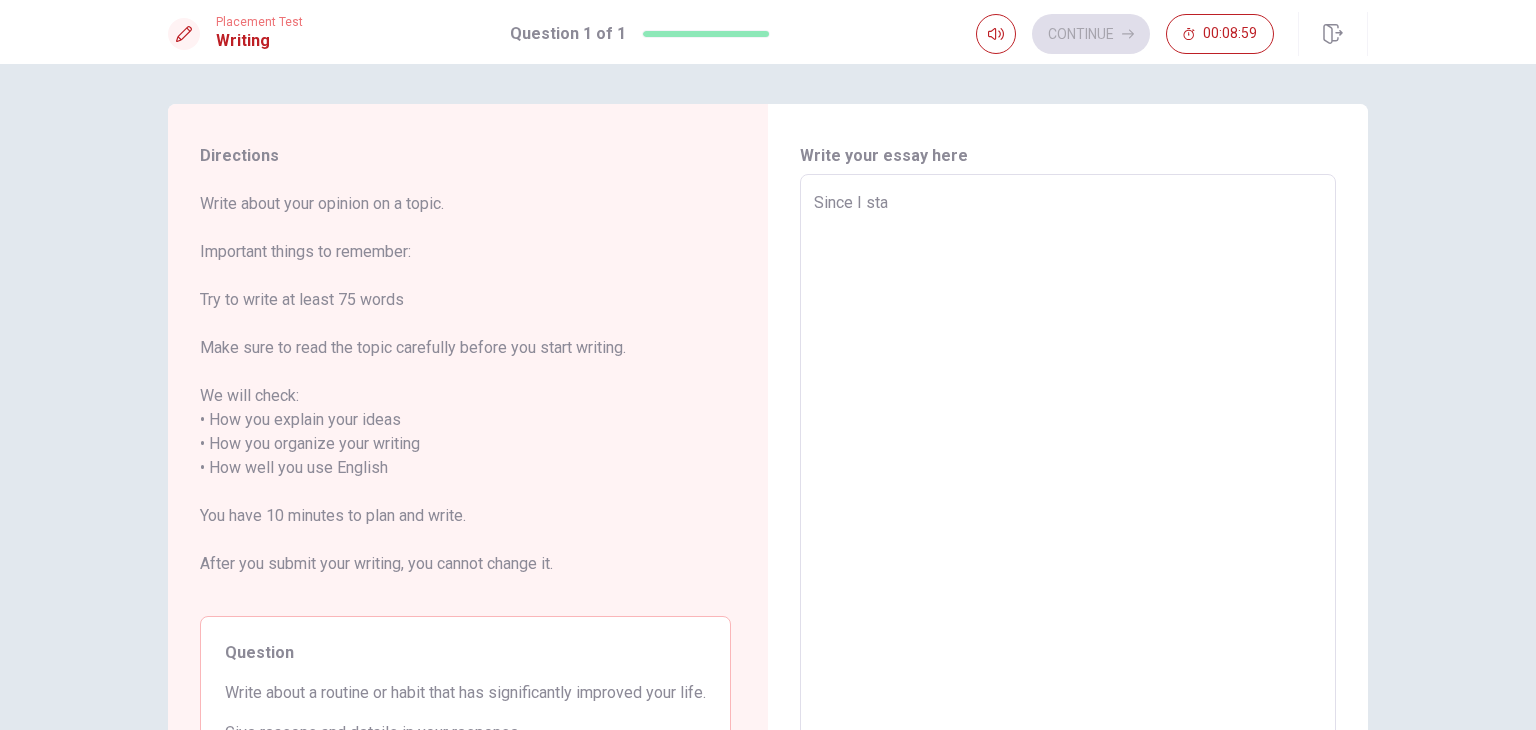 type on "Since I st" 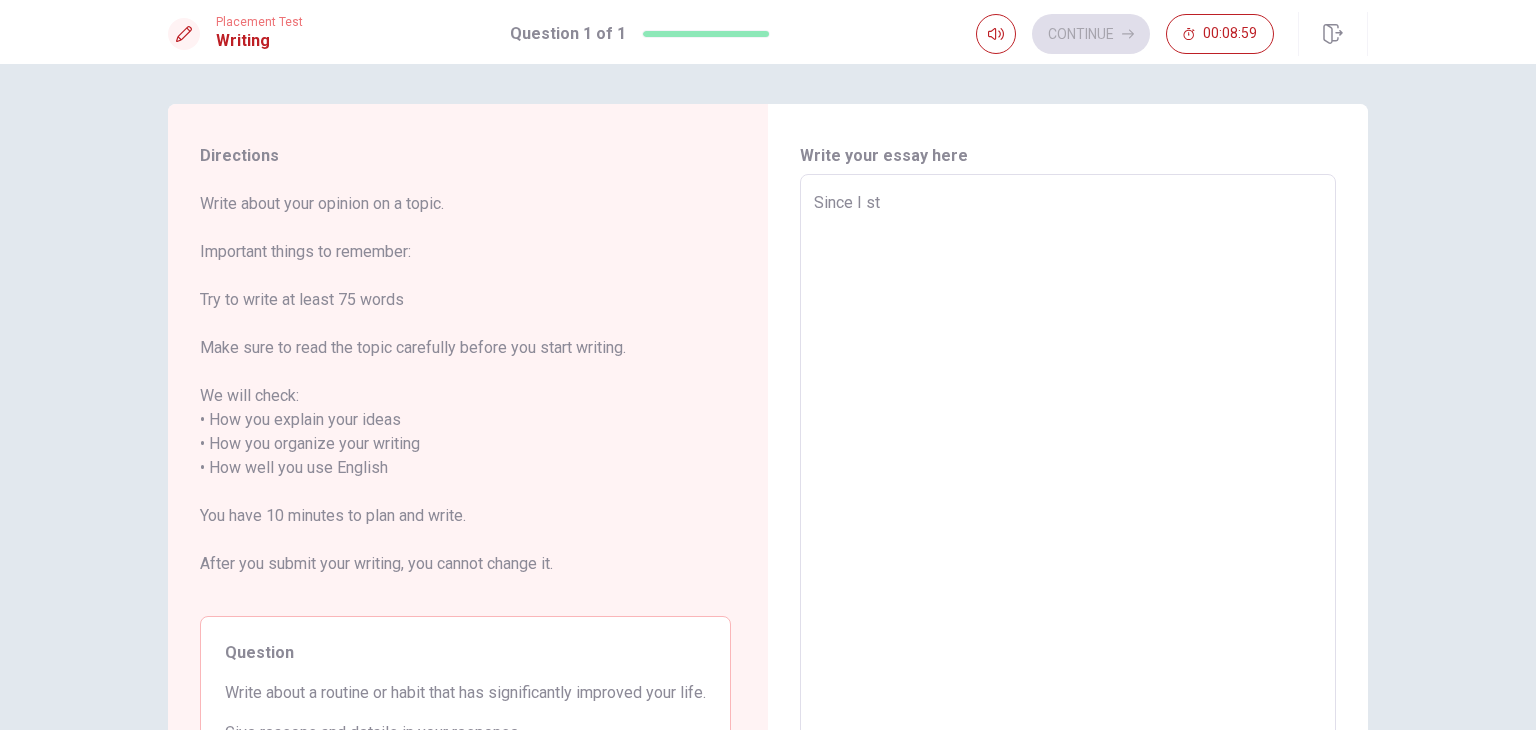 type on "Since I s" 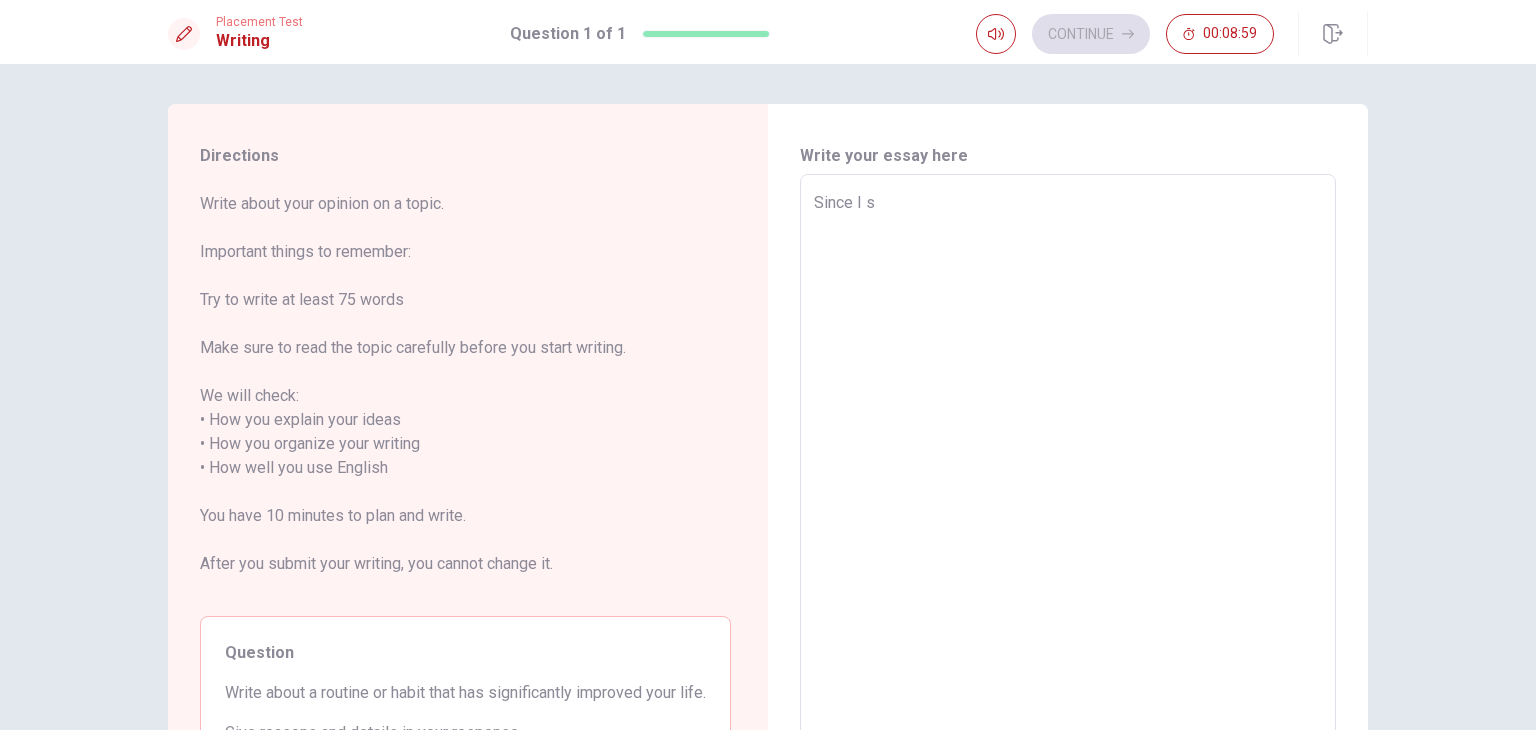 type on "Since I" 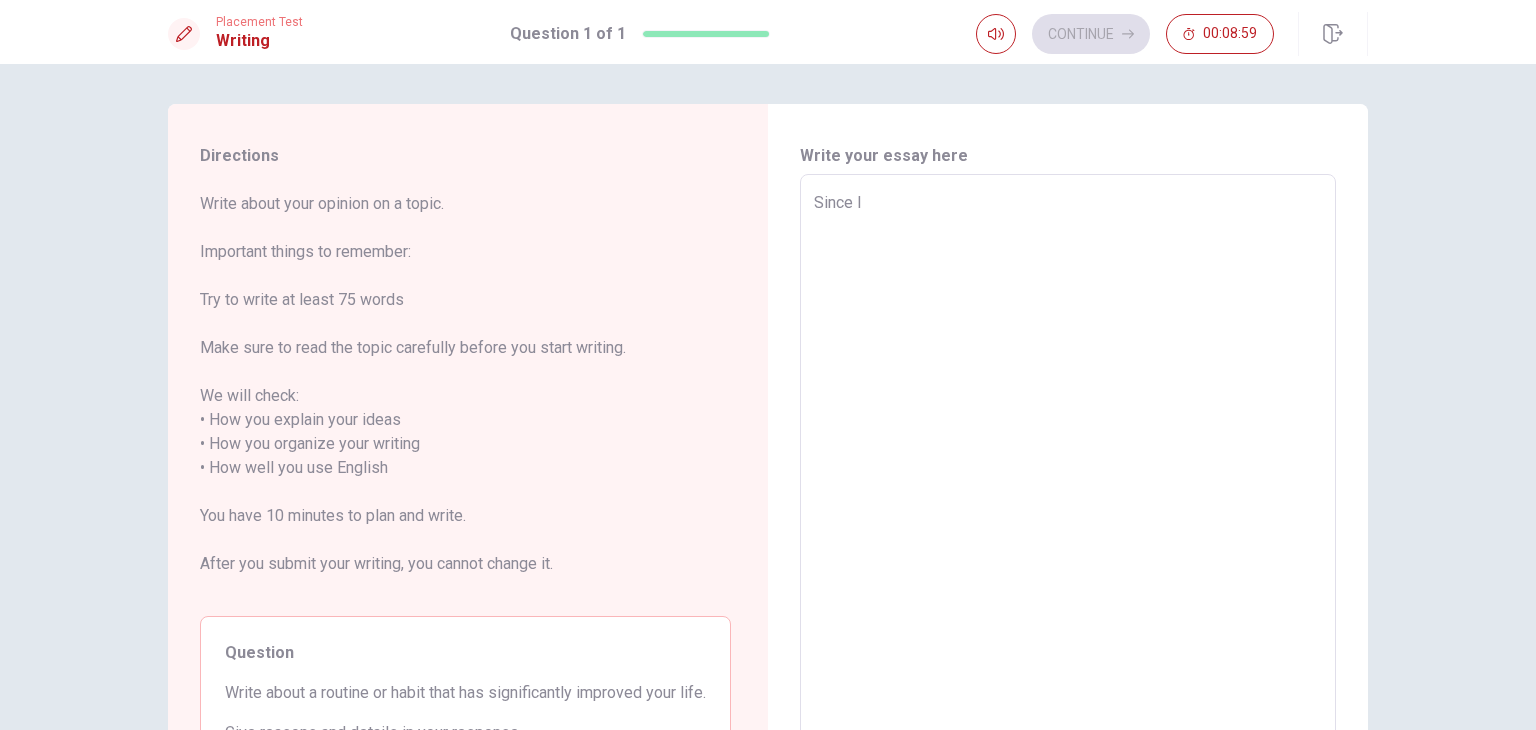type on "Since I" 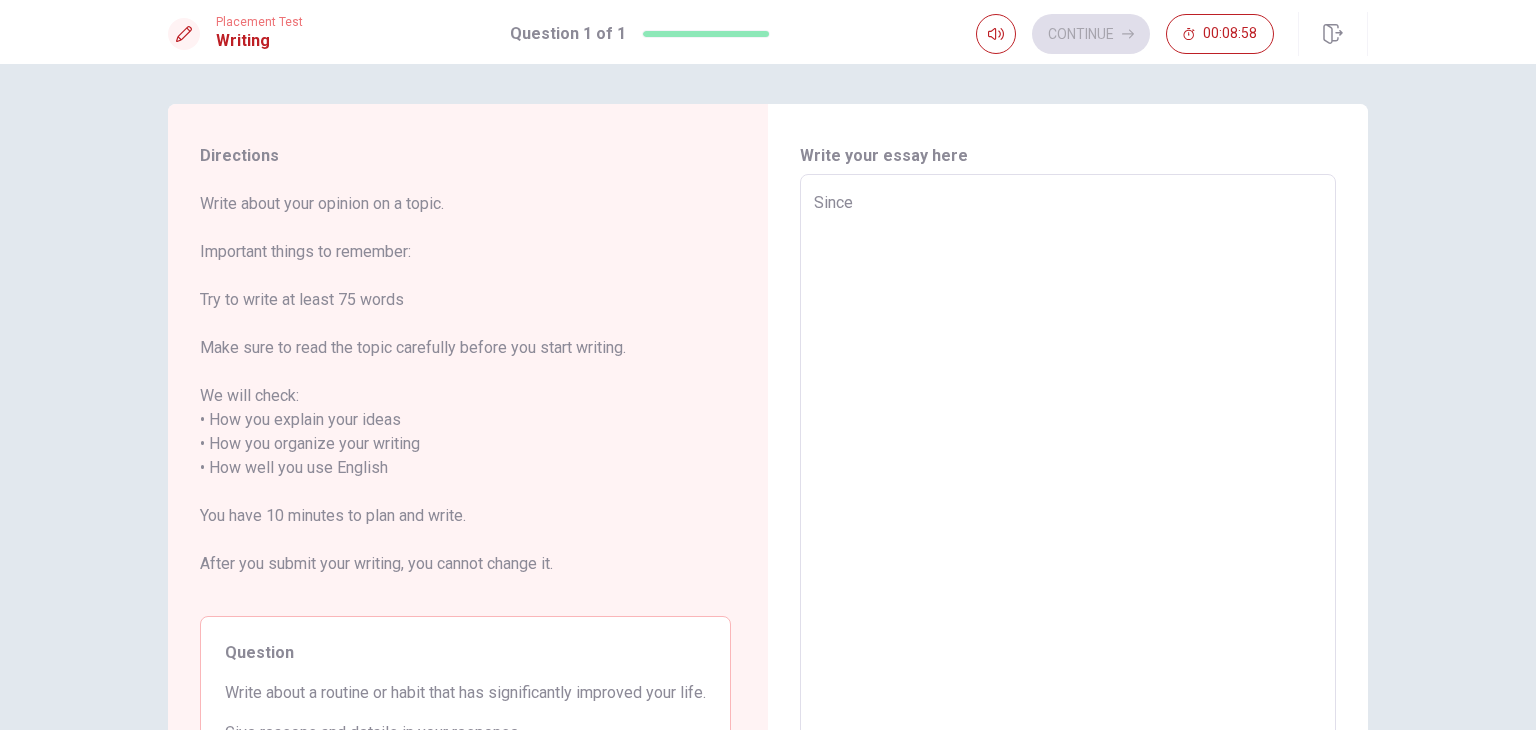 type on "Since" 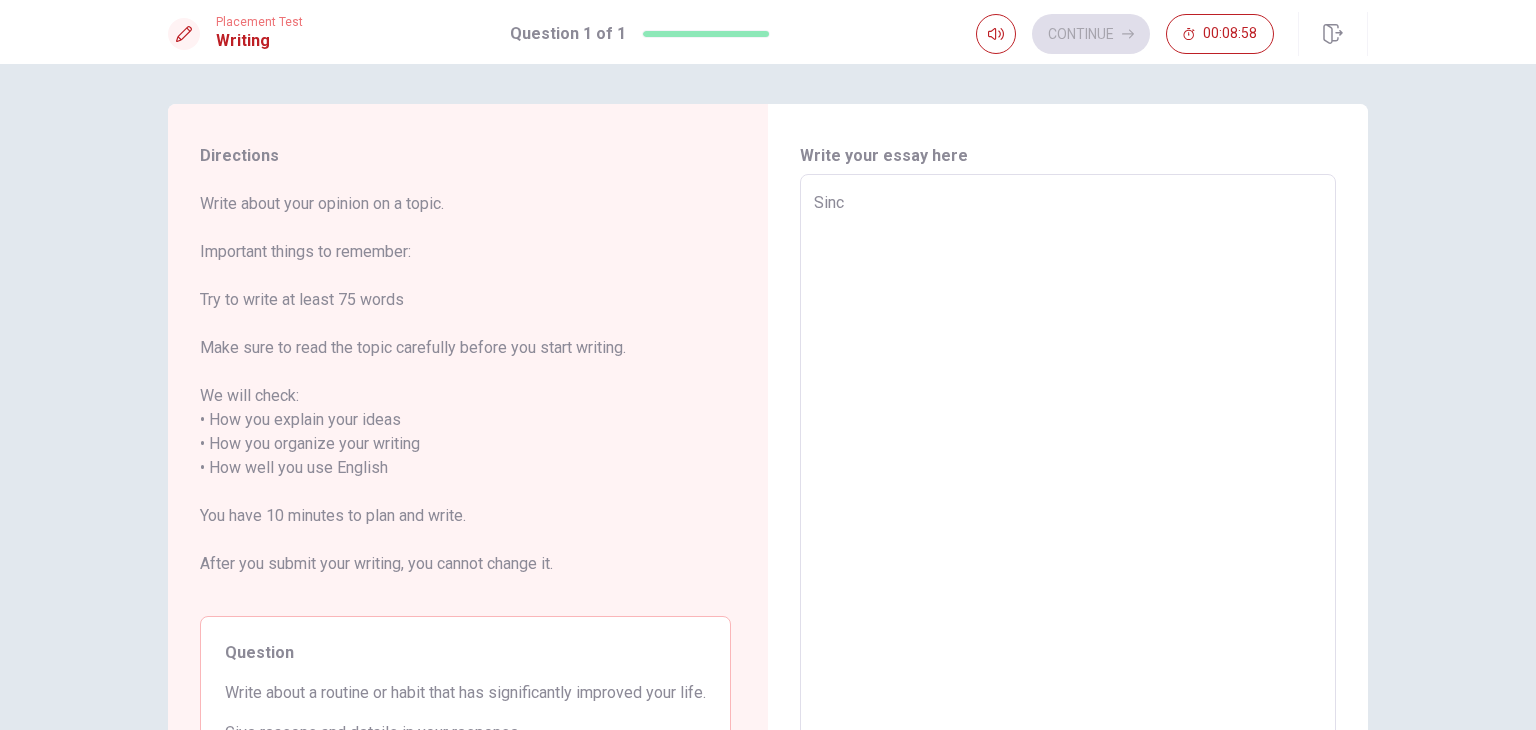 type on "Sin" 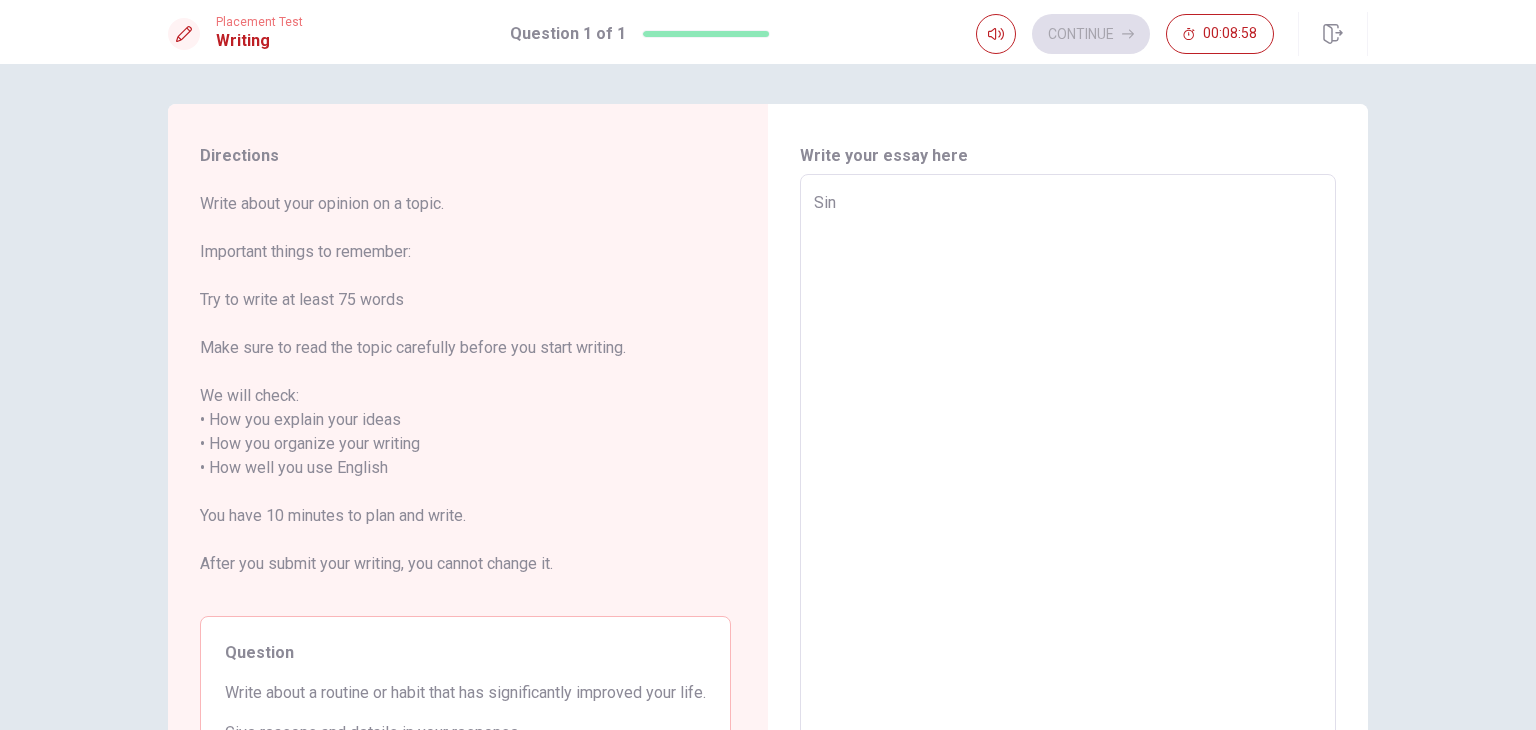 type on "Si" 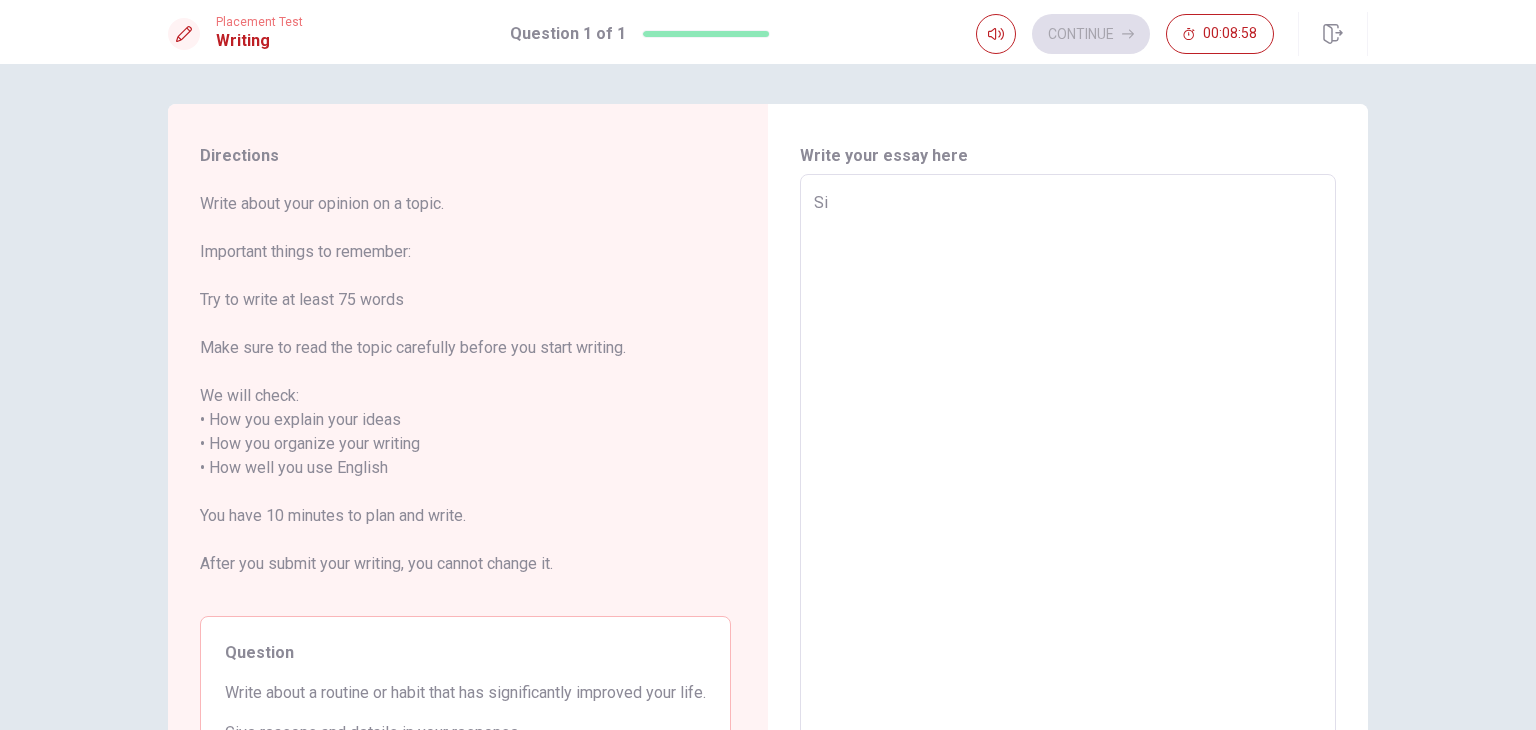 type on "x" 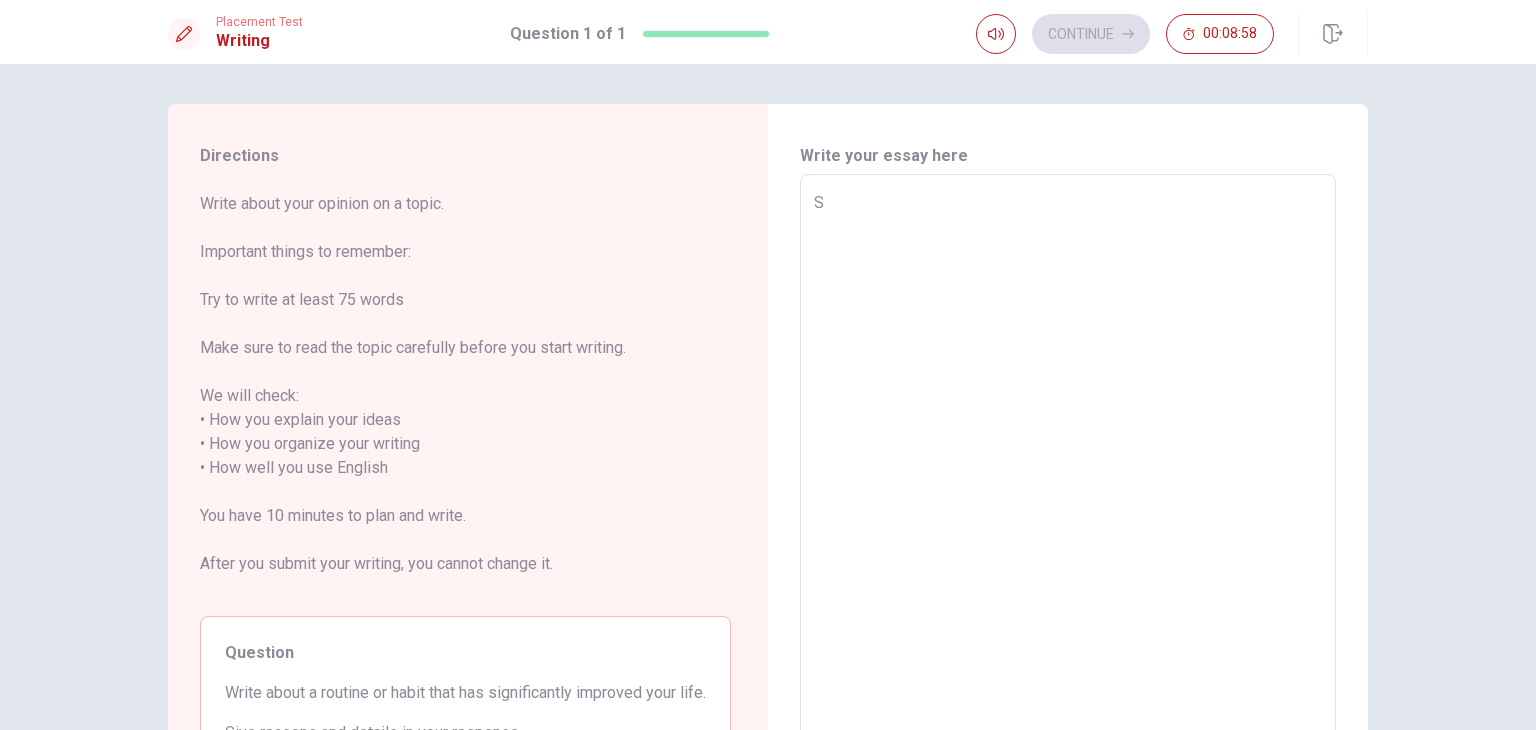 type 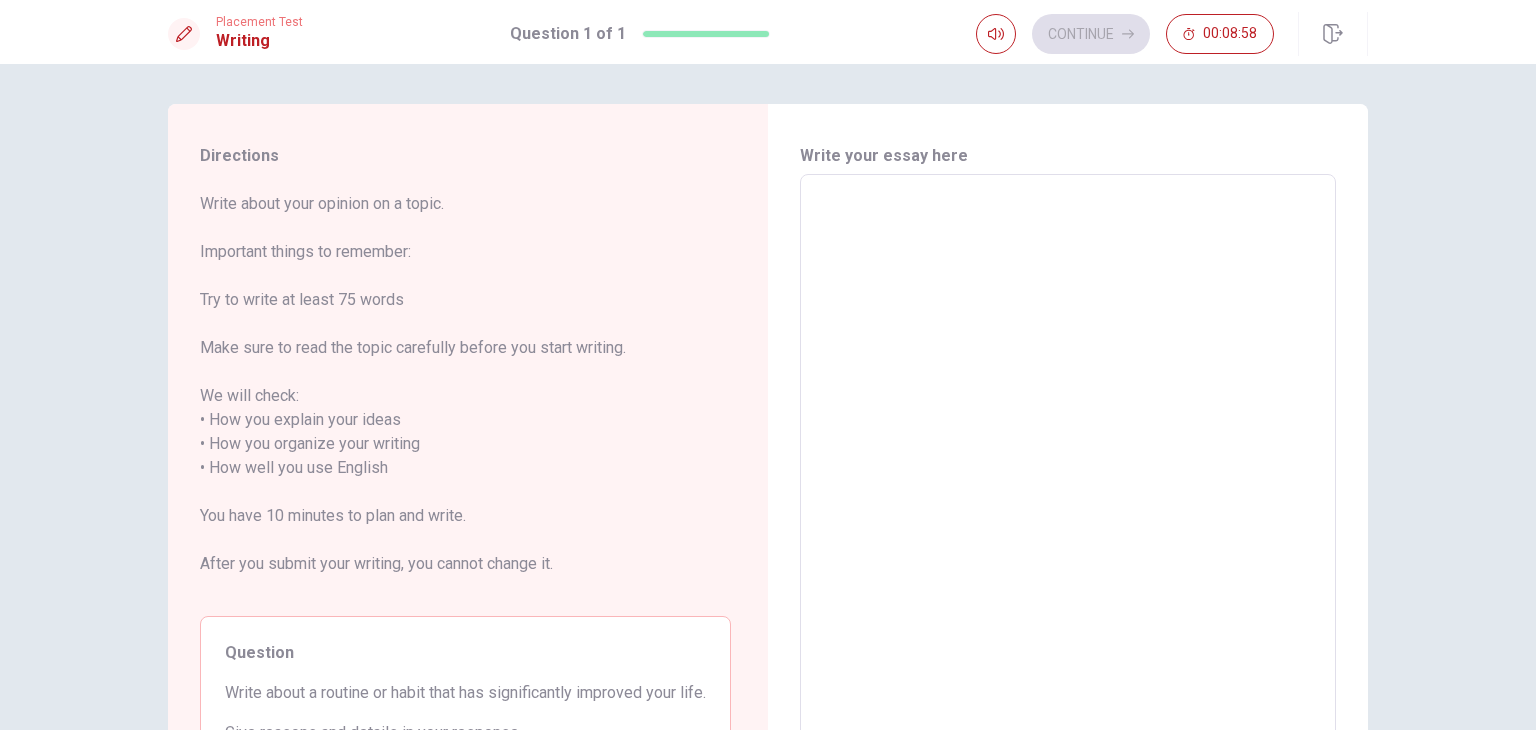 type on "x" 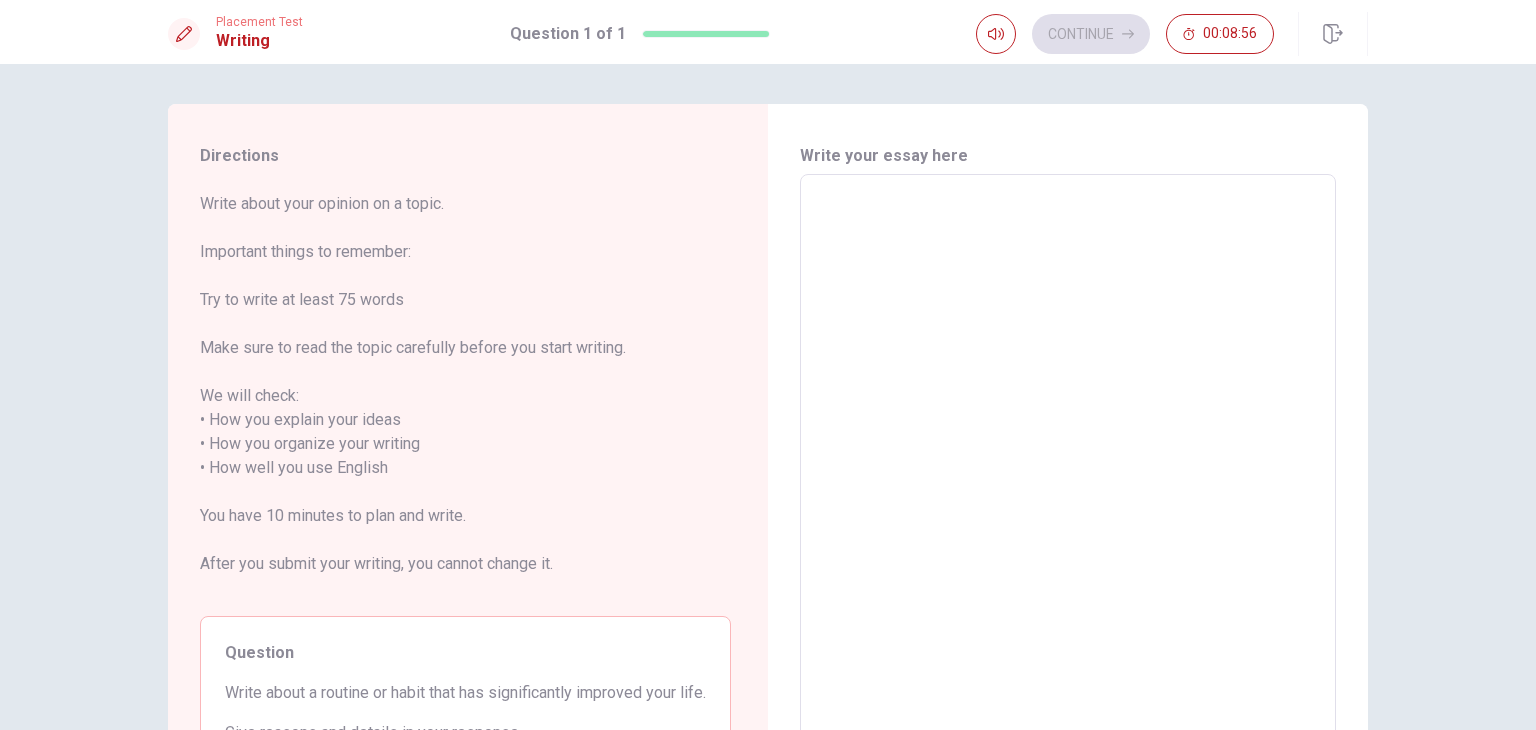 click on "x ​" at bounding box center (1068, 456) 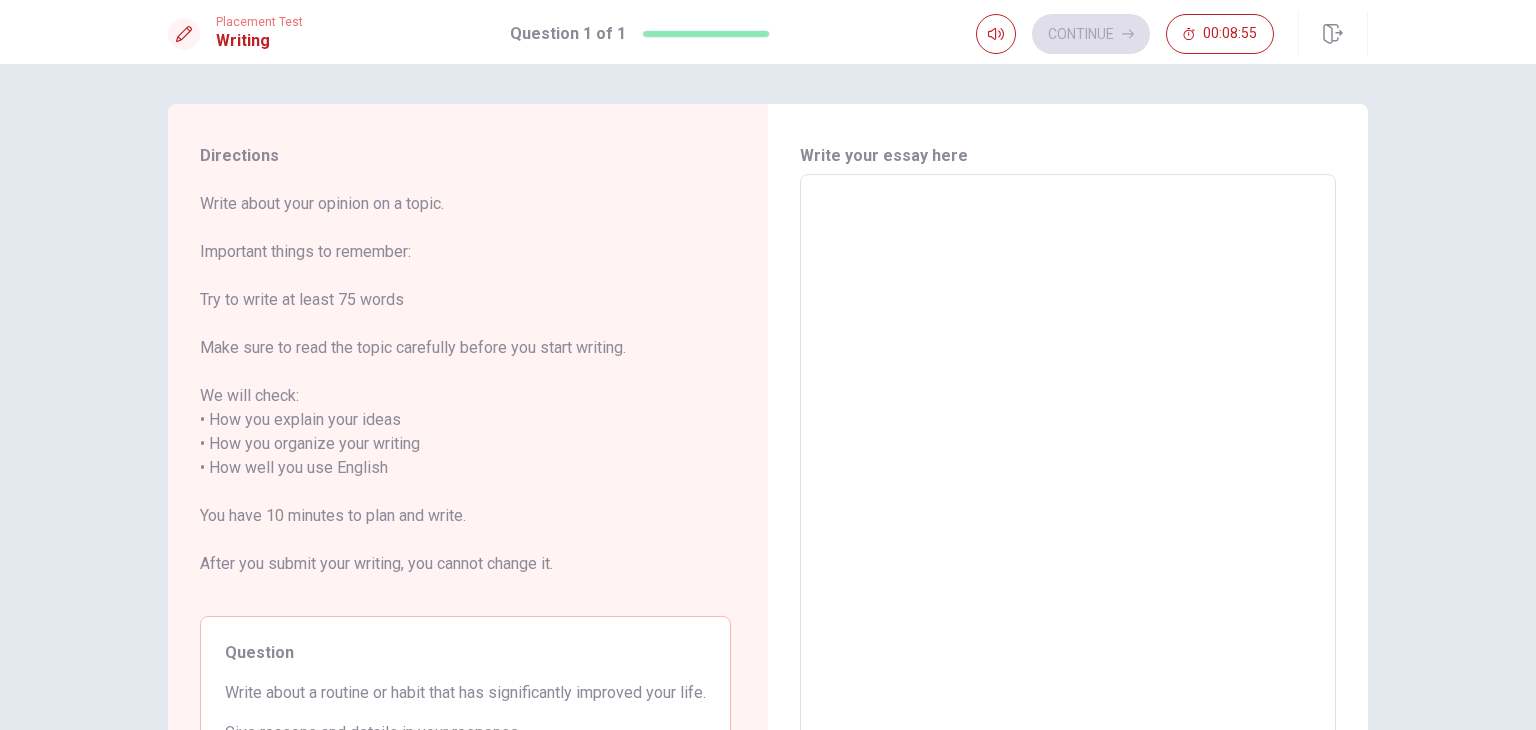 type on "E" 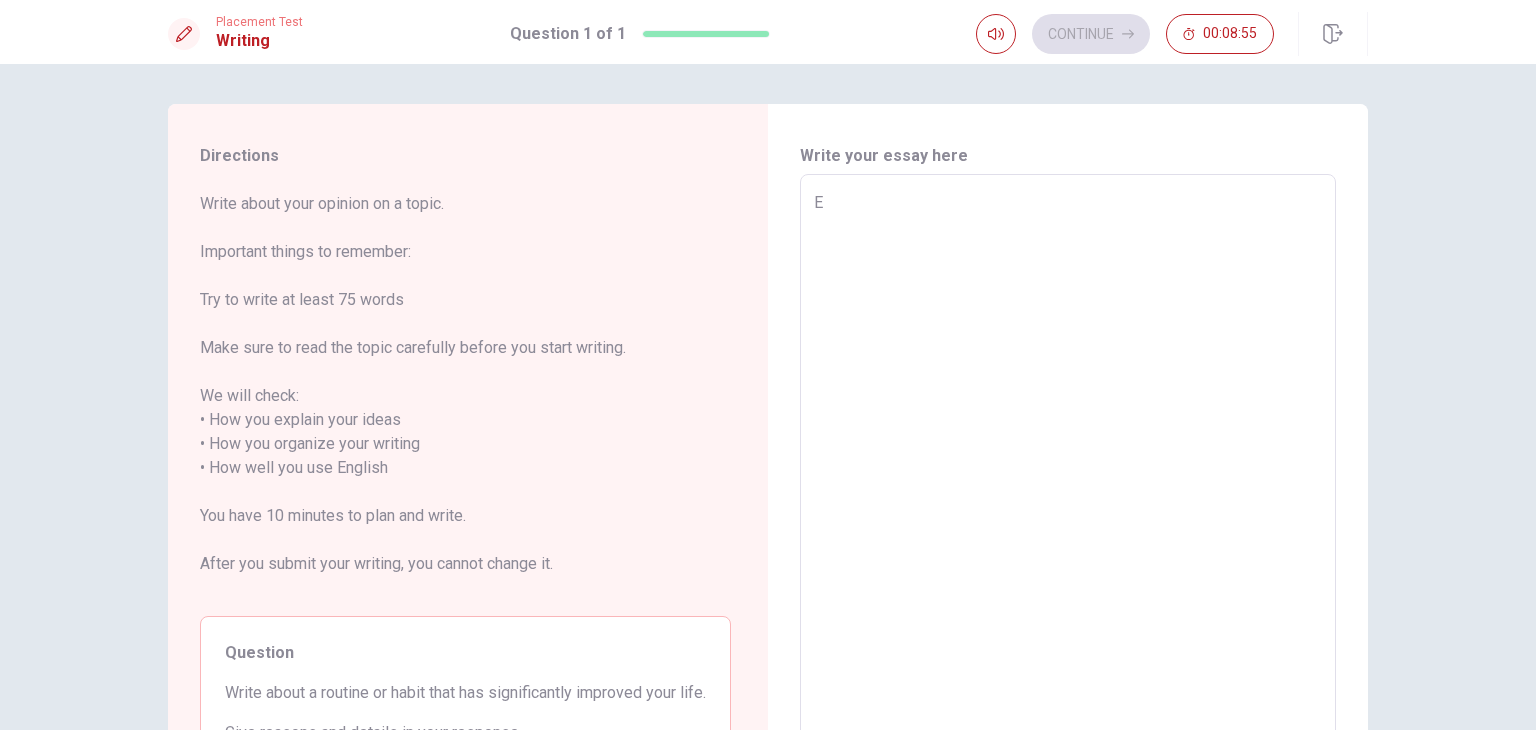 type on "x" 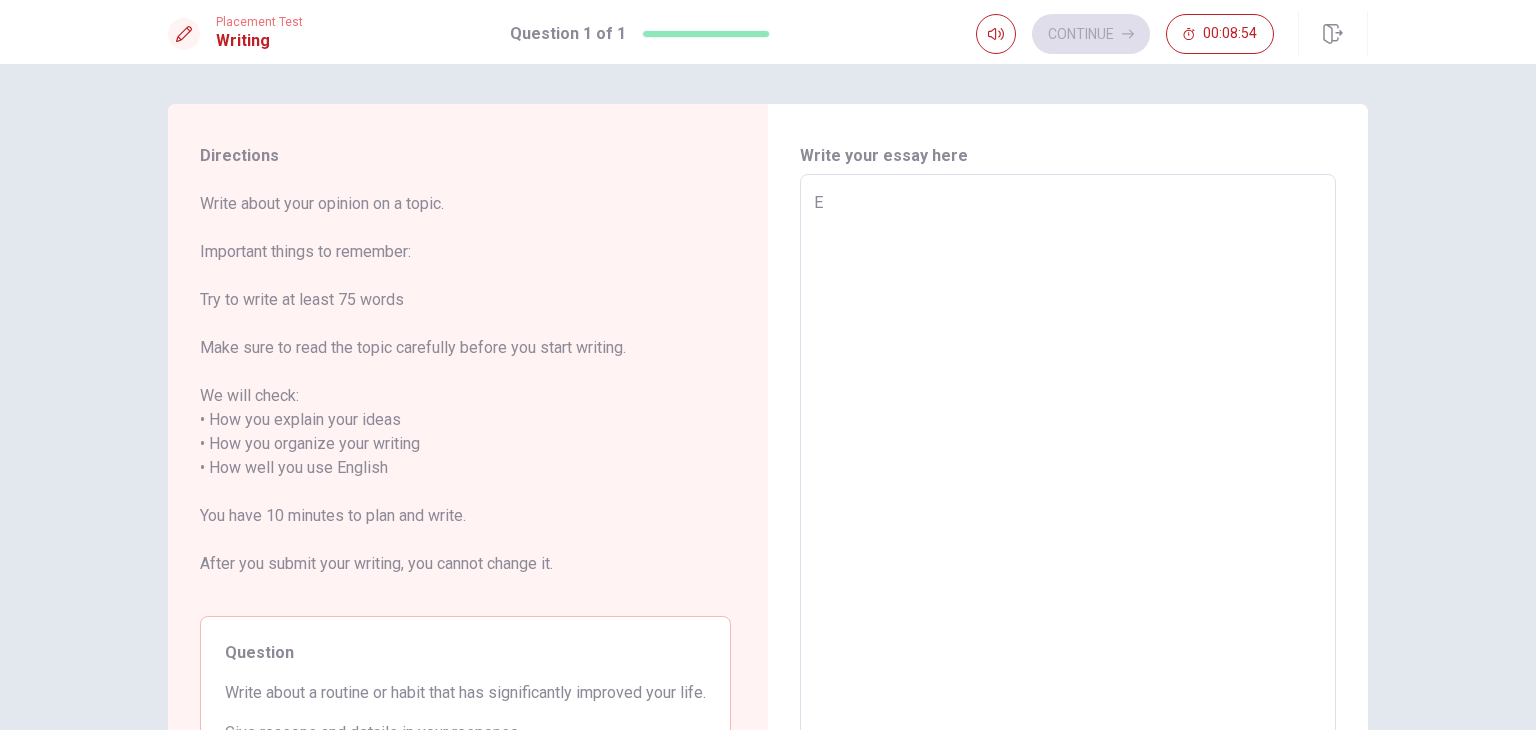 type on "Ev" 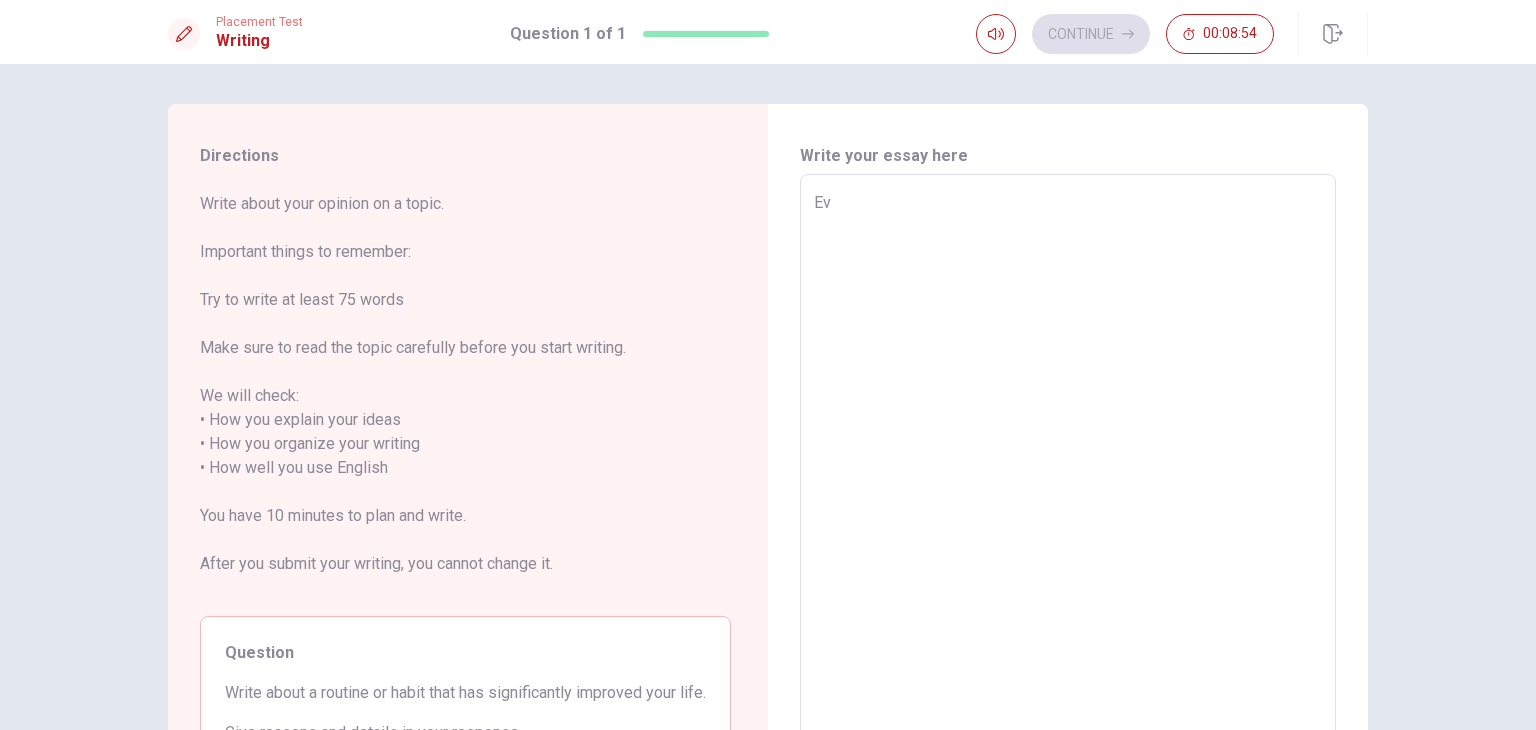 type on "x" 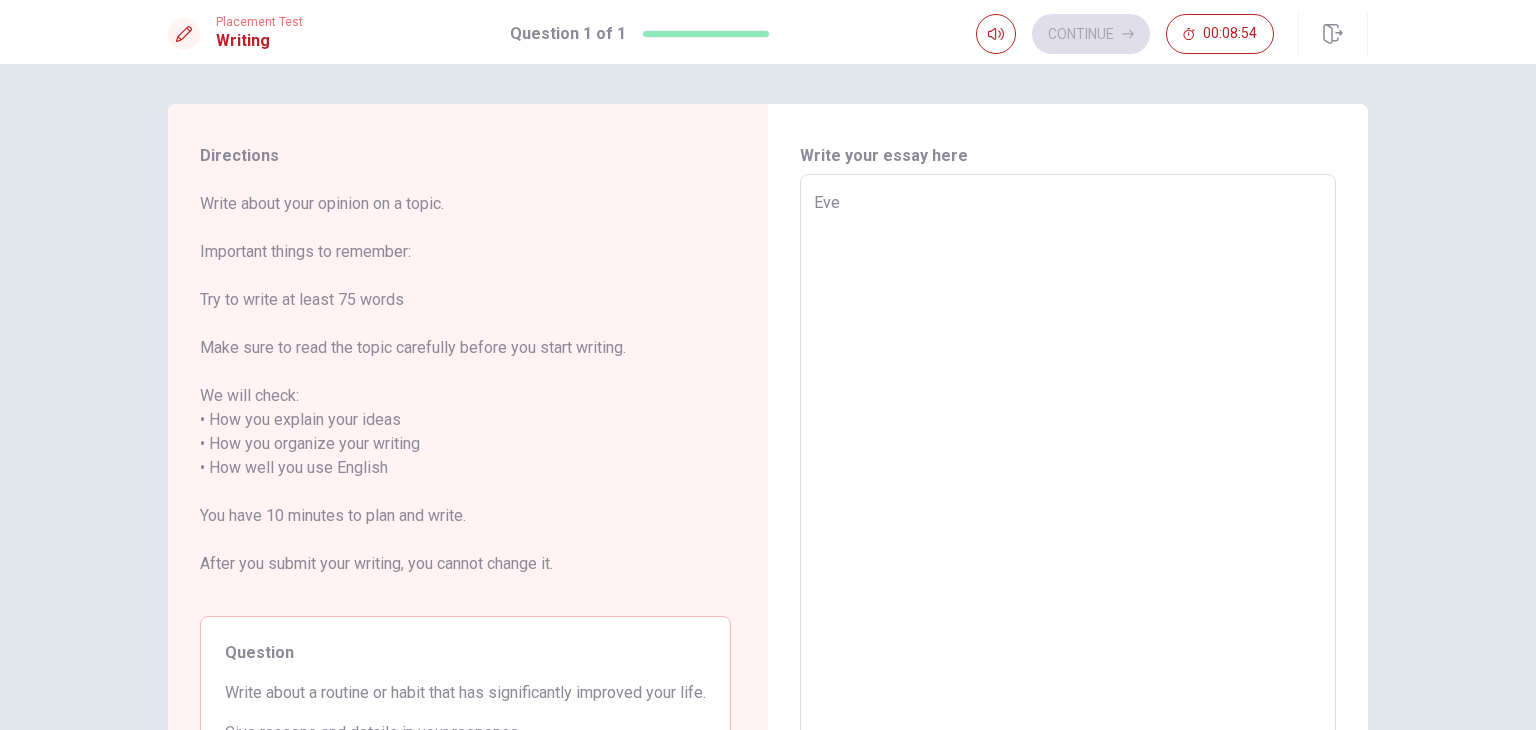 type on "Ever" 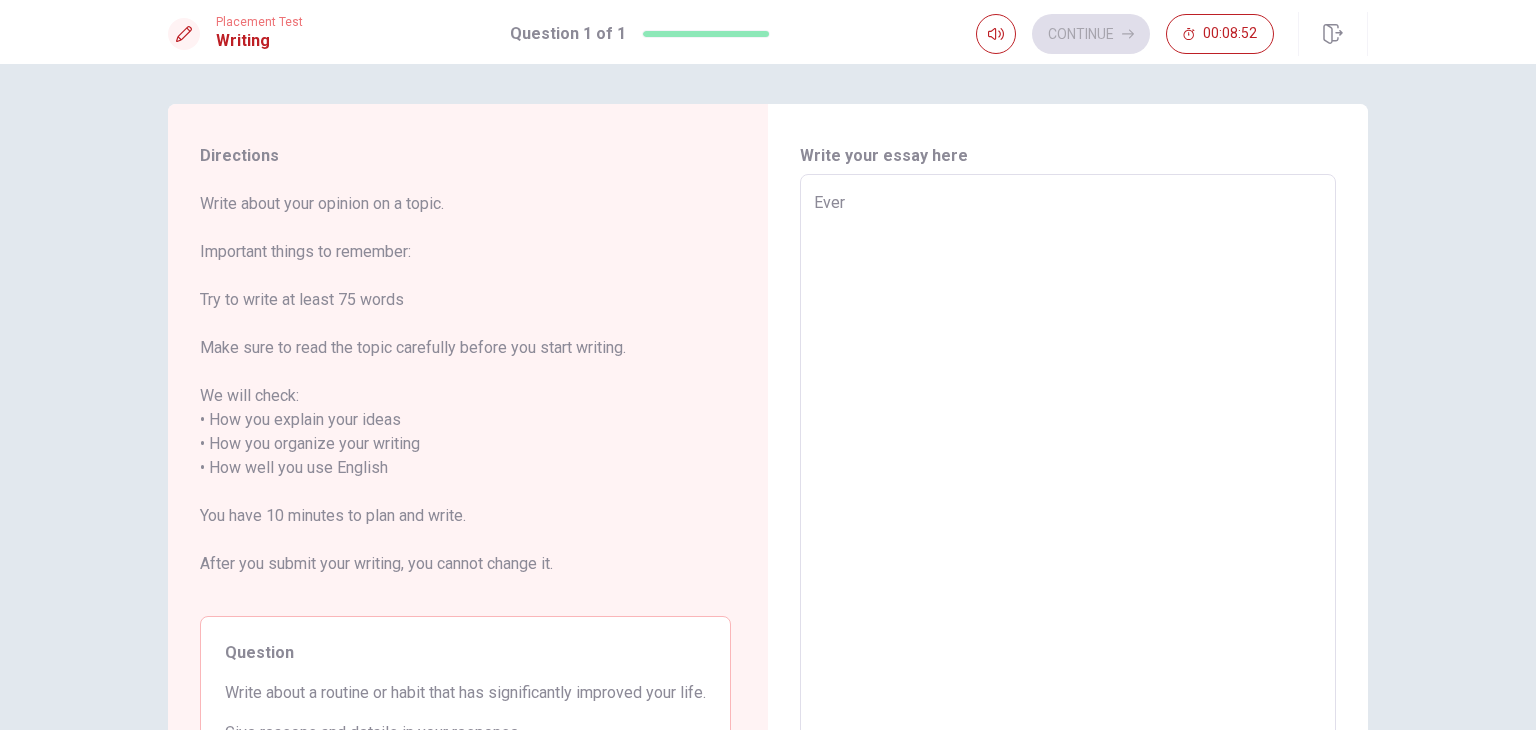 type on "x" 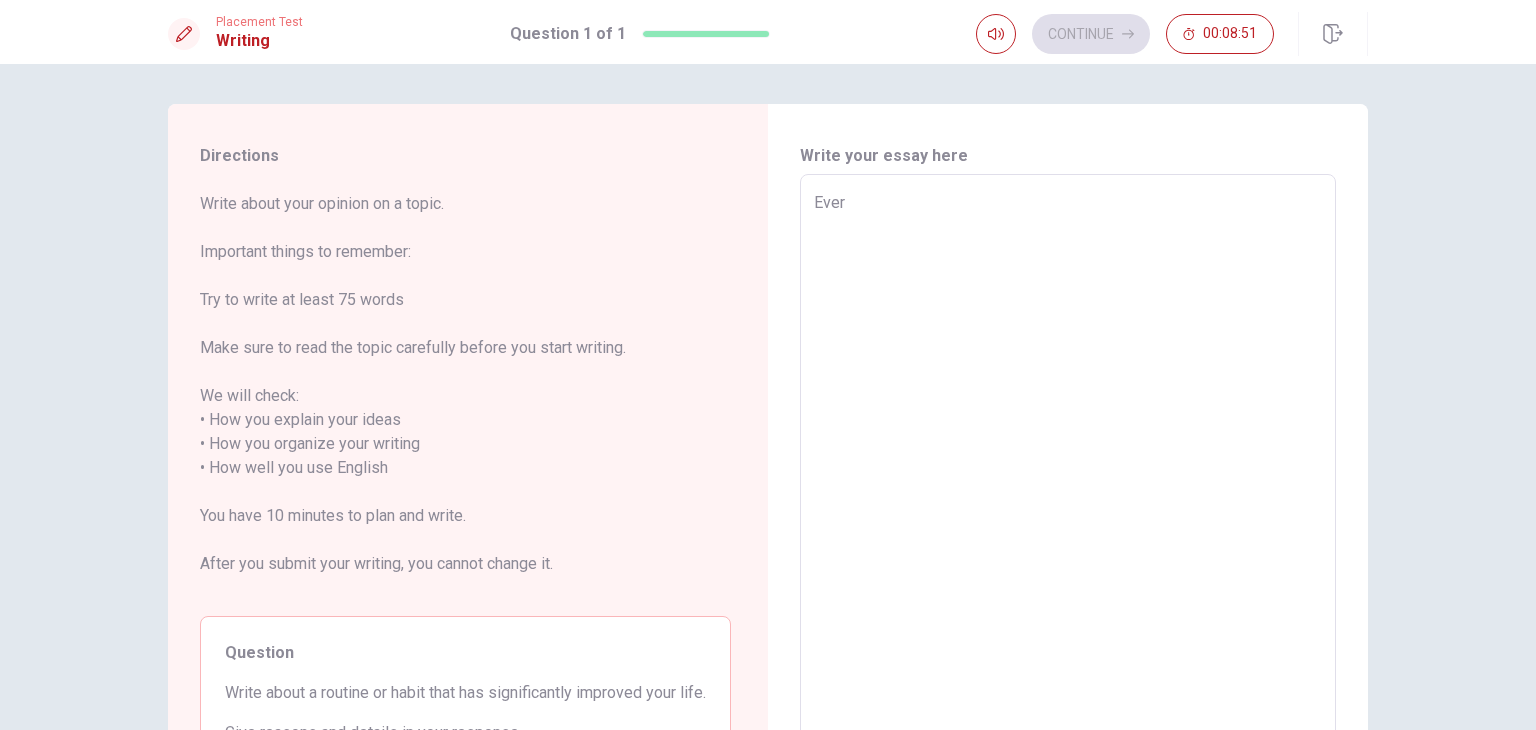 type on "Ever" 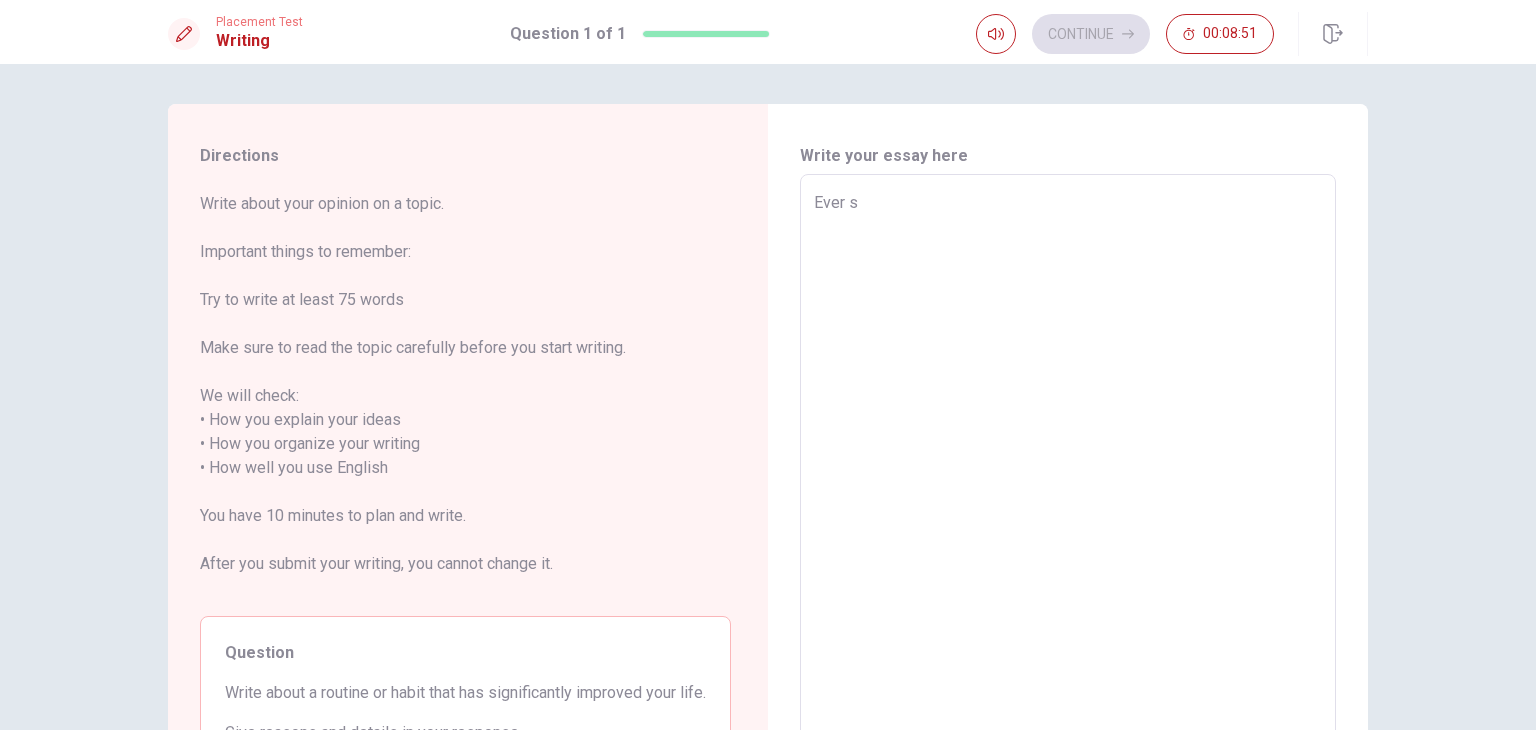 type on "Ever si" 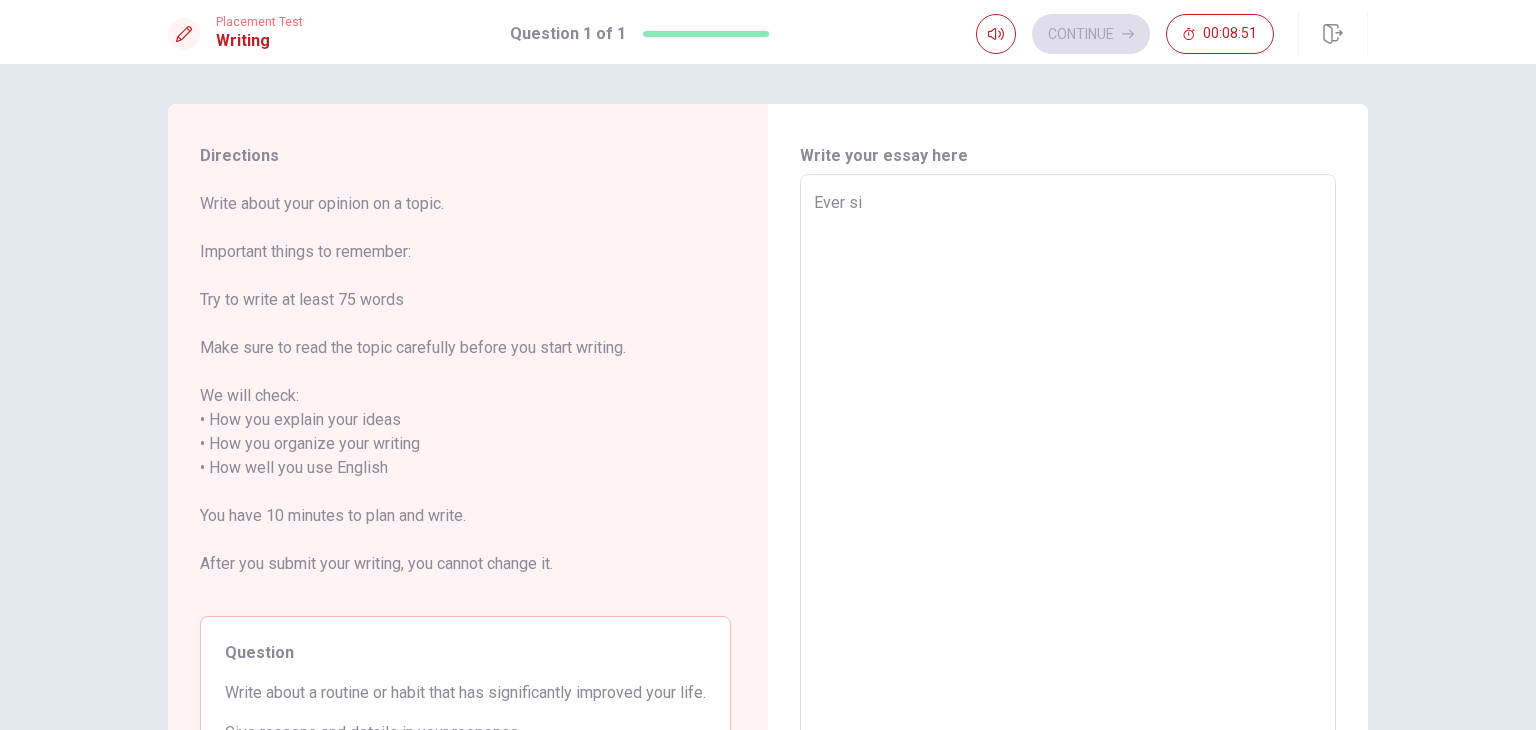 type on "x" 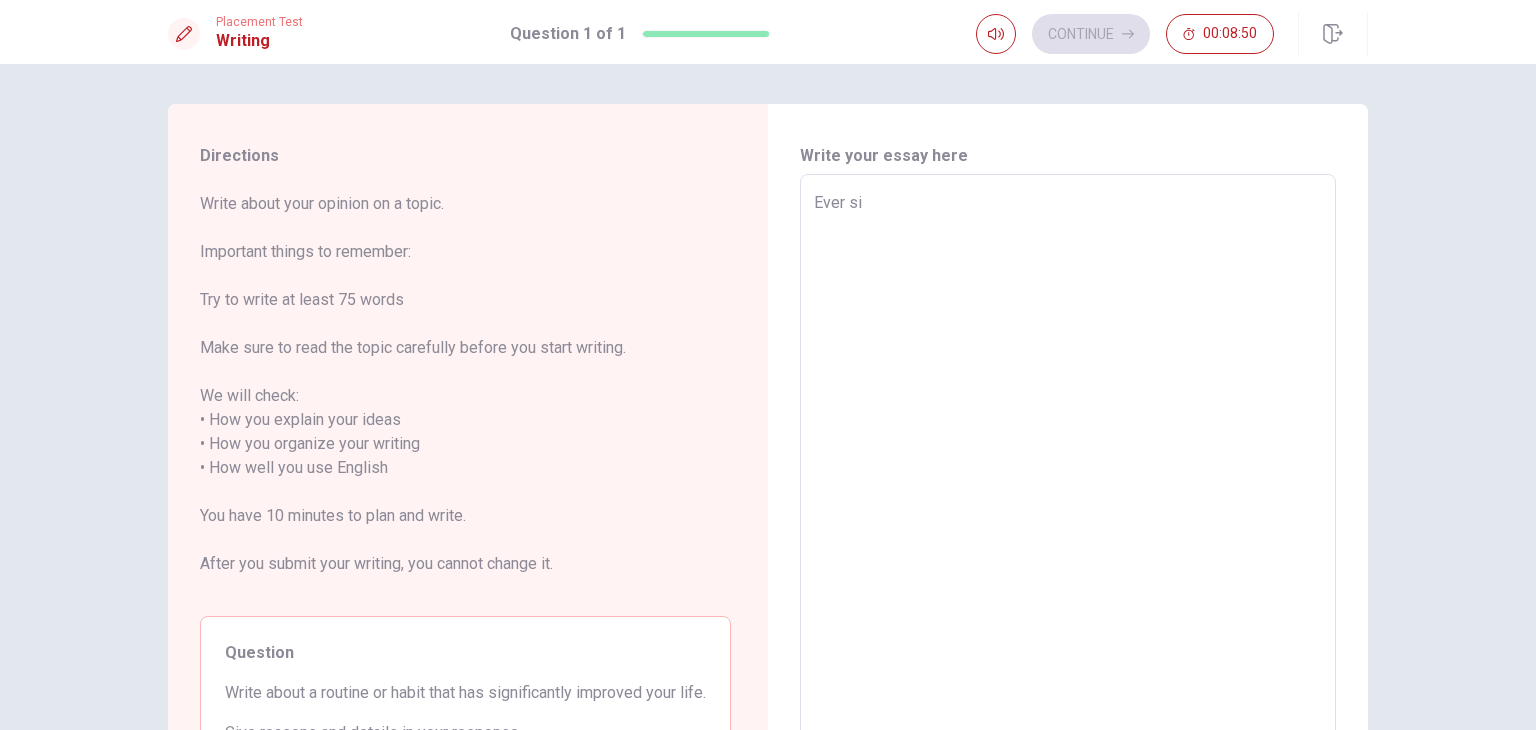 type on "Ever sin" 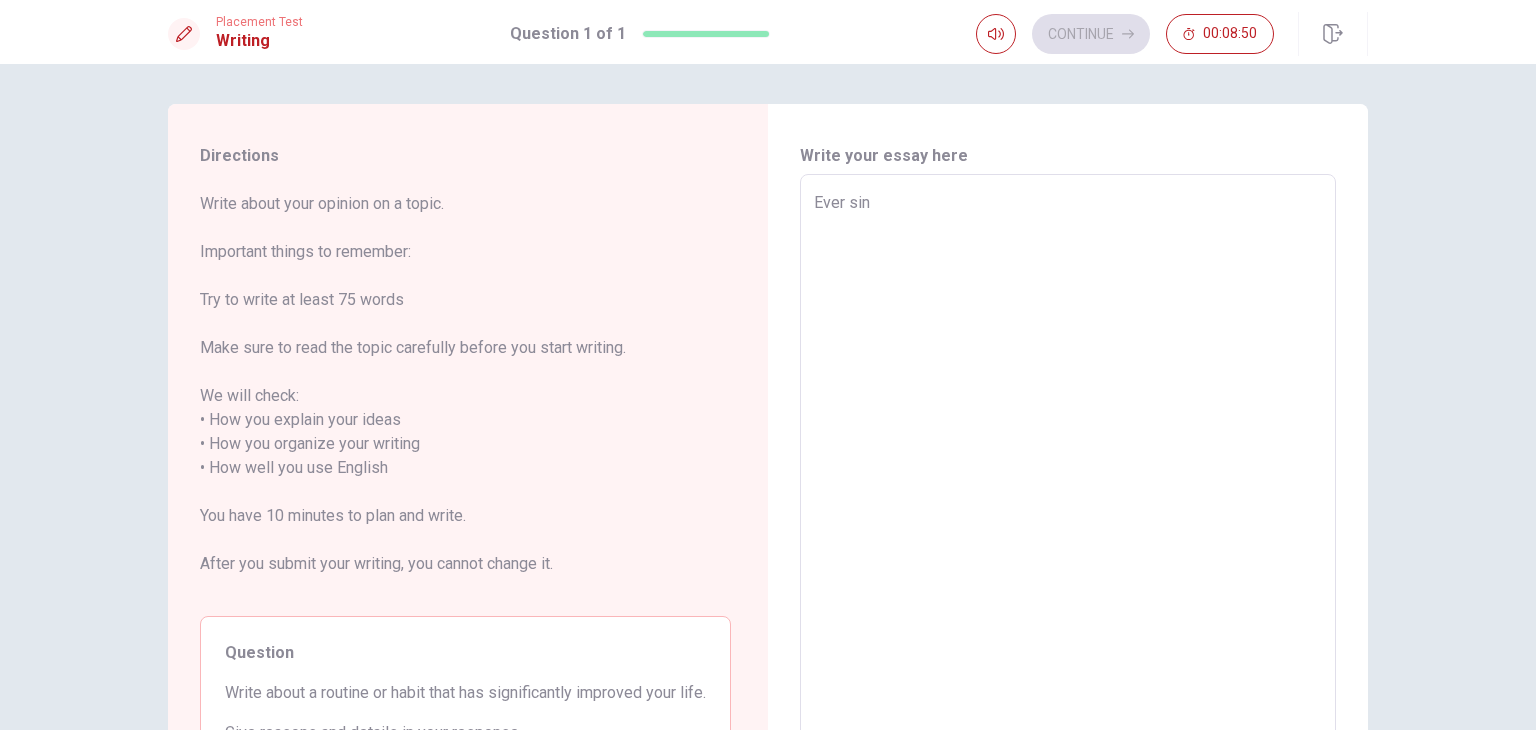 type on "x" 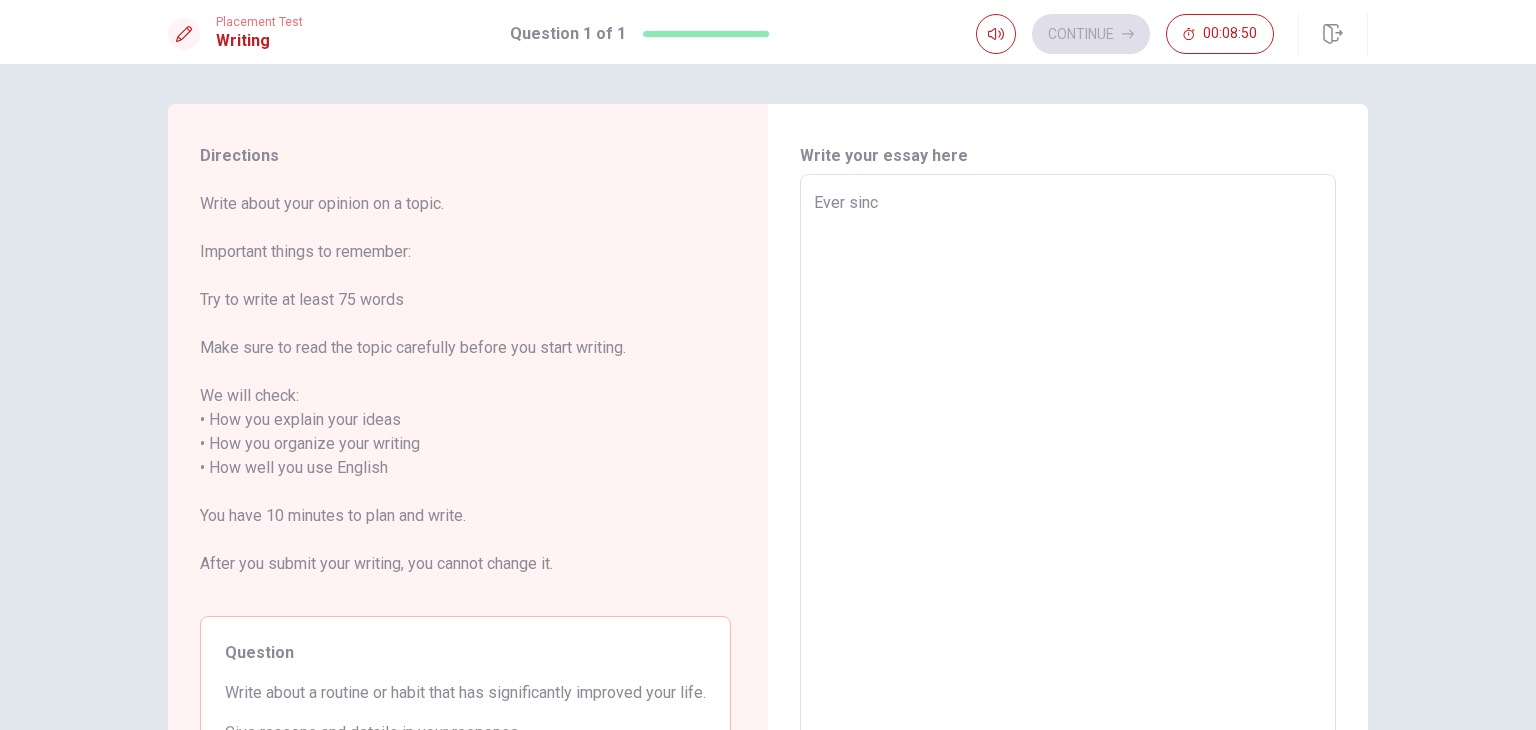 type on "x" 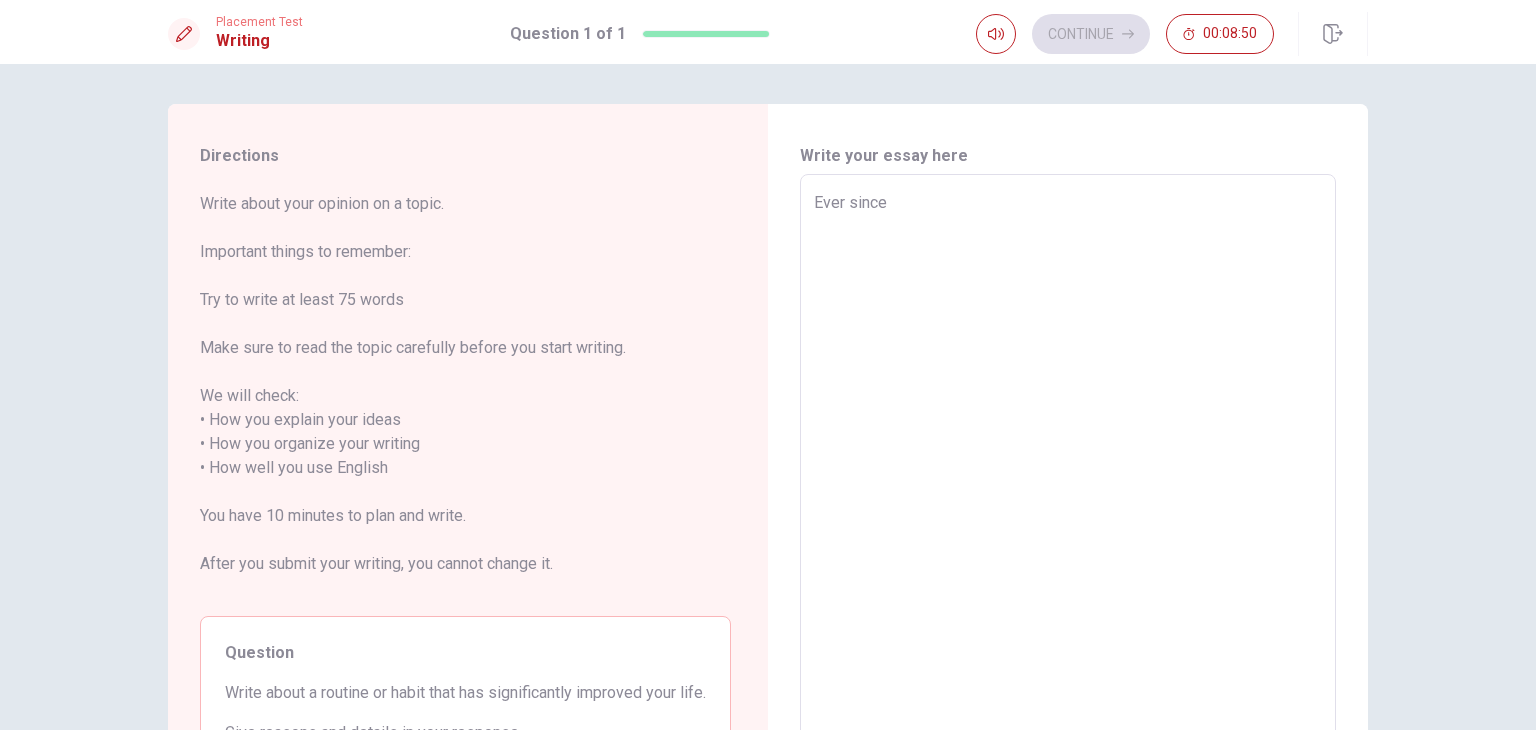 type on "x" 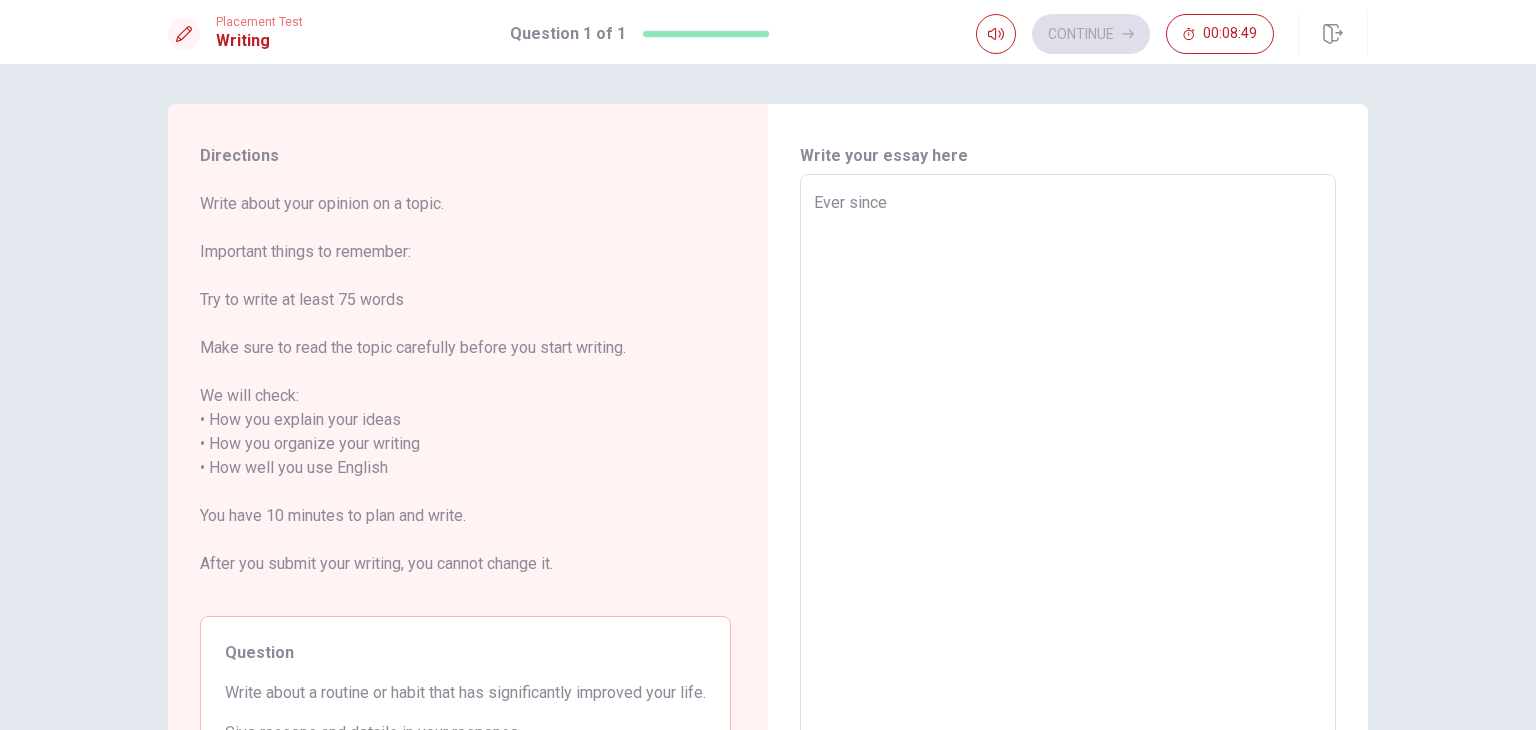 type on "Ever since I" 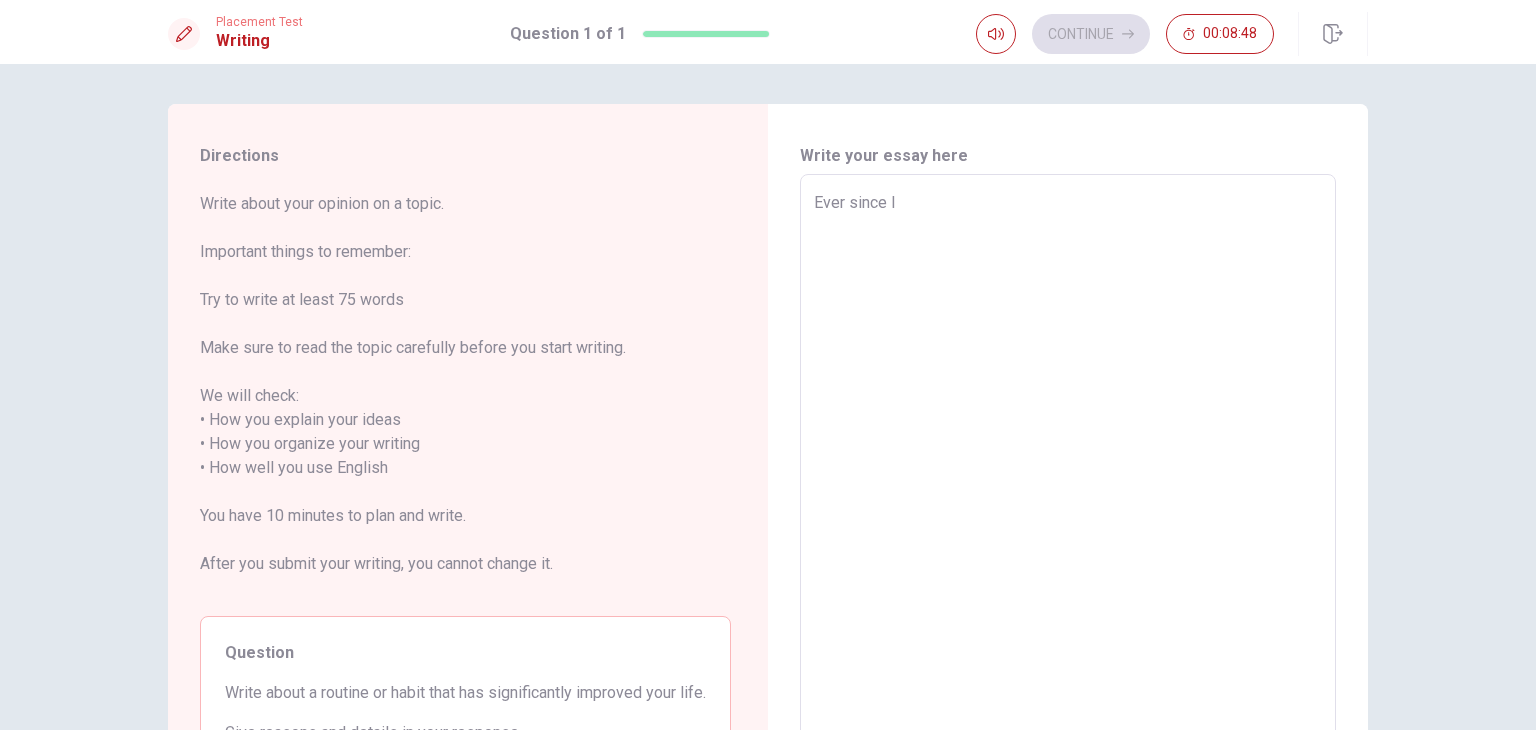 type on "x" 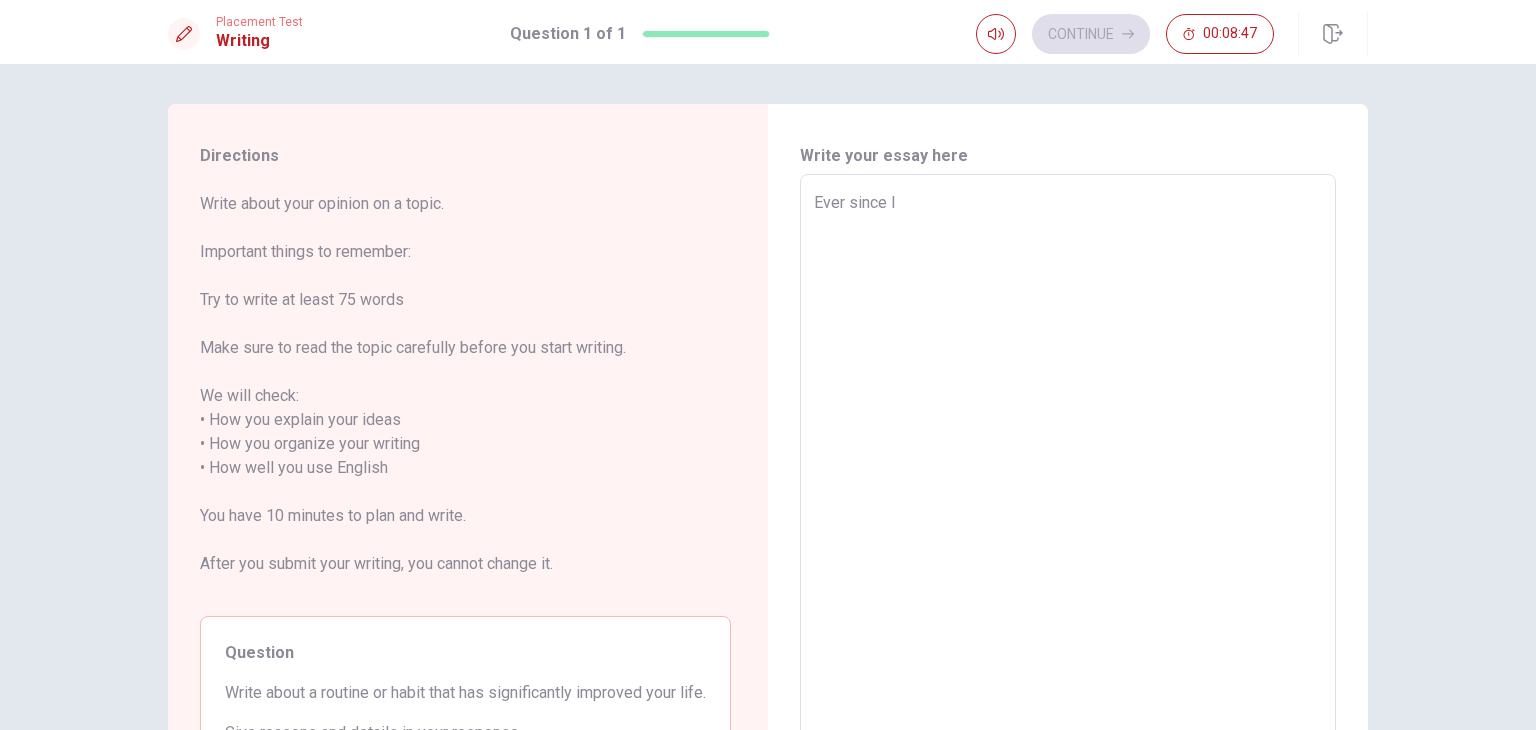 type on "Ever since I b" 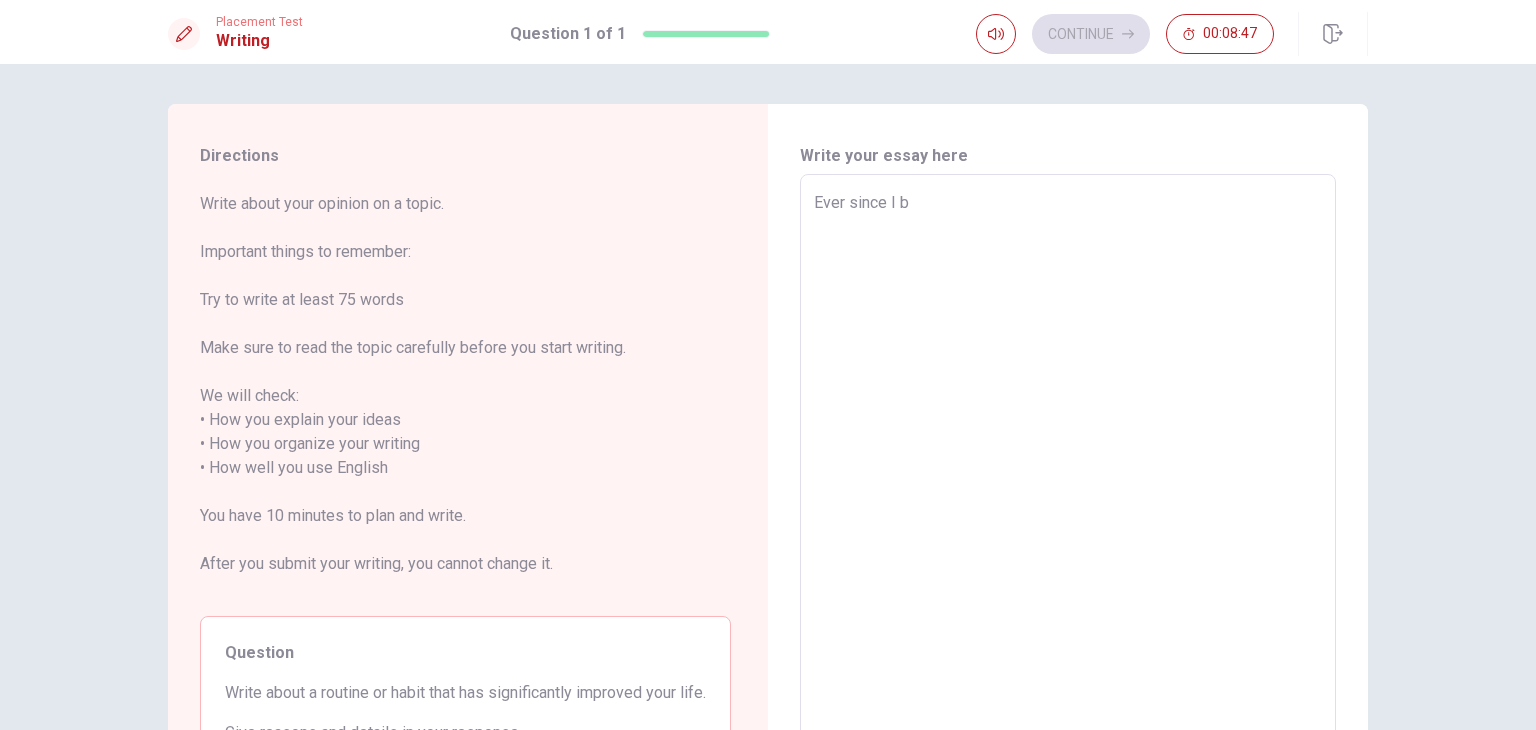 type on "x" 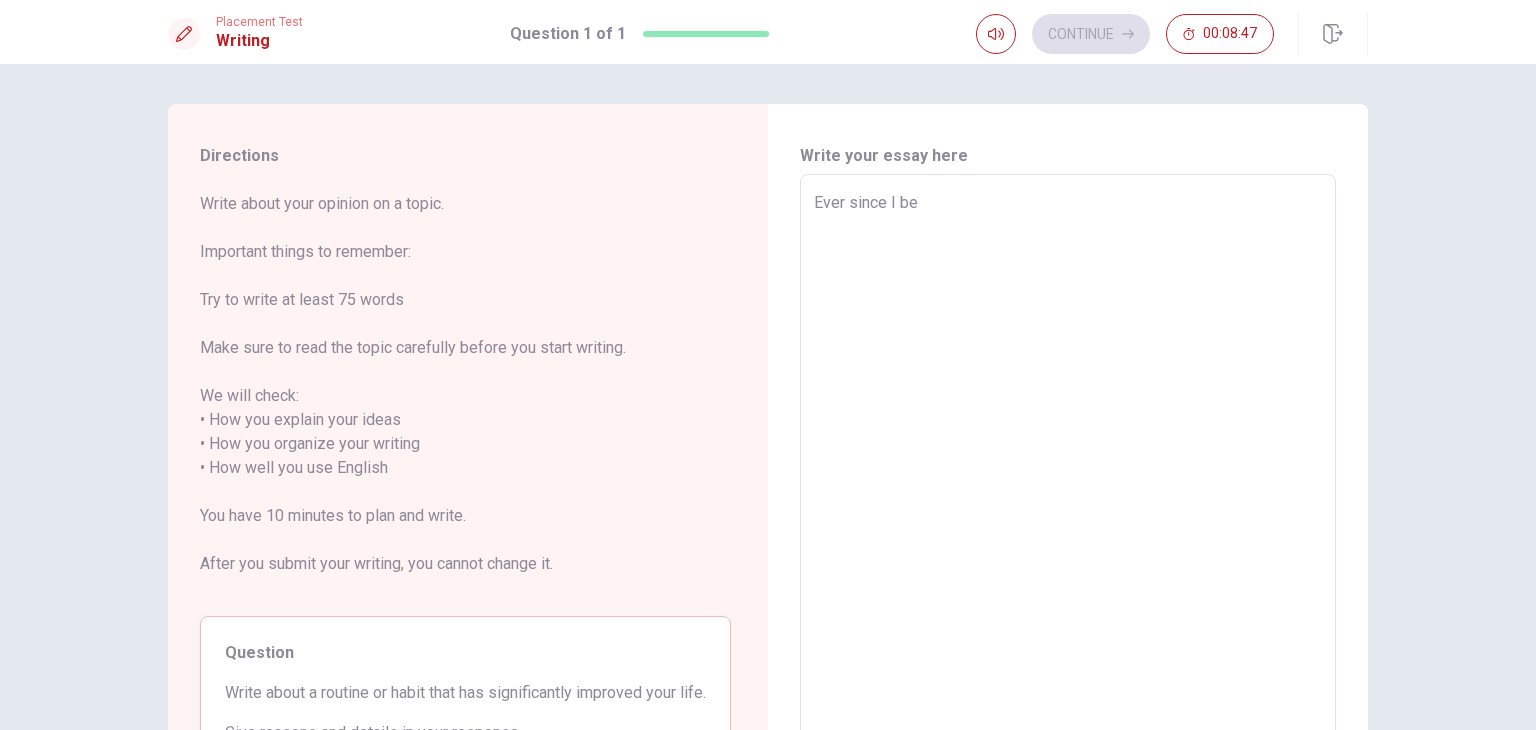 type on "x" 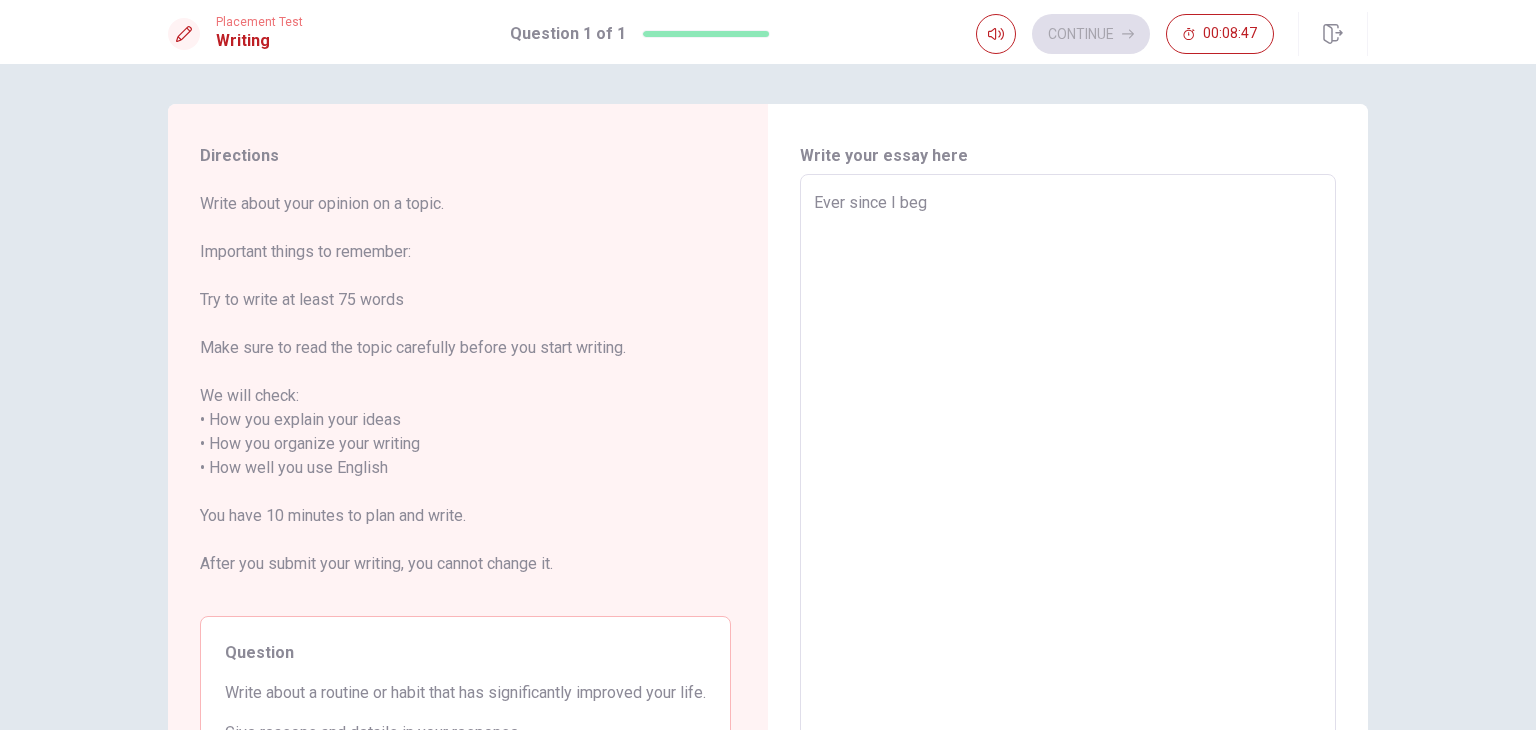 type on "x" 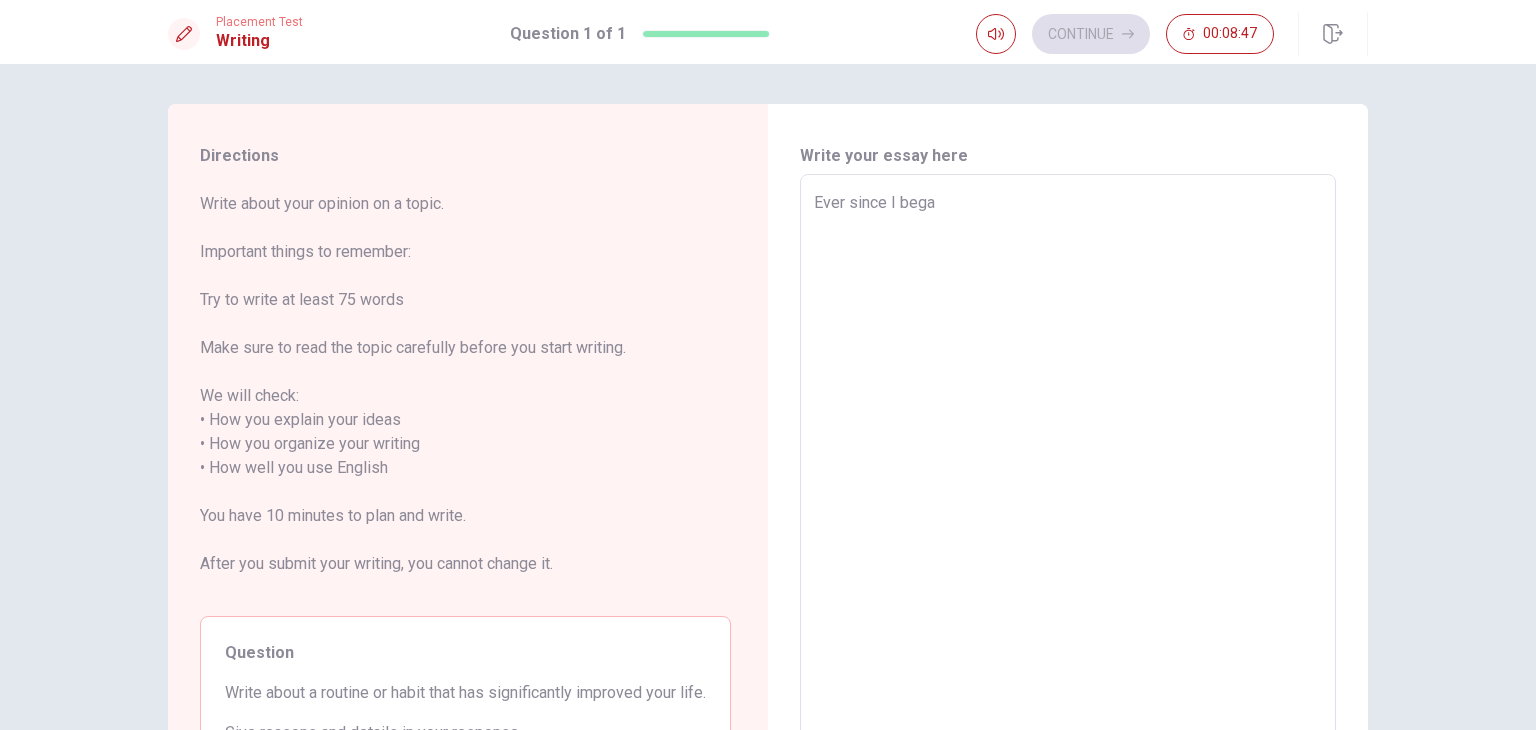 type on "x" 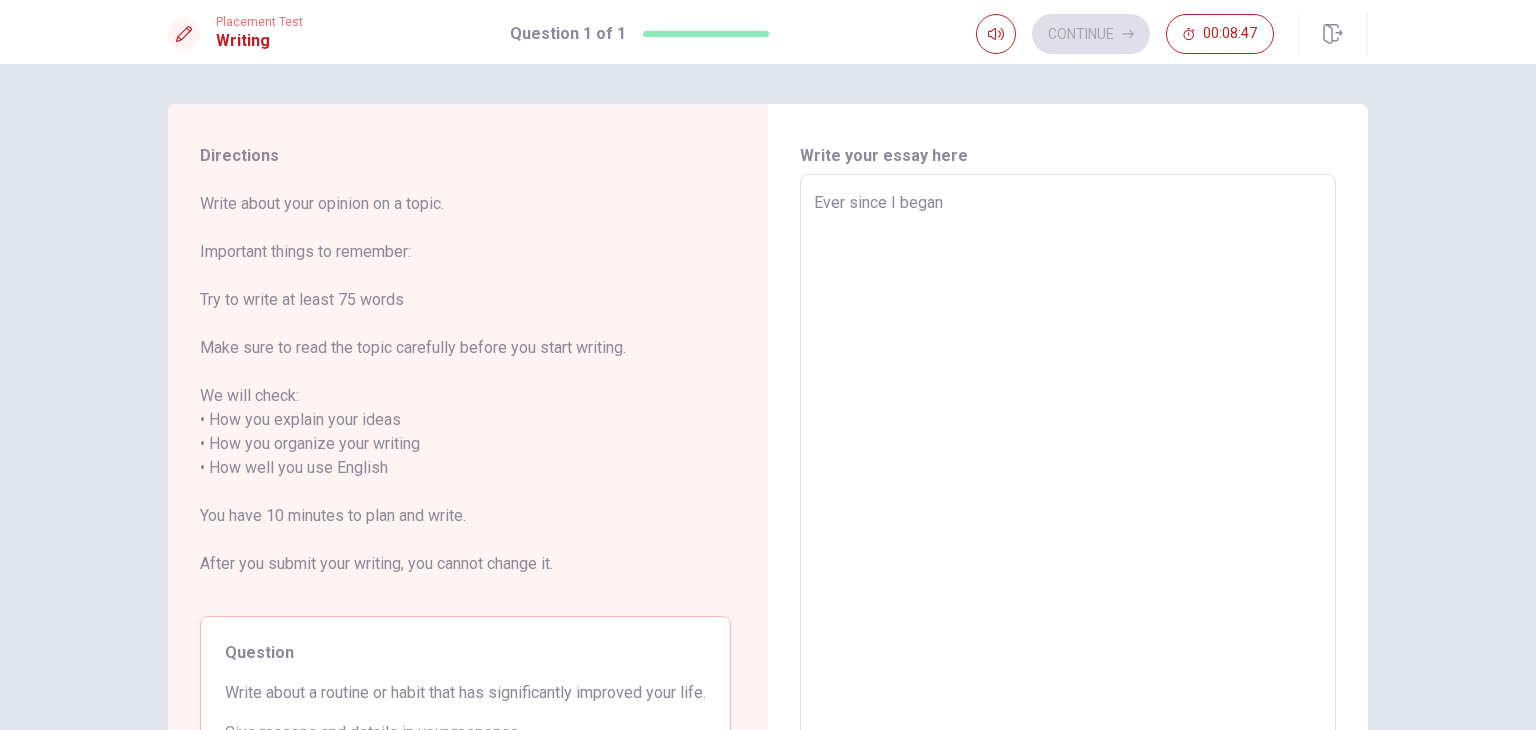 type on "x" 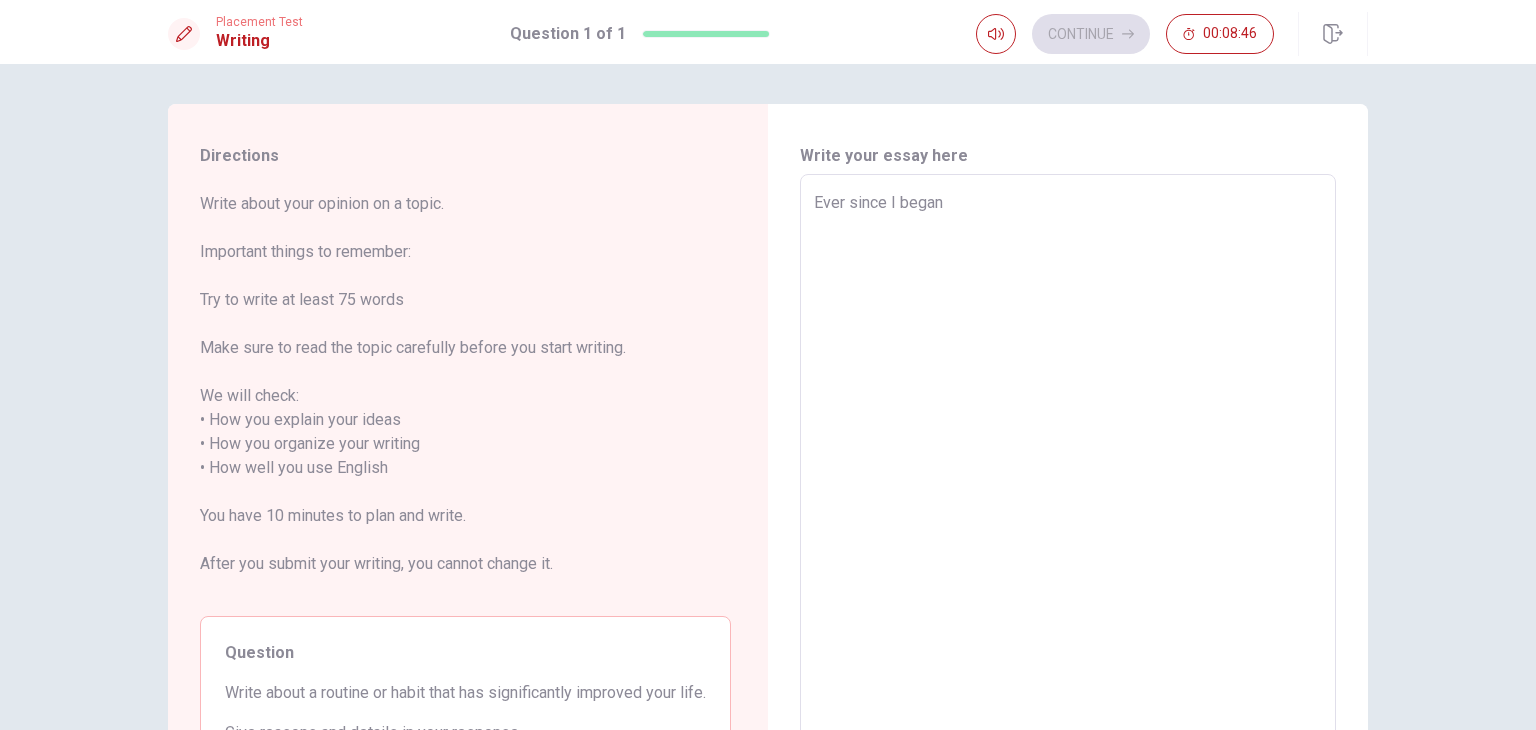 type on "Ever since I began" 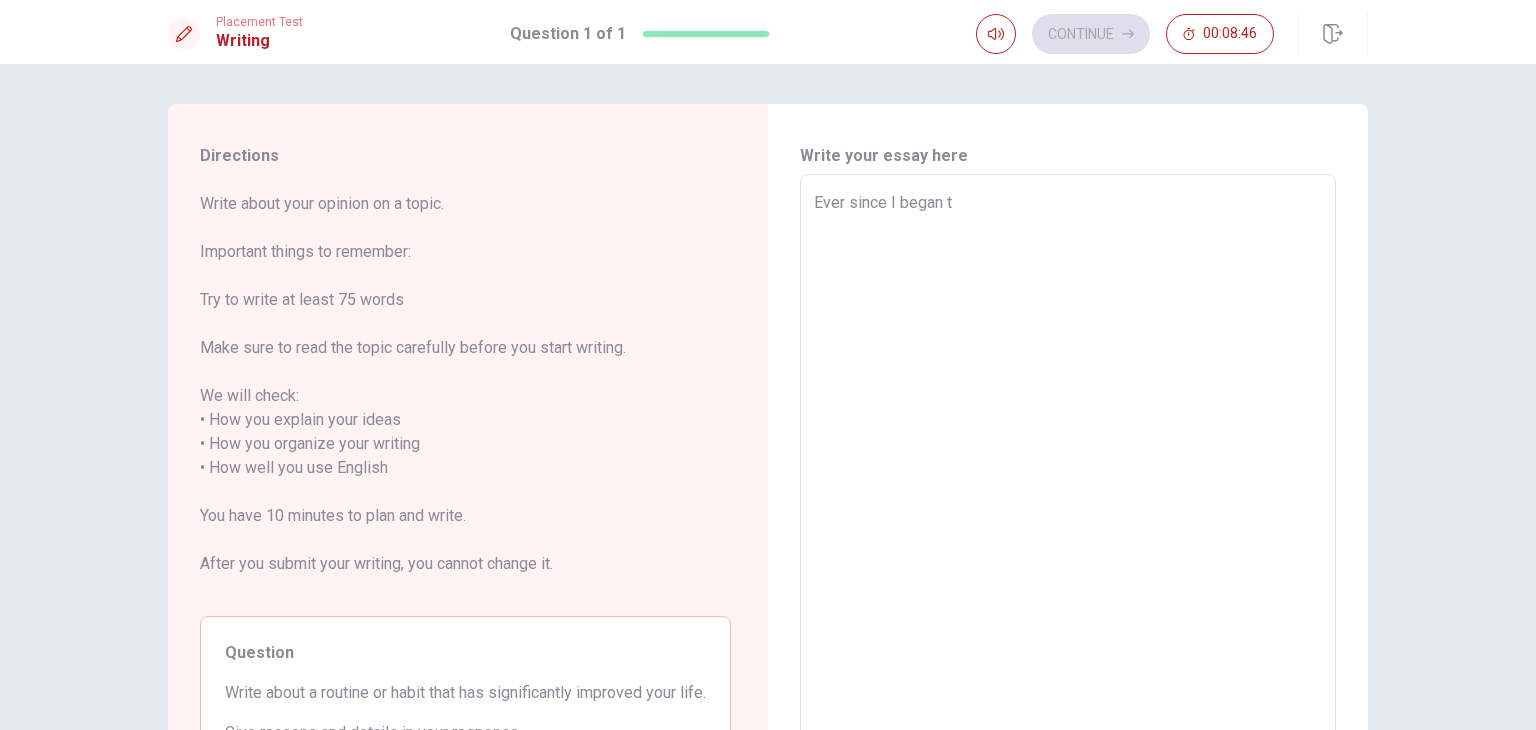 type on "x" 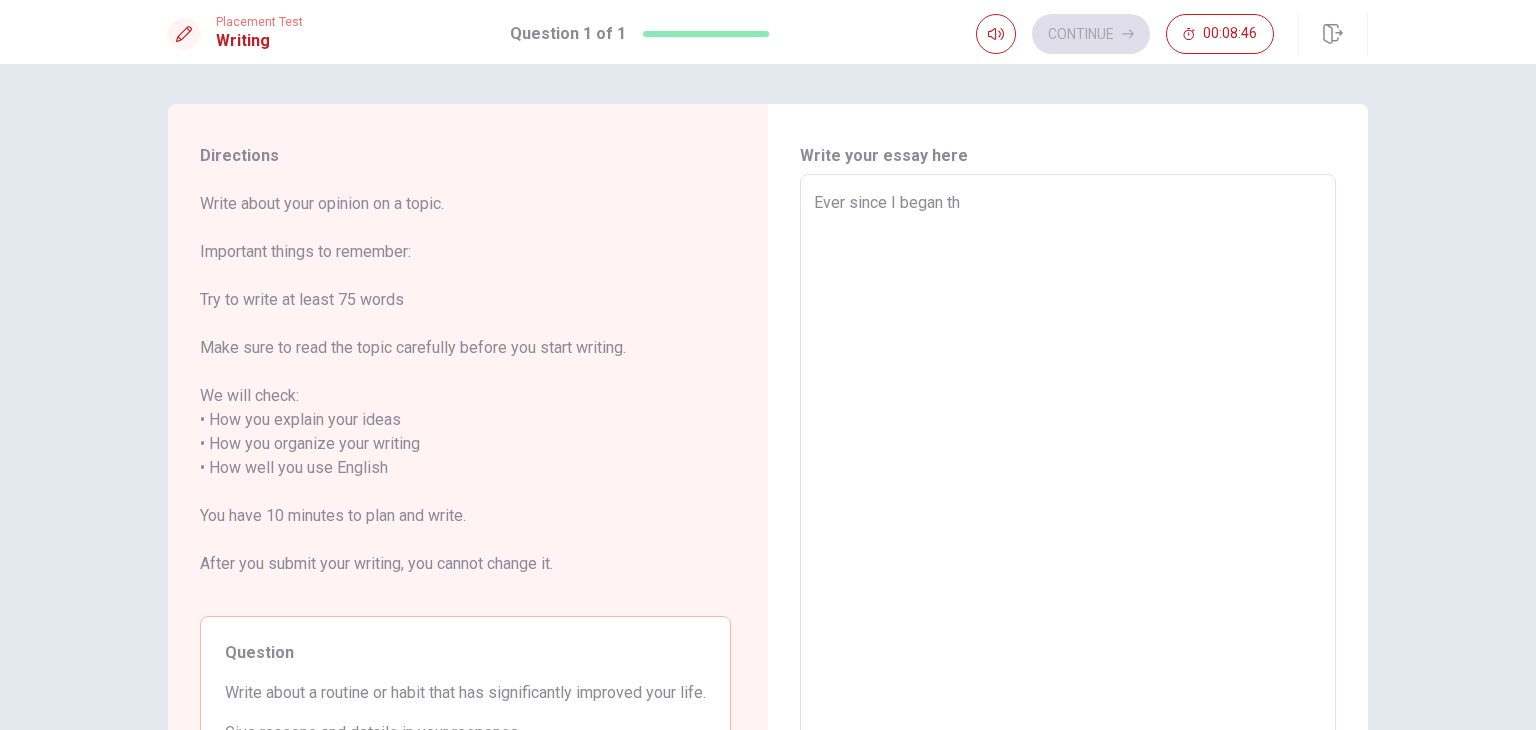 type on "x" 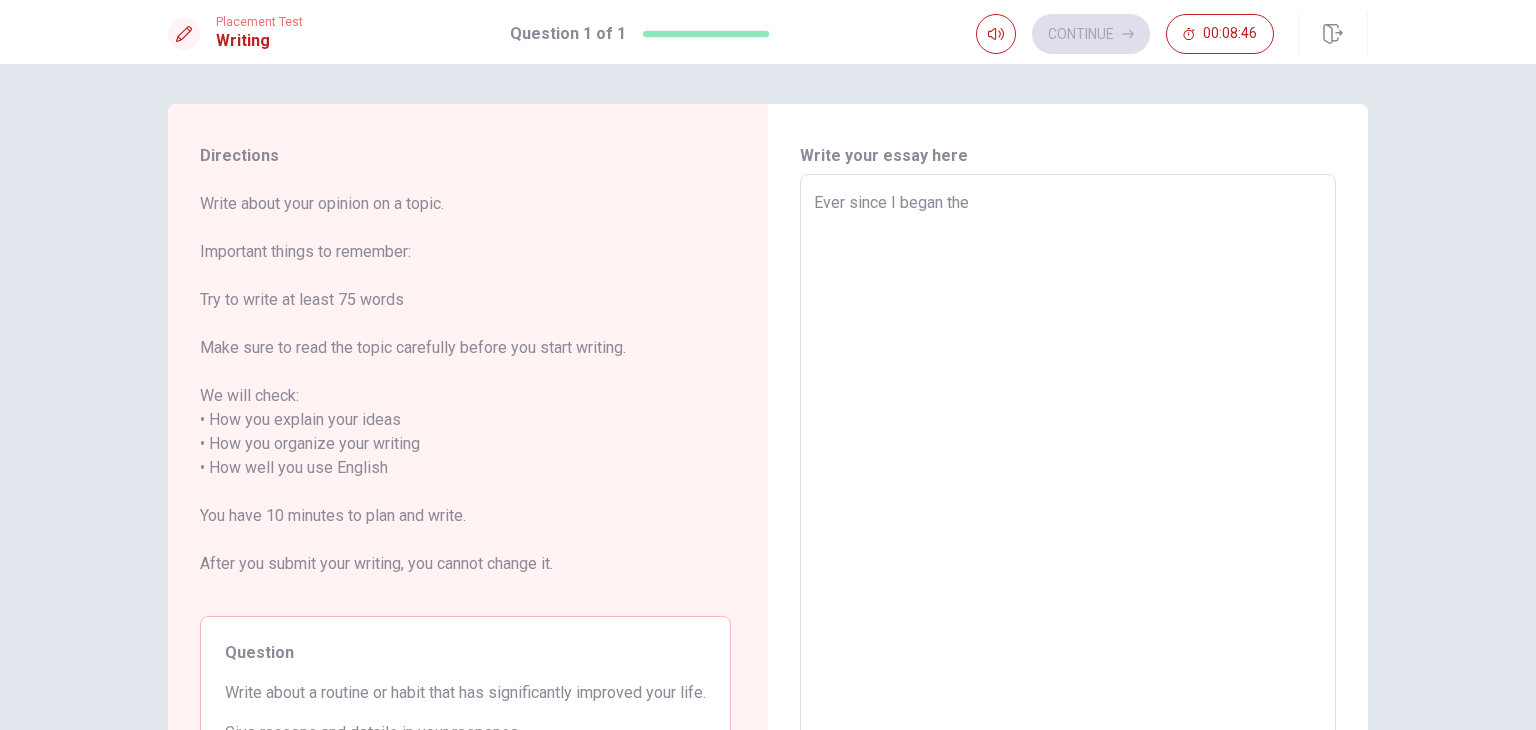type on "Ever since I began the" 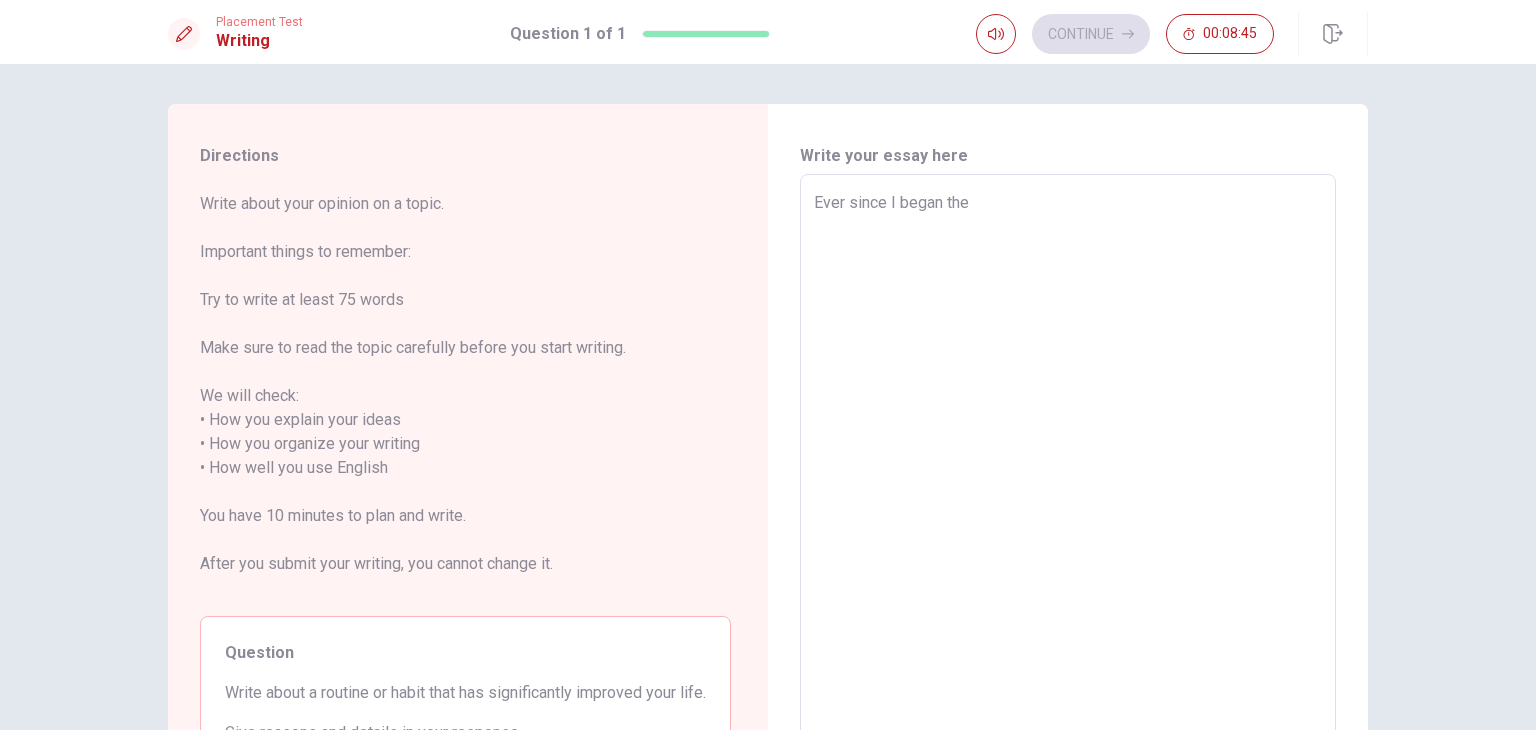 type on "Ever since I began the c" 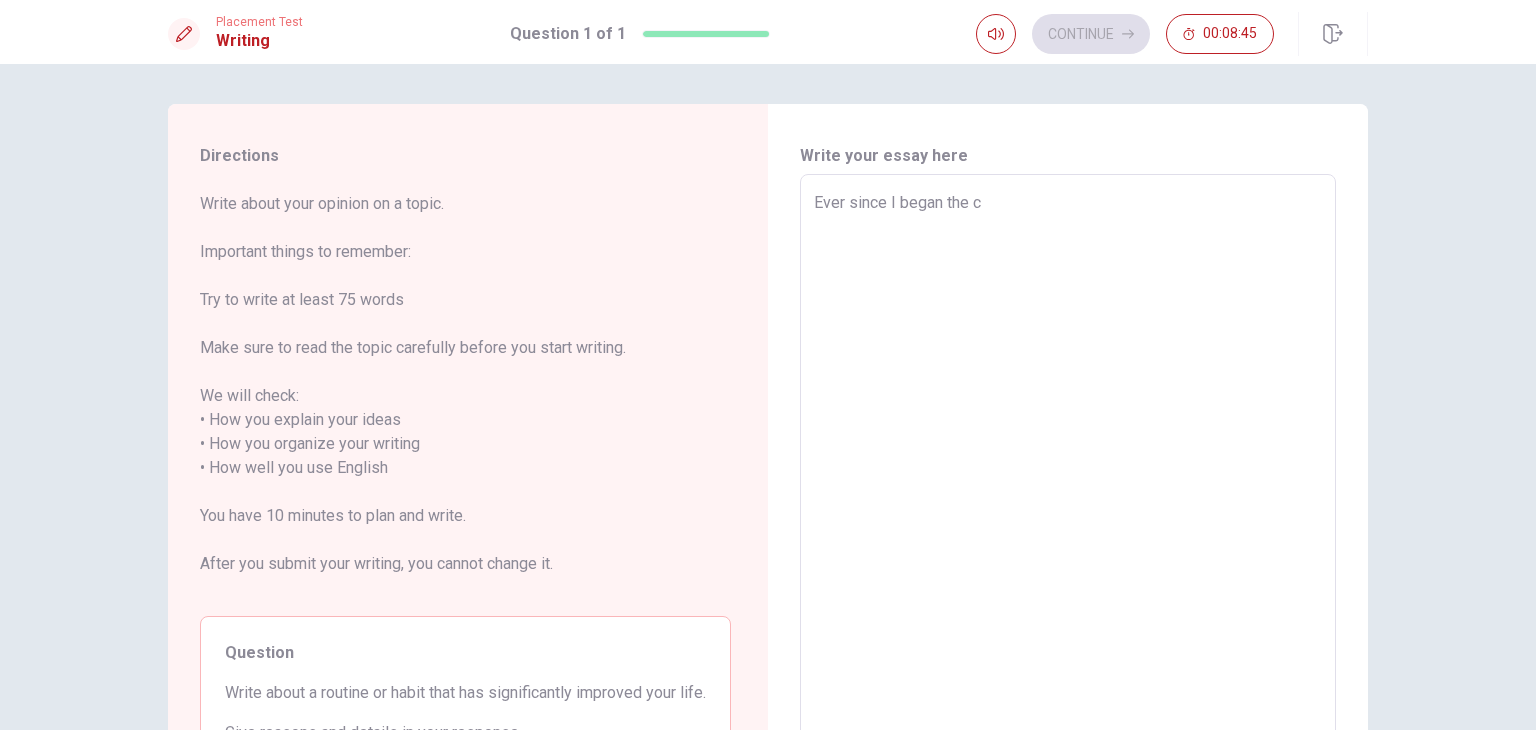 type on "x" 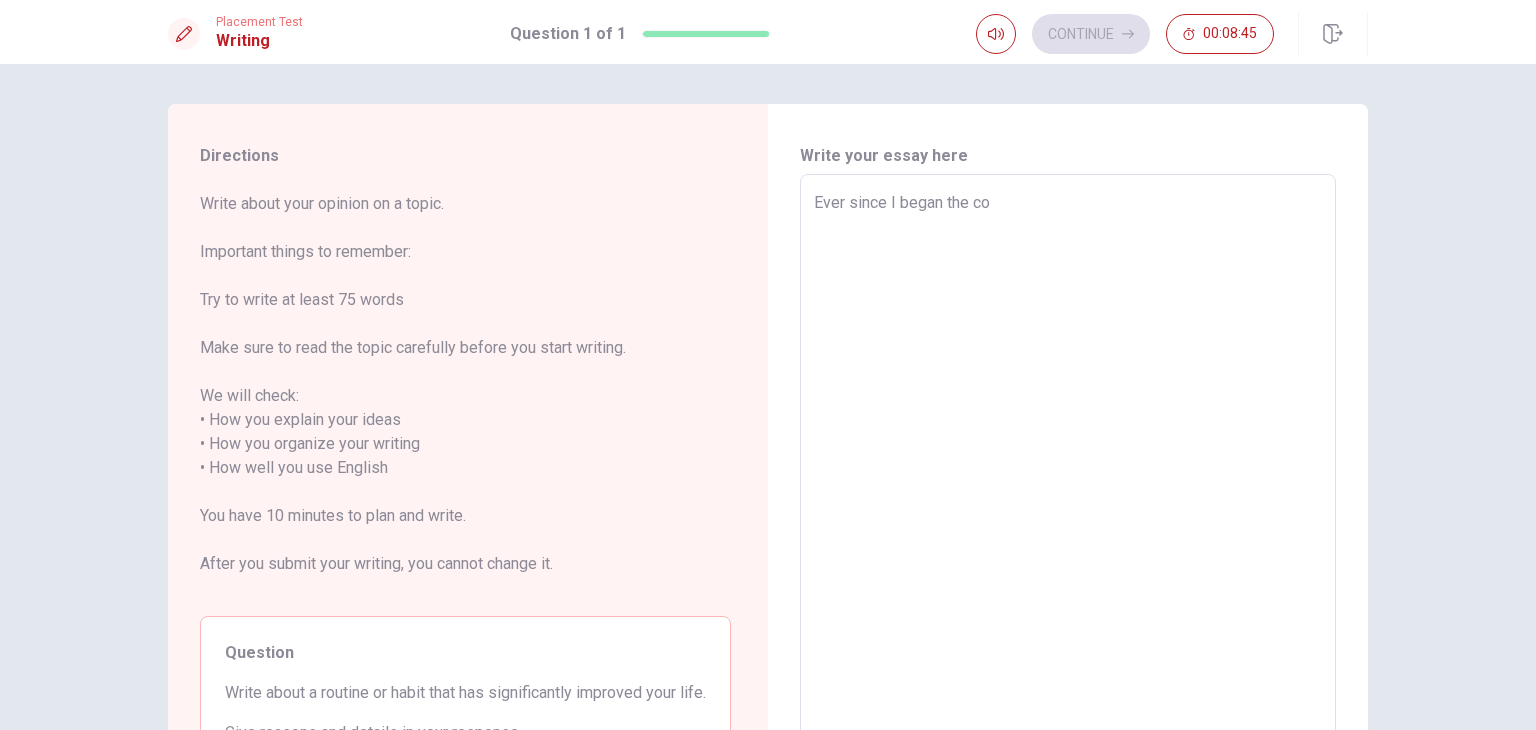 type on "Ever since I began the col" 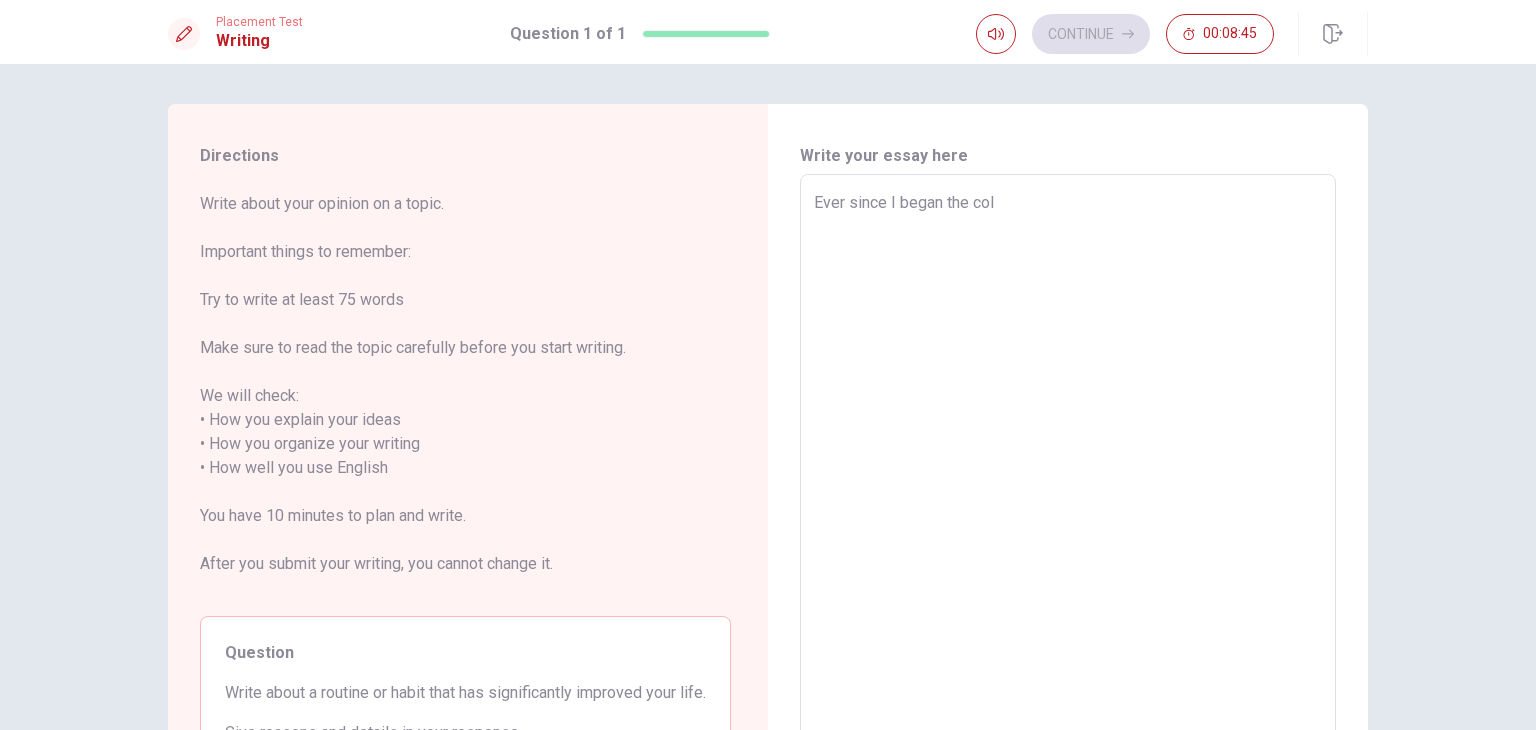 type on "x" 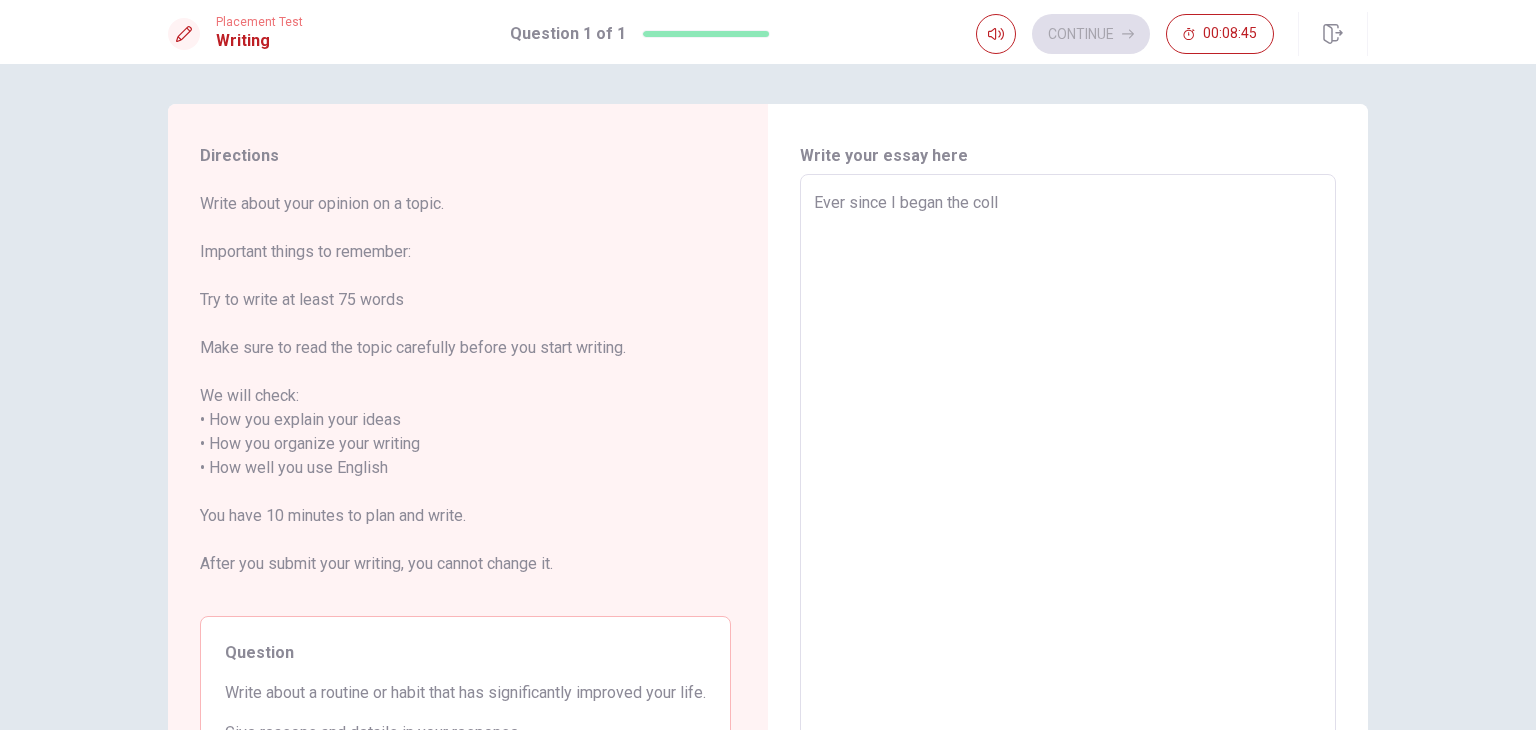 type on "x" 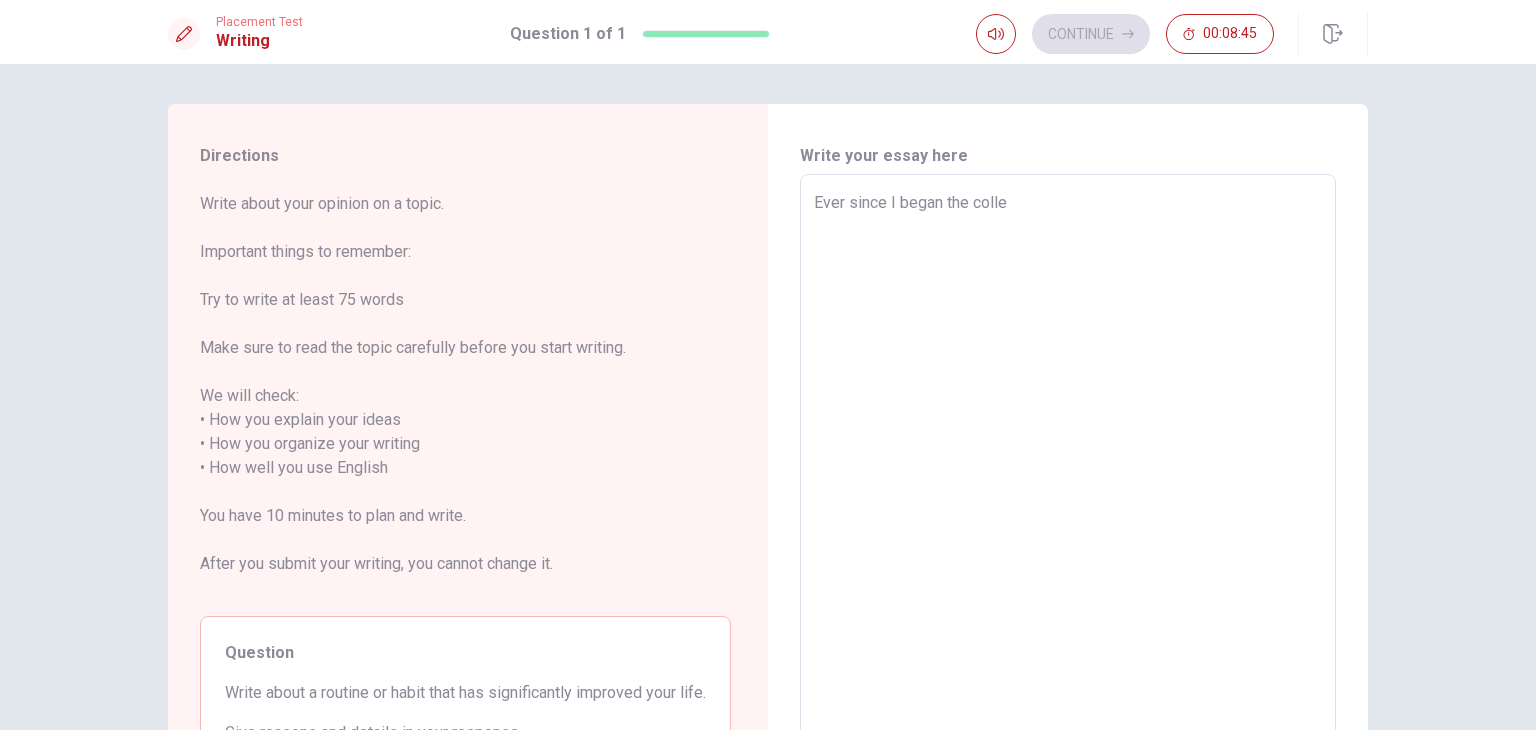 type on "x" 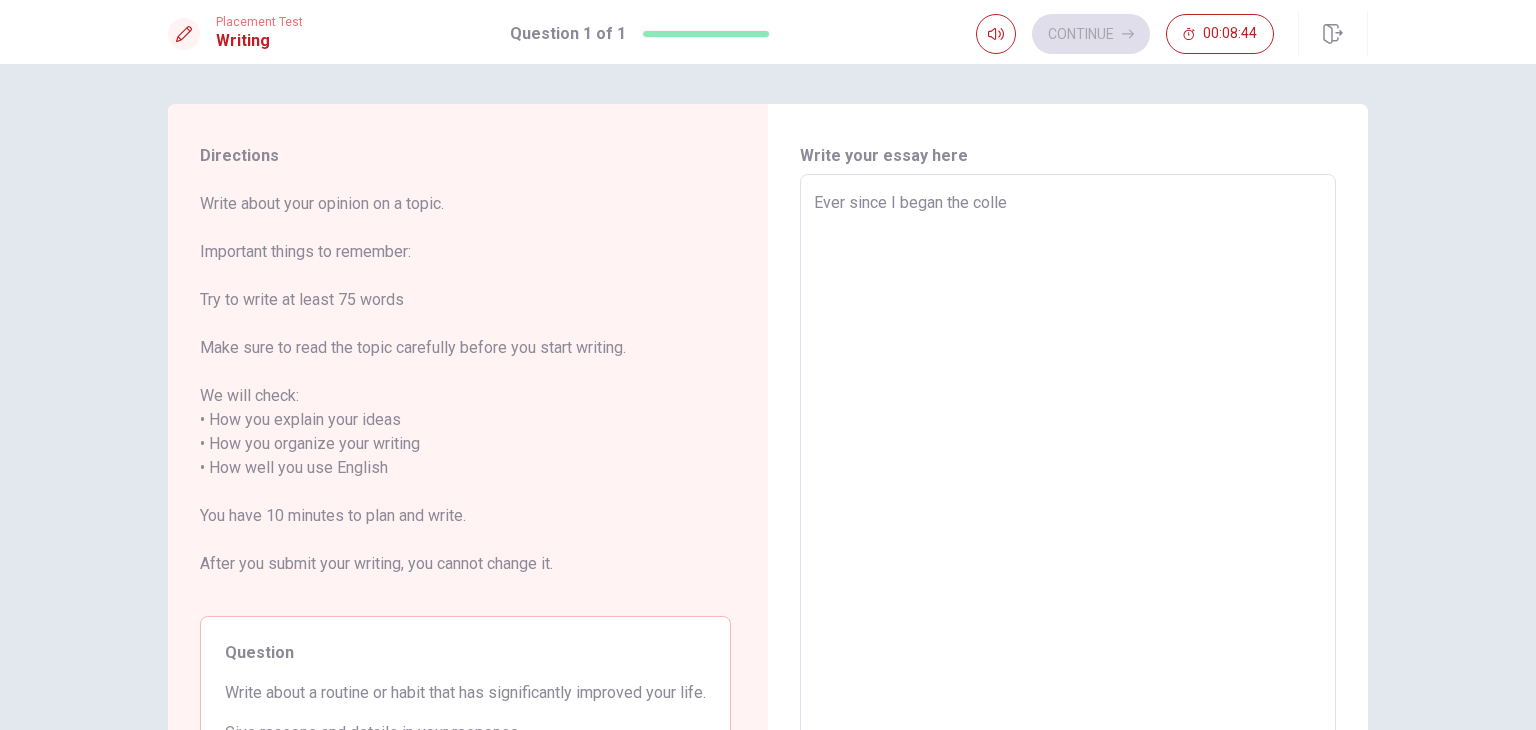 type on "Ever since I began the colleg" 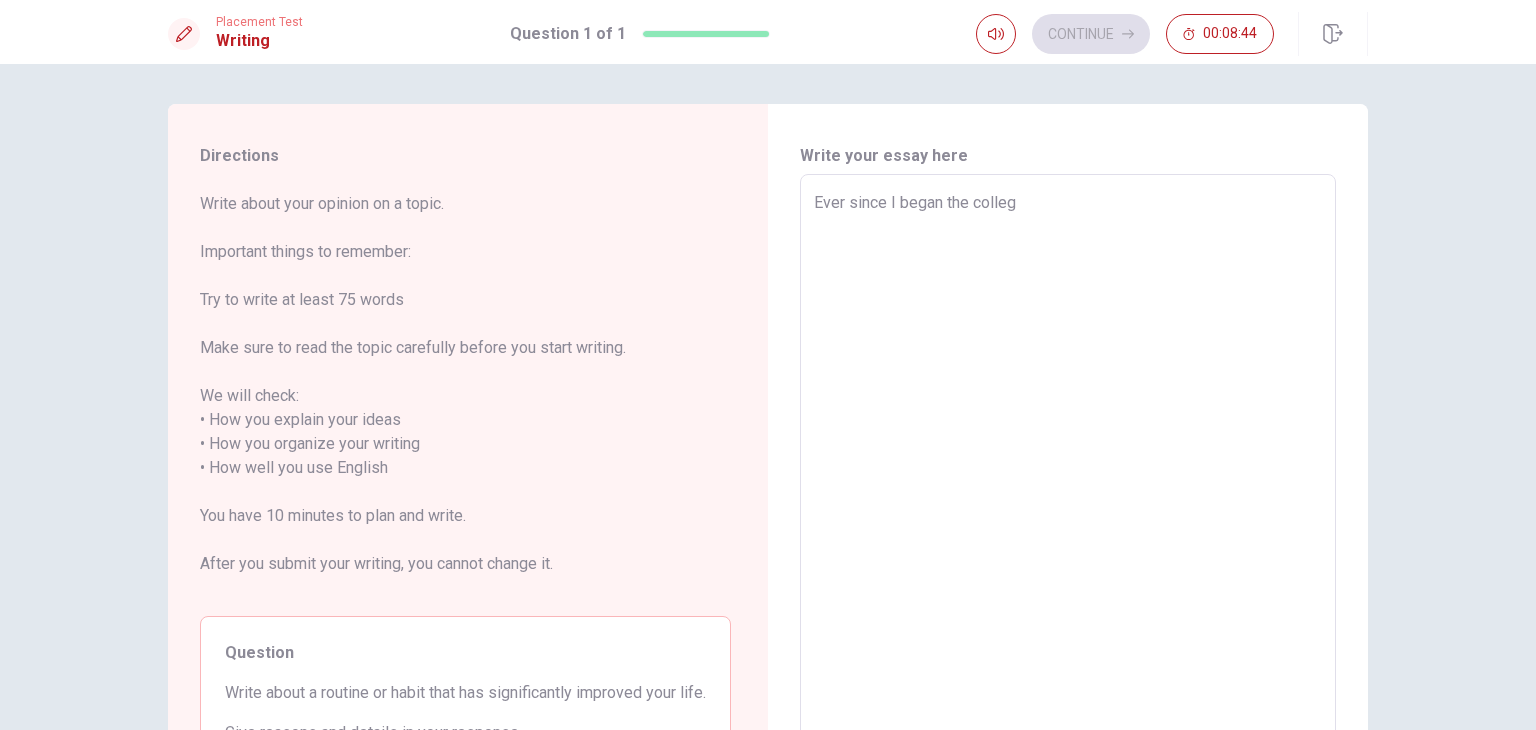 type on "Ever since I began the college" 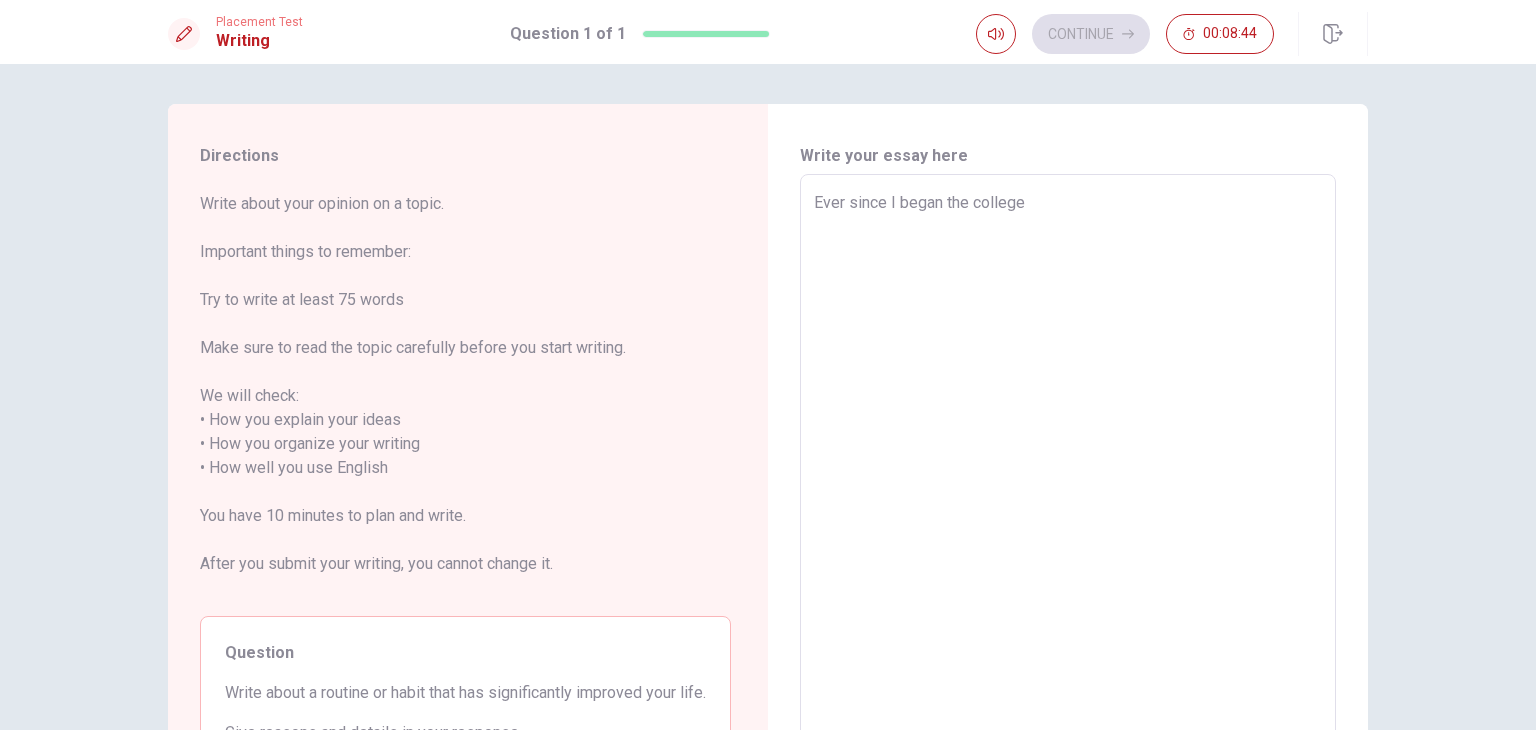 type on "x" 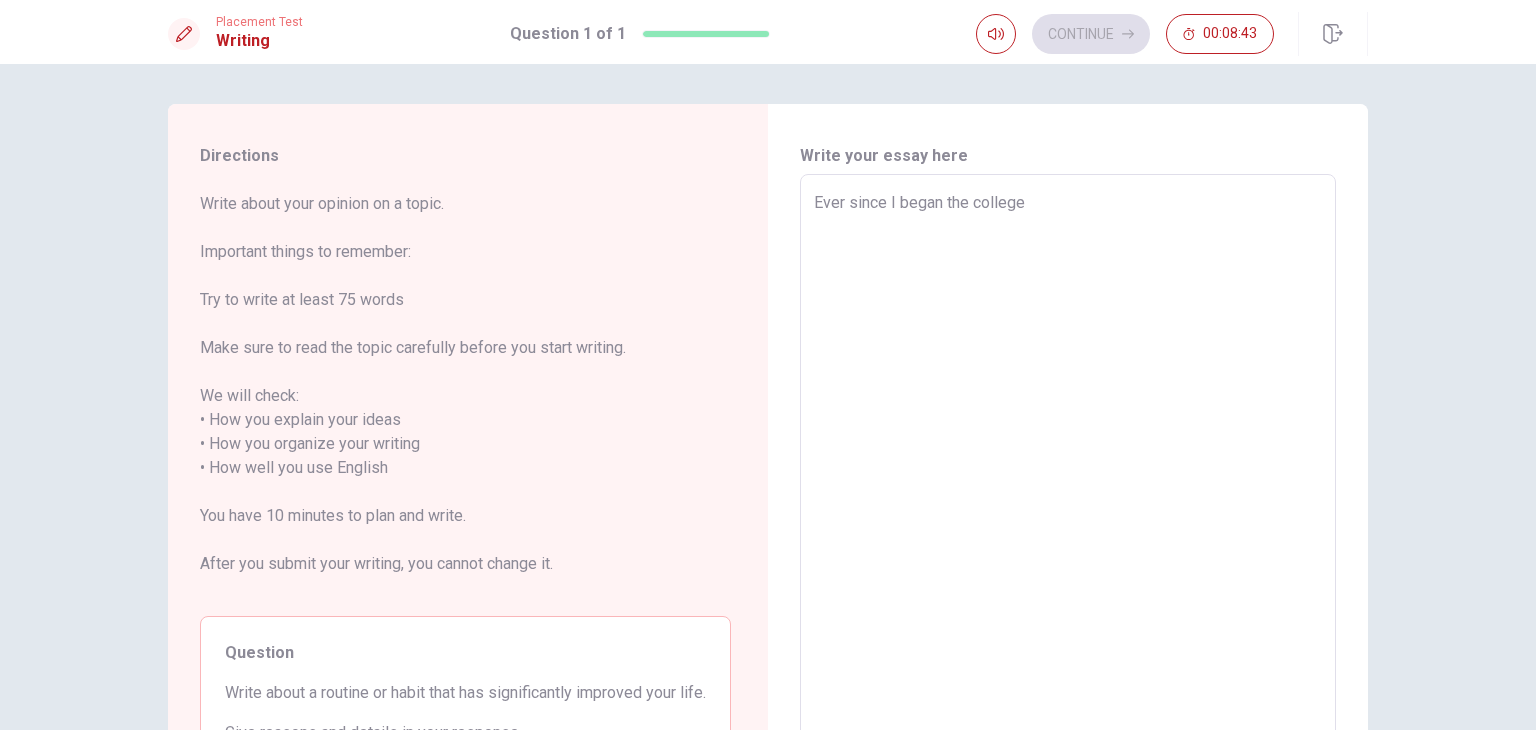 type on "x" 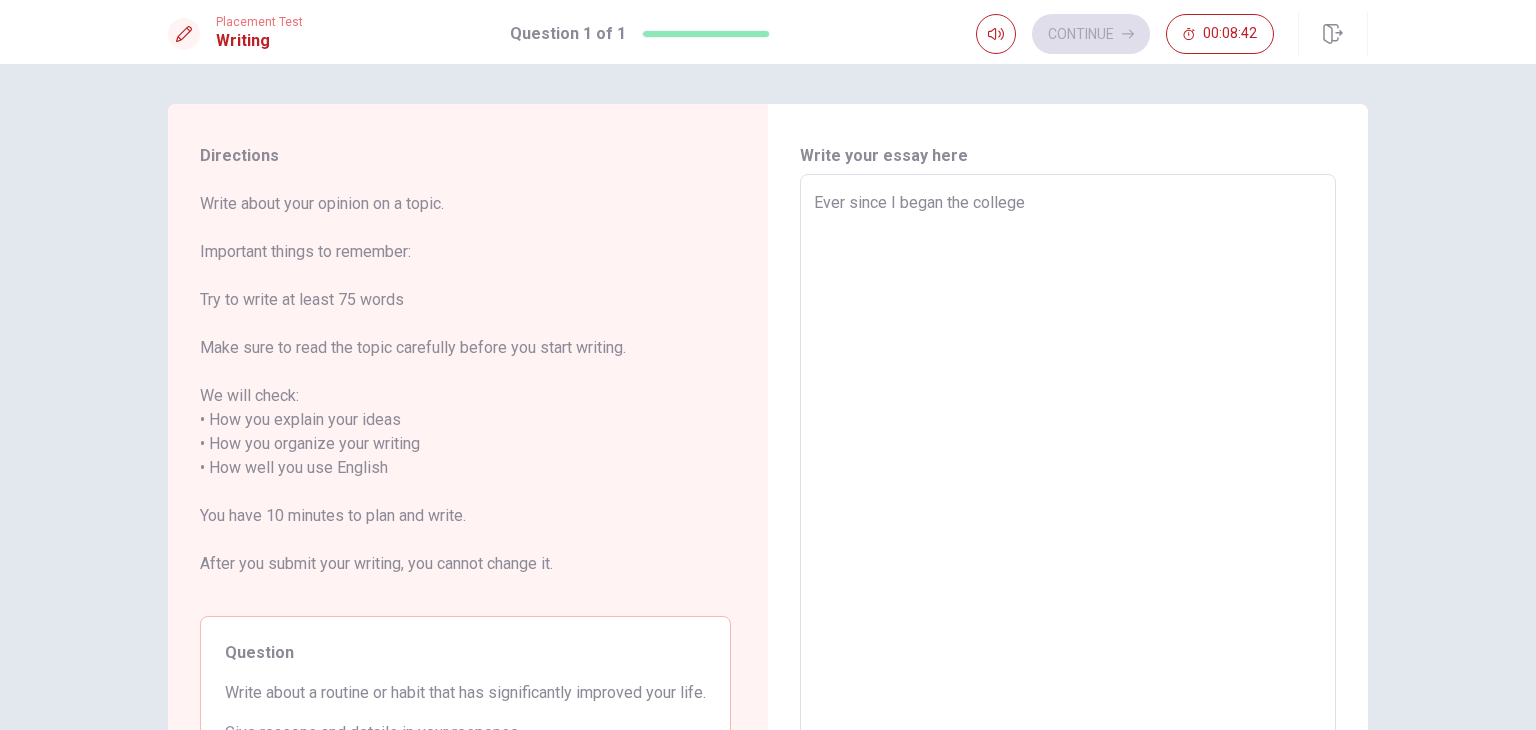 type on "Ever since I began the college" 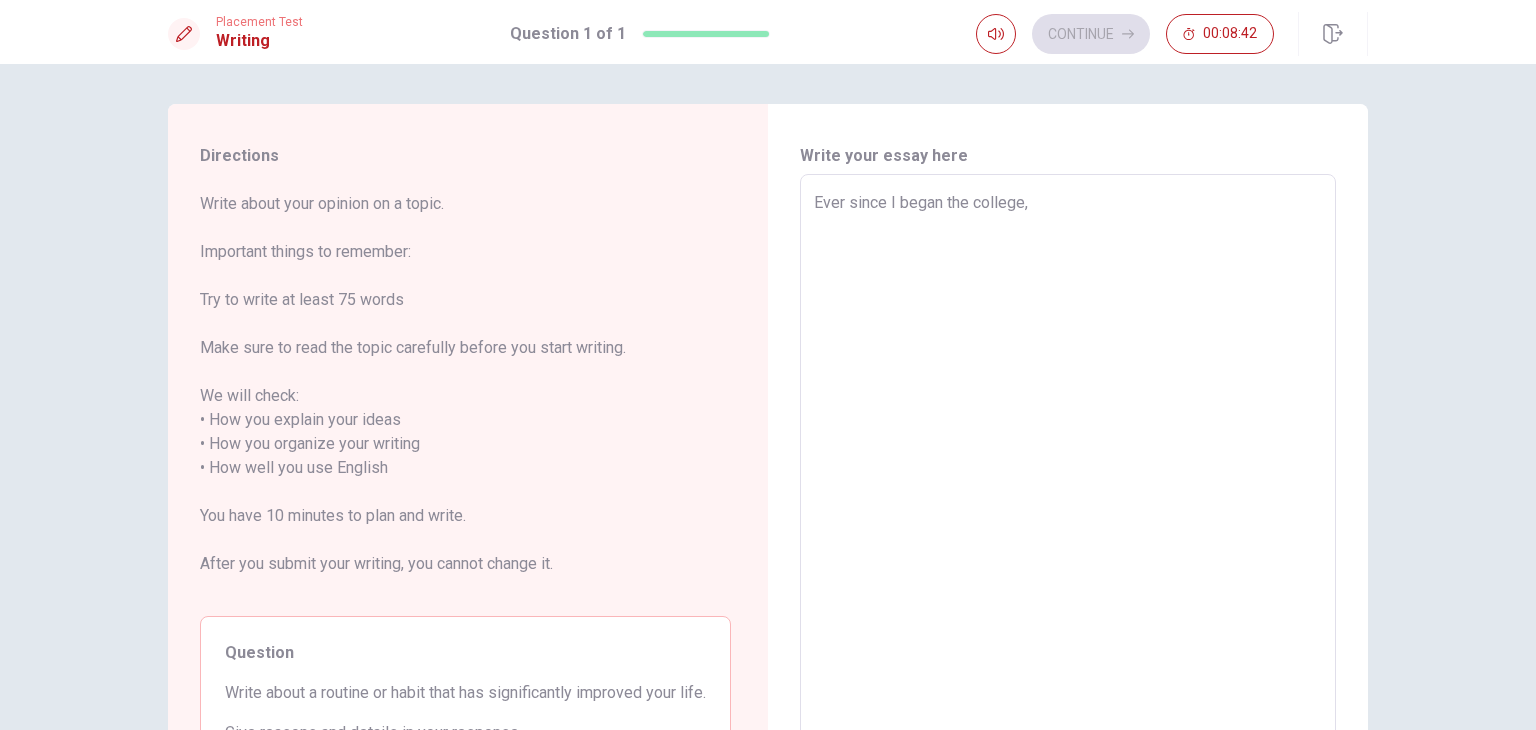 type on "x" 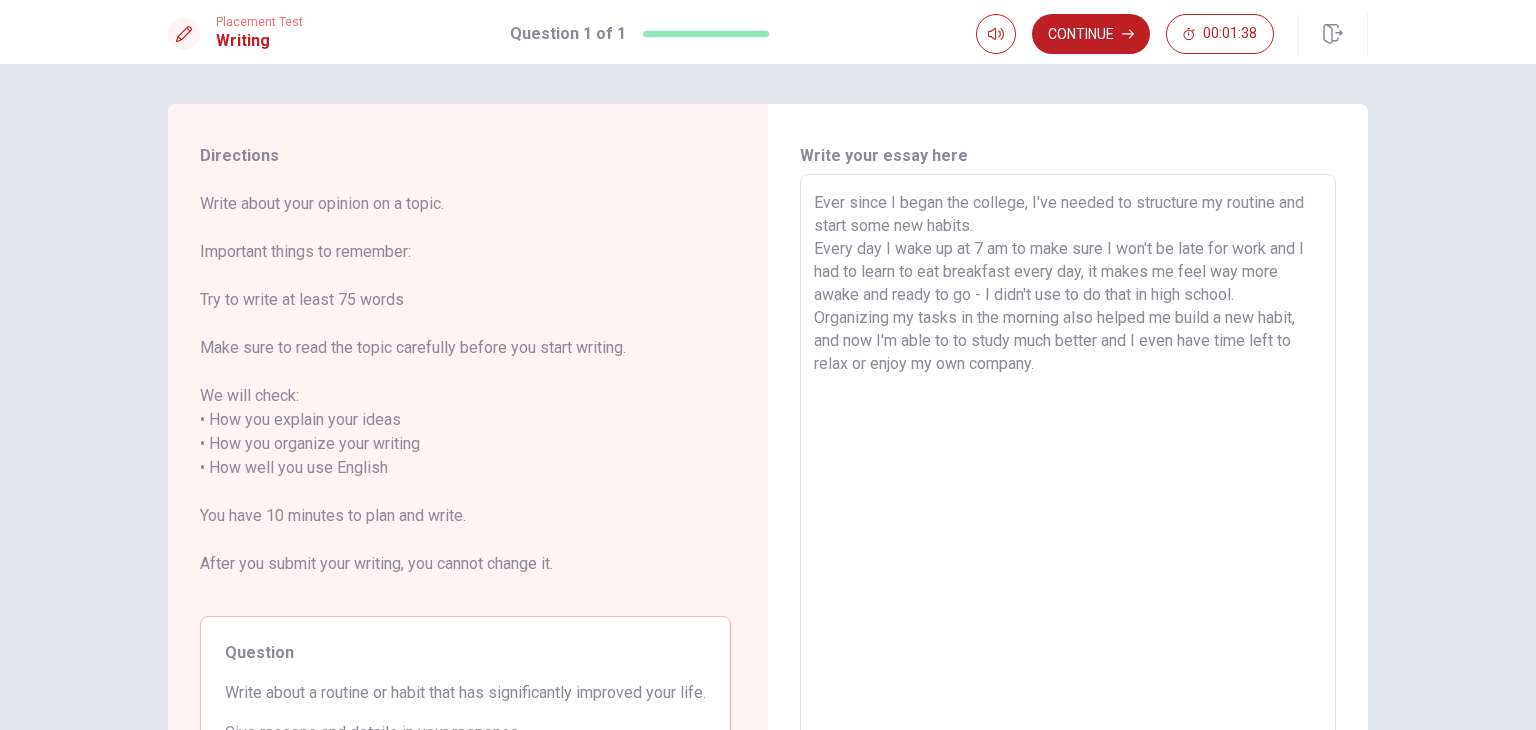 click on "Ever since I began the college, I've needed to structure my routine and start some new habits.
Every day I wake up at 7 am to make sure I won't be late for work and I had to learn to eat breakfast every day, it makes me feel way more awake and ready to go - I didn't use to do that in high school.
Organizing my tasks in the morning also helped me build a new habit, and now I'm able to to study much better and I even have time left to relax or enjoy my own company." at bounding box center (1068, 456) 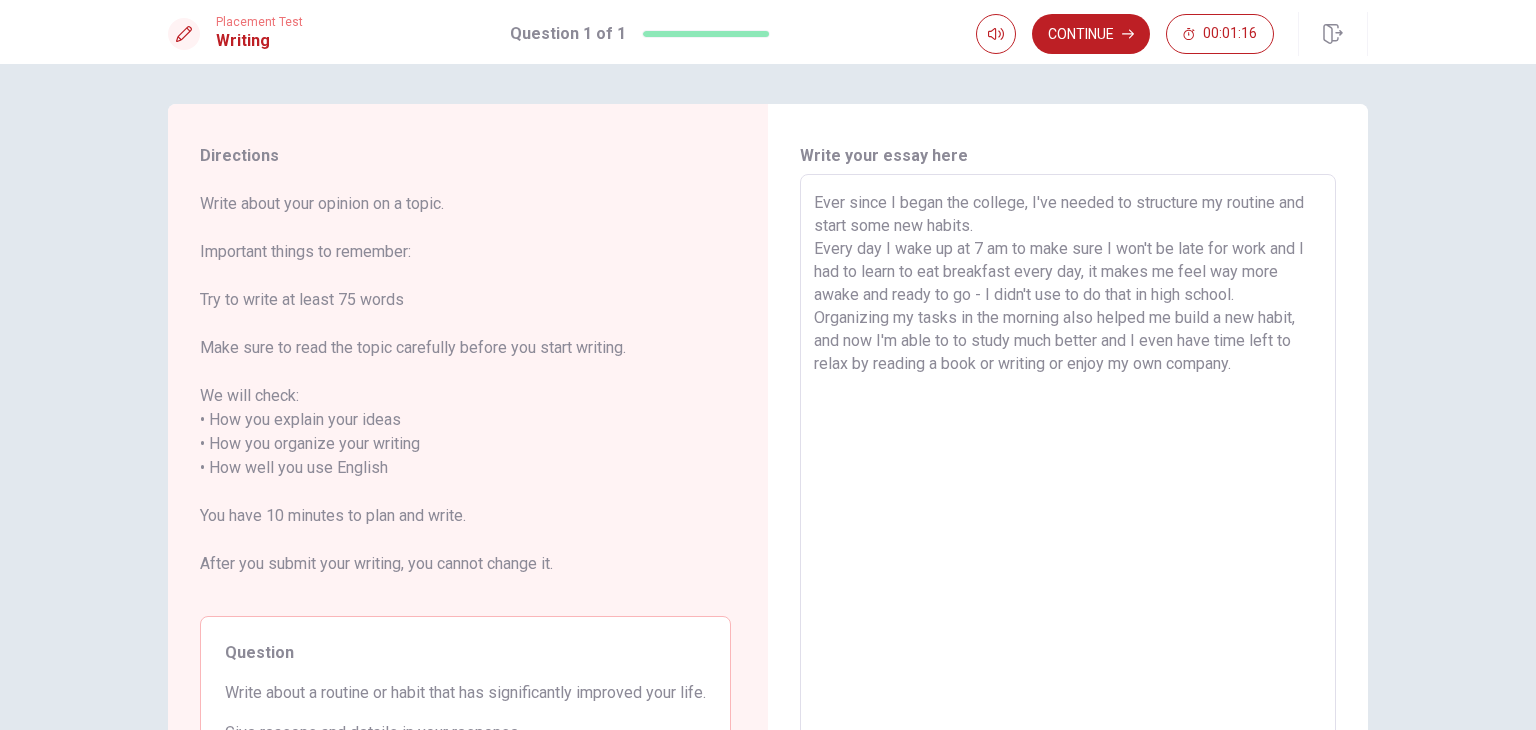 click on "Ever since I began the college, I've needed to structure my routine and start some new habits.
Every day I wake up at 7 am to make sure I won't be late for work and I had to learn to eat breakfast every day, it makes me feel way more awake and ready to go - I didn't use to do that in high school.
Organizing my tasks in the morning also helped me build a new habit, and now I'm able to to study much better and I even have time left to relax by reading a book or writing or enjoy my own company." at bounding box center [1068, 456] 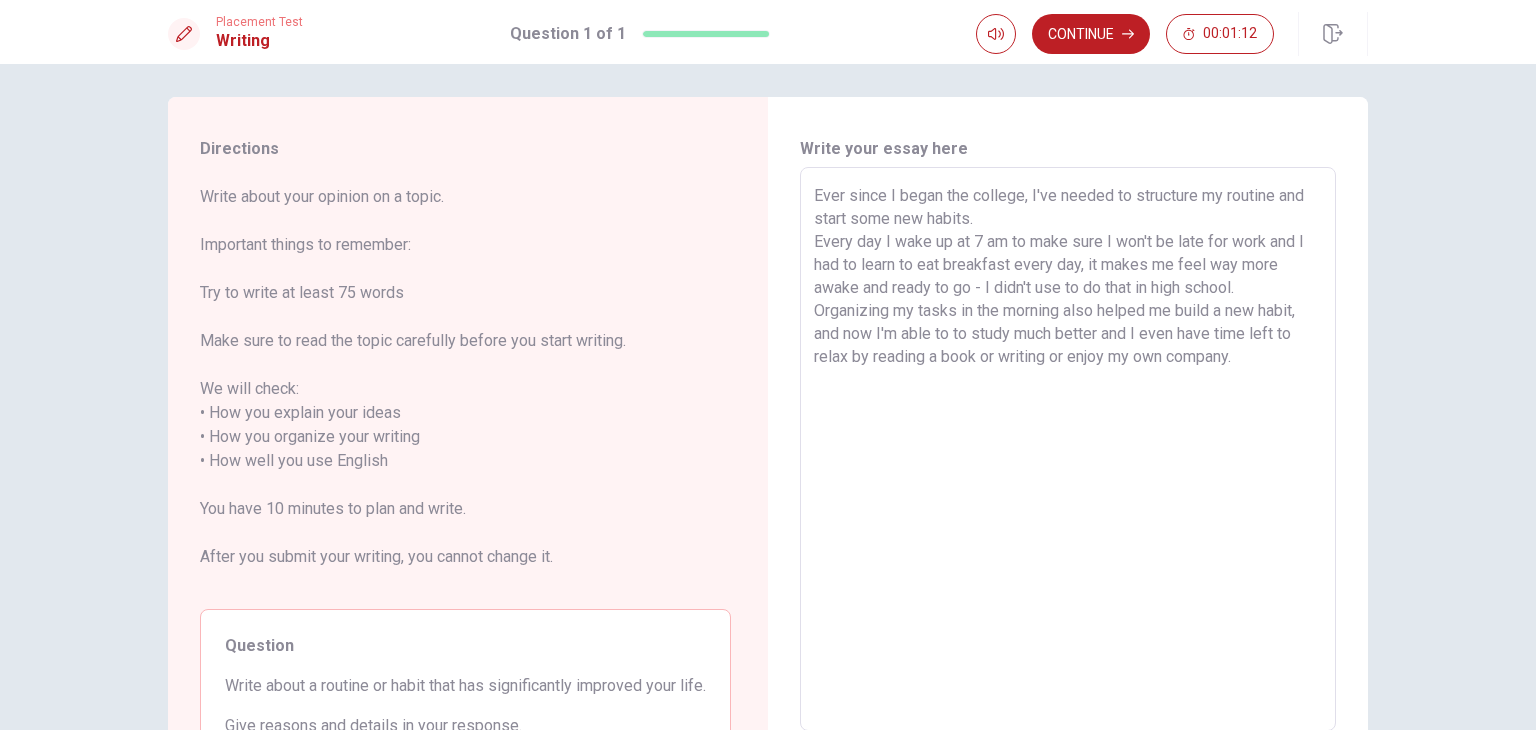 scroll, scrollTop: 2, scrollLeft: 0, axis: vertical 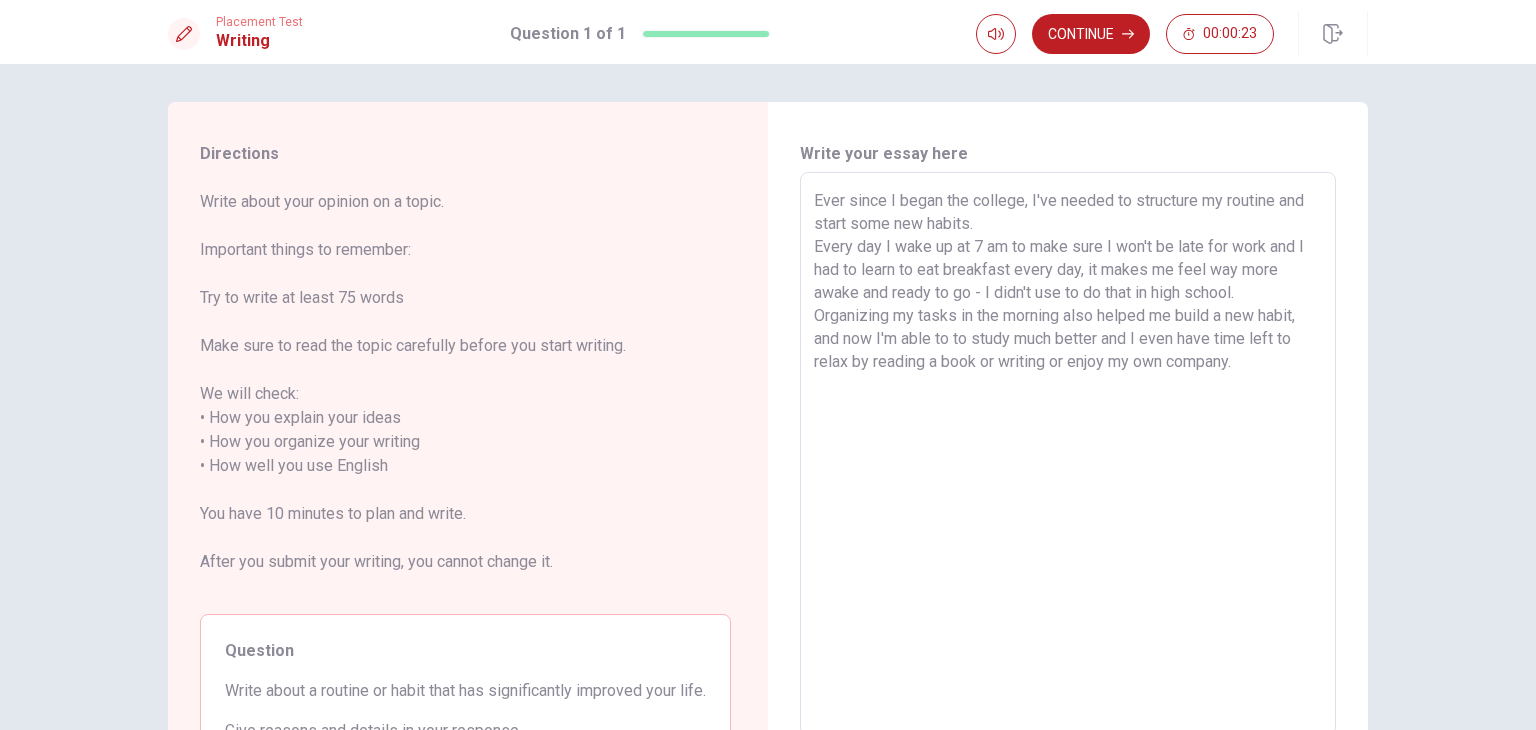 click on "Ever since I began the college, I've needed to structure my routine and start some new habits.
Every day I wake up at 7 am to make sure I won't be late for work and I had to learn to eat breakfast every day, it makes me feel way more awake and ready to go - I didn't use to do that in high school.
Organizing my tasks in the morning also helped me build a new habit, and now I'm able to to study much better and I even have time left to relax by reading a book or writing or enjoy my own company." at bounding box center [1068, 454] 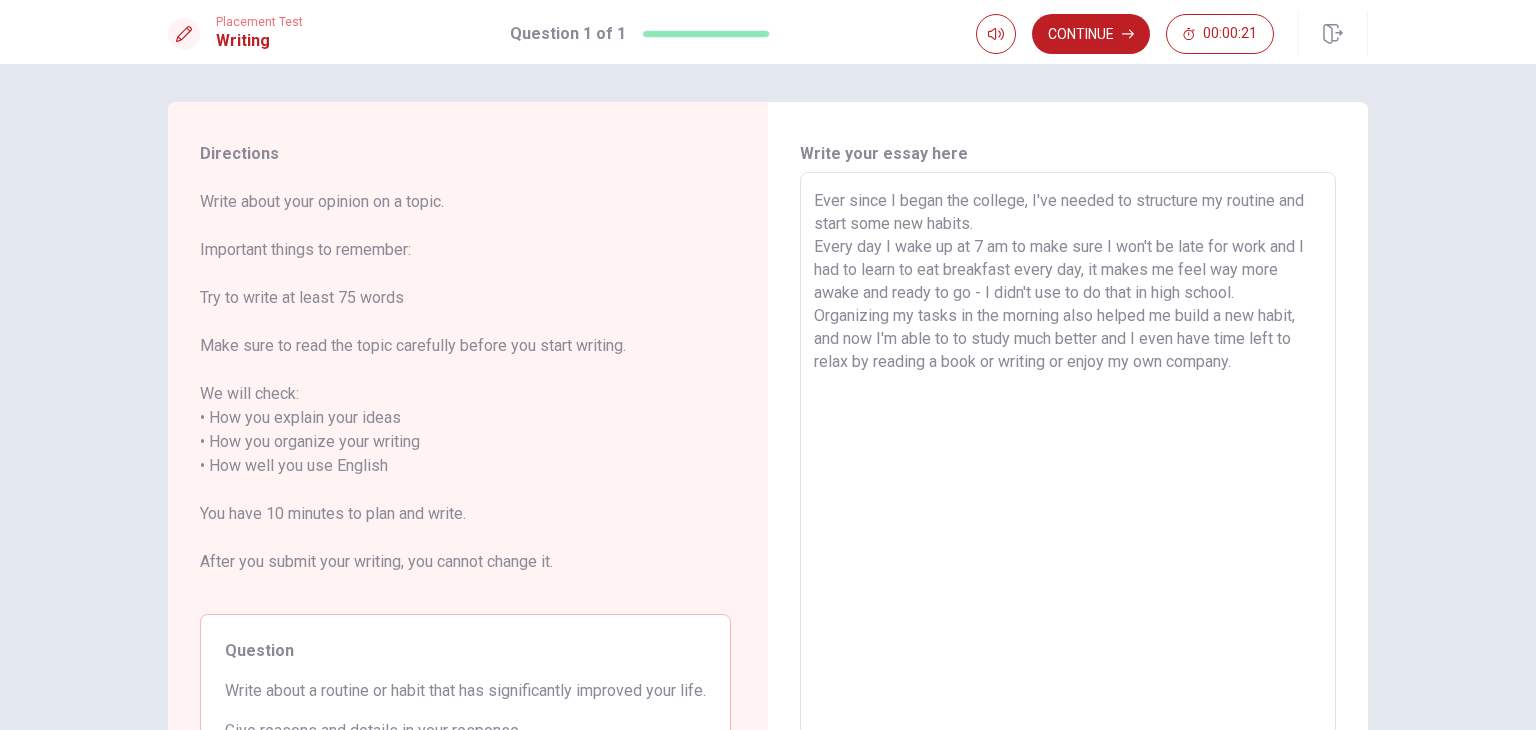 click on "Ever since I began the college, I've needed to structure my routine and start some new habits.
Every day I wake up at 7 am to make sure I won't be late for work and I had to learn to eat breakfast every day, it makes me feel way more awake and ready to go - I didn't use to do that in high school.
Organizing my tasks in the morning also helped me build a new habit, and now I'm able to to study much better and I even have time left to relax by reading a book or writing or enjoy my own company." at bounding box center (1068, 454) 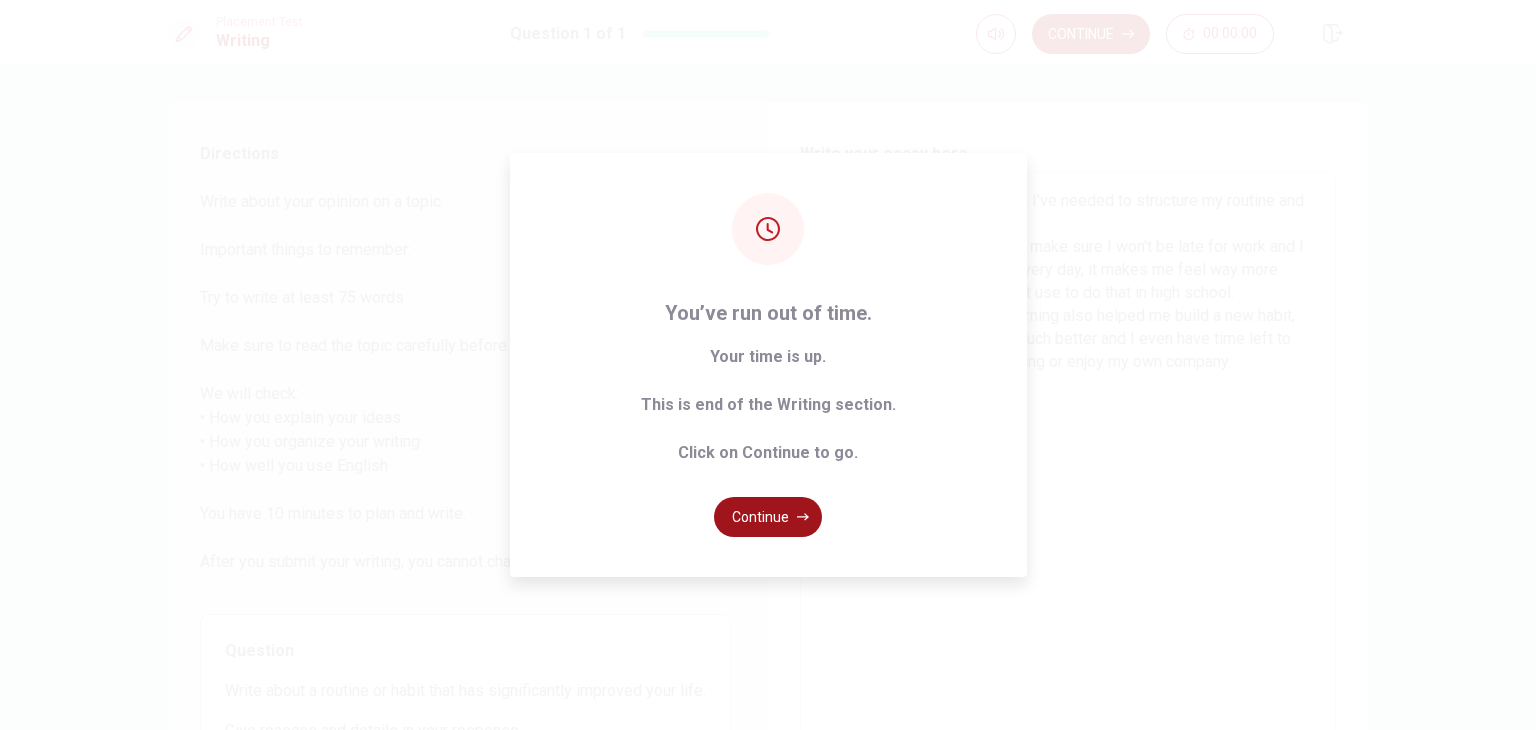 click on "Continue" at bounding box center [768, 517] 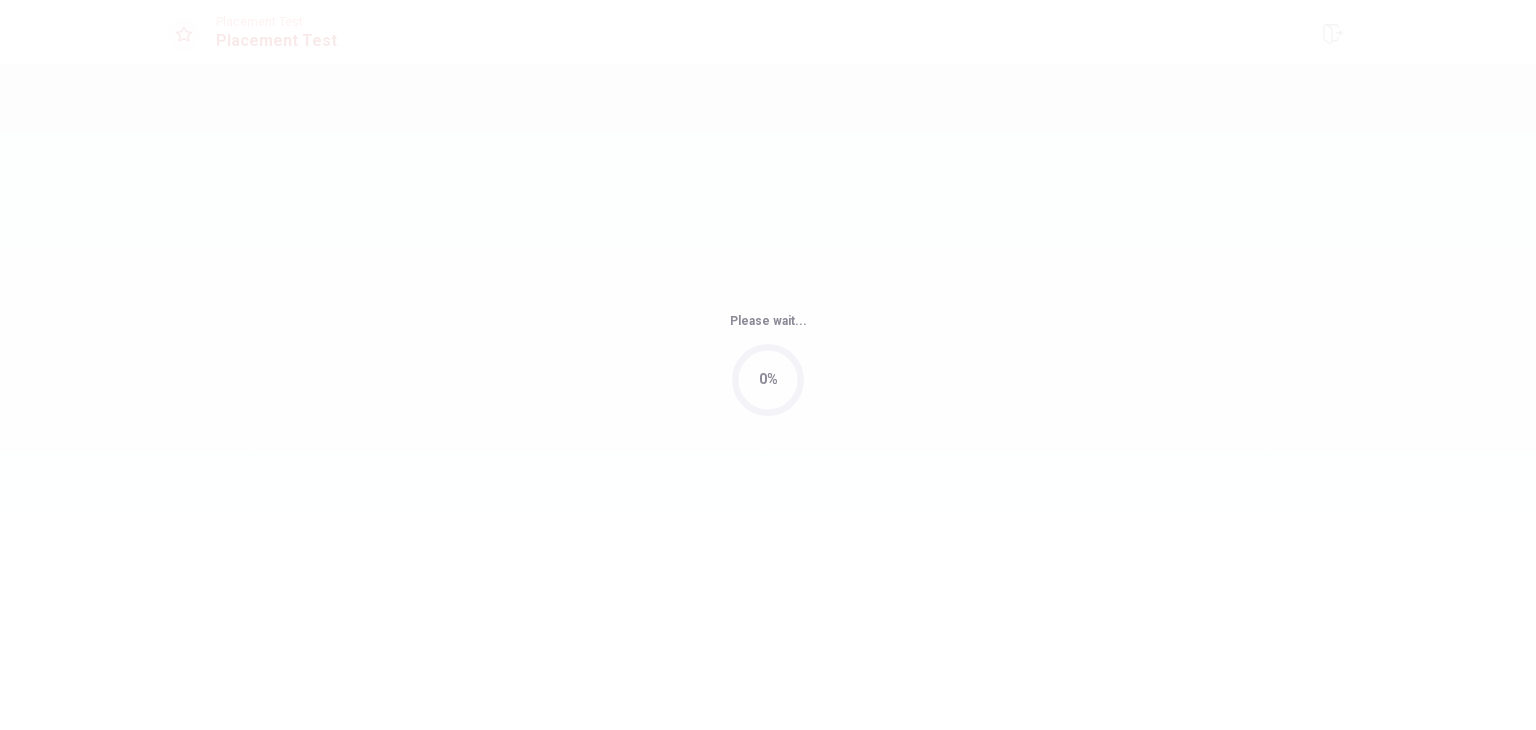 scroll, scrollTop: 0, scrollLeft: 0, axis: both 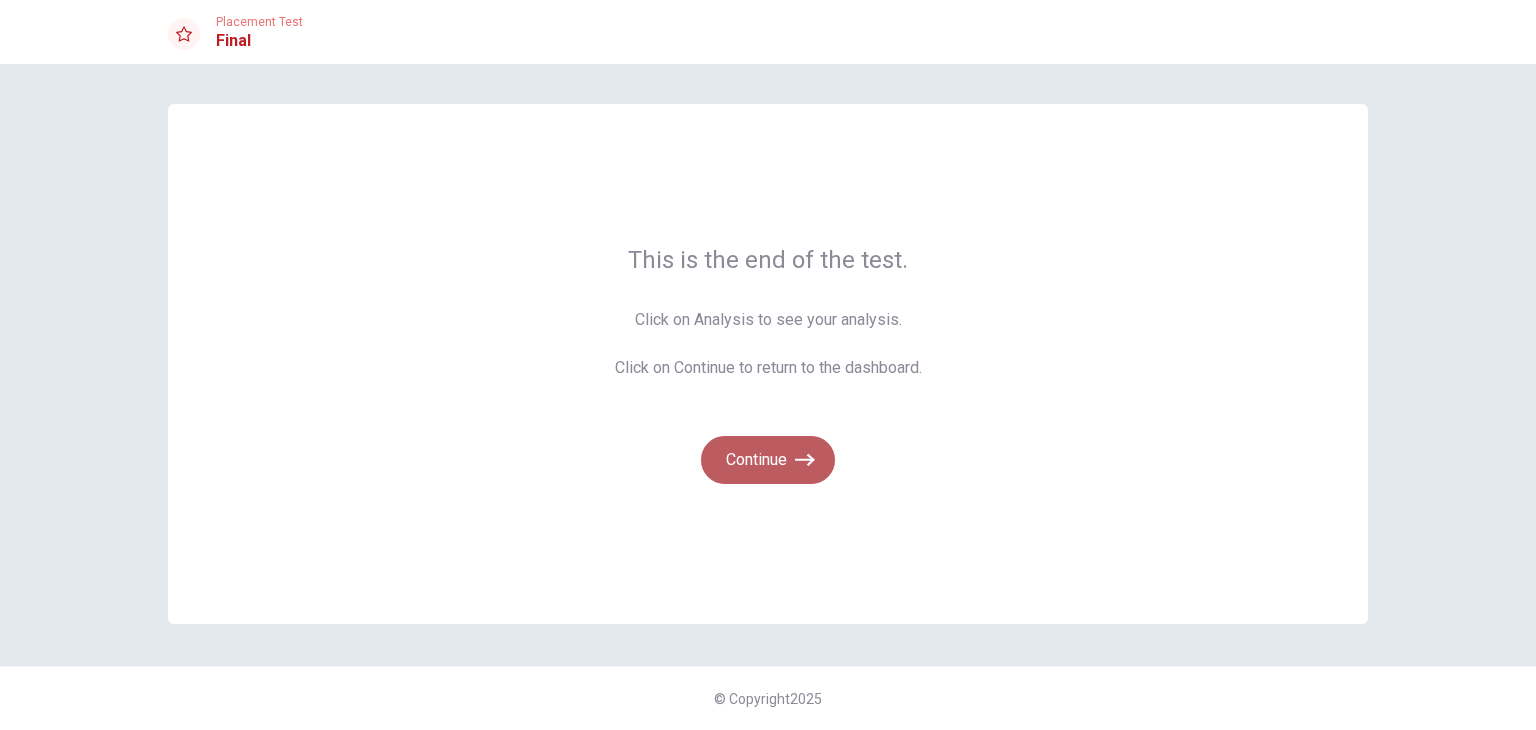 click on "Continue" at bounding box center [768, 460] 